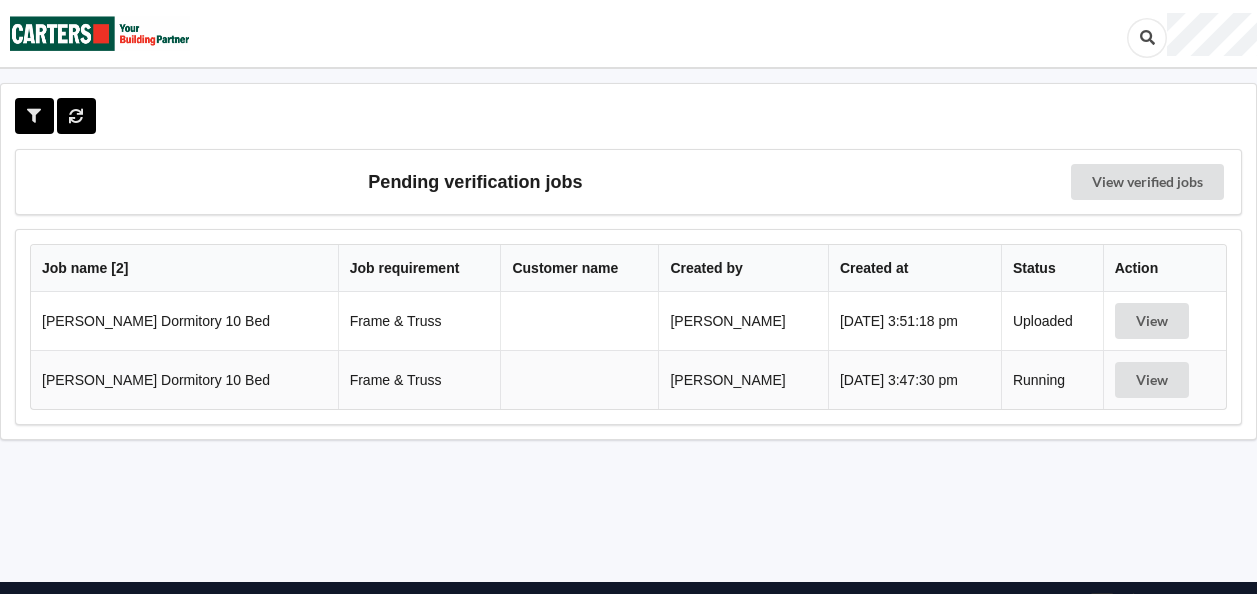scroll, scrollTop: 0, scrollLeft: 0, axis: both 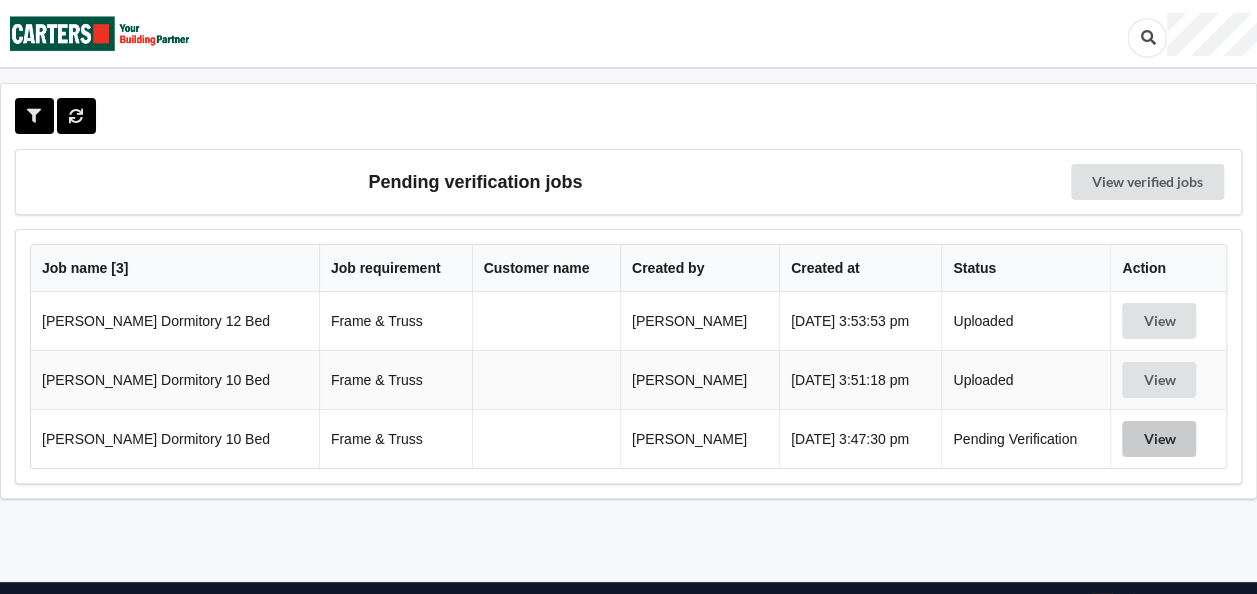 click on "View" at bounding box center [1159, 439] 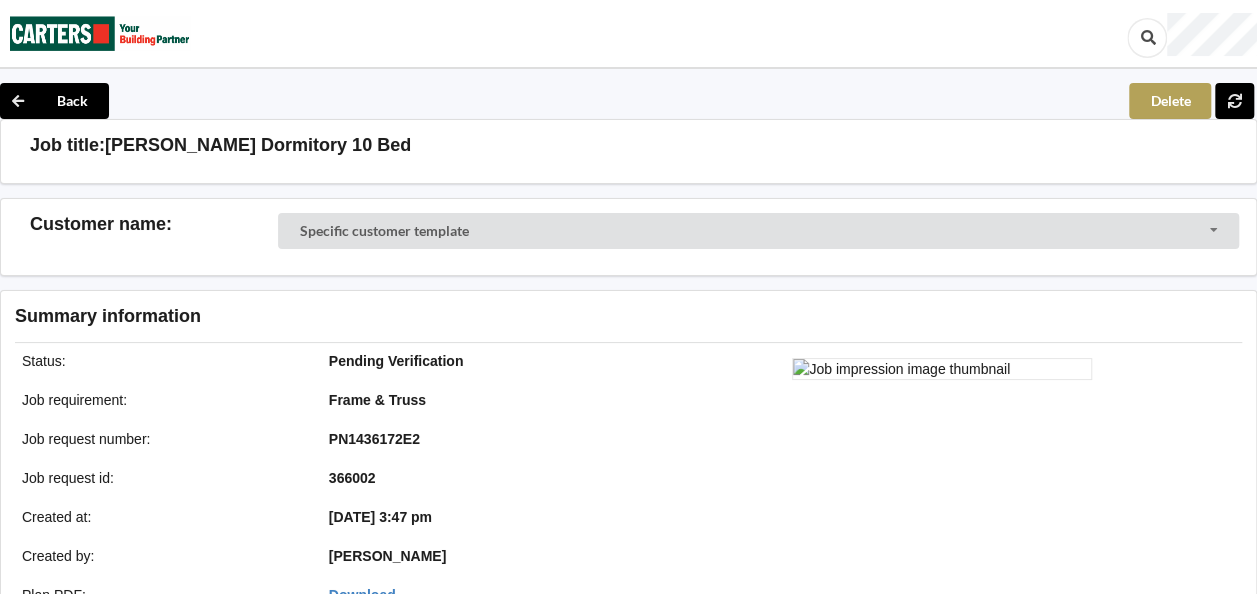 click on "Delete" at bounding box center (1170, 101) 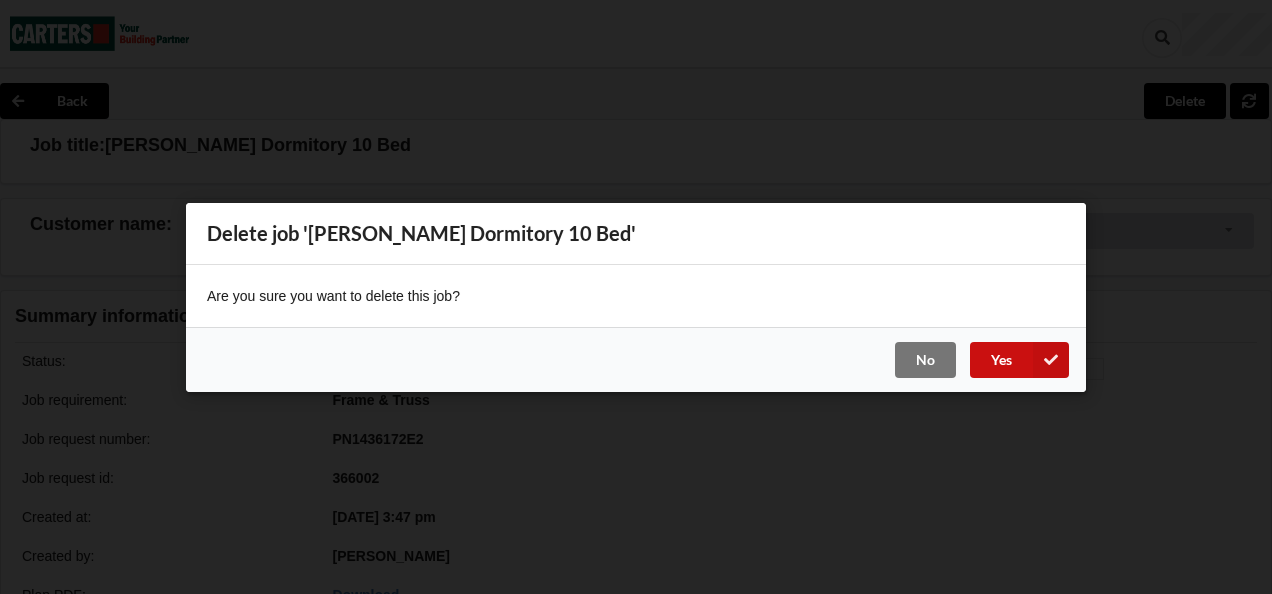 click on "Yes" at bounding box center [1019, 359] 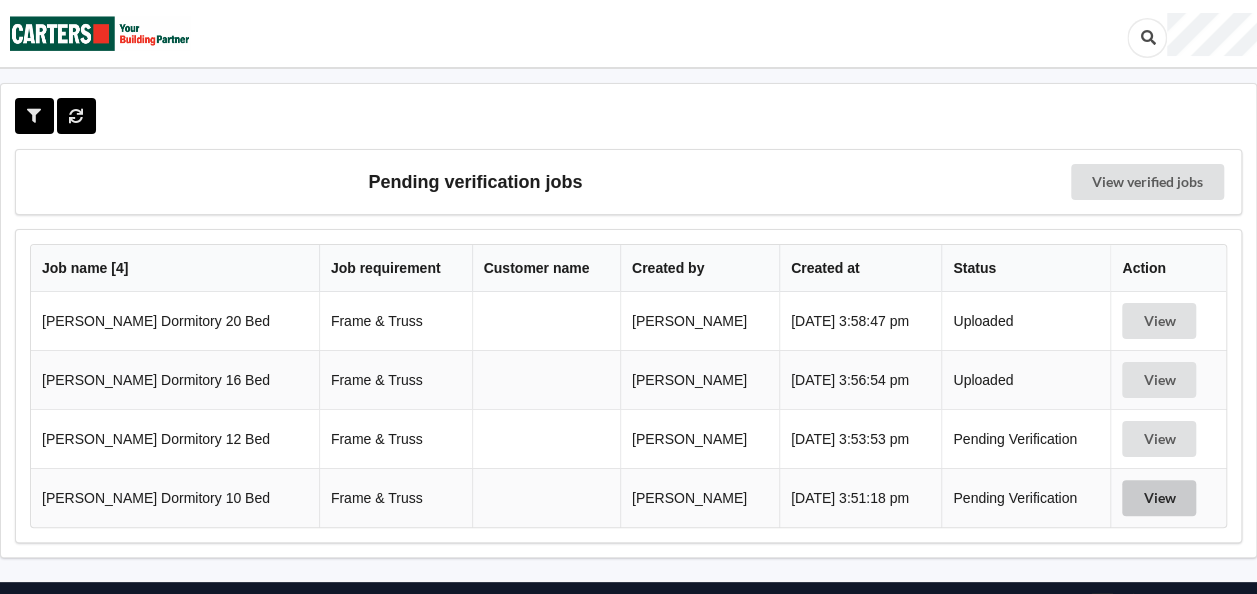 click on "View" at bounding box center (1159, 498) 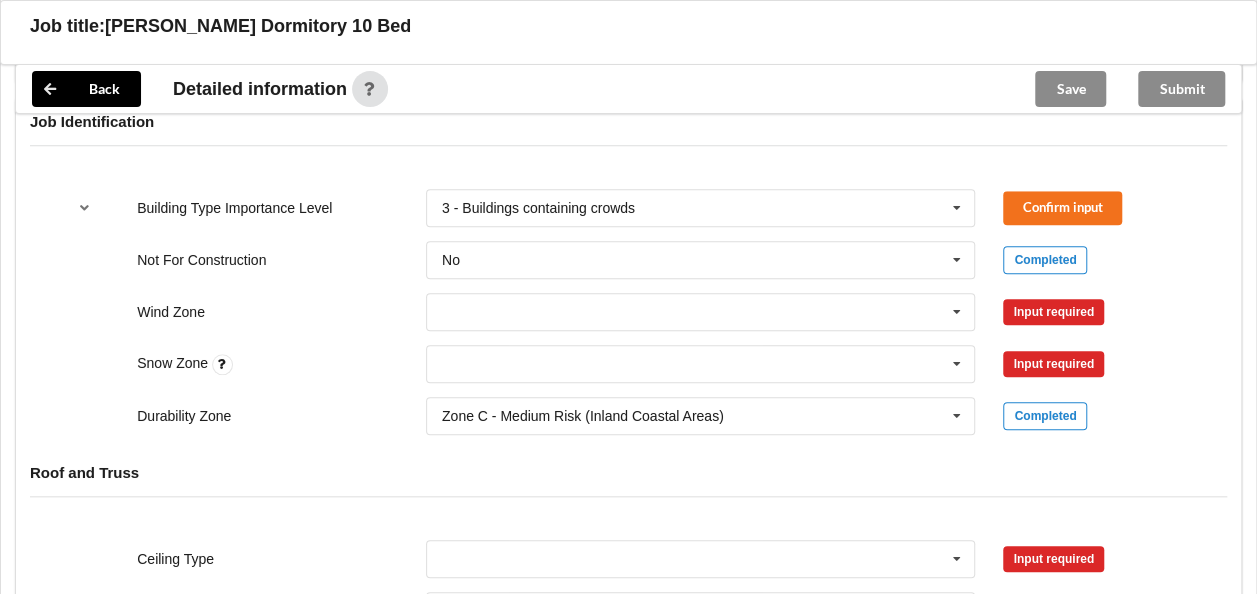 scroll, scrollTop: 800, scrollLeft: 0, axis: vertical 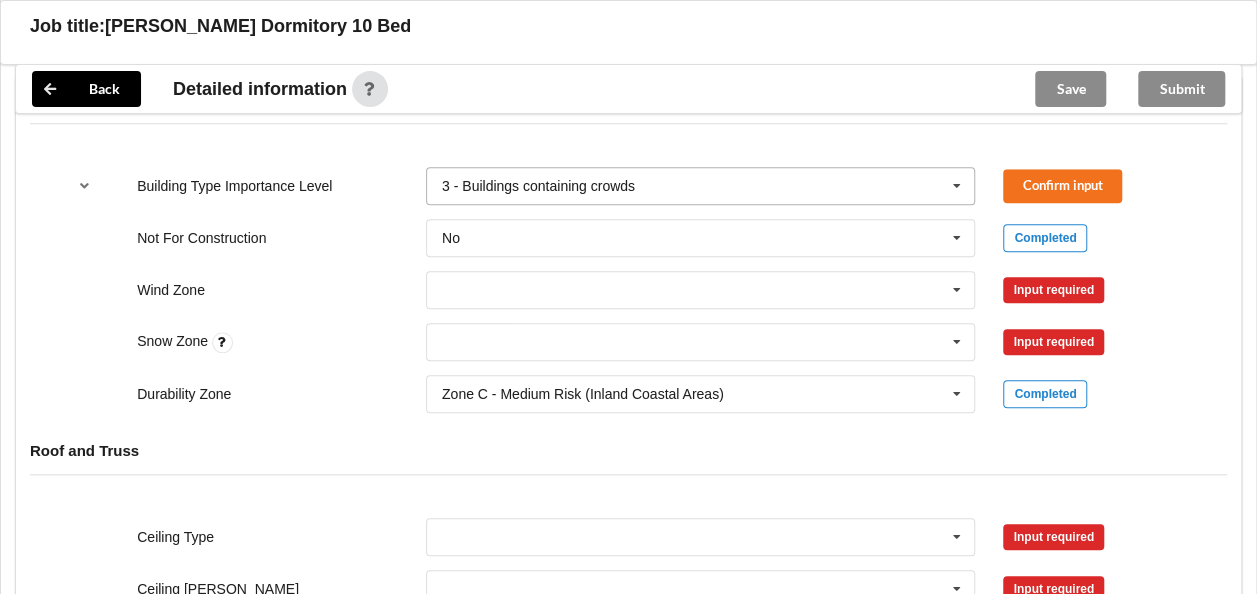 click at bounding box center [957, 186] 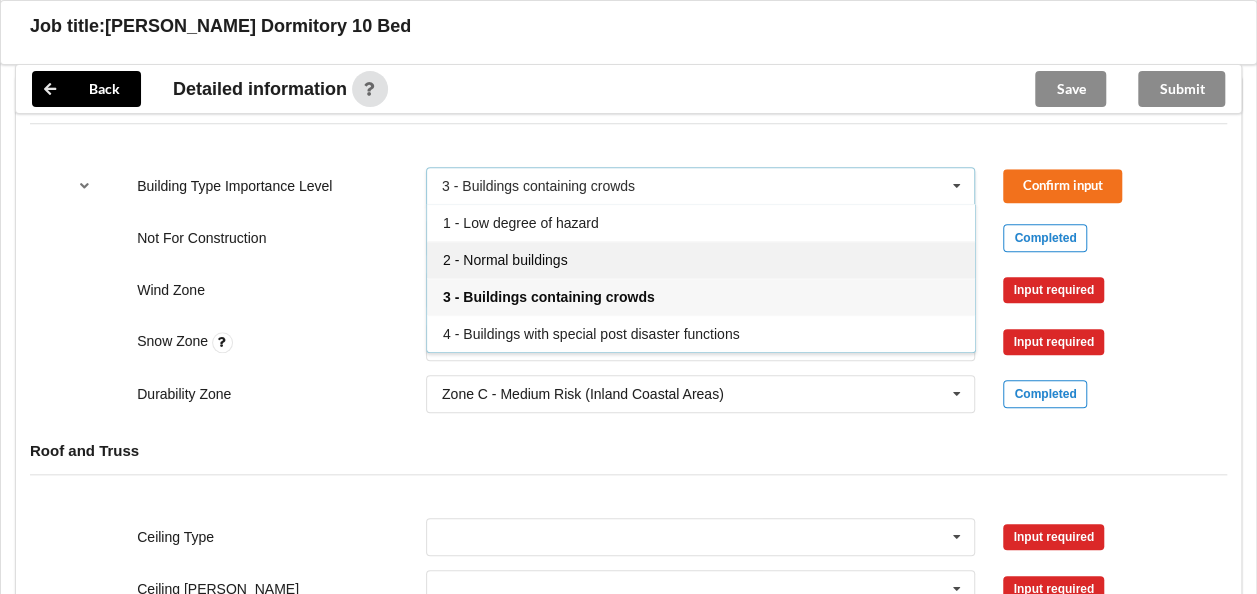 click on "2 - Normal buildings" at bounding box center [505, 260] 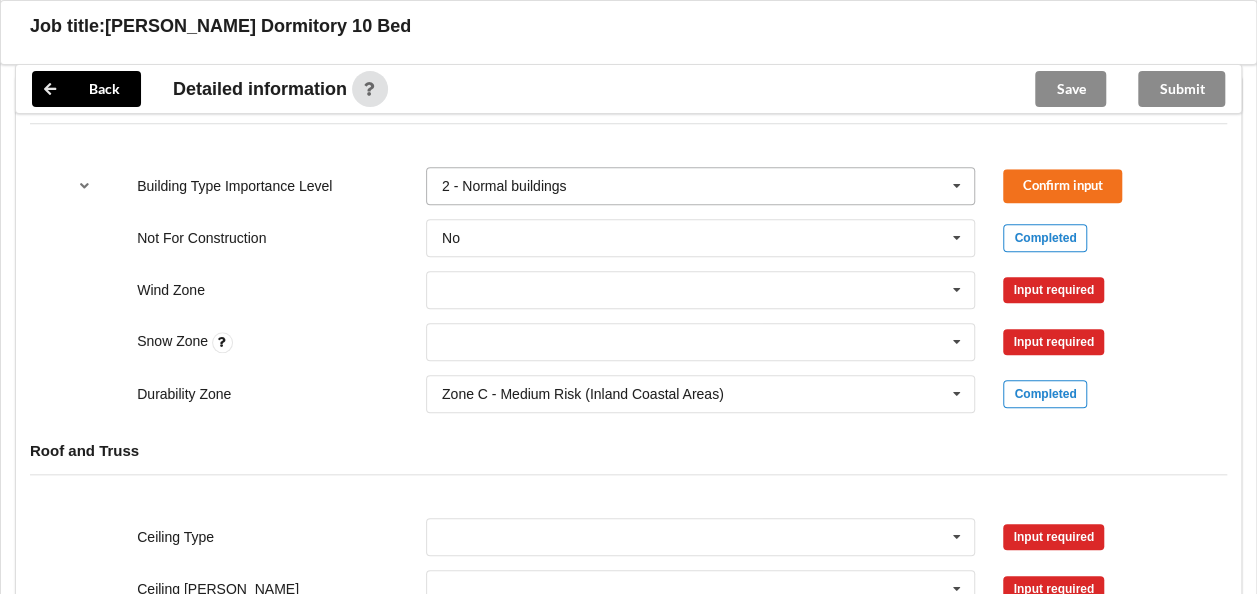 click at bounding box center [957, 186] 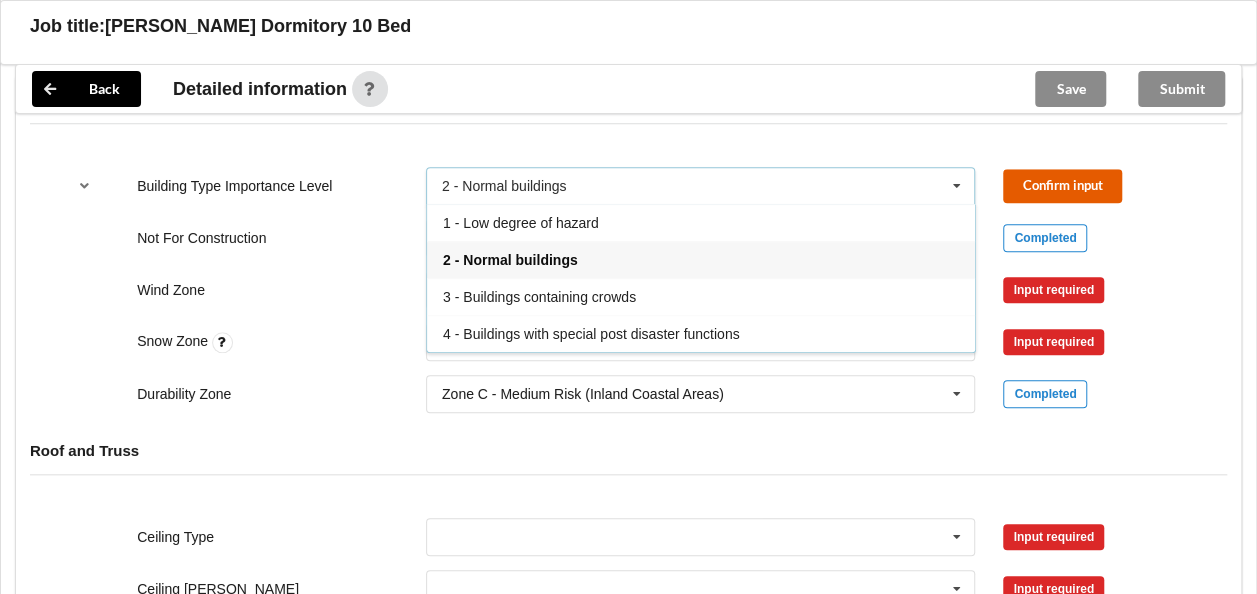 click on "Confirm input" at bounding box center [1062, 185] 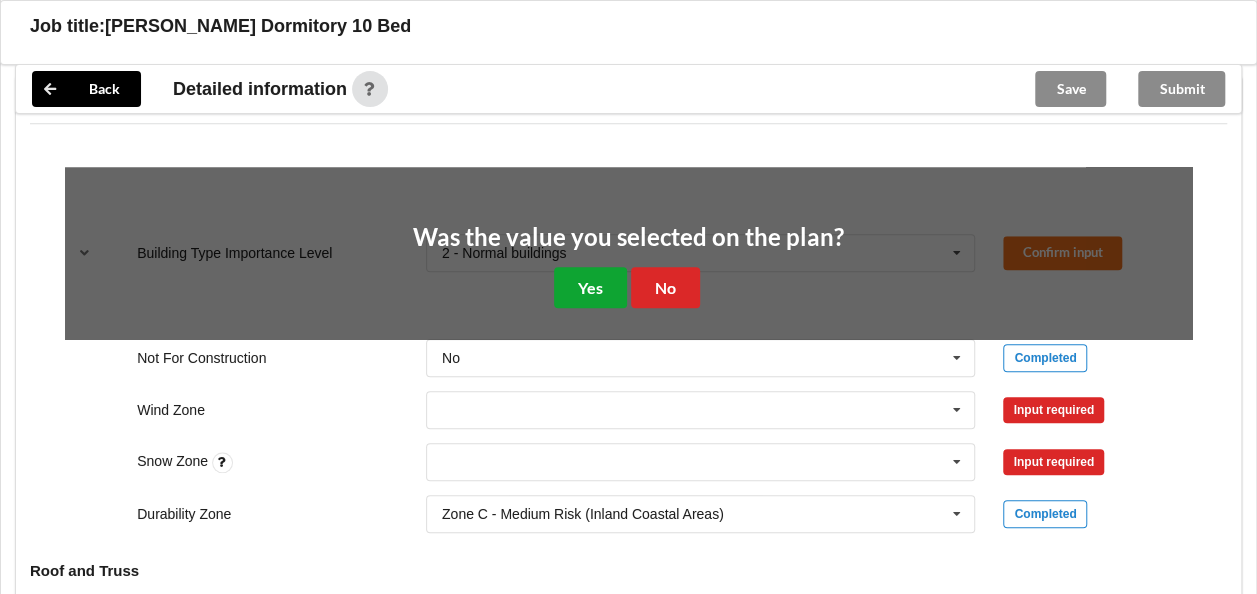 click on "Yes" at bounding box center (590, 287) 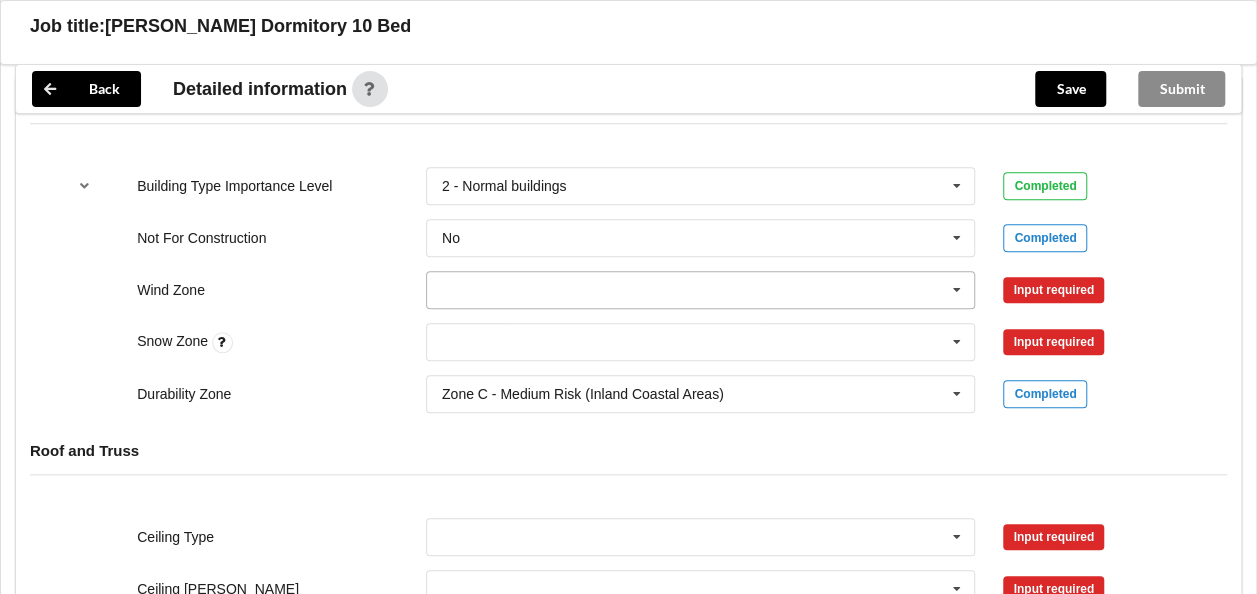 click at bounding box center [702, 290] 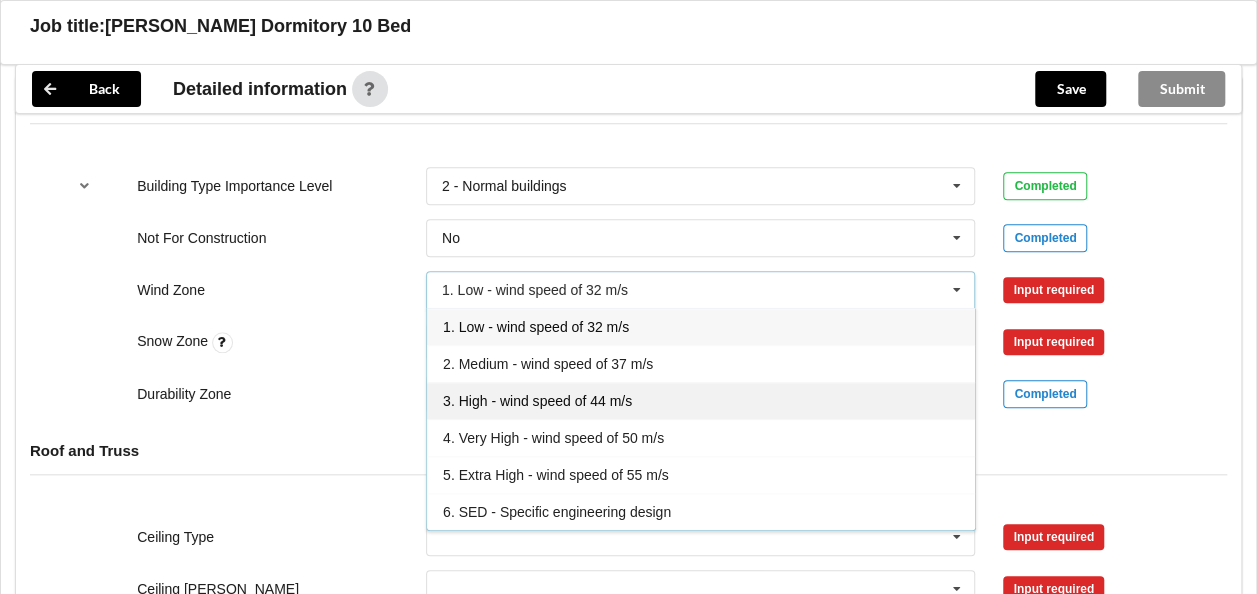 click on "3. High - wind speed of 44 m/s" at bounding box center (537, 401) 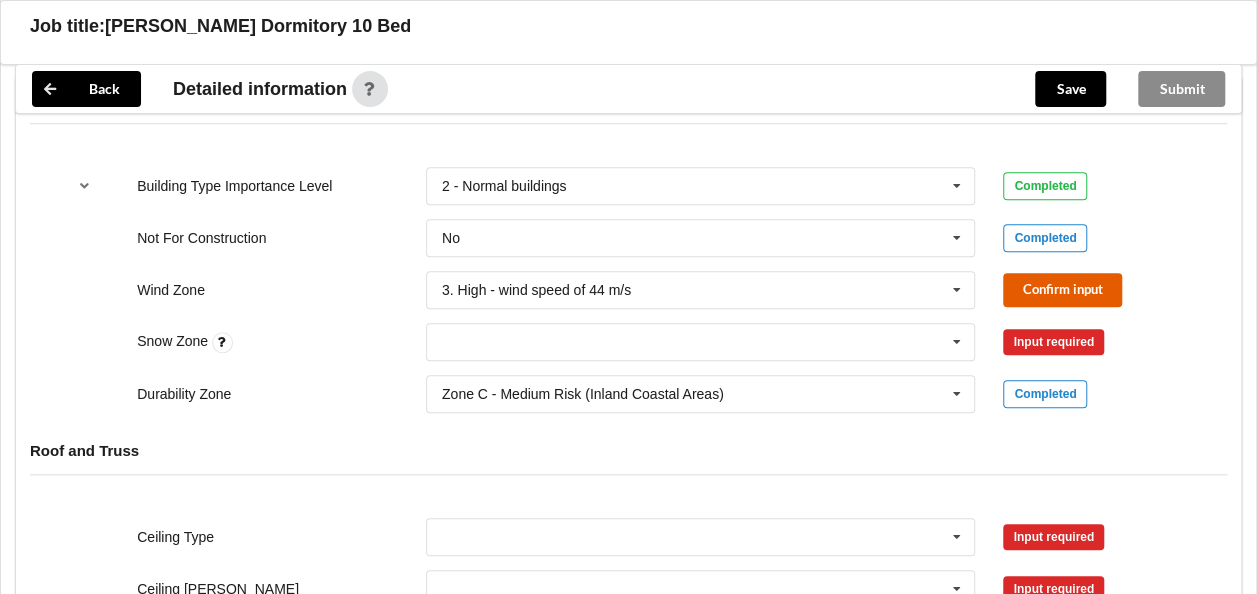 click on "Confirm input" at bounding box center [1062, 289] 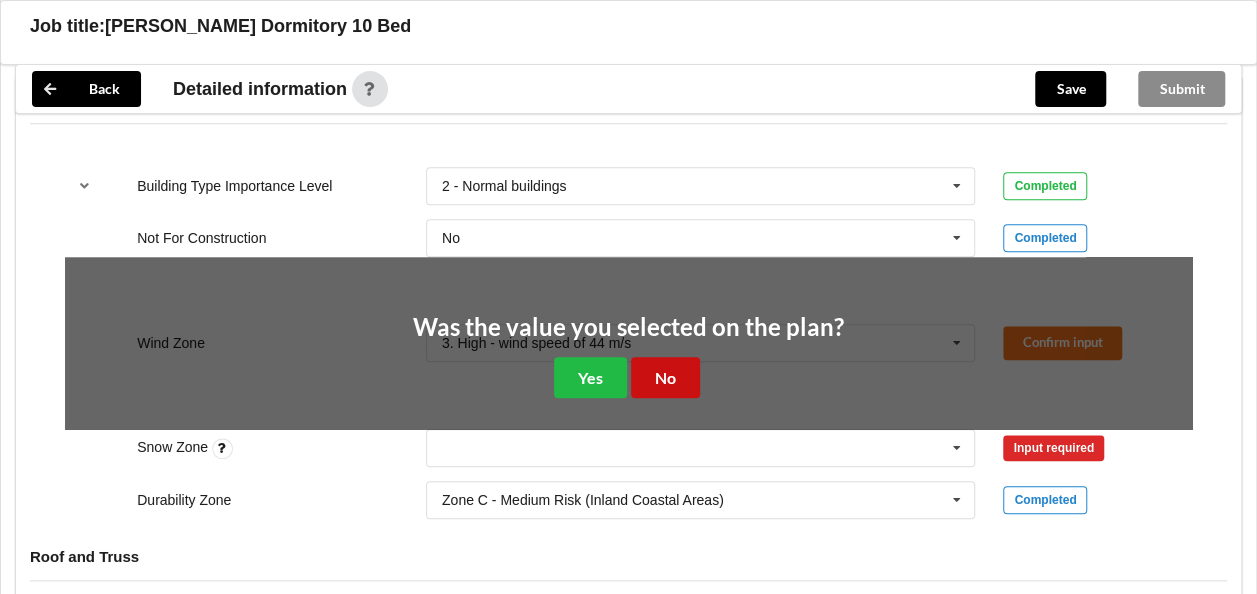 click on "No" at bounding box center (665, 377) 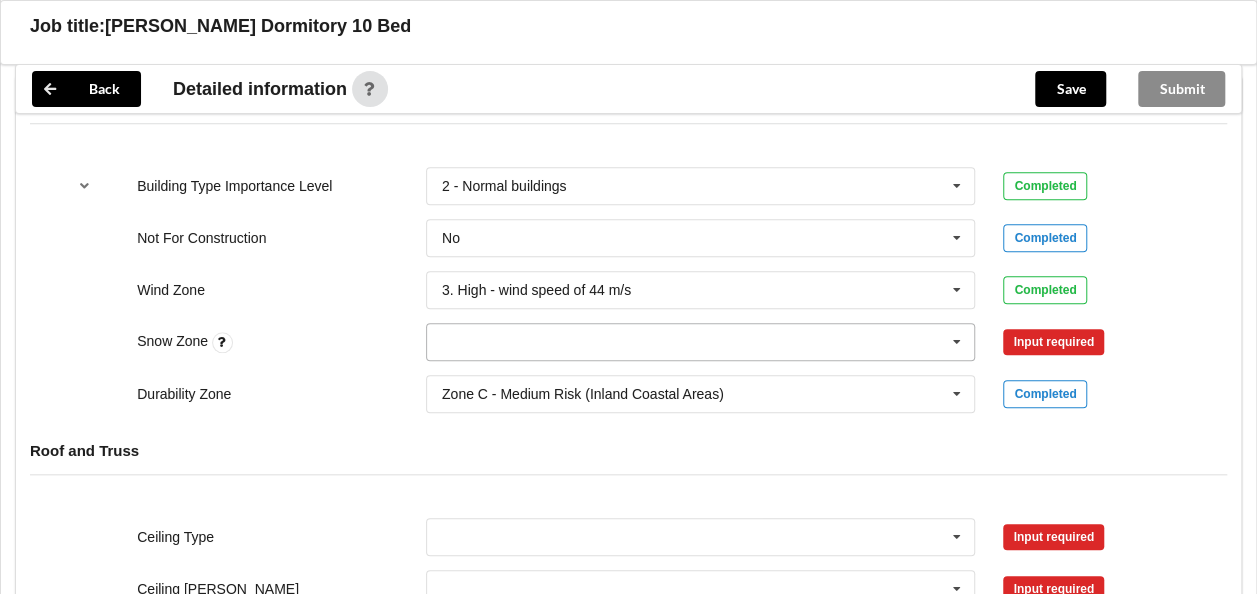 click at bounding box center (702, 342) 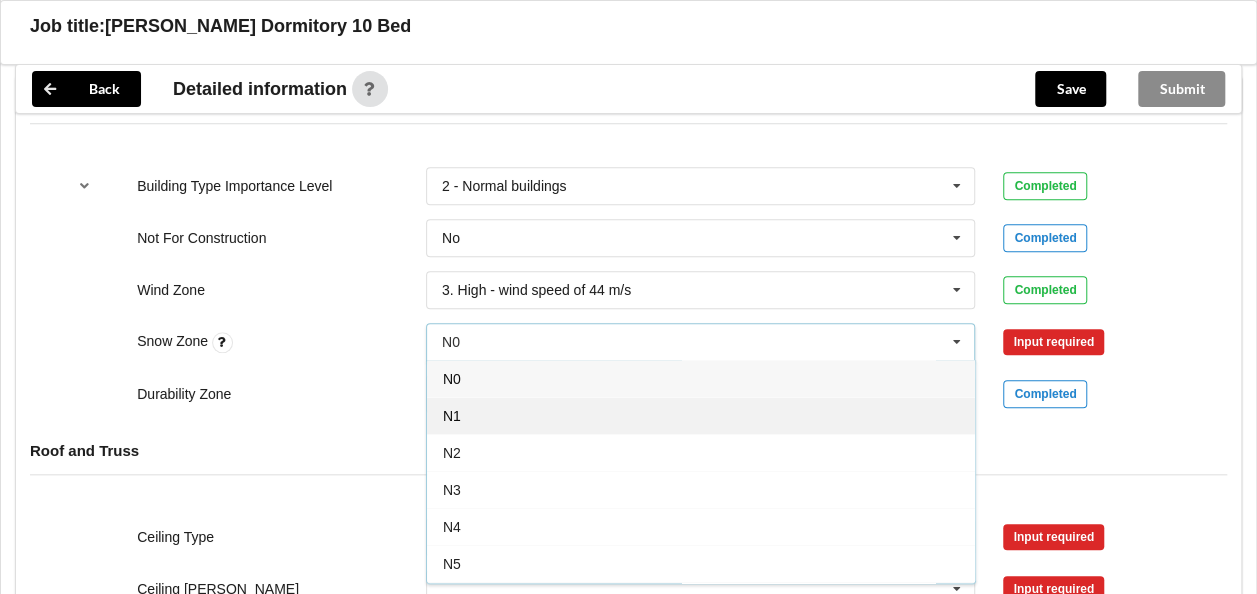 click on "N1" at bounding box center [701, 415] 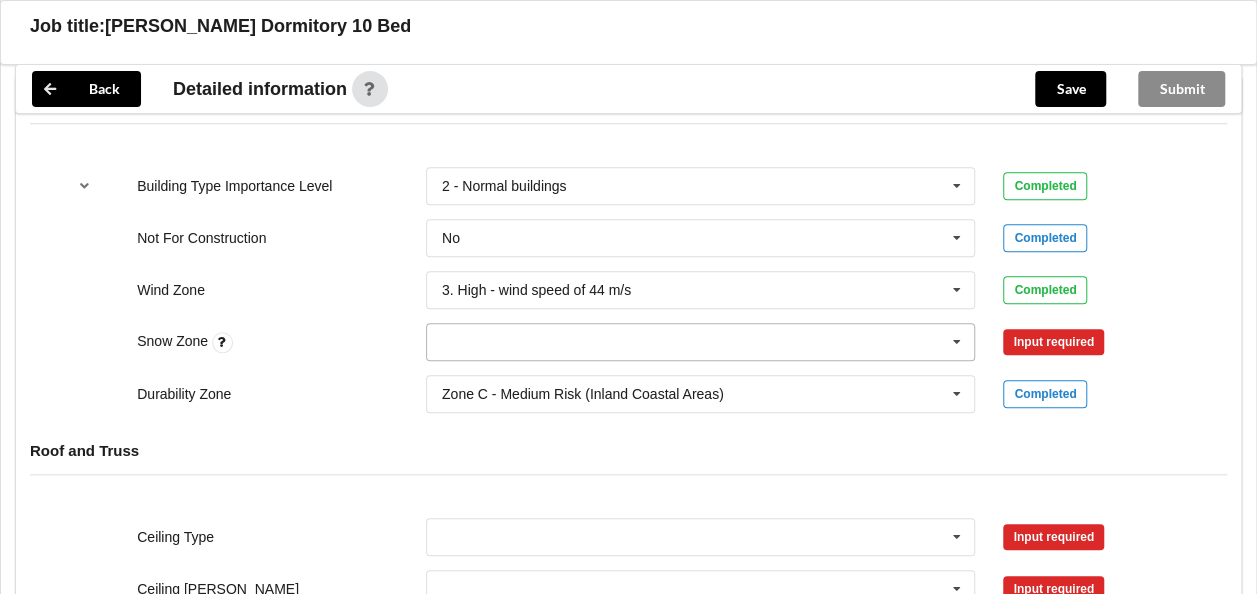 click at bounding box center (702, 342) 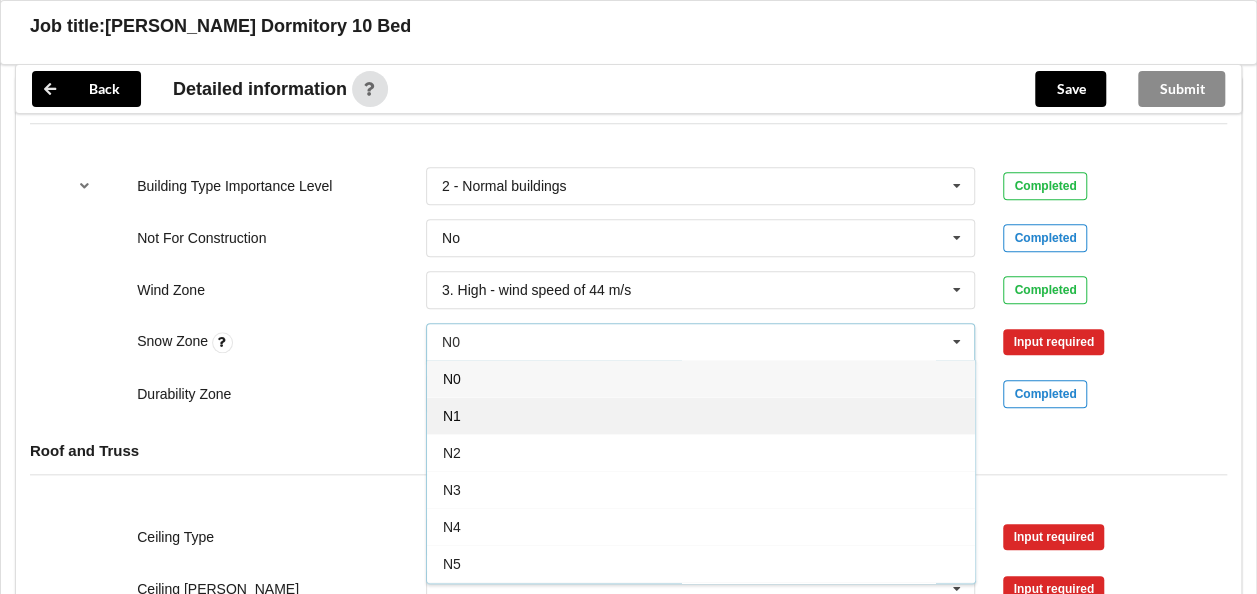 click on "N1" at bounding box center [701, 415] 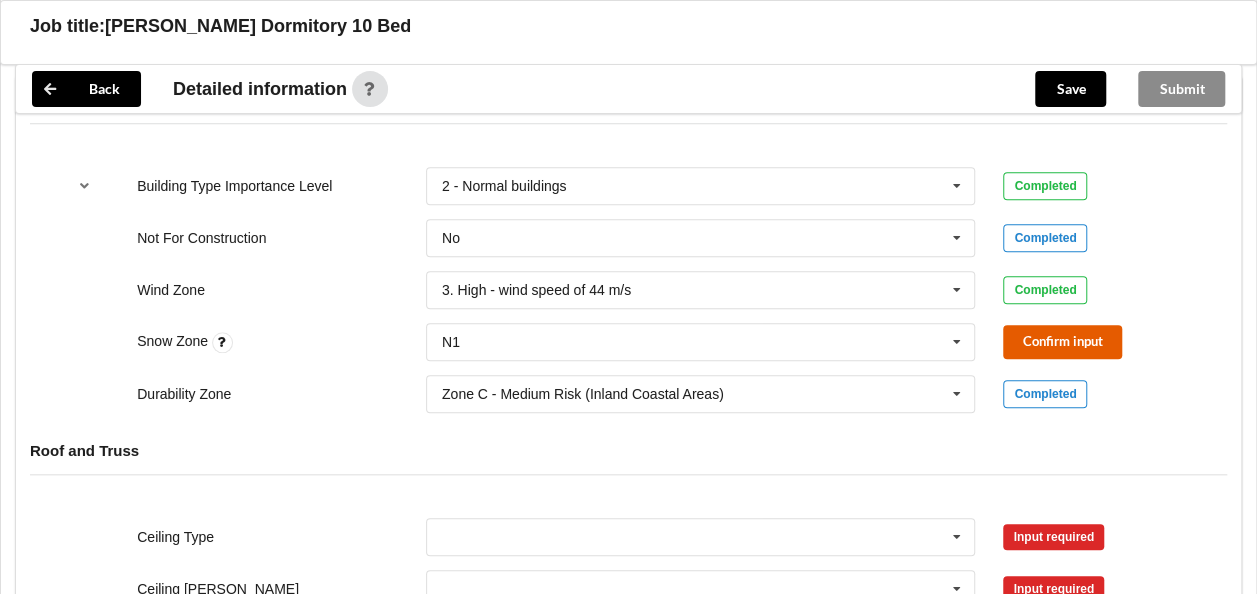 click on "Confirm input" at bounding box center [1062, 341] 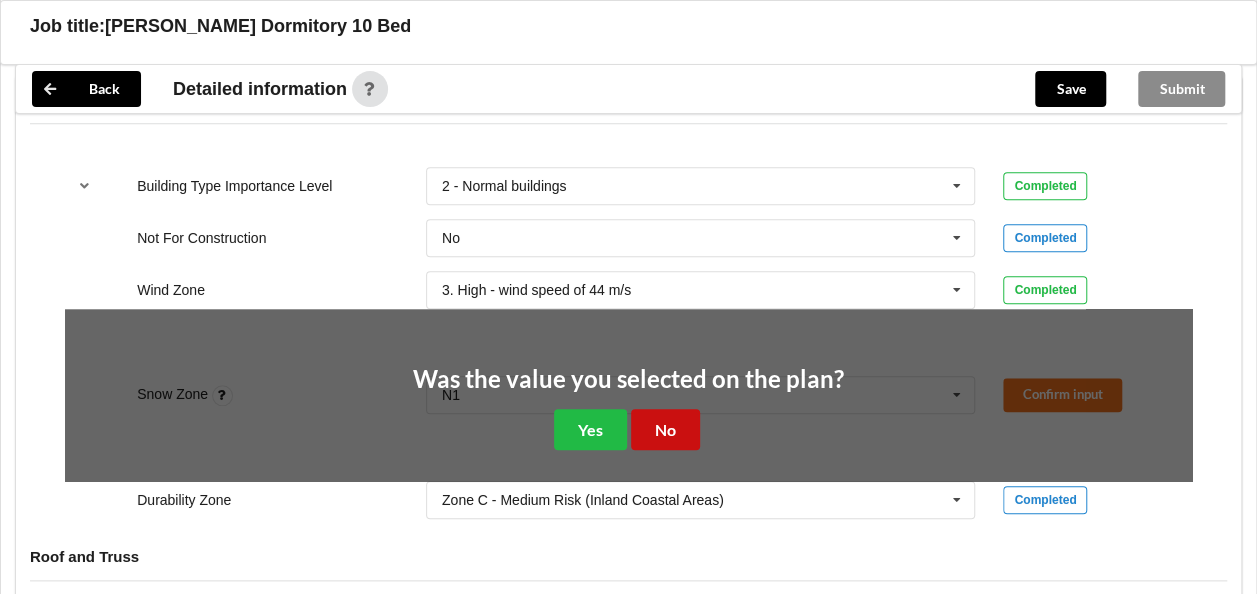 click on "No" at bounding box center [665, 429] 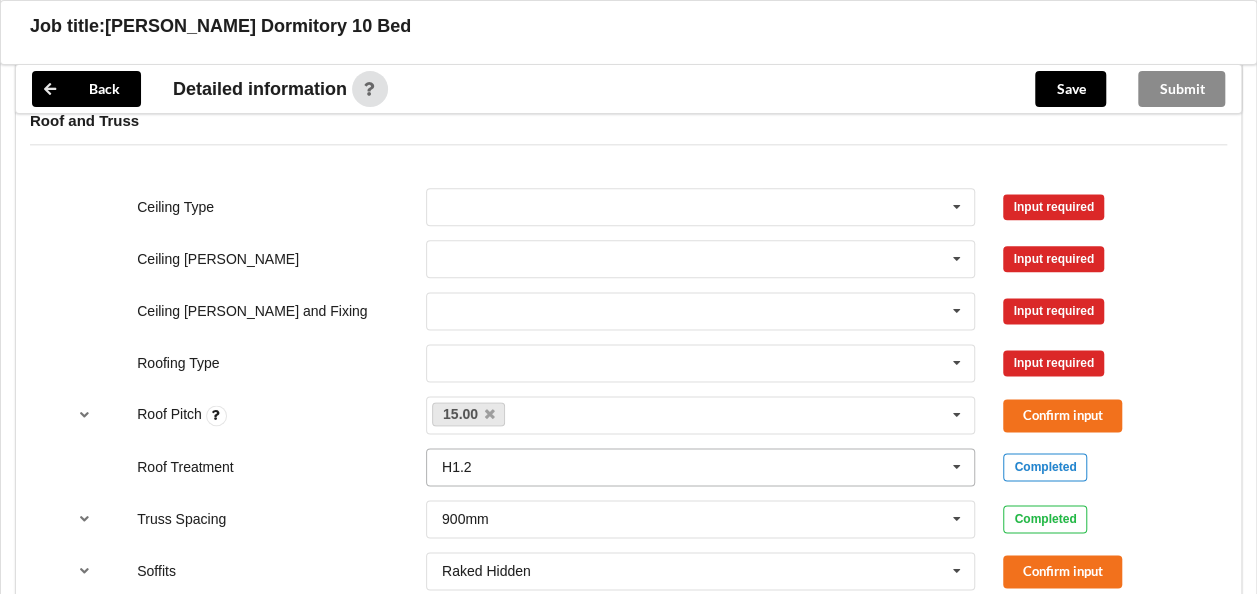 scroll, scrollTop: 1100, scrollLeft: 0, axis: vertical 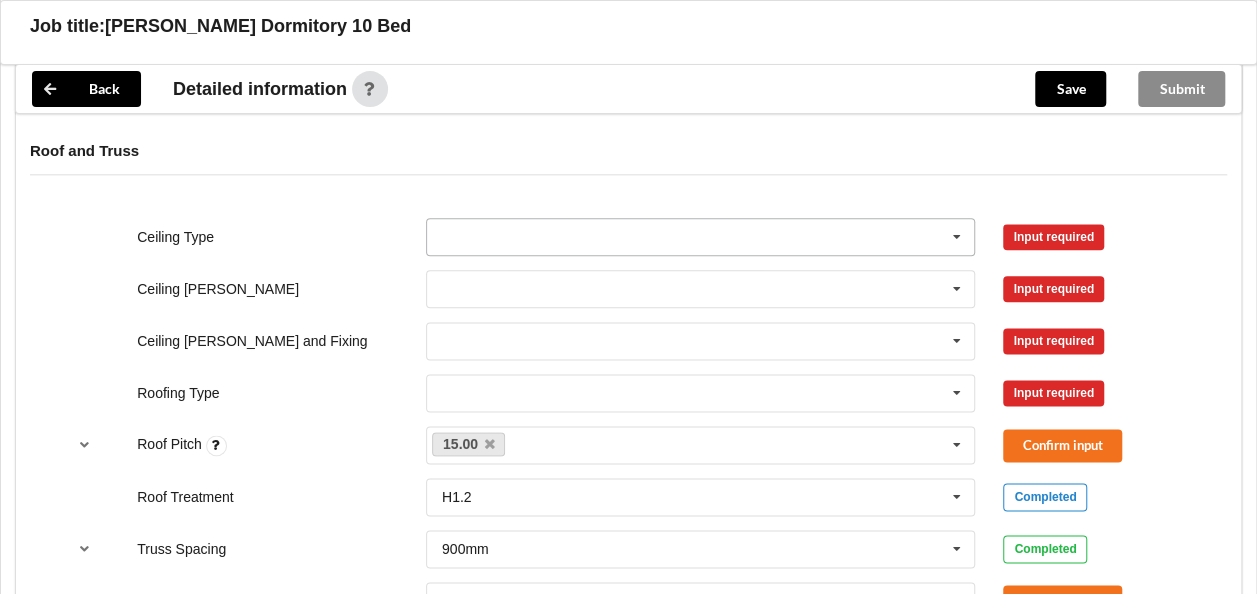 click at bounding box center [957, 237] 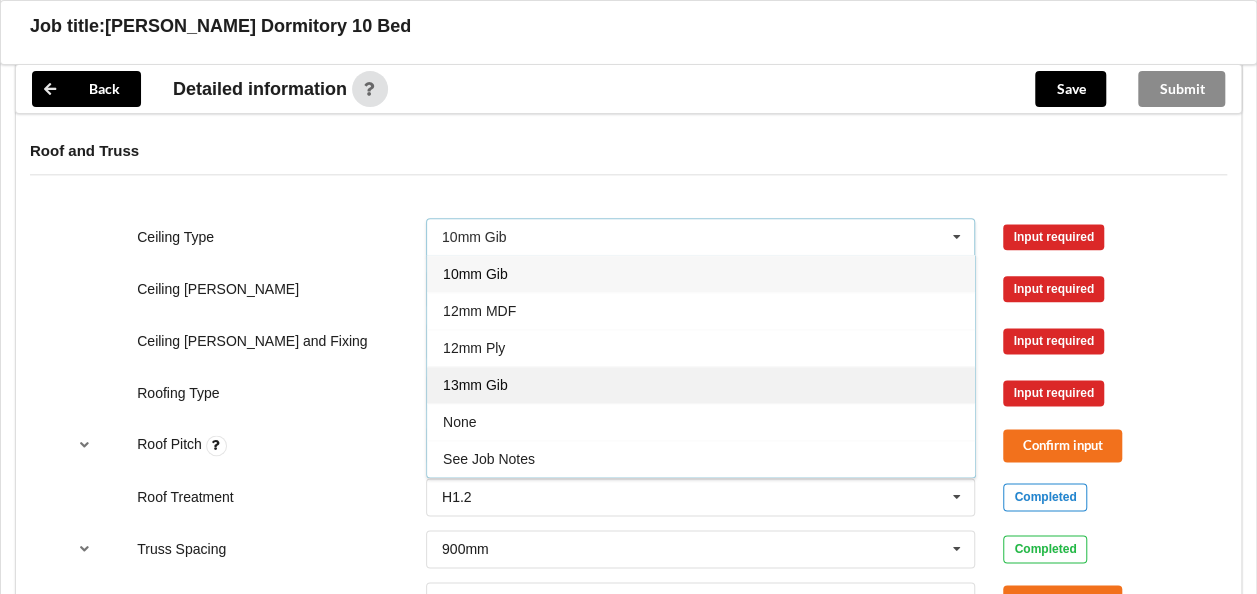 click on "13mm Gib" at bounding box center (701, 384) 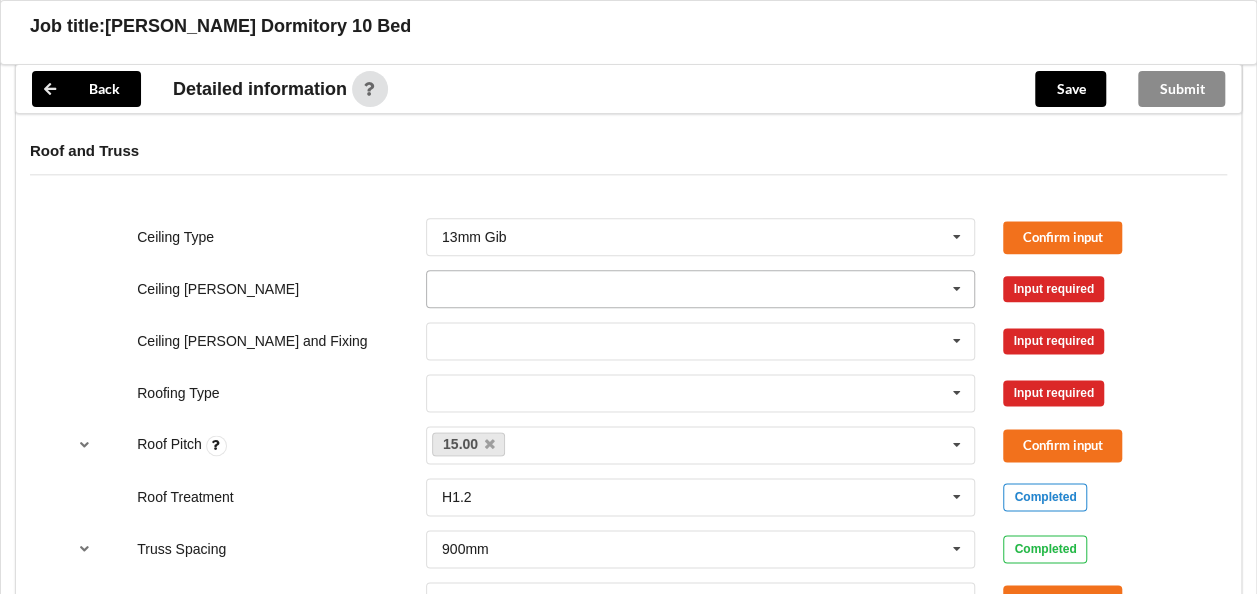 click at bounding box center (702, 289) 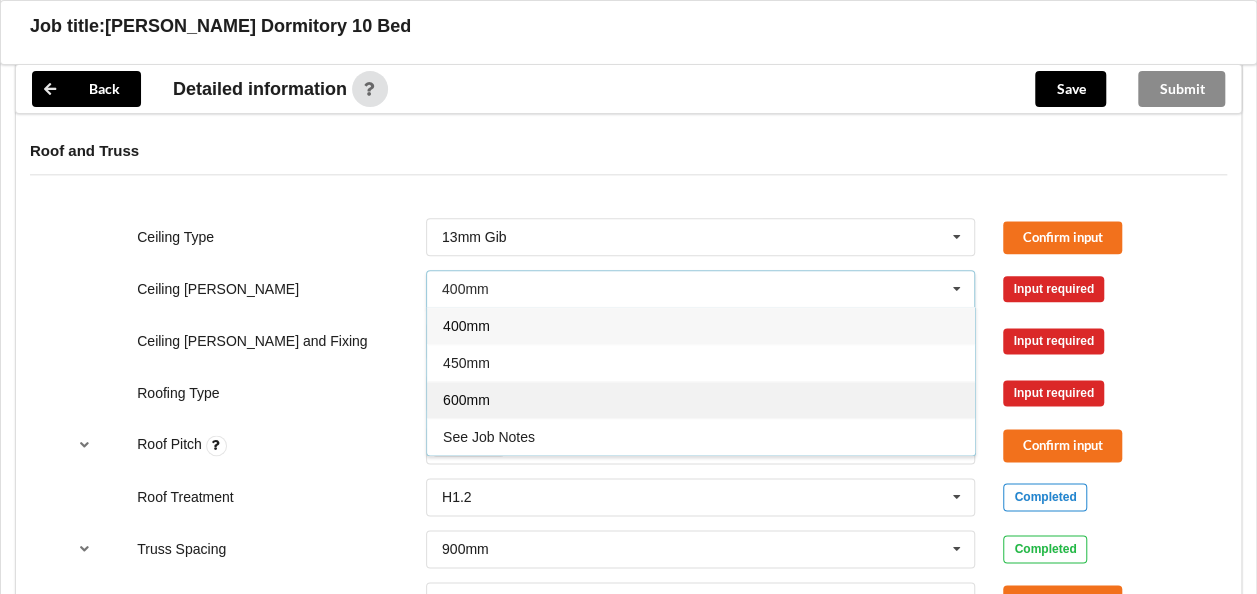 click on "600mm" at bounding box center (701, 399) 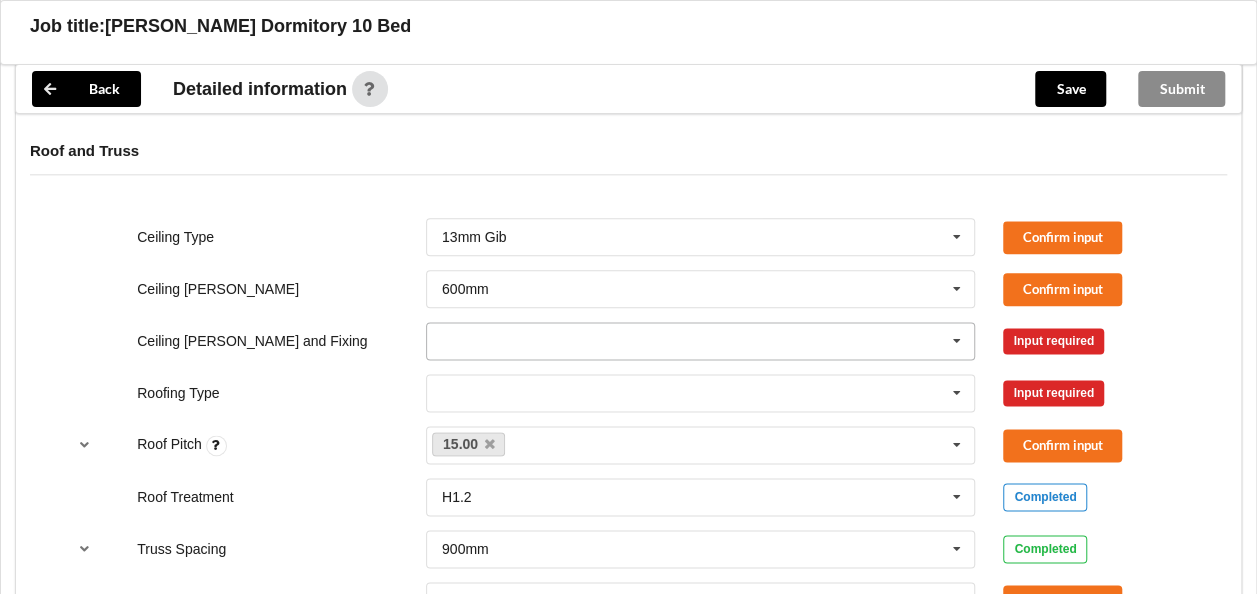 click at bounding box center (702, 341) 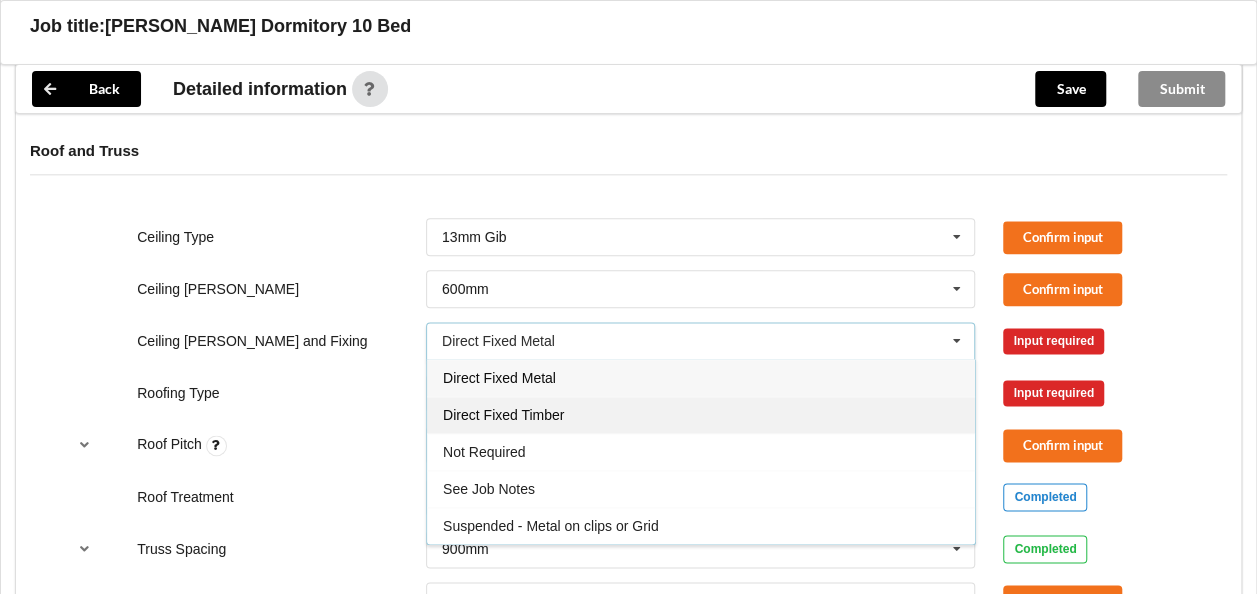 click on "Direct Fixed Timber" at bounding box center [503, 415] 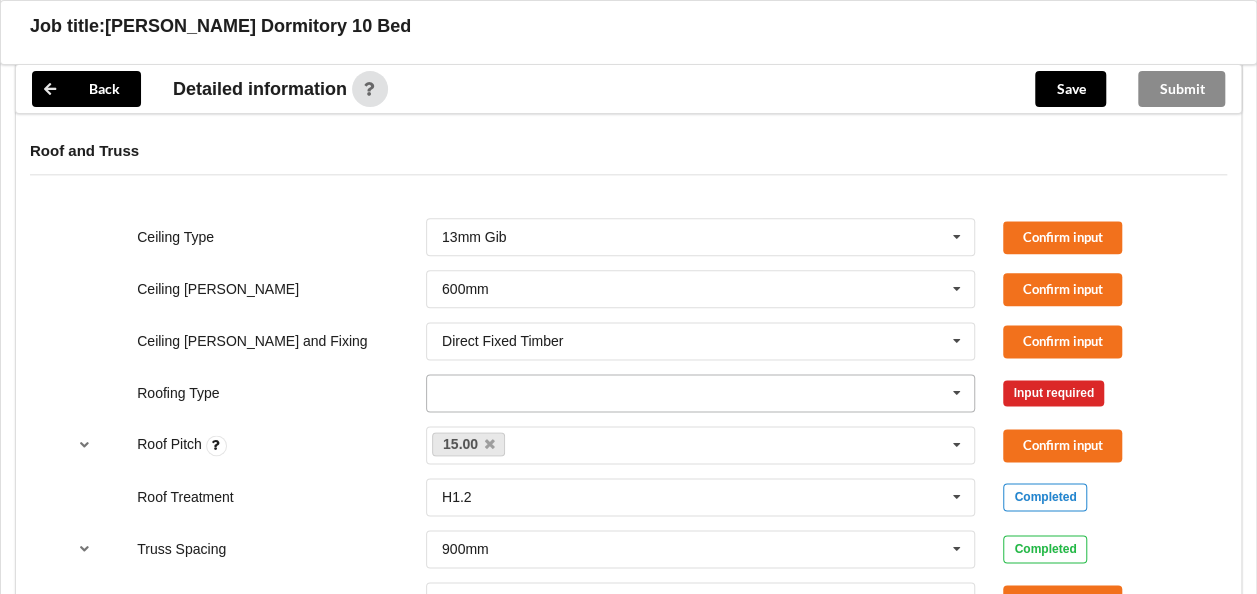 click at bounding box center [702, 393] 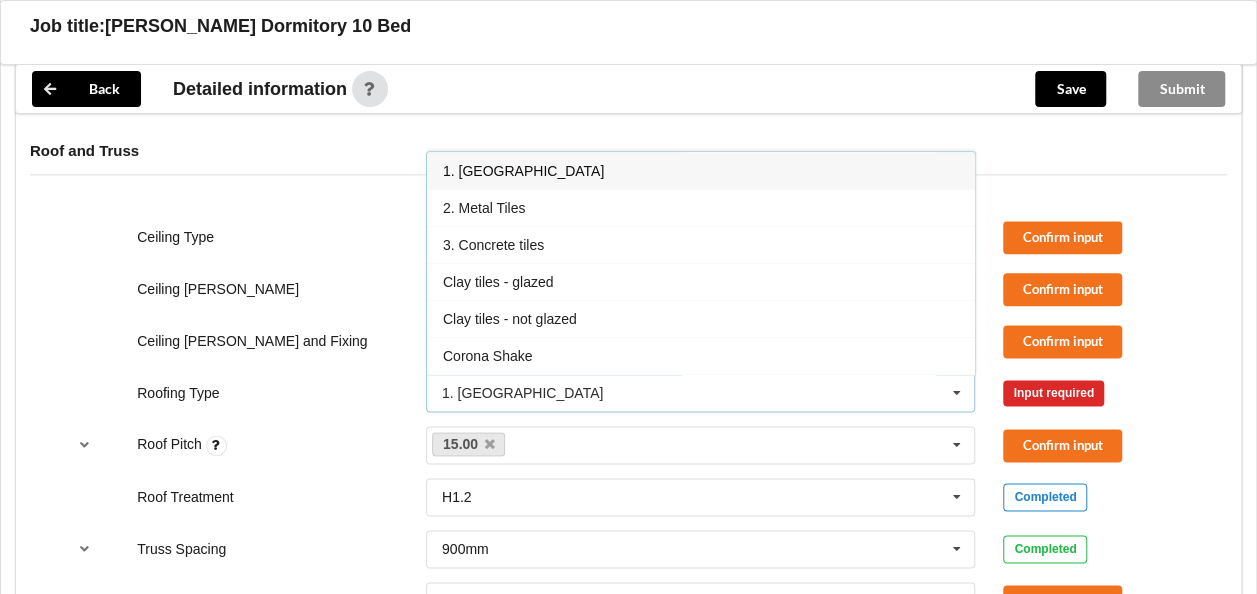 click on "1. [GEOGRAPHIC_DATA]" at bounding box center (701, 170) 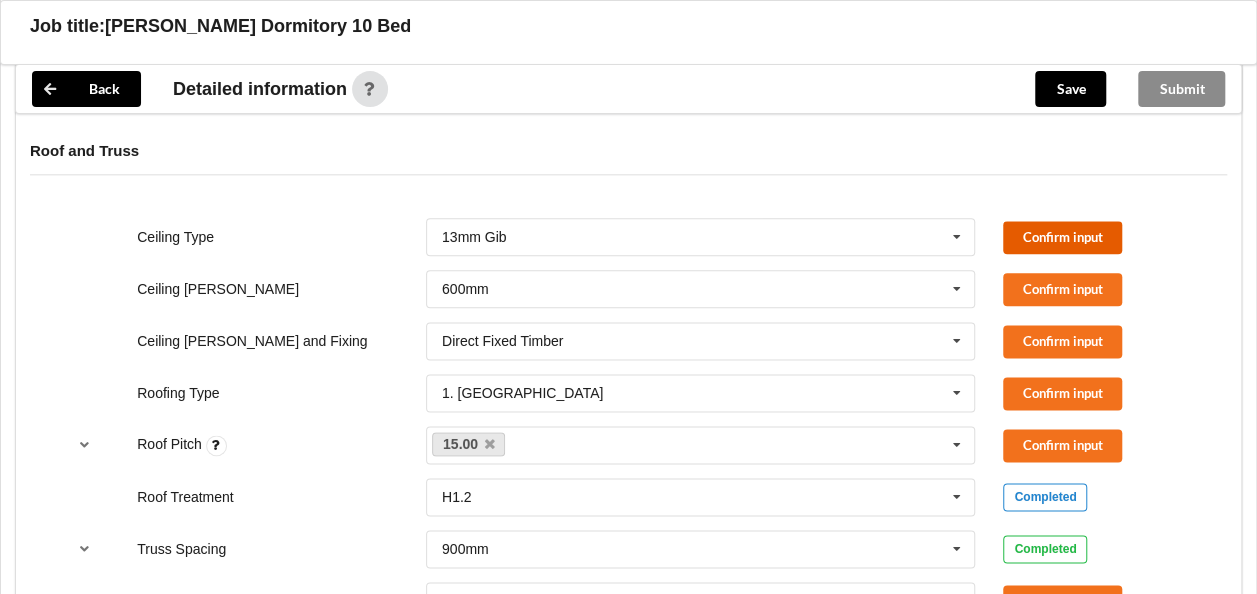 click on "Confirm input" at bounding box center [1062, 237] 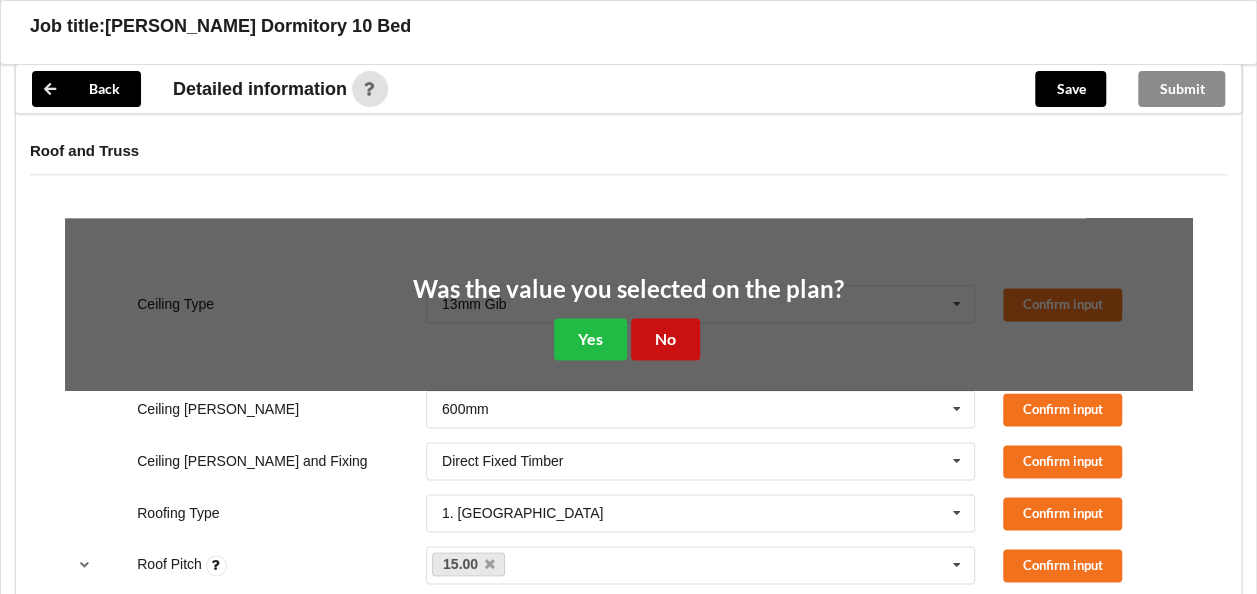 click on "No" at bounding box center [665, 338] 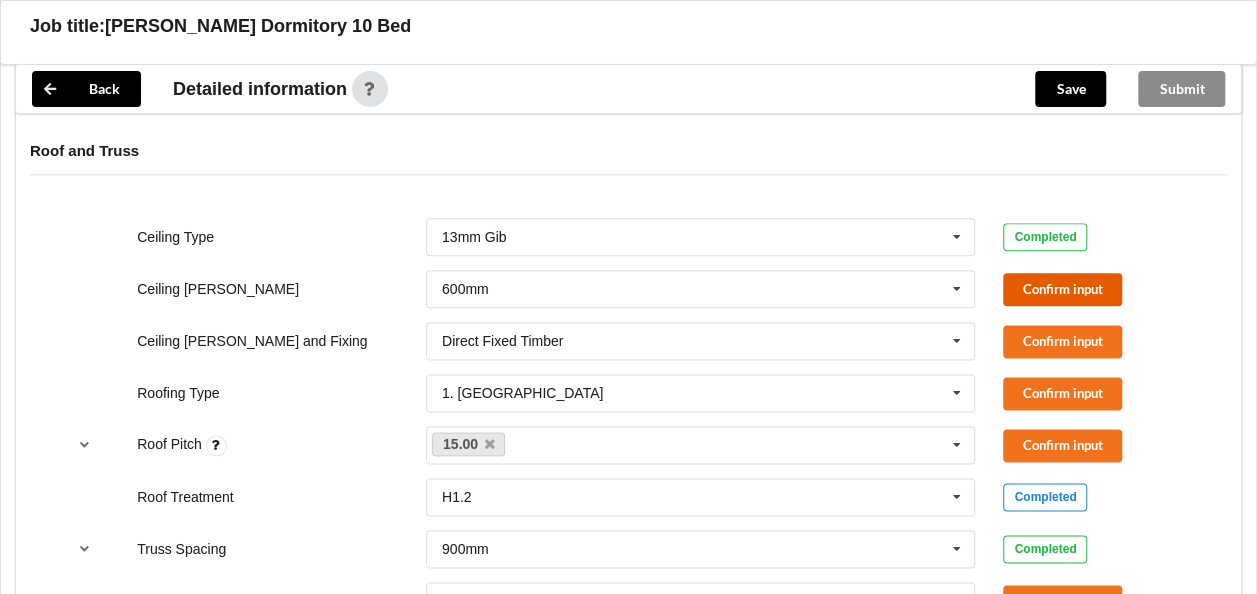 click on "Confirm input" at bounding box center [1062, 289] 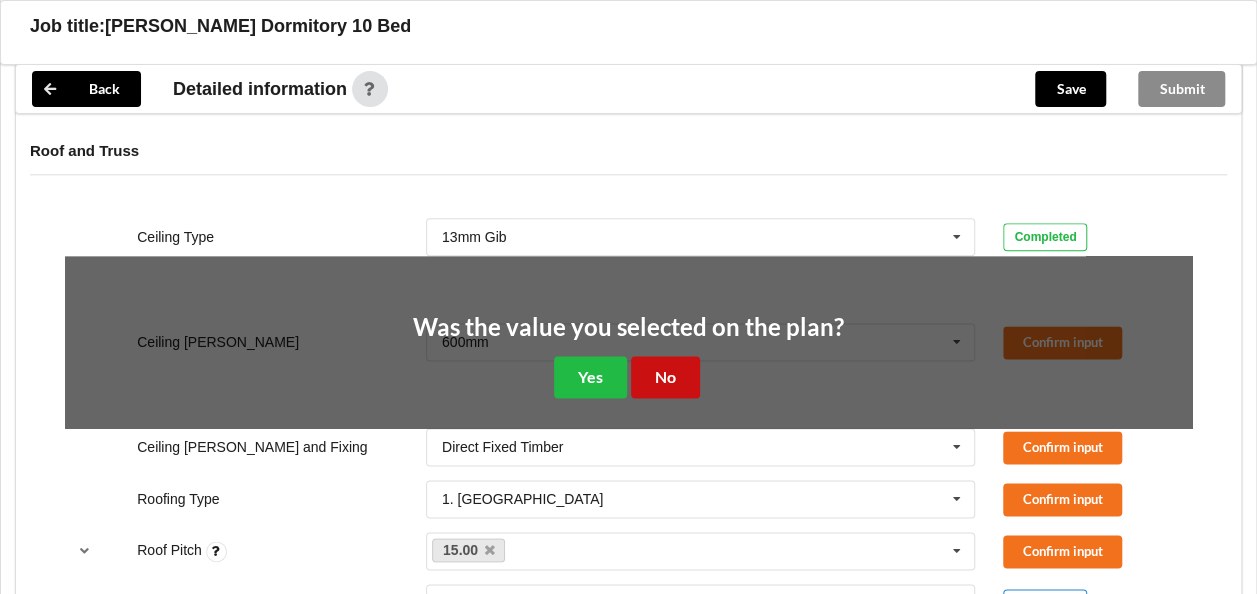 click on "No" at bounding box center (665, 376) 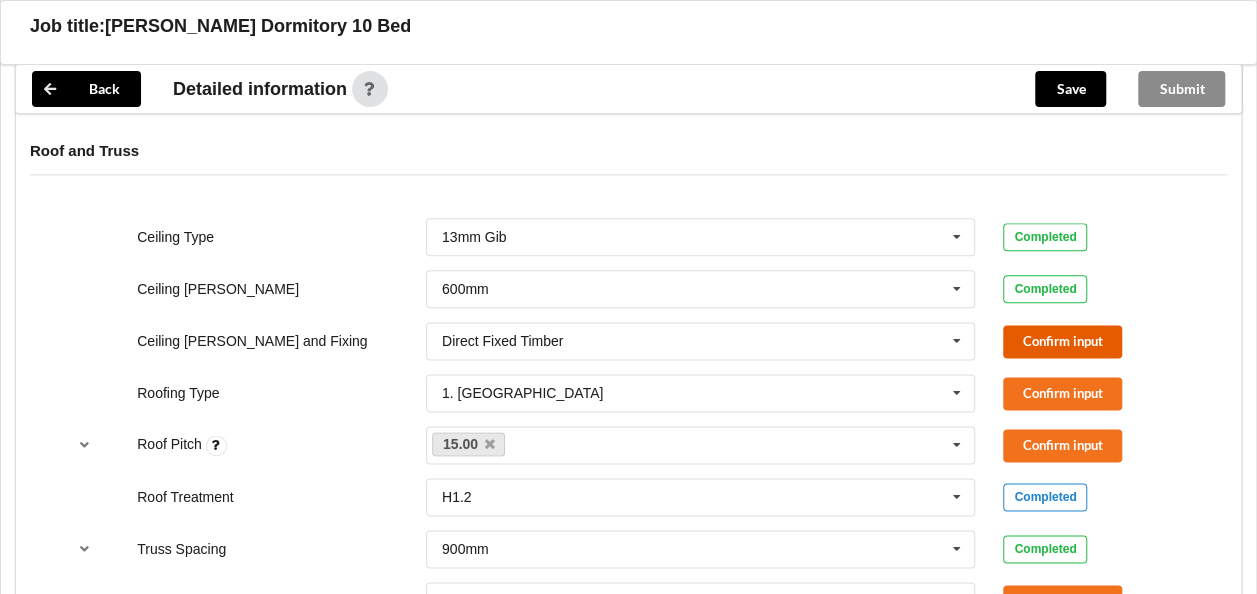 click on "Confirm input" at bounding box center (1062, 341) 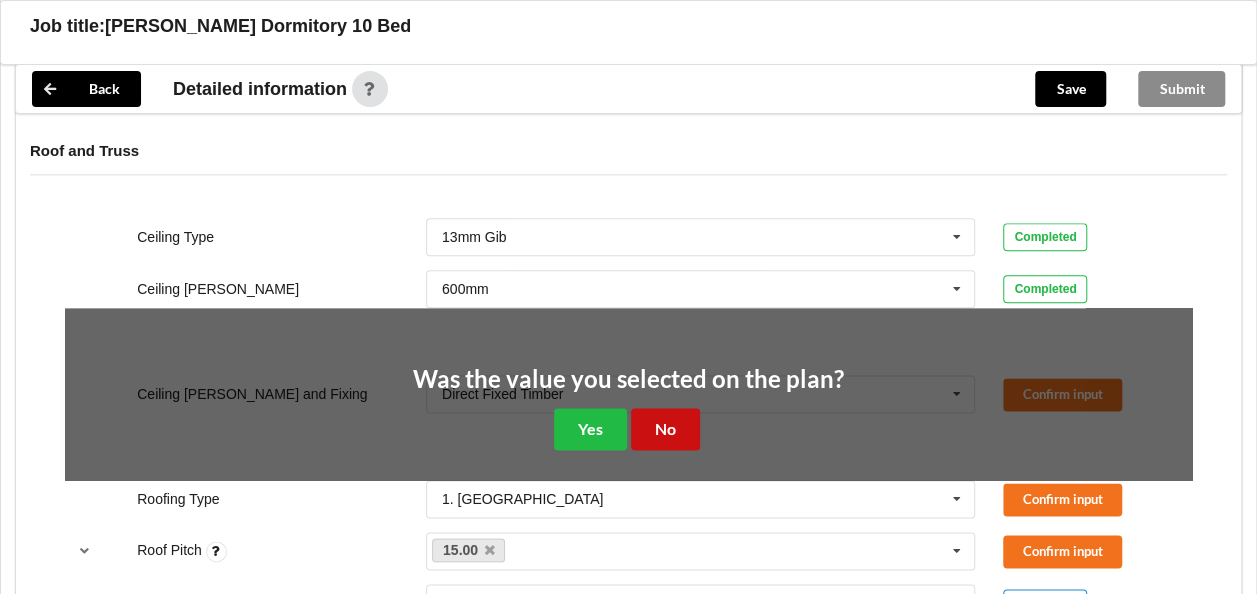 click on "No" at bounding box center [665, 428] 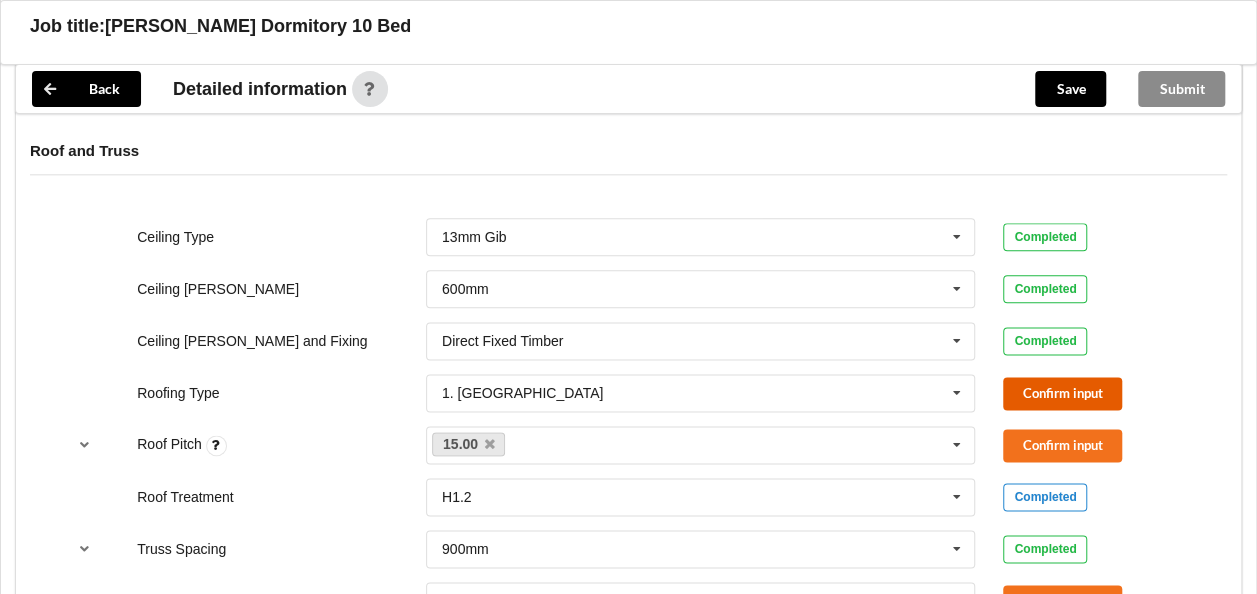 click on "Confirm input" at bounding box center [1062, 393] 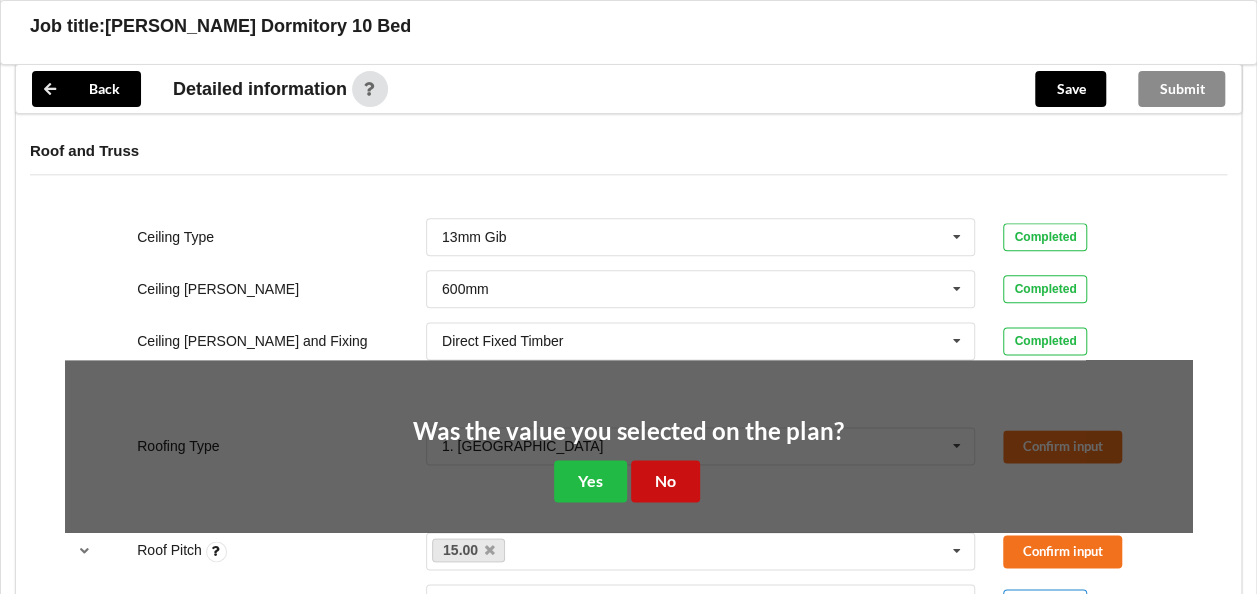 click on "No" at bounding box center (665, 480) 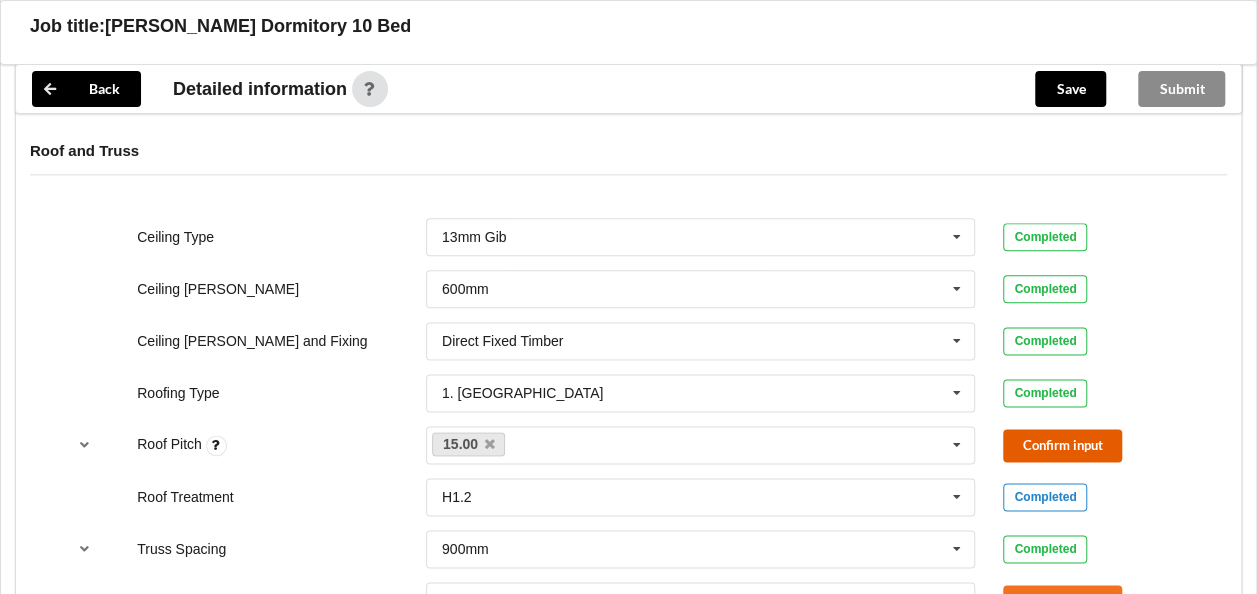 click on "Confirm input" at bounding box center [1062, 445] 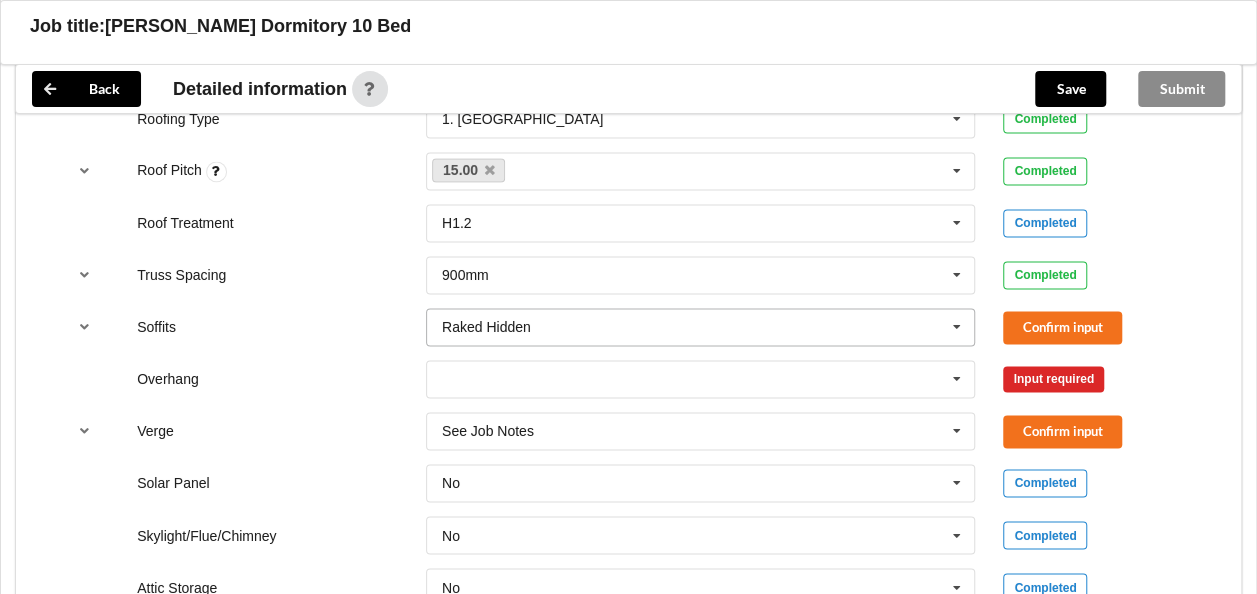 scroll, scrollTop: 1400, scrollLeft: 0, axis: vertical 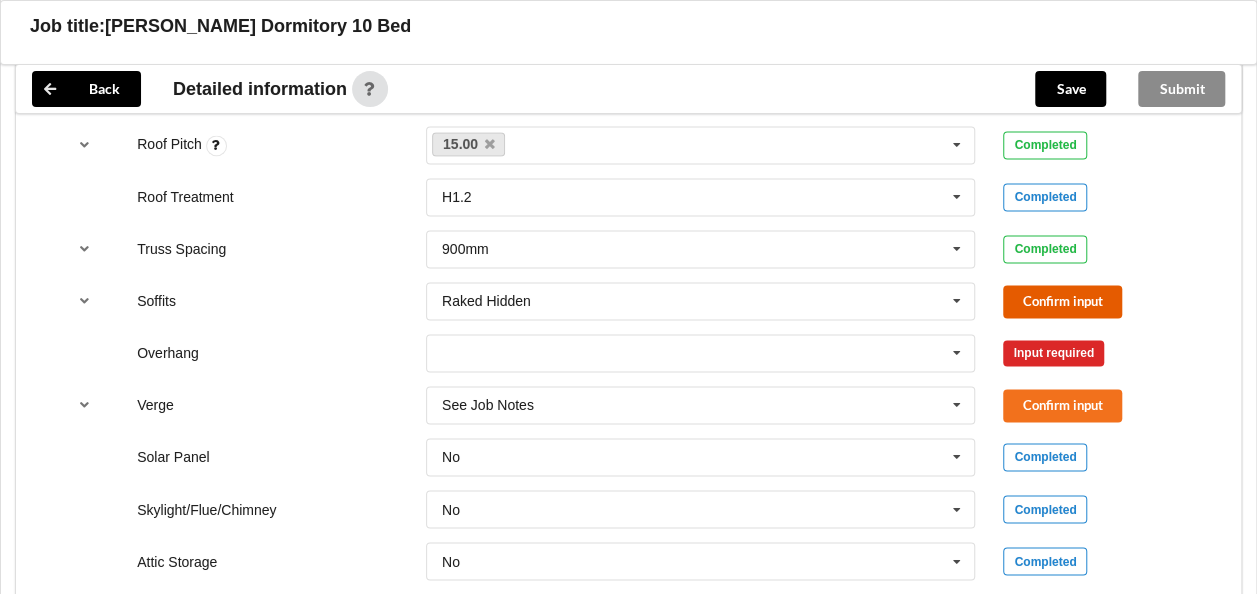 click on "Confirm input" at bounding box center [1062, 301] 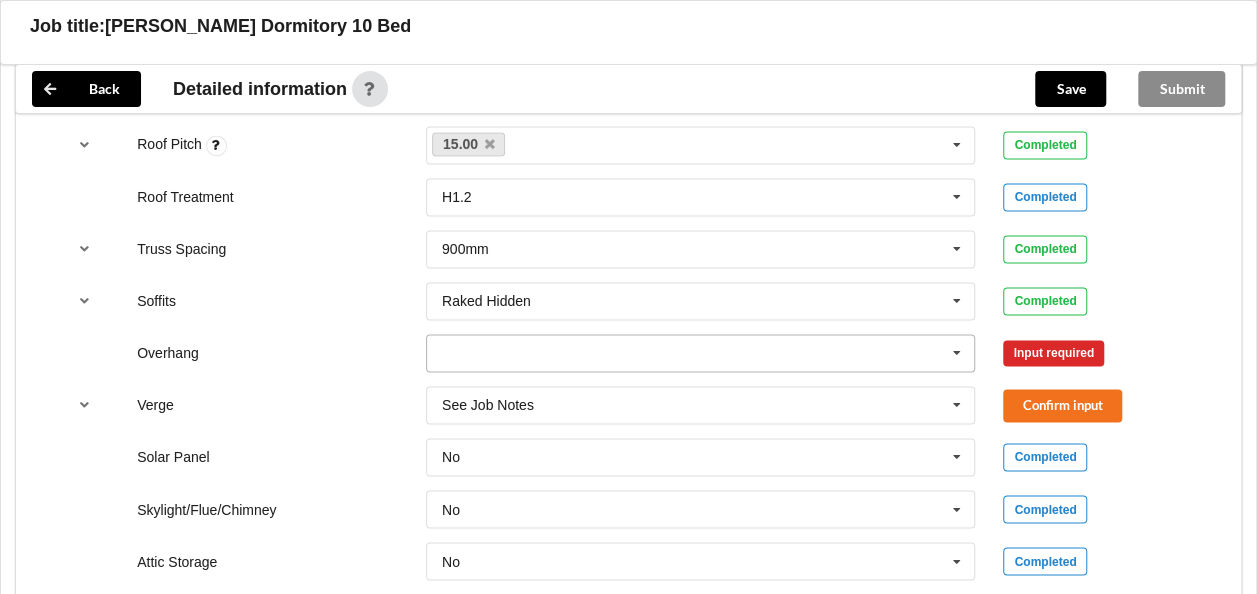 click at bounding box center [702, 353] 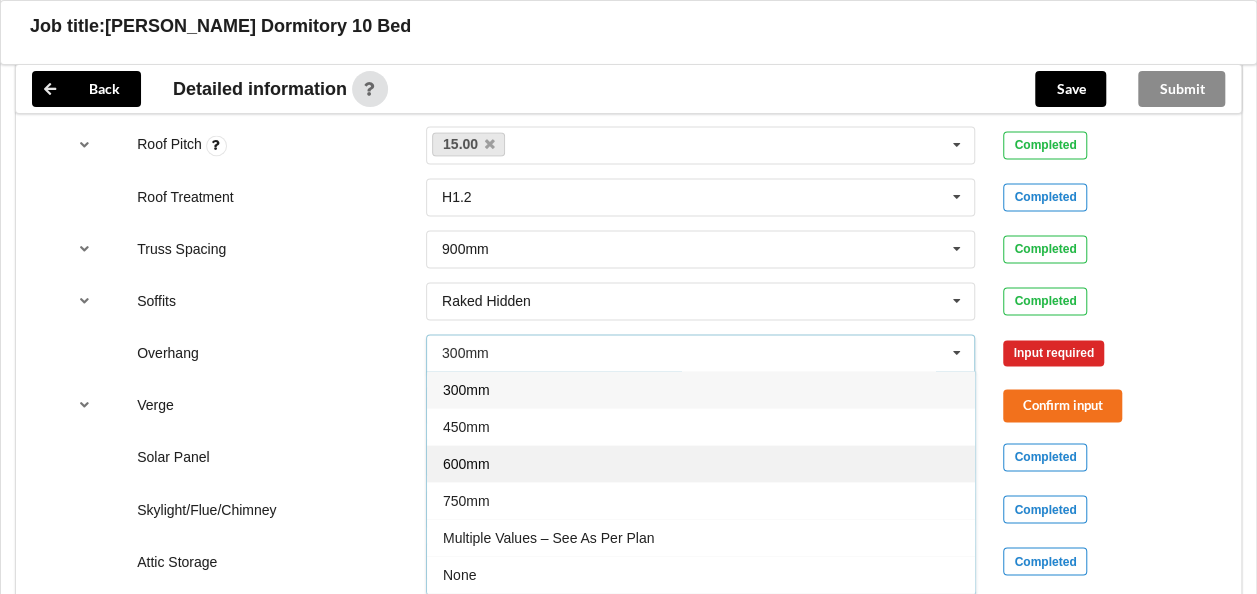 click on "600mm" at bounding box center [701, 463] 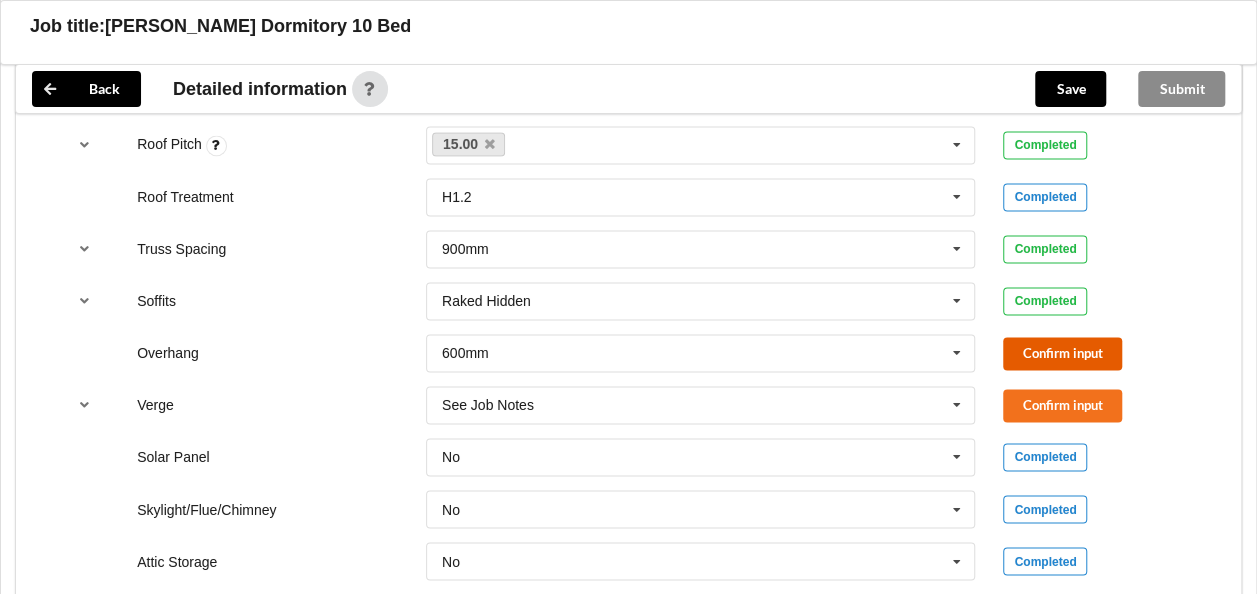 click on "Confirm input" at bounding box center [1062, 353] 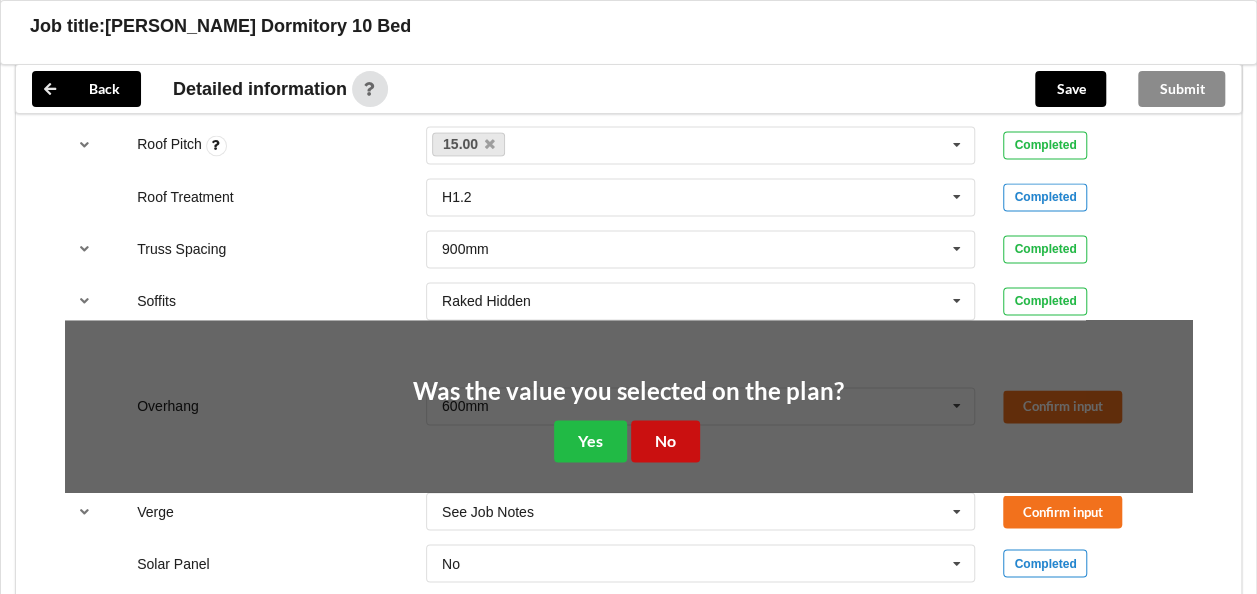 click on "No" at bounding box center [665, 440] 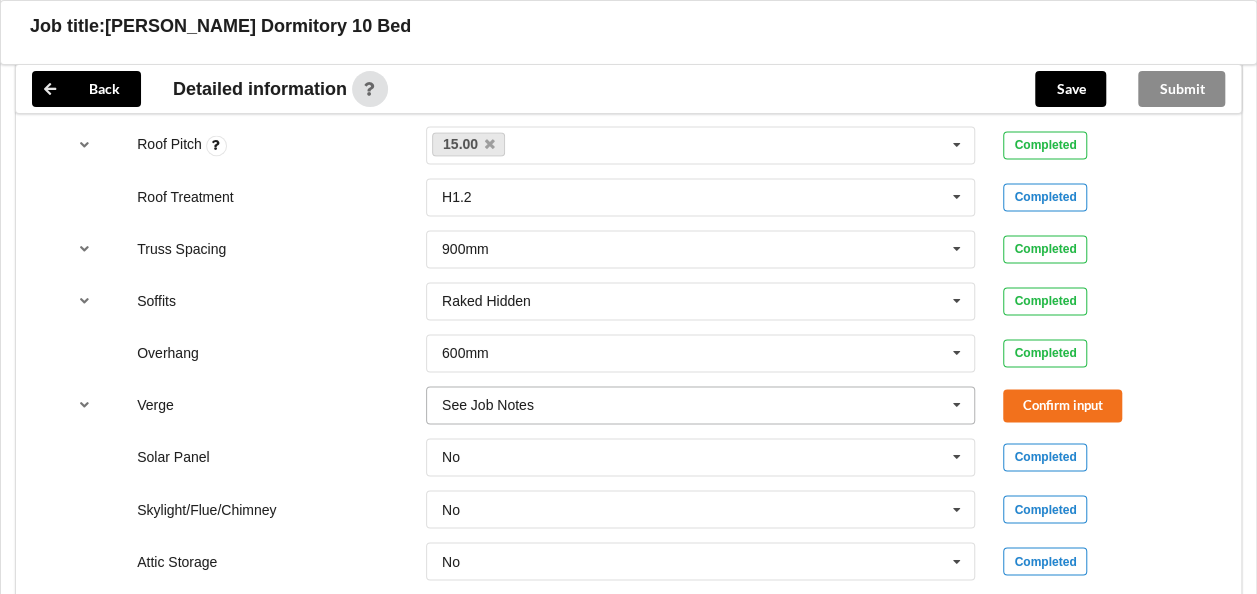 click at bounding box center [702, 405] 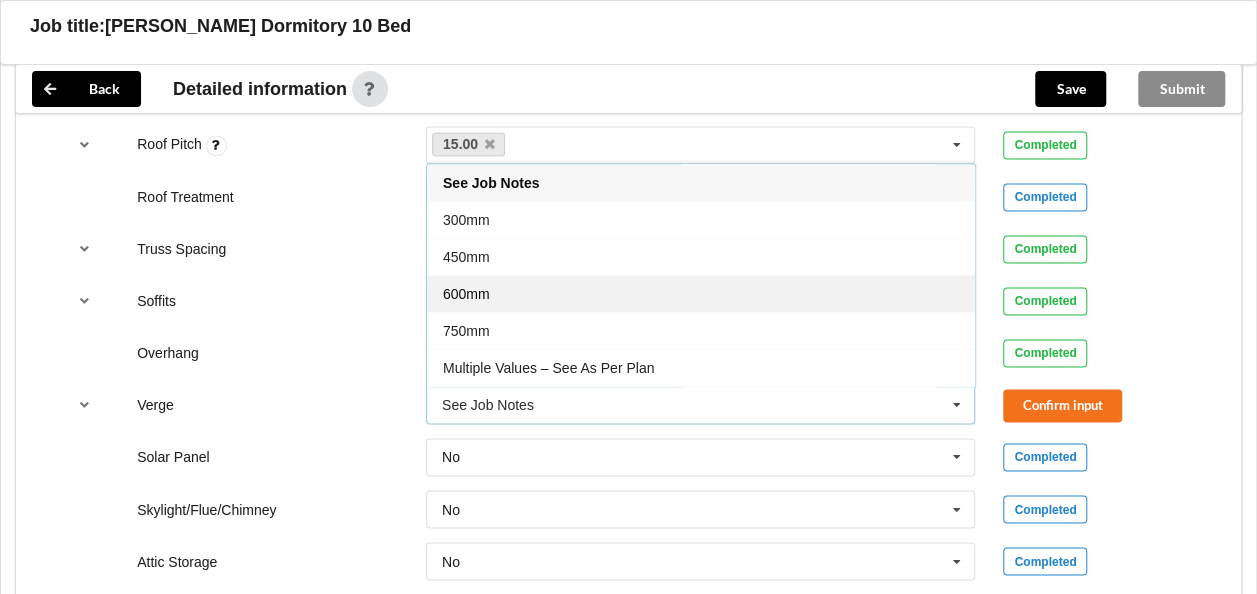 click on "600mm" at bounding box center (701, 293) 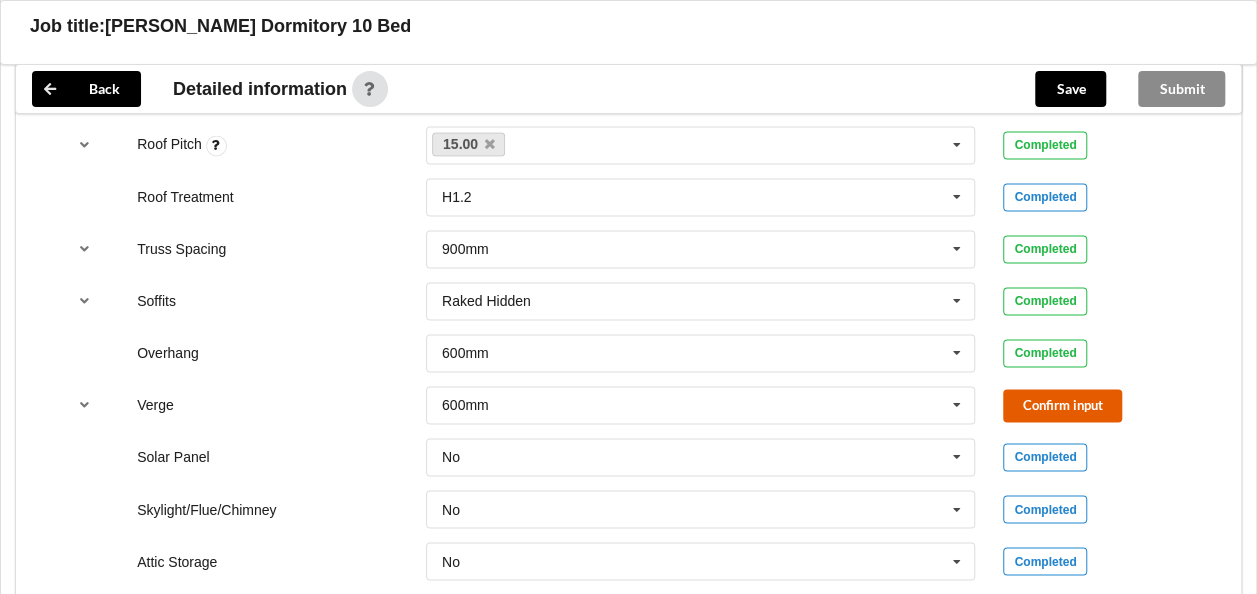 click on "Confirm input" at bounding box center [1062, 405] 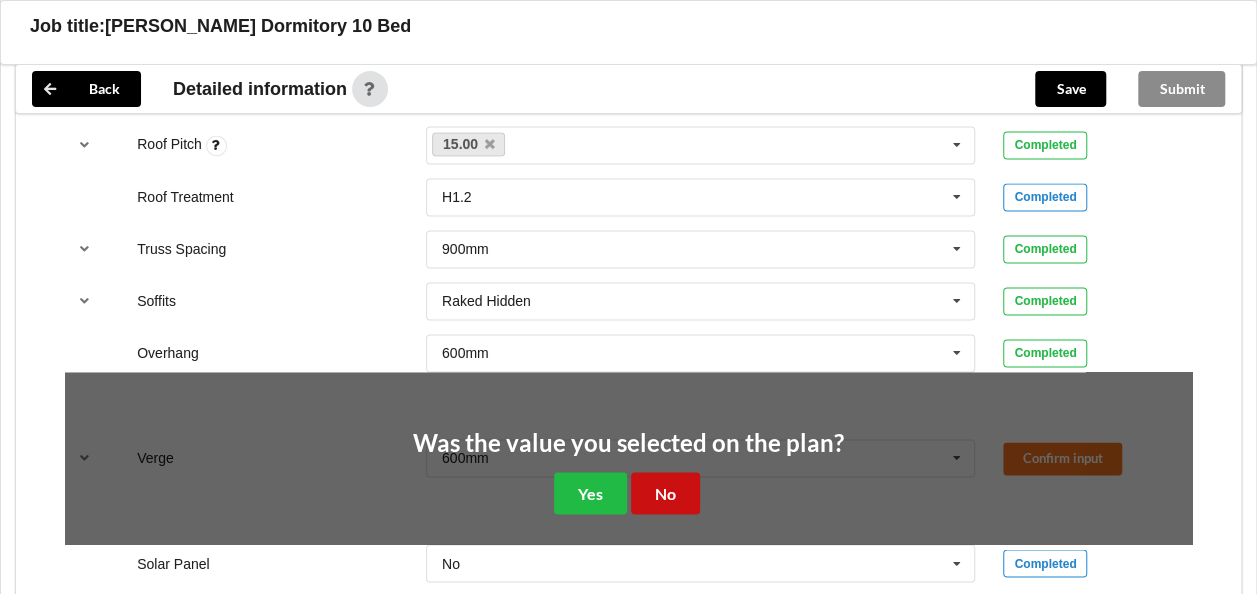 click on "No" at bounding box center (665, 492) 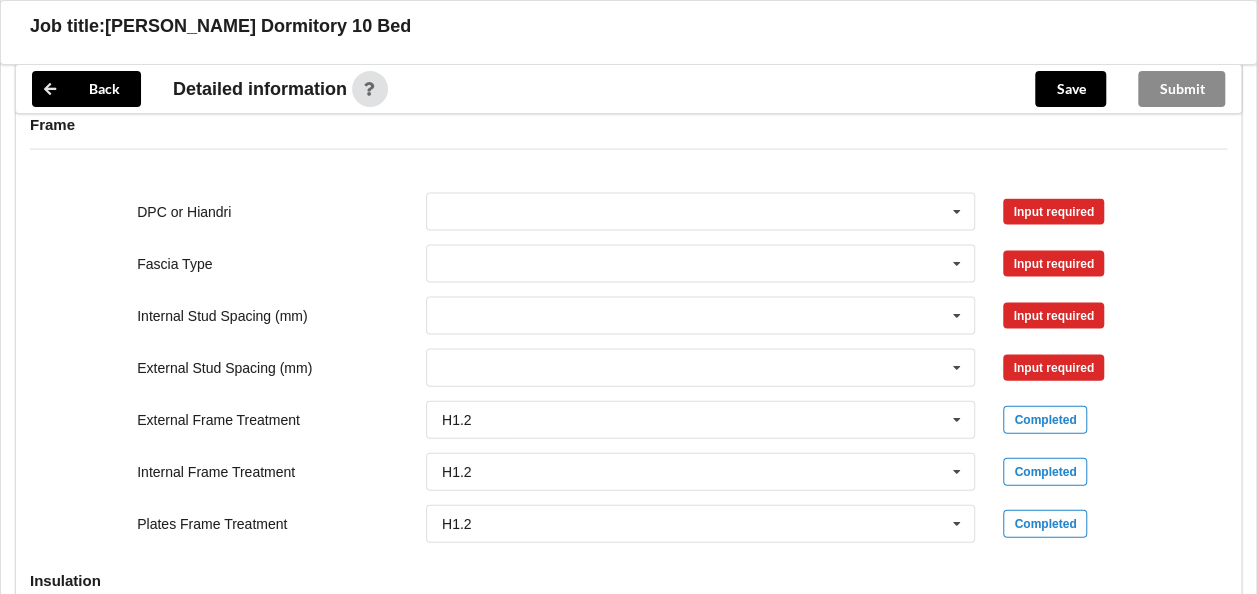 scroll, scrollTop: 2000, scrollLeft: 0, axis: vertical 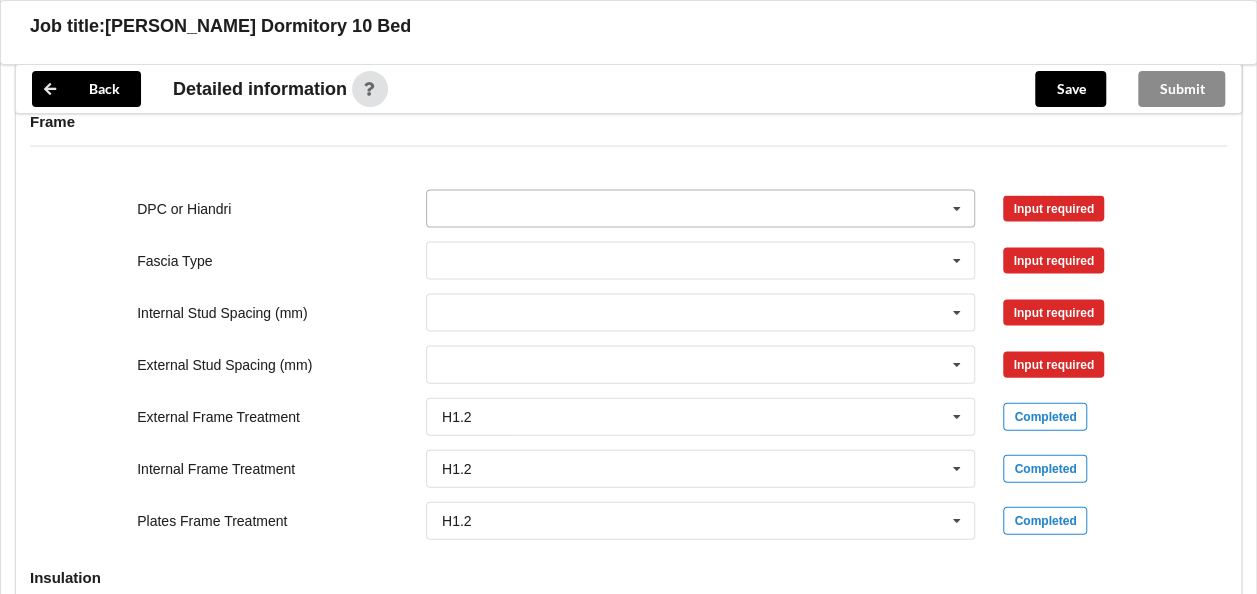 click at bounding box center [702, 209] 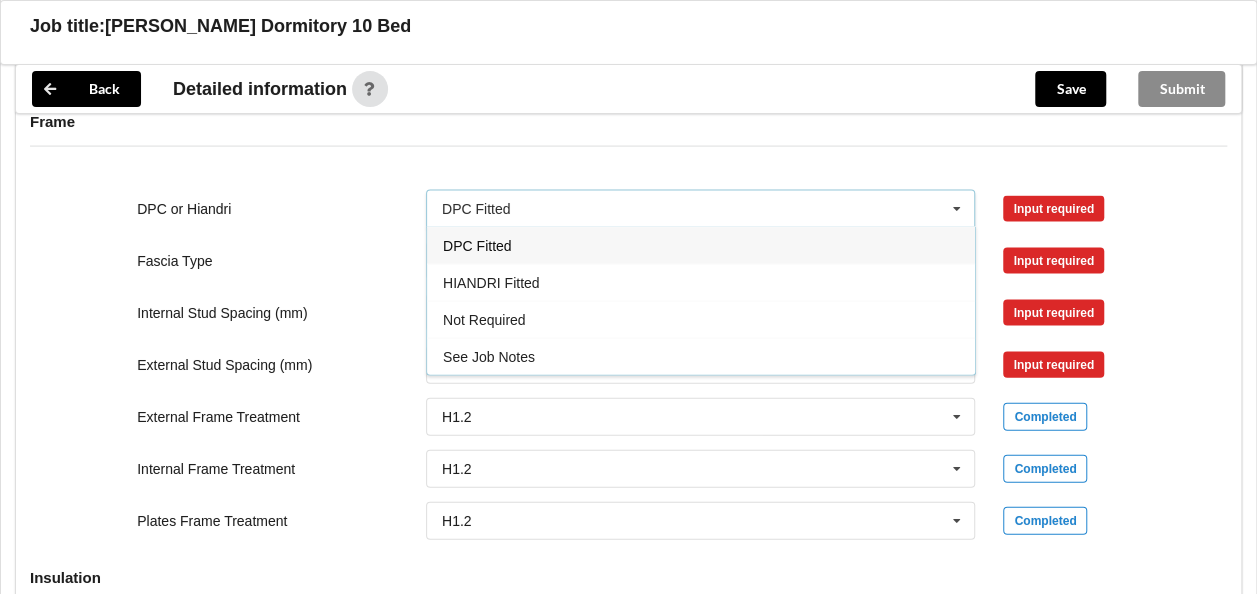 click on "DPC Fitted" at bounding box center [701, 245] 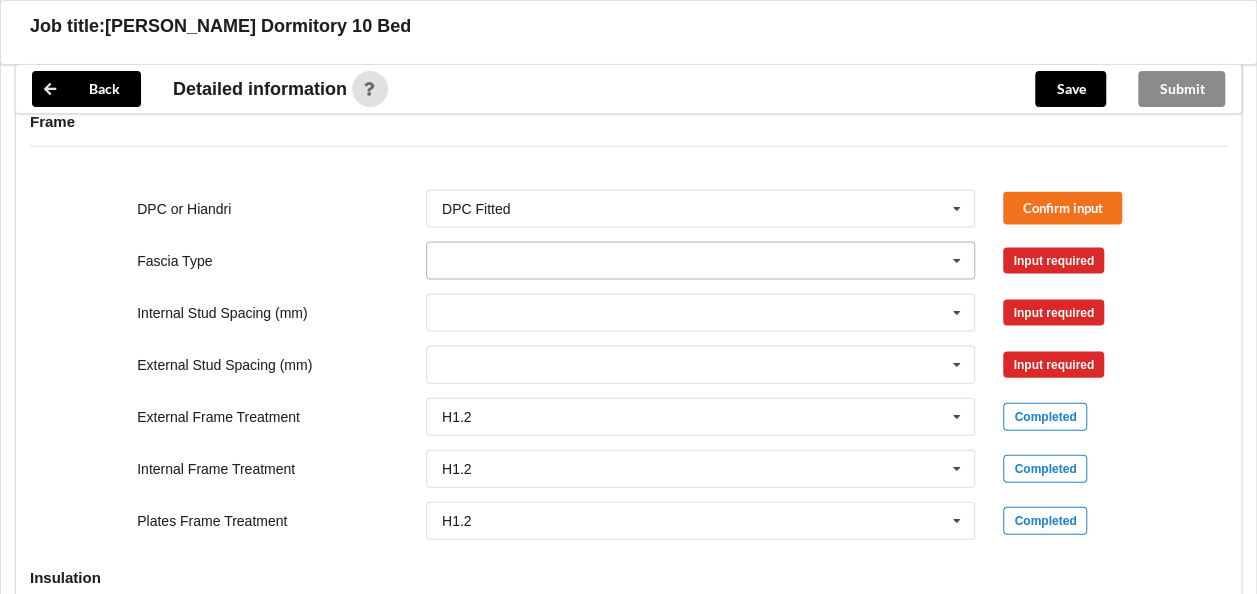 click at bounding box center (702, 261) 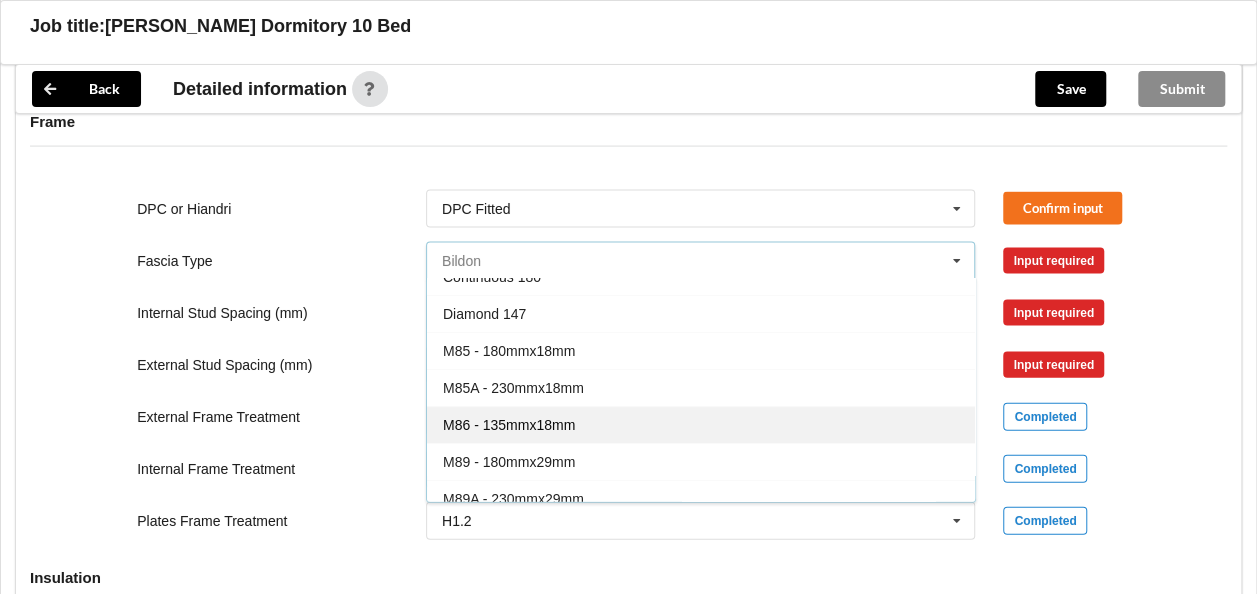 scroll, scrollTop: 100, scrollLeft: 0, axis: vertical 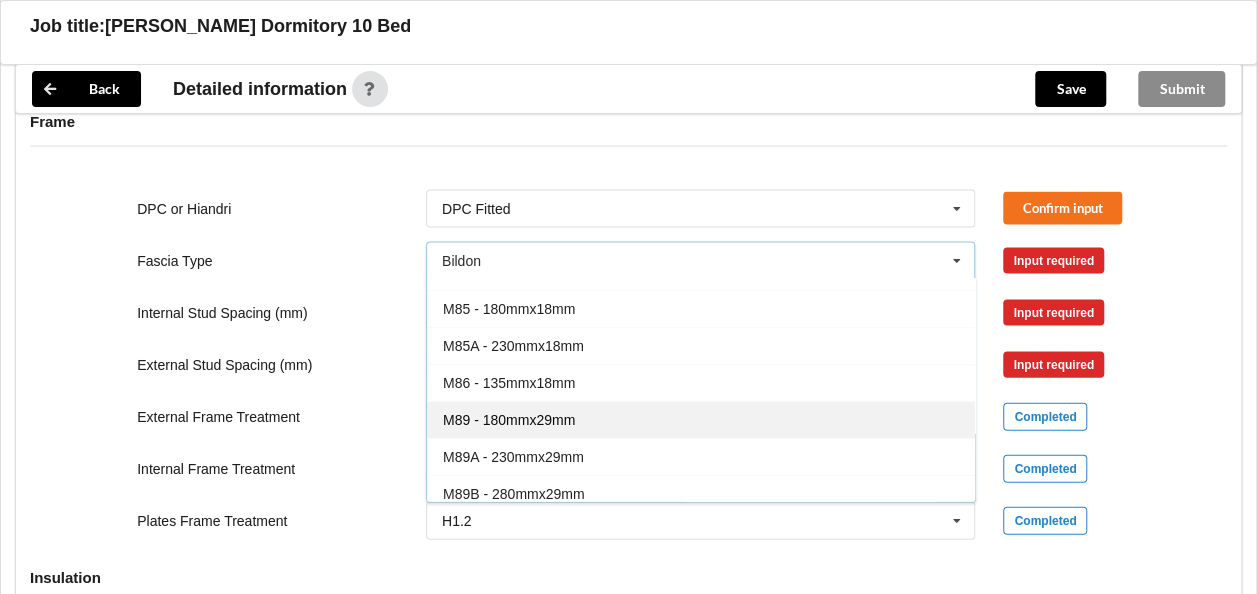 click on "M89 - 180mmx29mm" at bounding box center (509, 420) 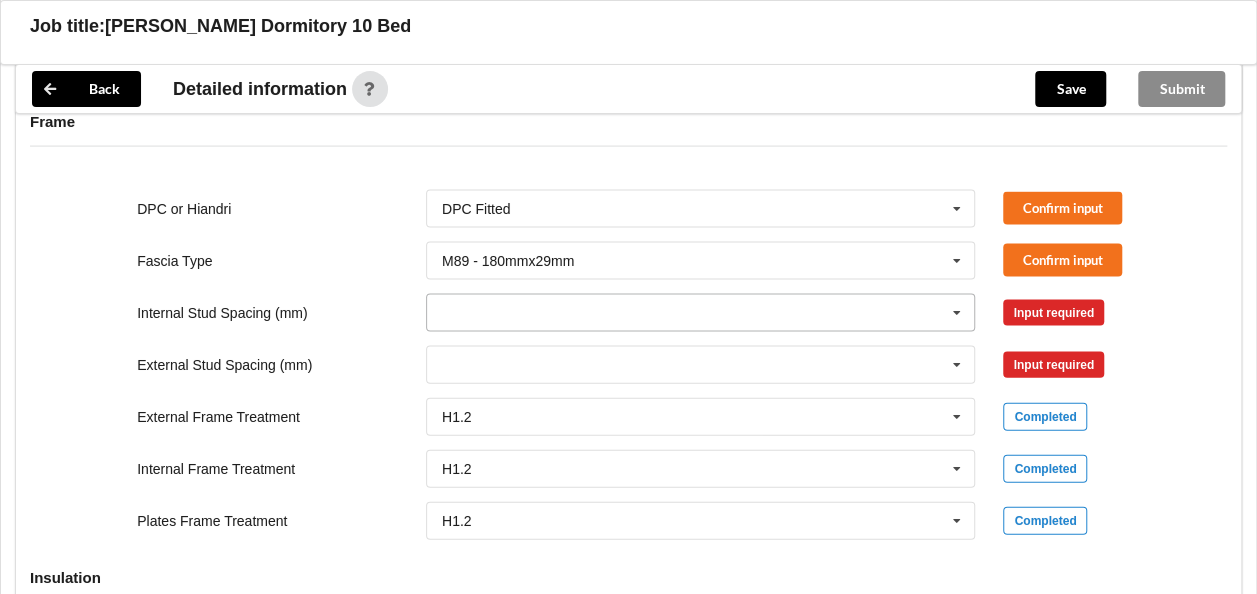 click at bounding box center [702, 313] 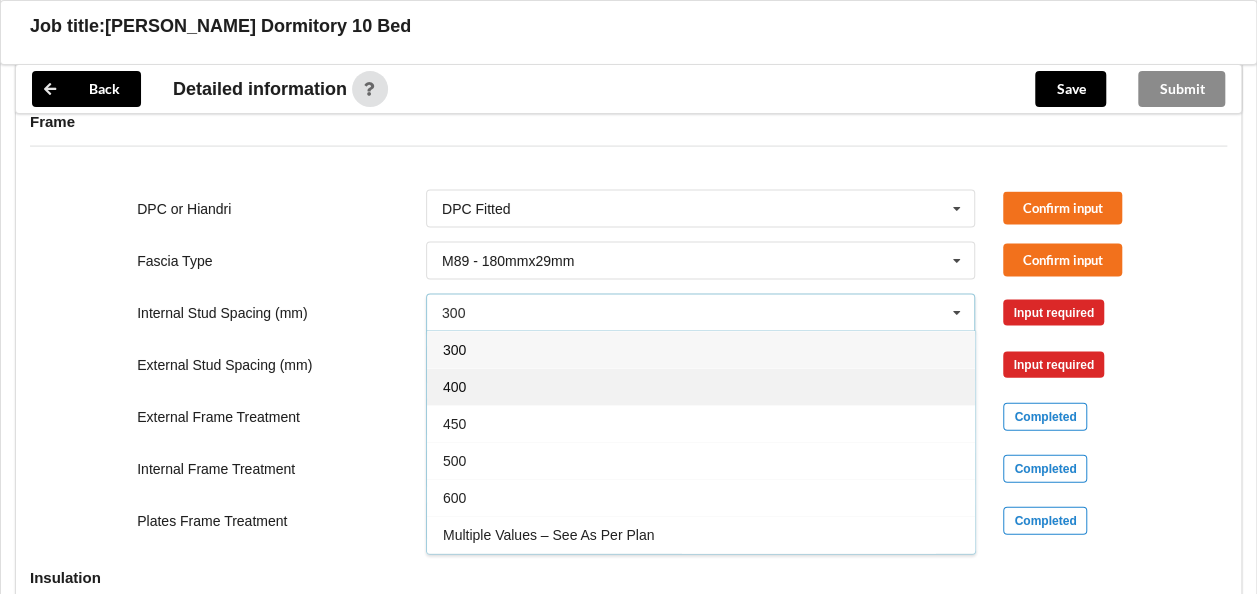 click on "400" at bounding box center [701, 386] 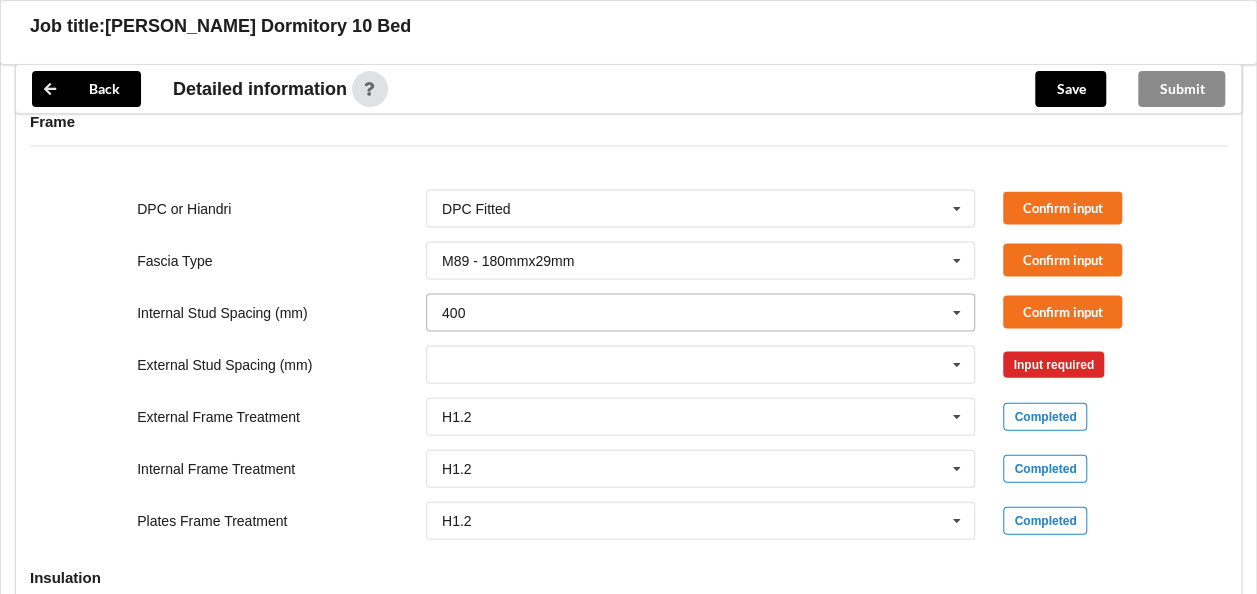 click at bounding box center (702, 313) 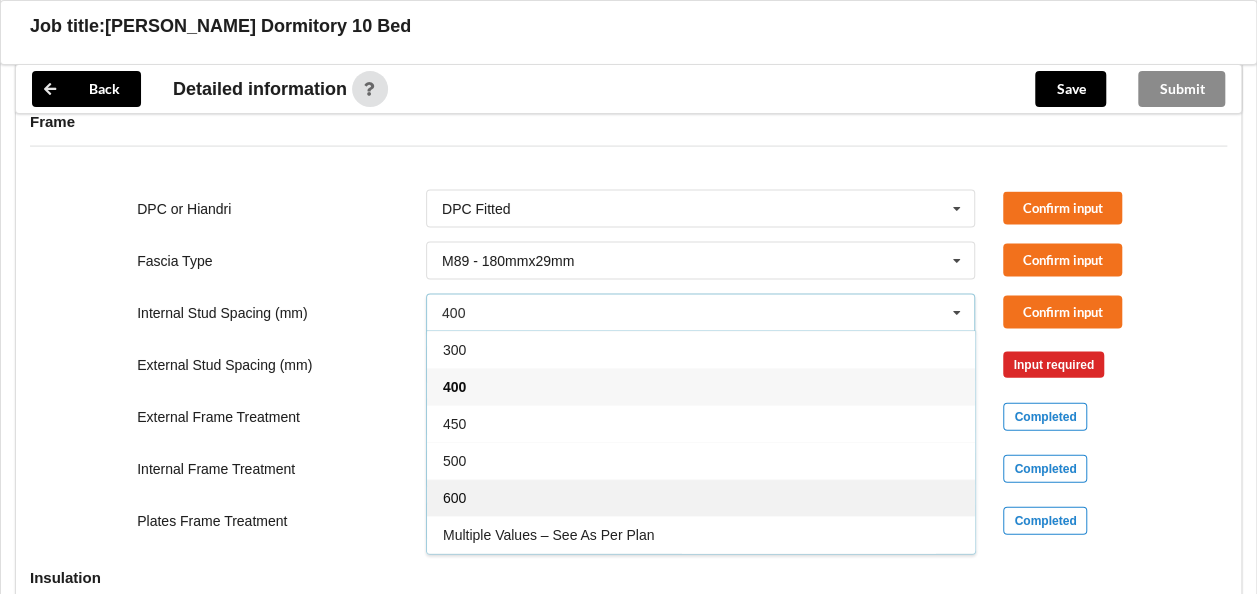 click on "600" at bounding box center (701, 497) 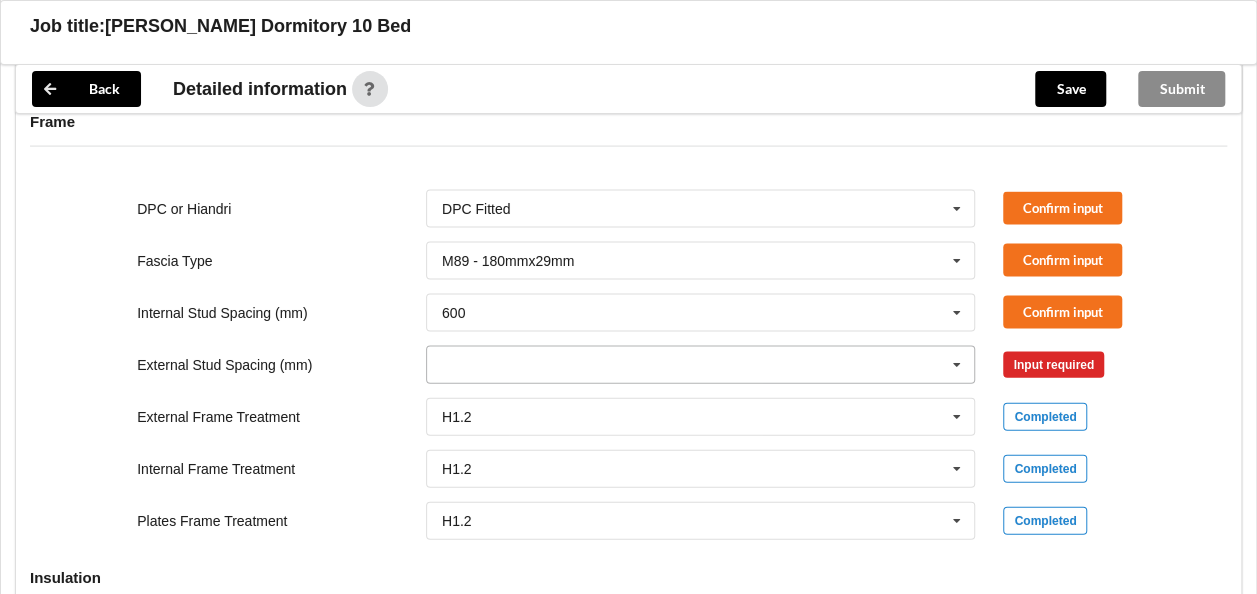 click at bounding box center (702, 365) 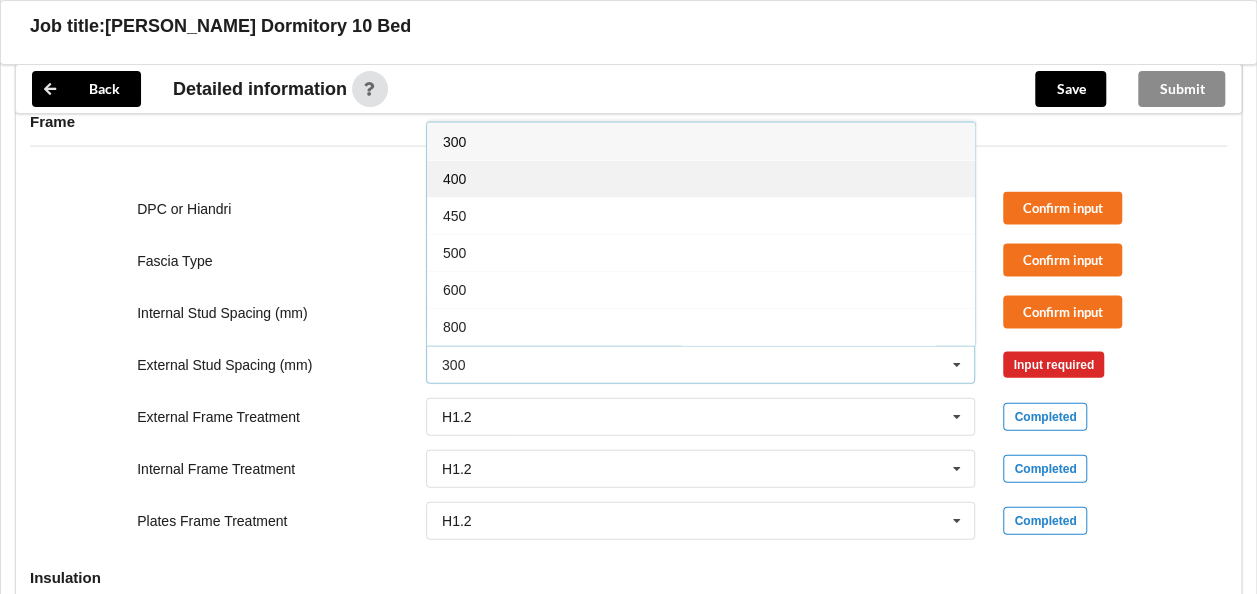 click on "400" at bounding box center (701, 178) 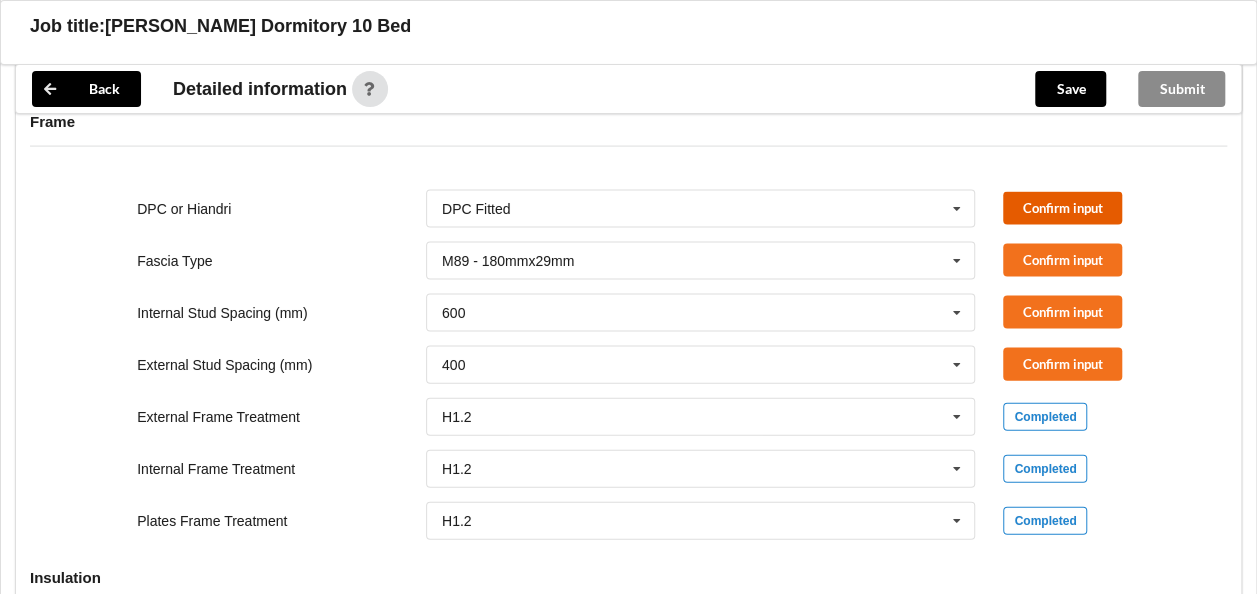 click on "Confirm input" at bounding box center [1062, 208] 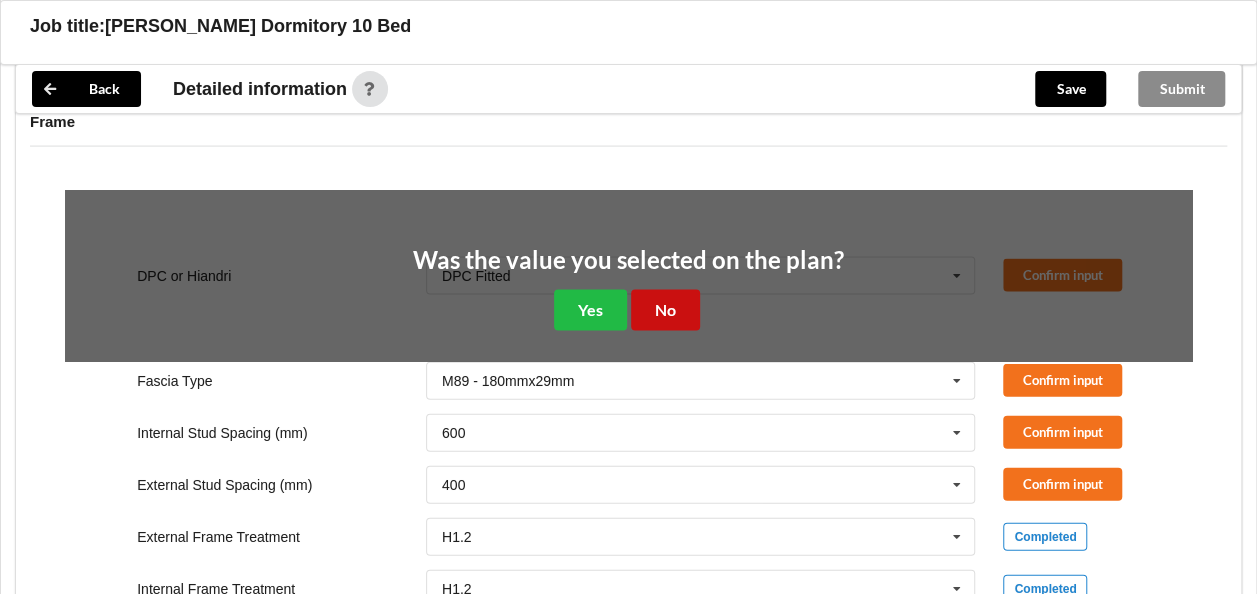click on "No" at bounding box center (665, 310) 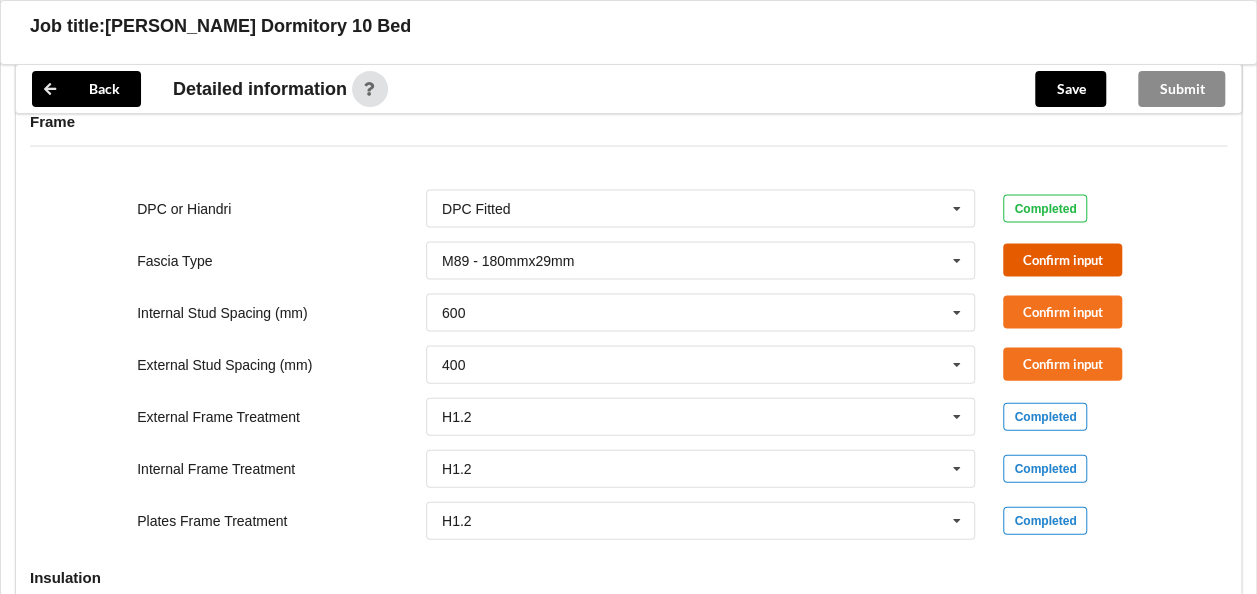 click on "Confirm input" at bounding box center (1062, 260) 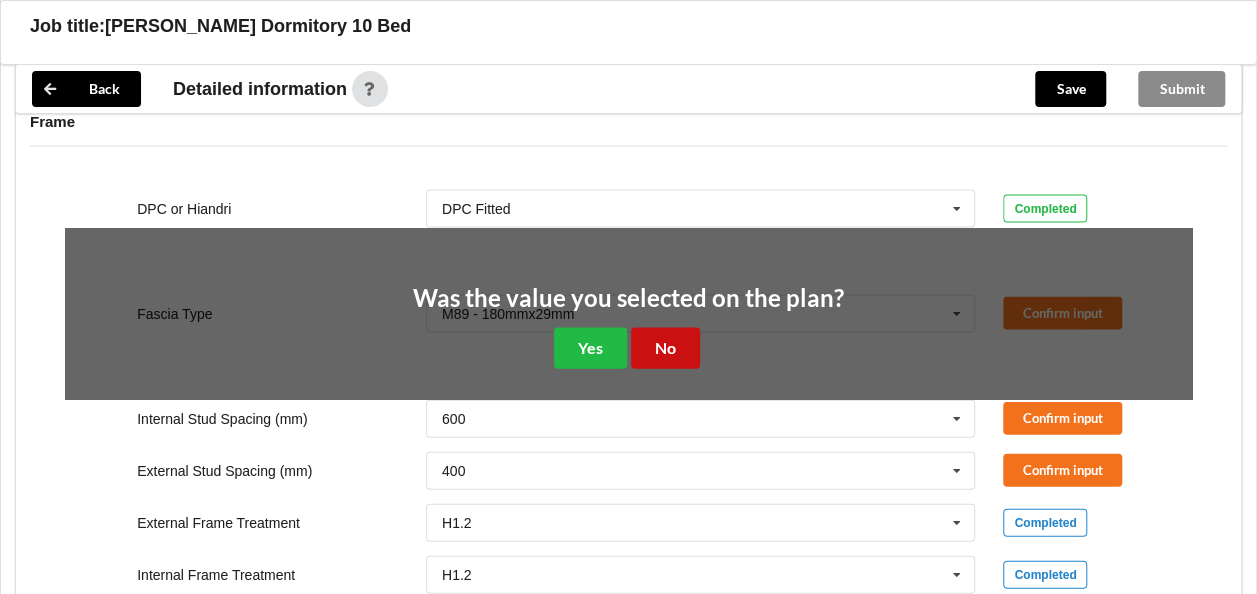 click on "No" at bounding box center [665, 348] 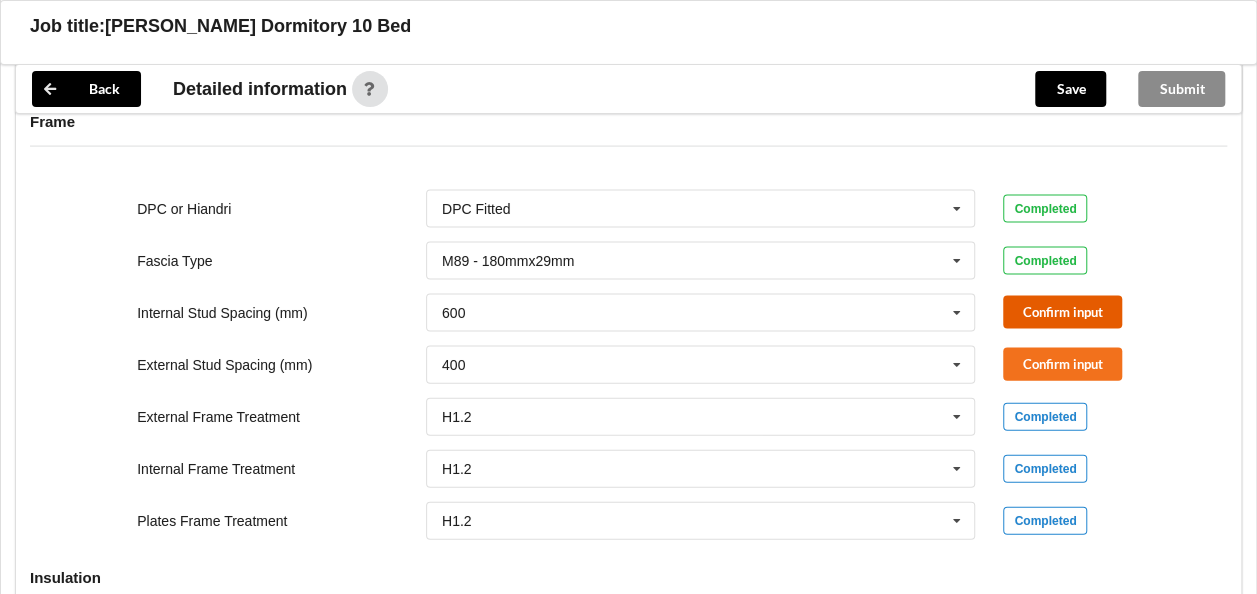 click on "Confirm input" at bounding box center [1062, 312] 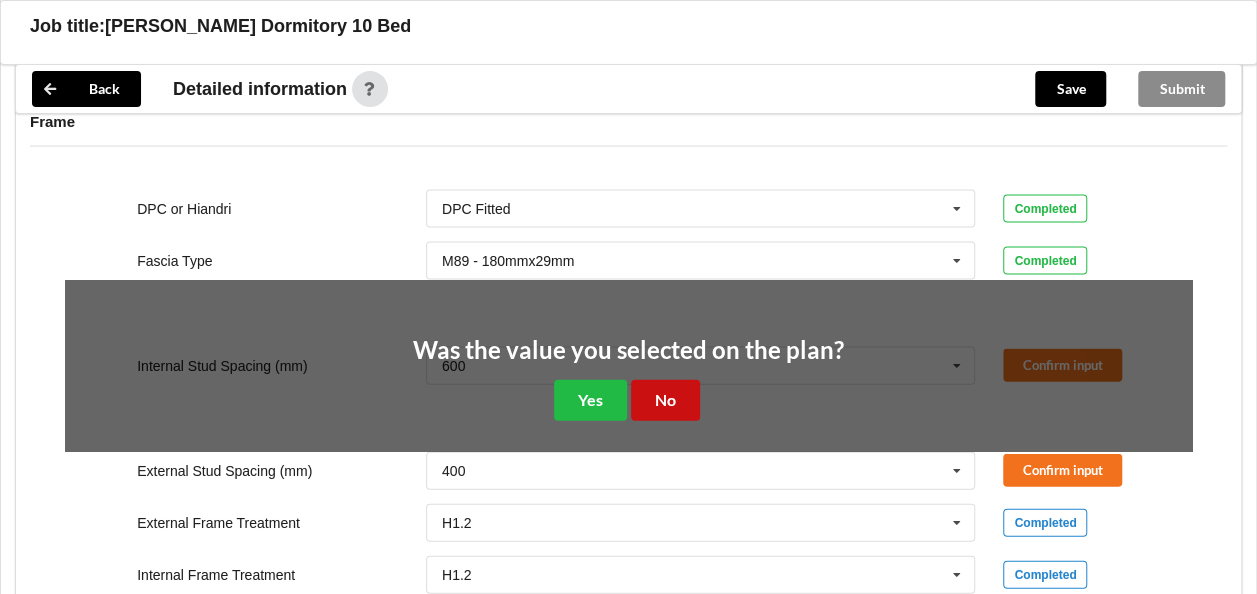 click on "No" at bounding box center [665, 400] 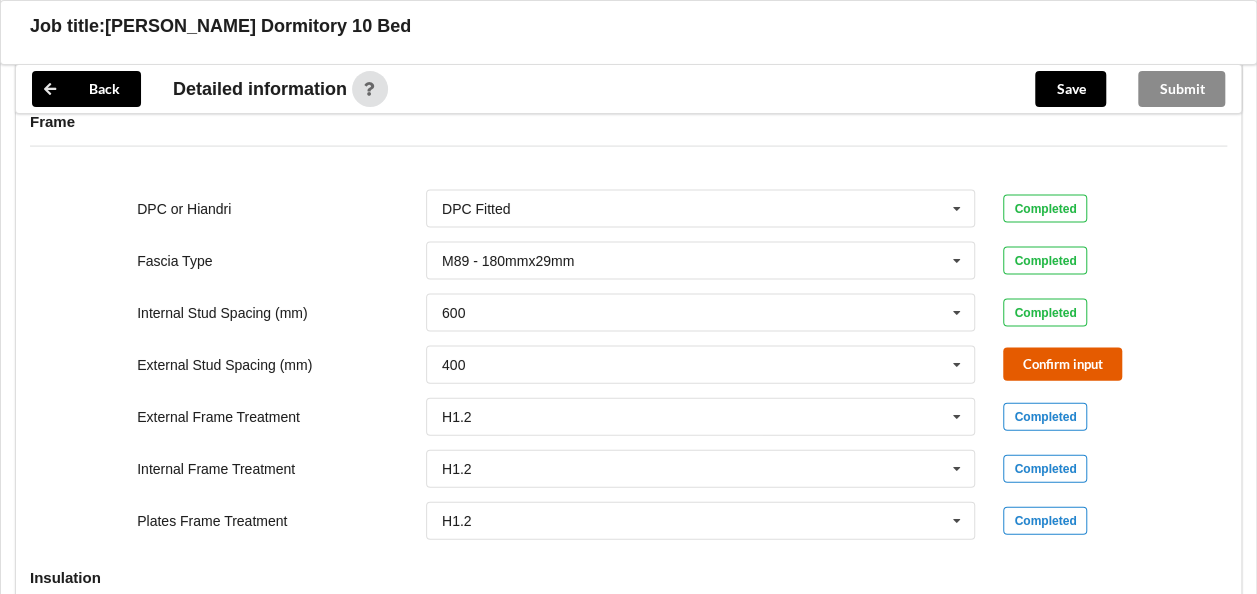 click on "Confirm input" at bounding box center [1062, 364] 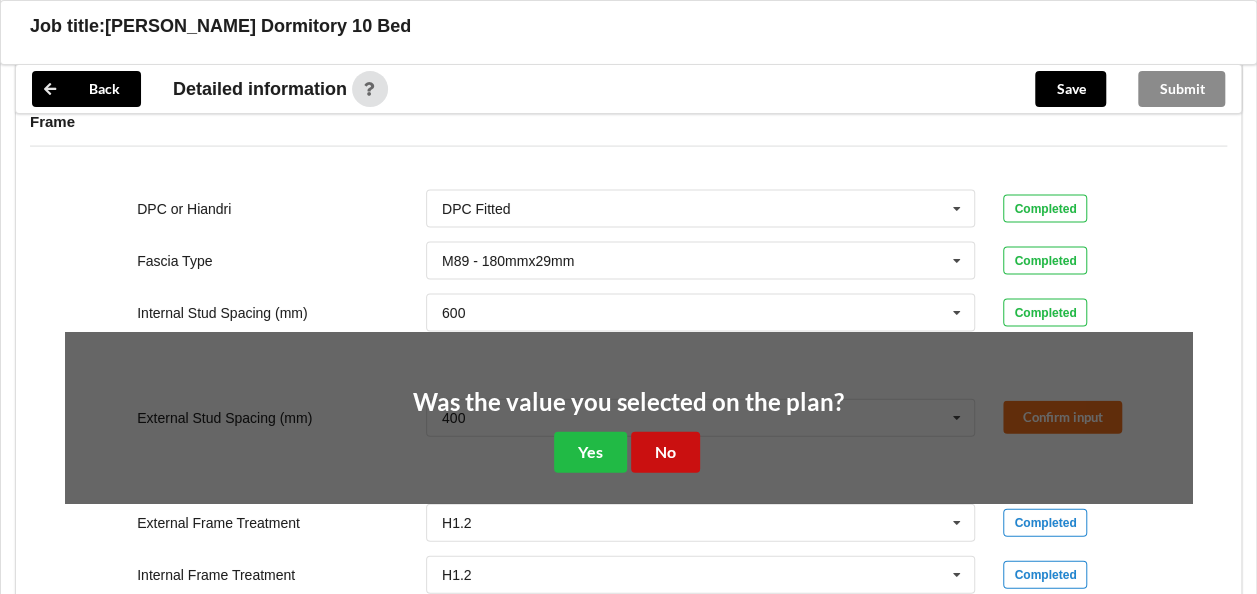 click on "No" at bounding box center [665, 452] 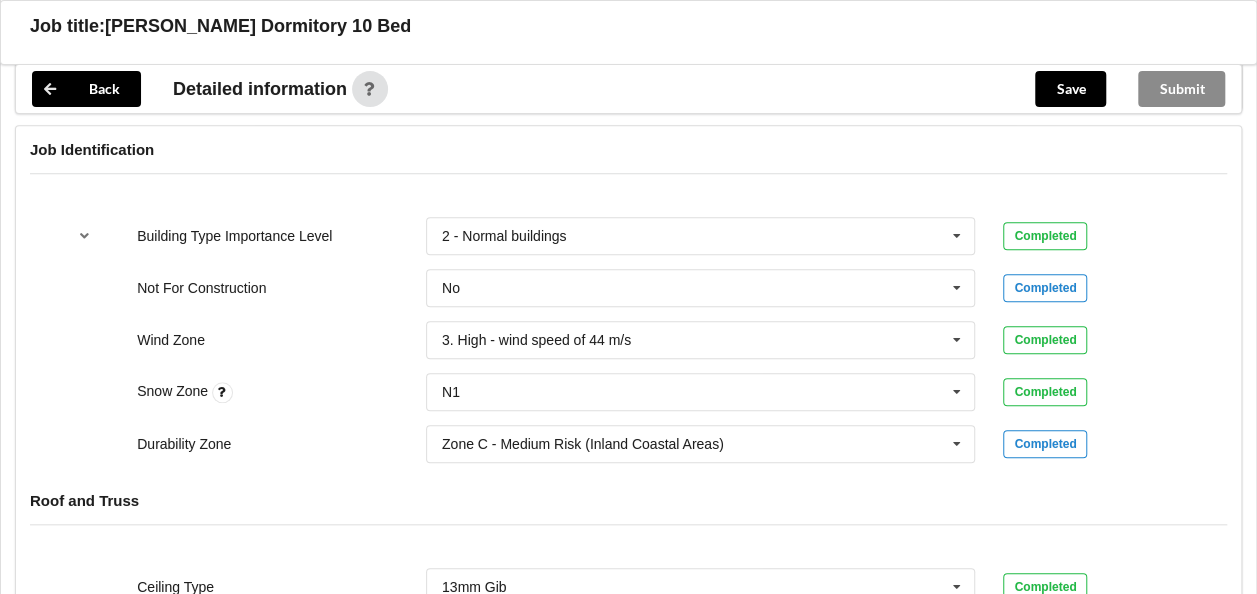scroll, scrollTop: 771, scrollLeft: 0, axis: vertical 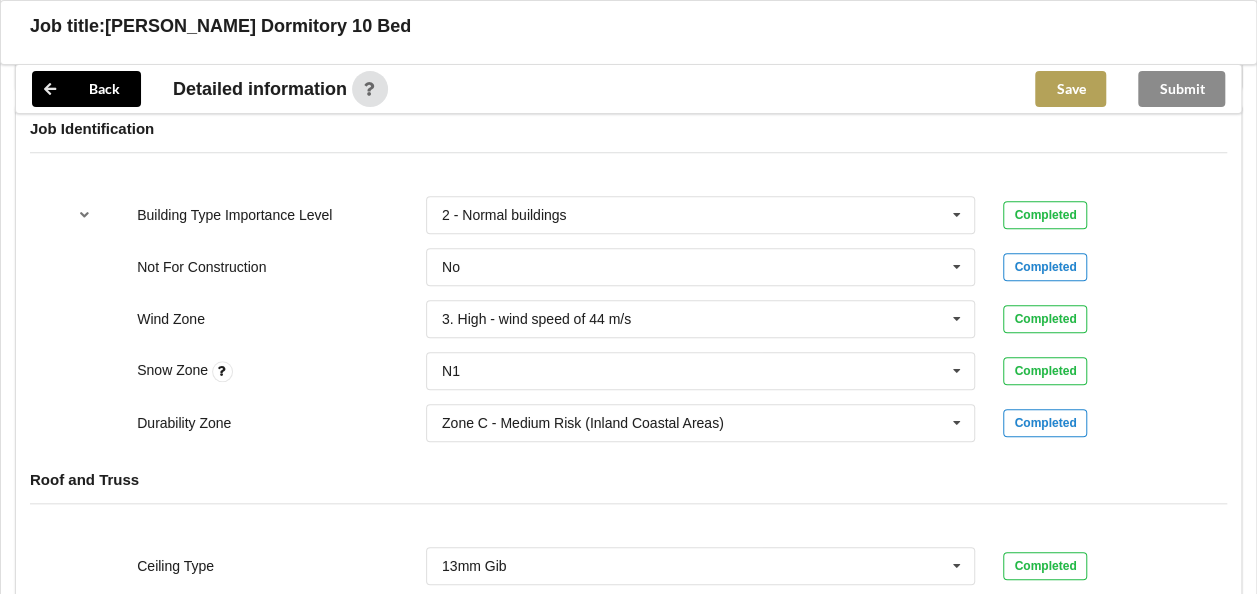click on "Save" at bounding box center [1070, 89] 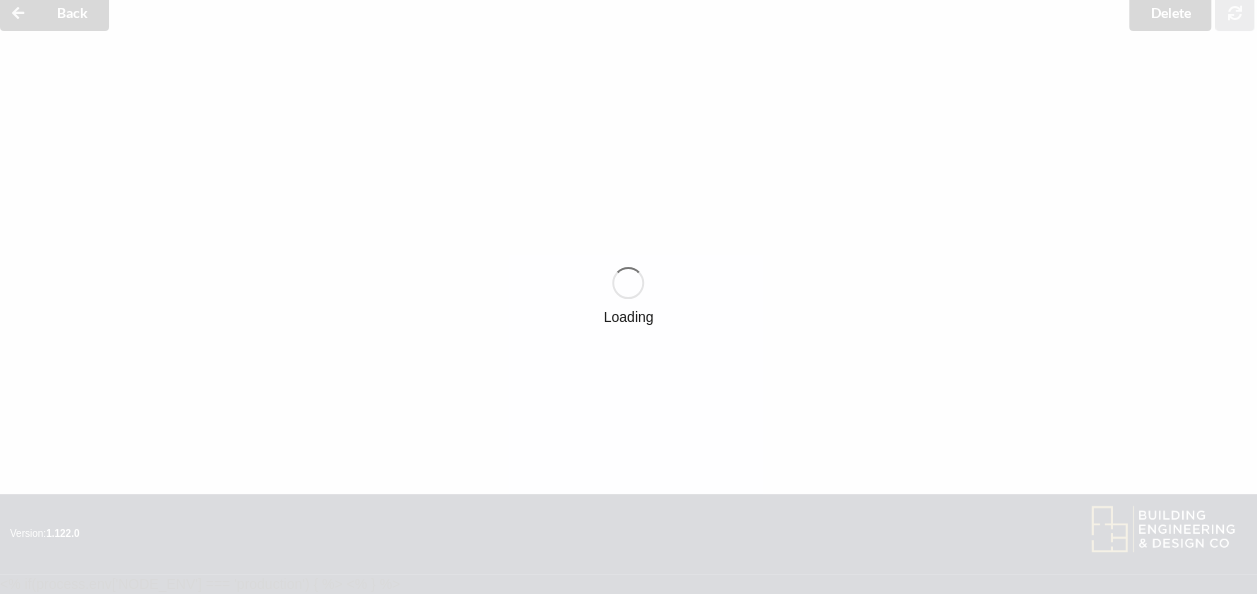 scroll, scrollTop: 771, scrollLeft: 0, axis: vertical 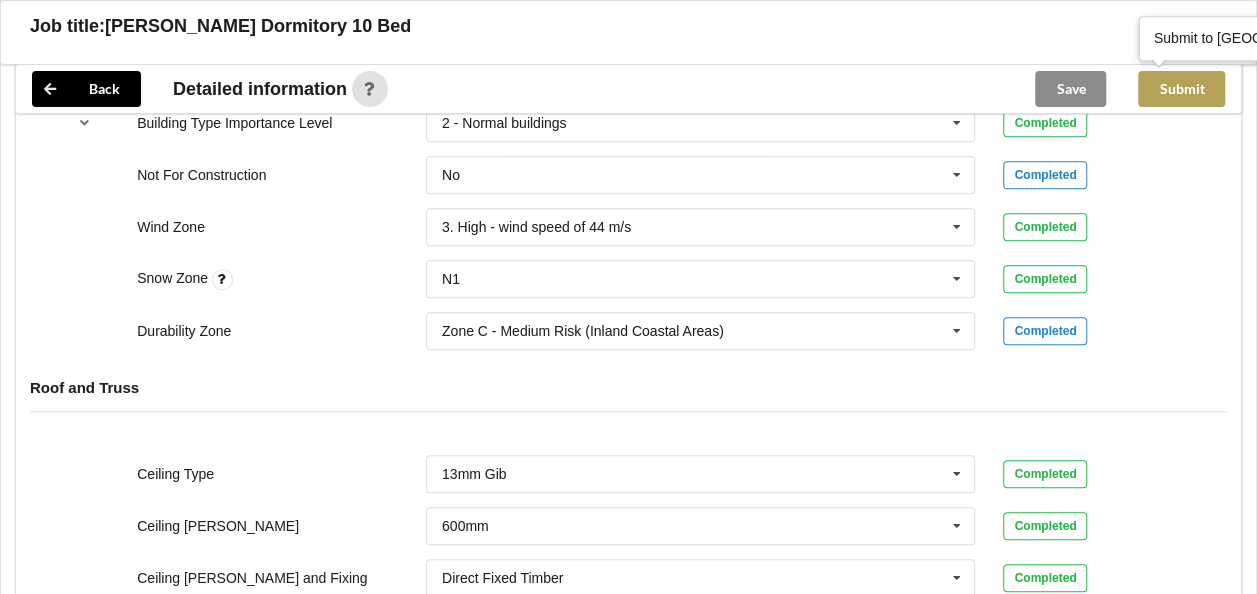 click on "Submit" at bounding box center [1181, 89] 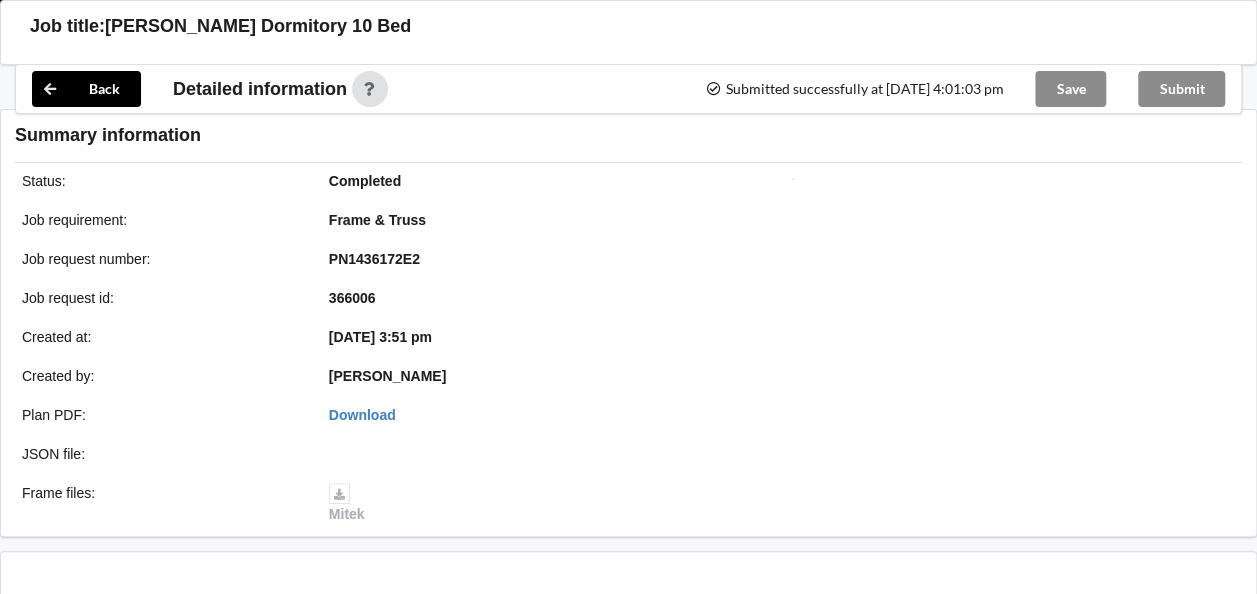 scroll, scrollTop: 771, scrollLeft: 0, axis: vertical 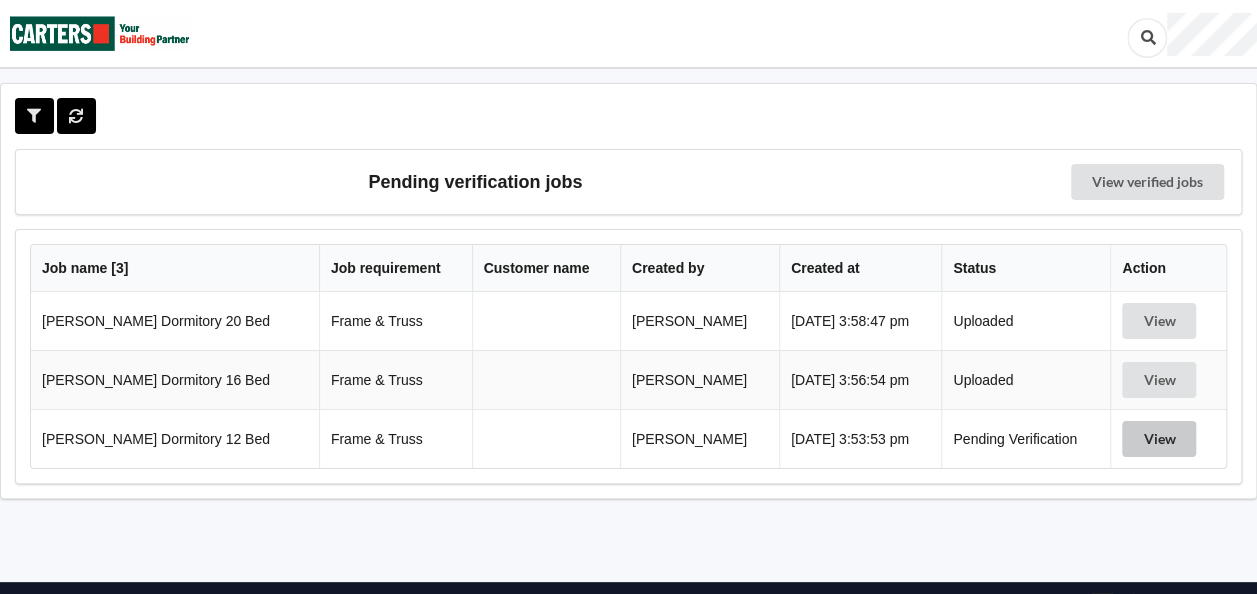 click on "View" at bounding box center [1159, 439] 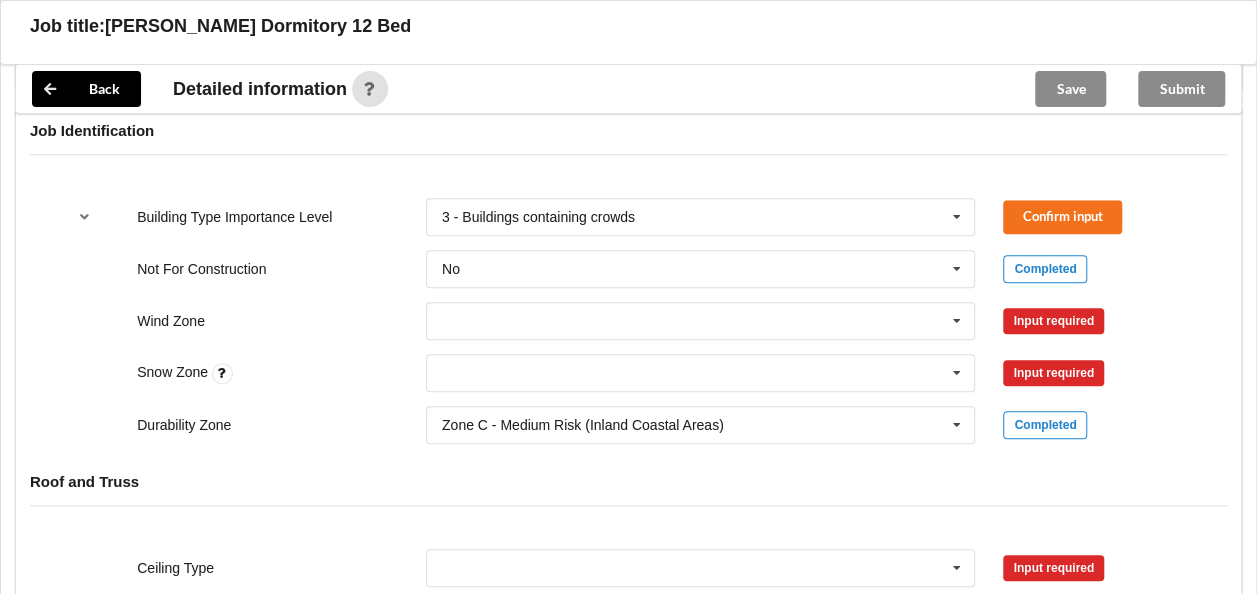 scroll, scrollTop: 800, scrollLeft: 0, axis: vertical 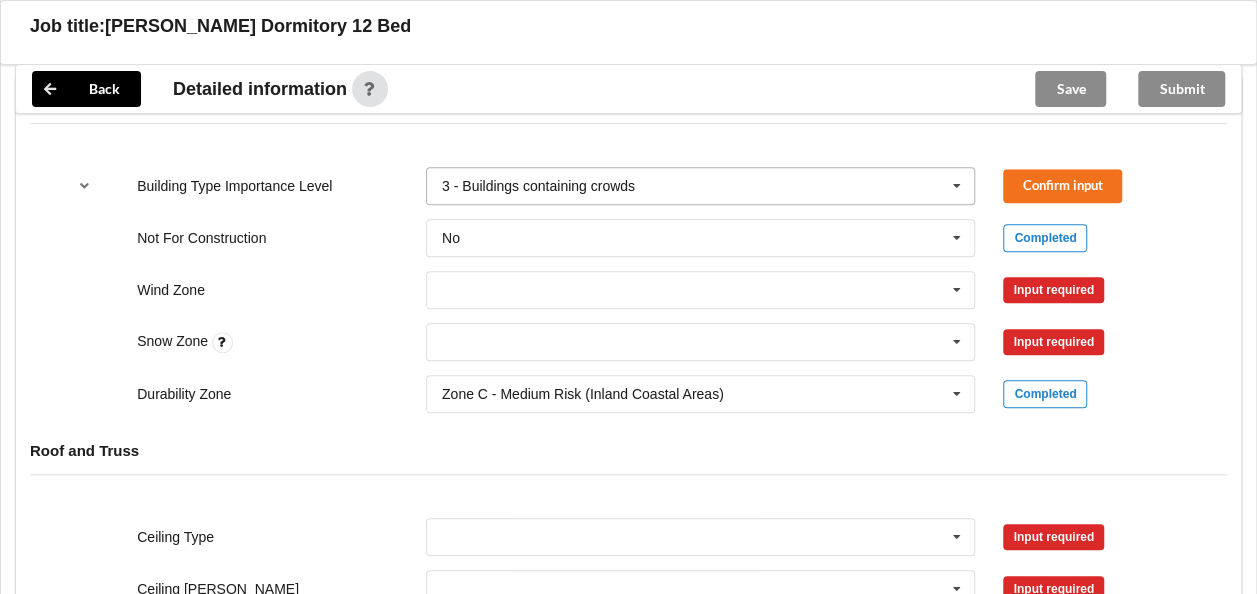 click at bounding box center (702, 186) 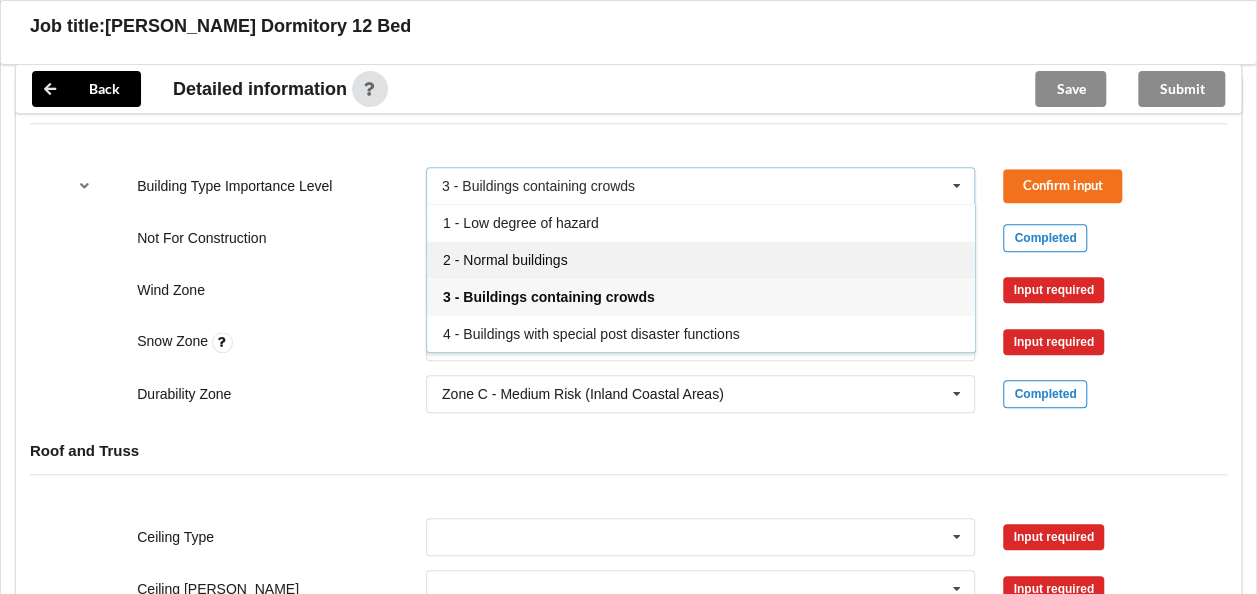 click on "2 - Normal buildings" at bounding box center (505, 260) 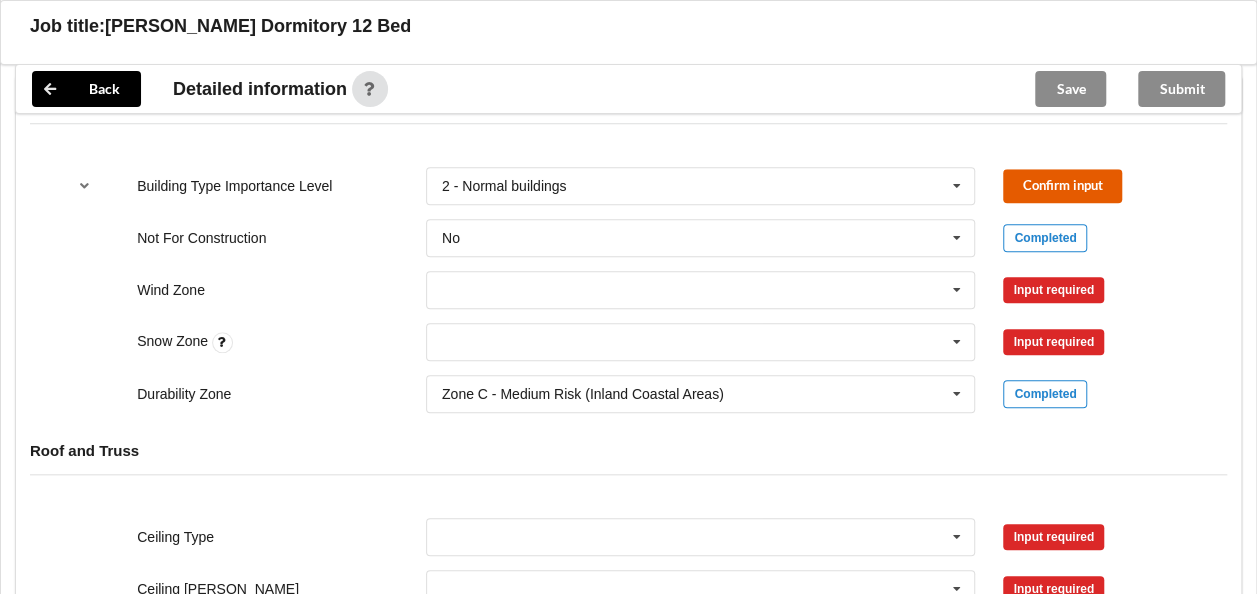 click on "Confirm input" at bounding box center (1062, 185) 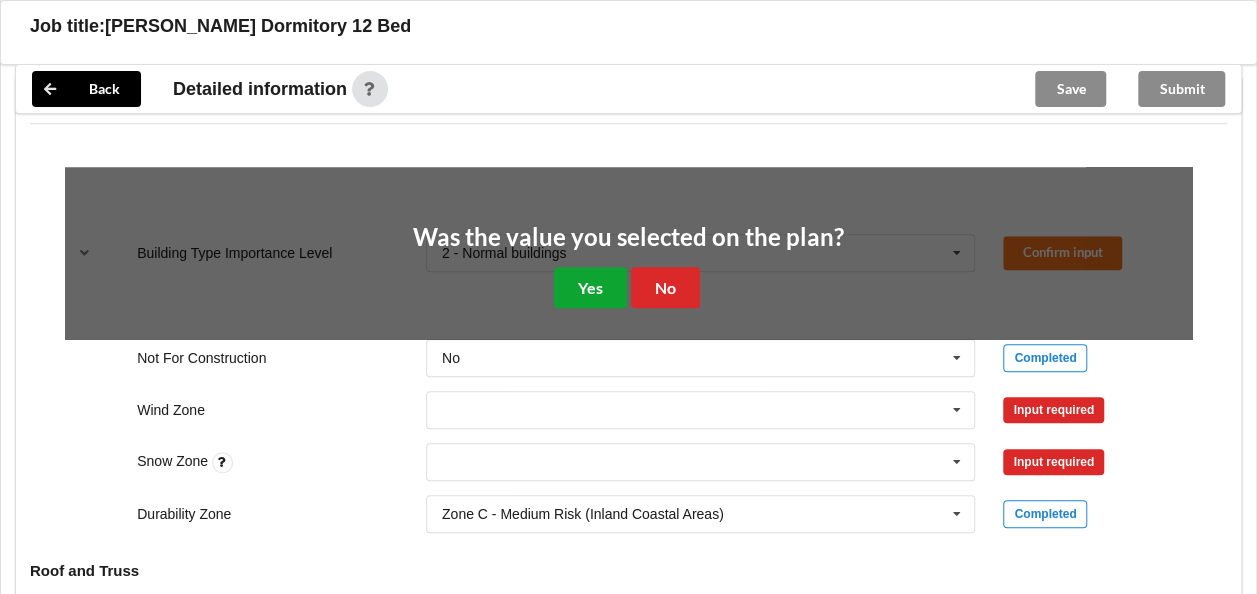 click on "Yes" at bounding box center [590, 287] 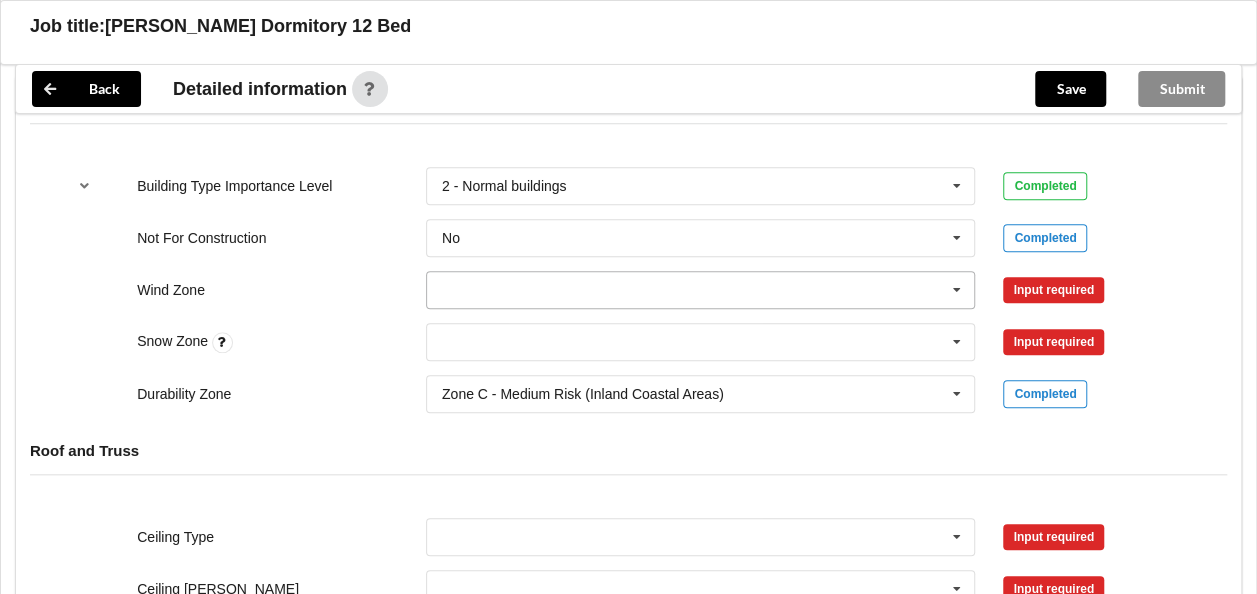 click at bounding box center (702, 290) 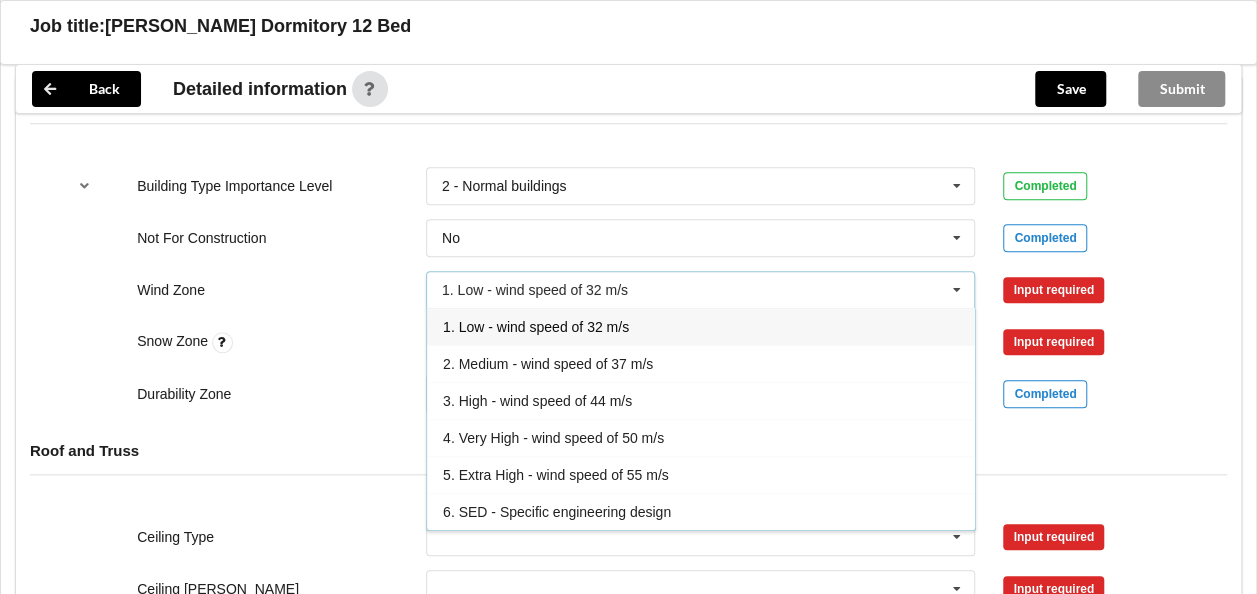 click on "3. High - wind speed of 44 m/s" at bounding box center [537, 401] 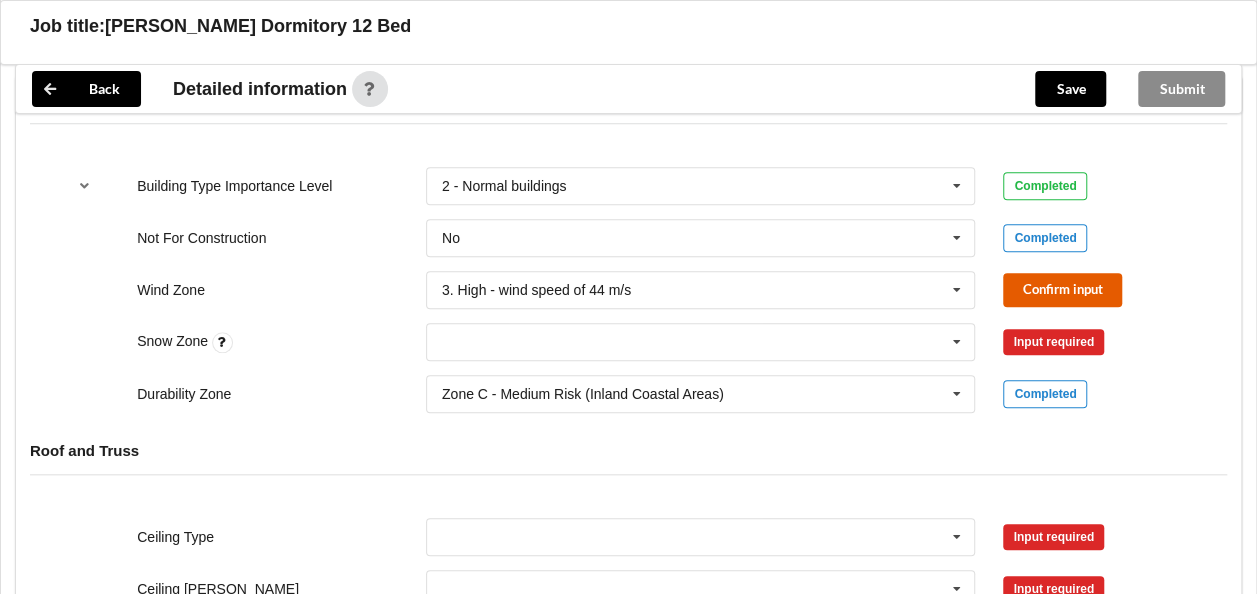click on "Confirm input" at bounding box center [1062, 289] 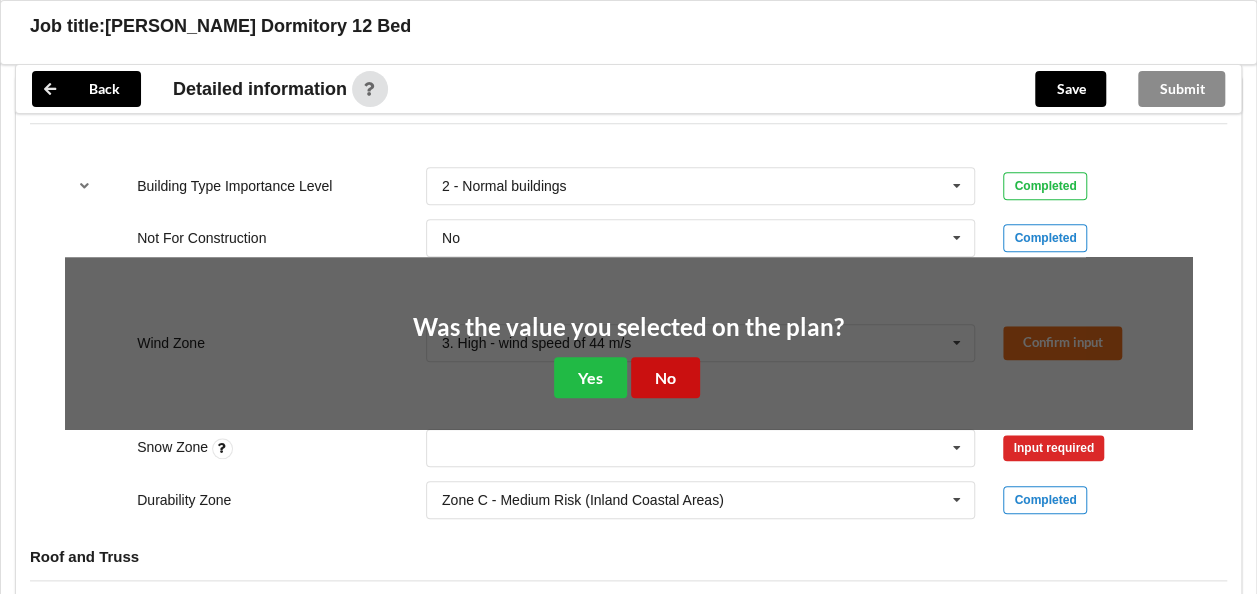 click on "No" at bounding box center [665, 377] 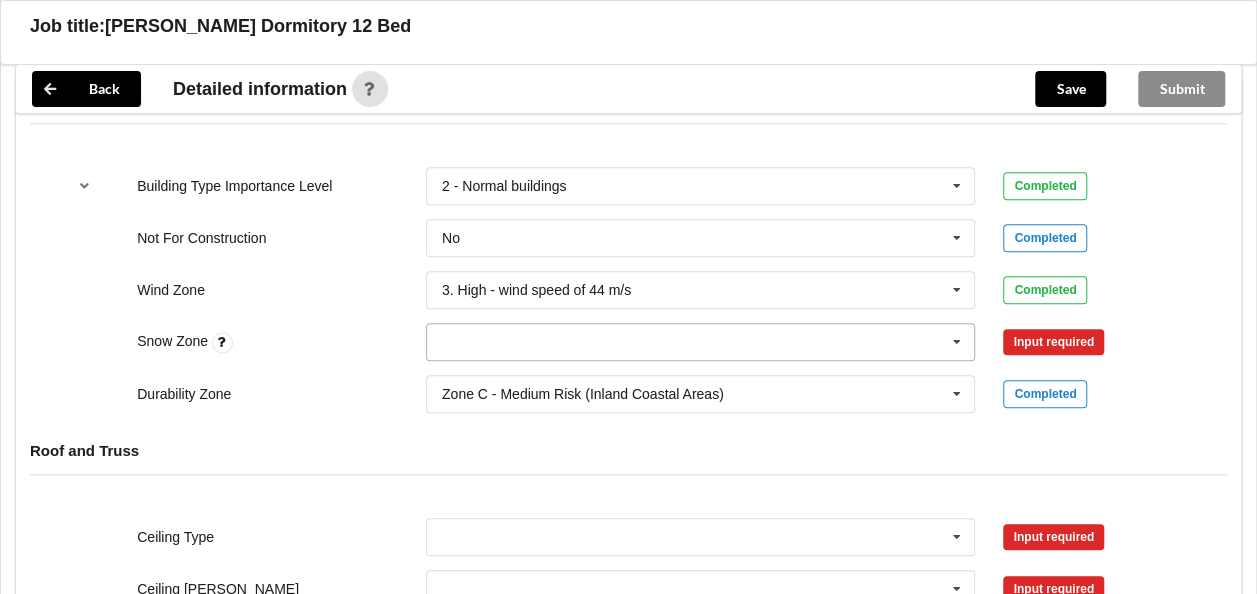 click at bounding box center (702, 342) 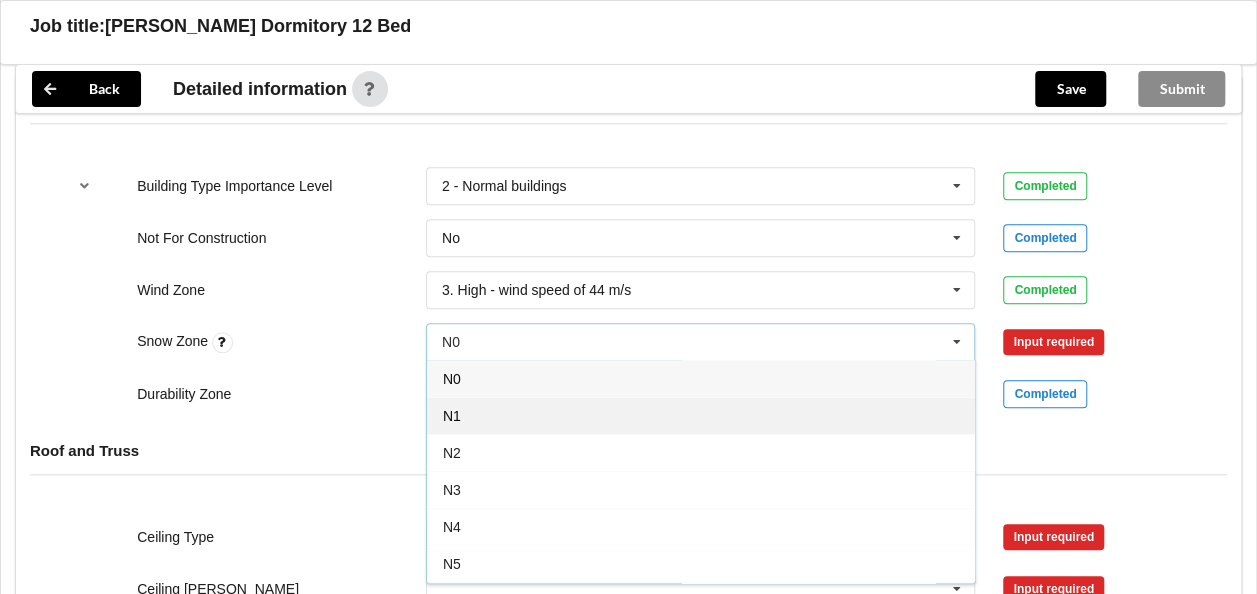 click on "N1" at bounding box center [701, 415] 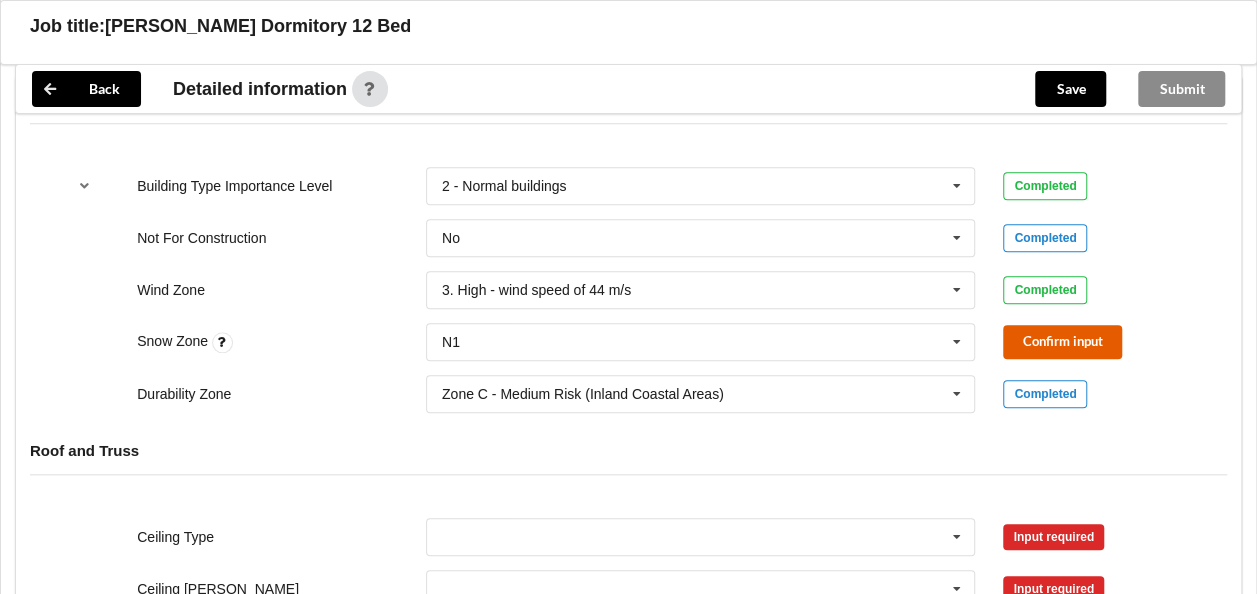 click on "Confirm input" at bounding box center (1062, 341) 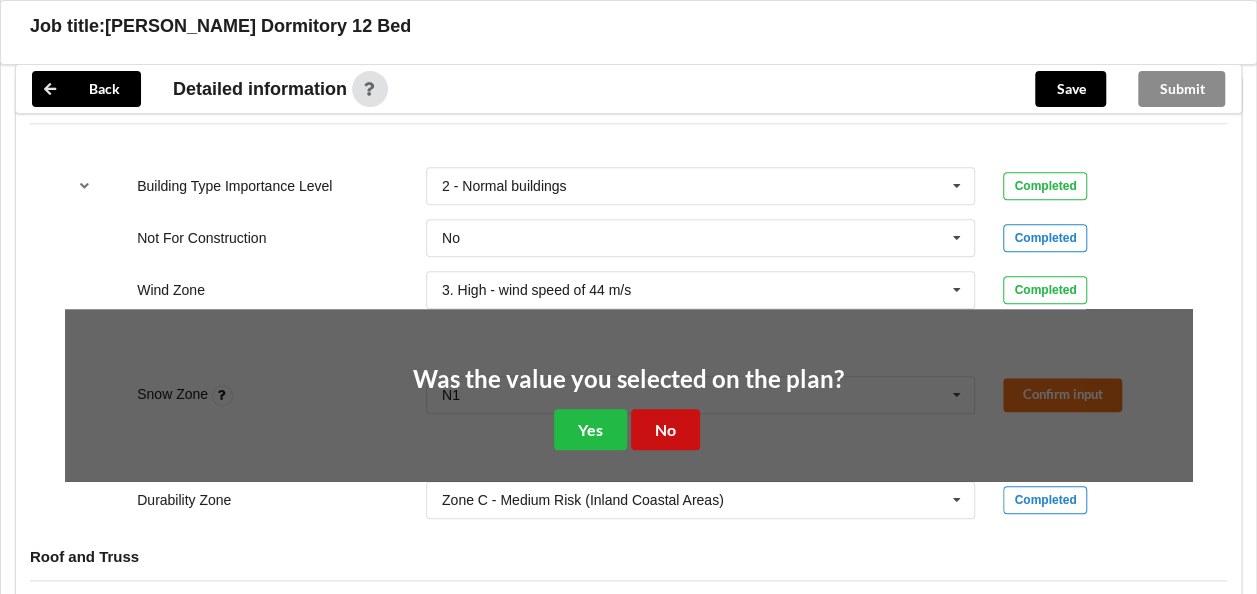 click on "No" at bounding box center (665, 429) 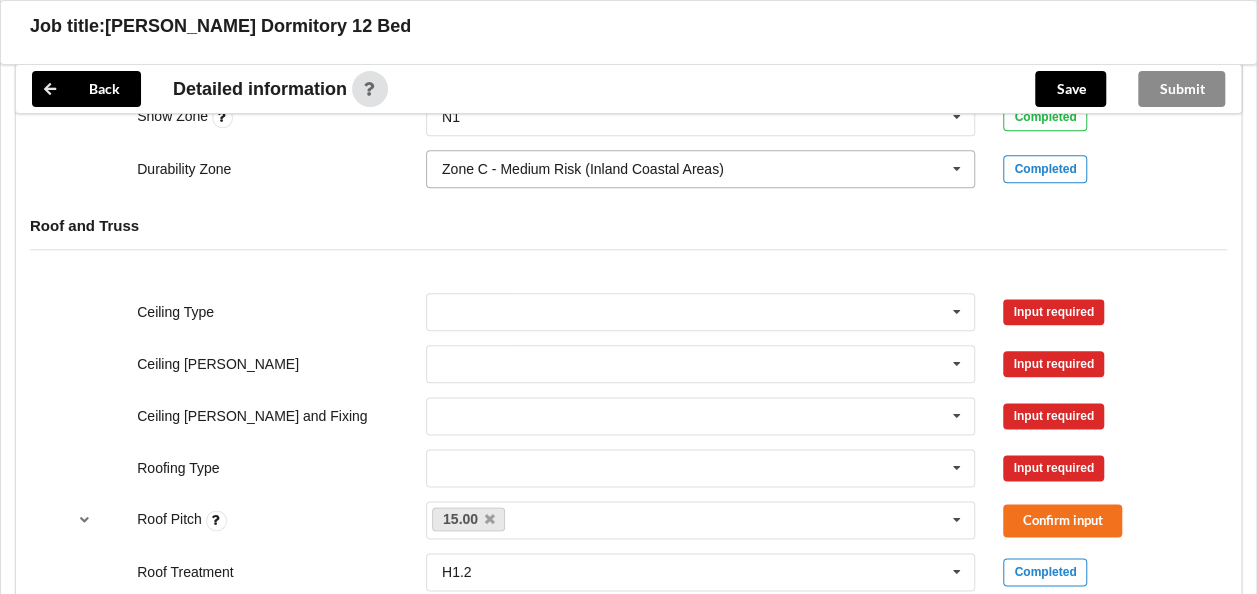 scroll, scrollTop: 1100, scrollLeft: 0, axis: vertical 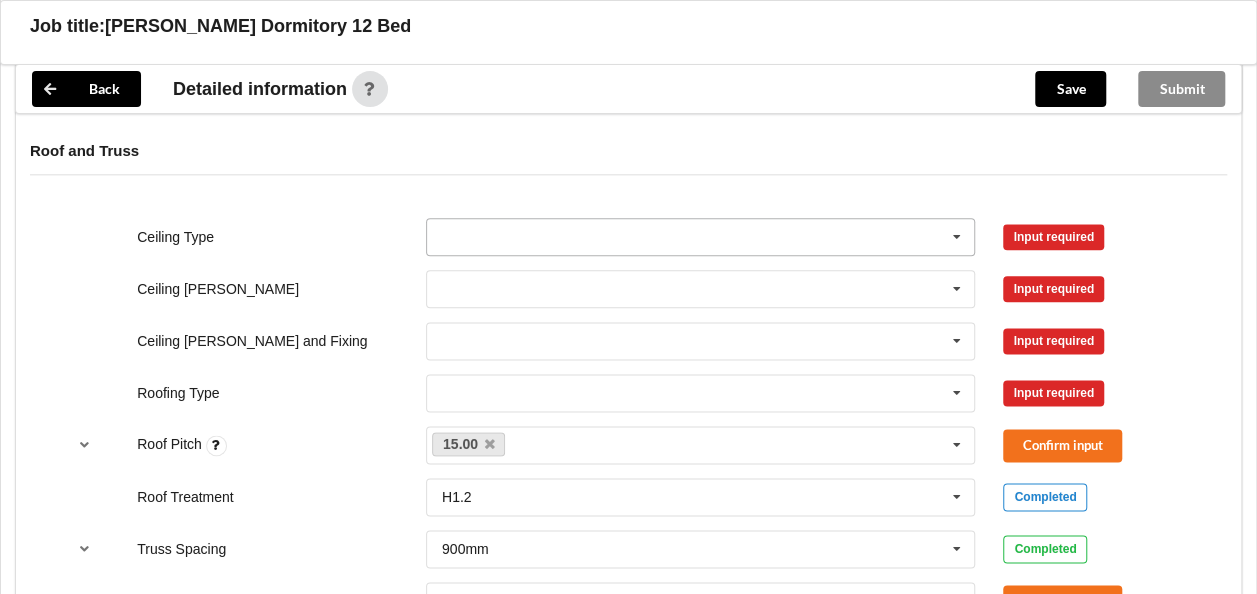 click at bounding box center (702, 237) 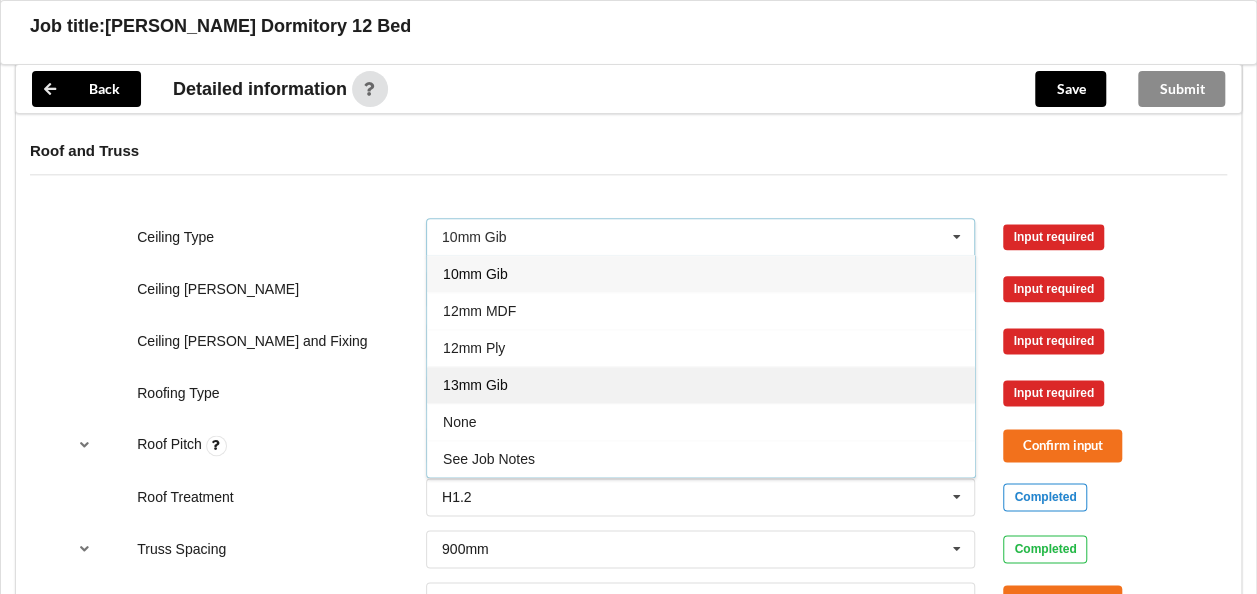 click on "13mm Gib" at bounding box center (475, 385) 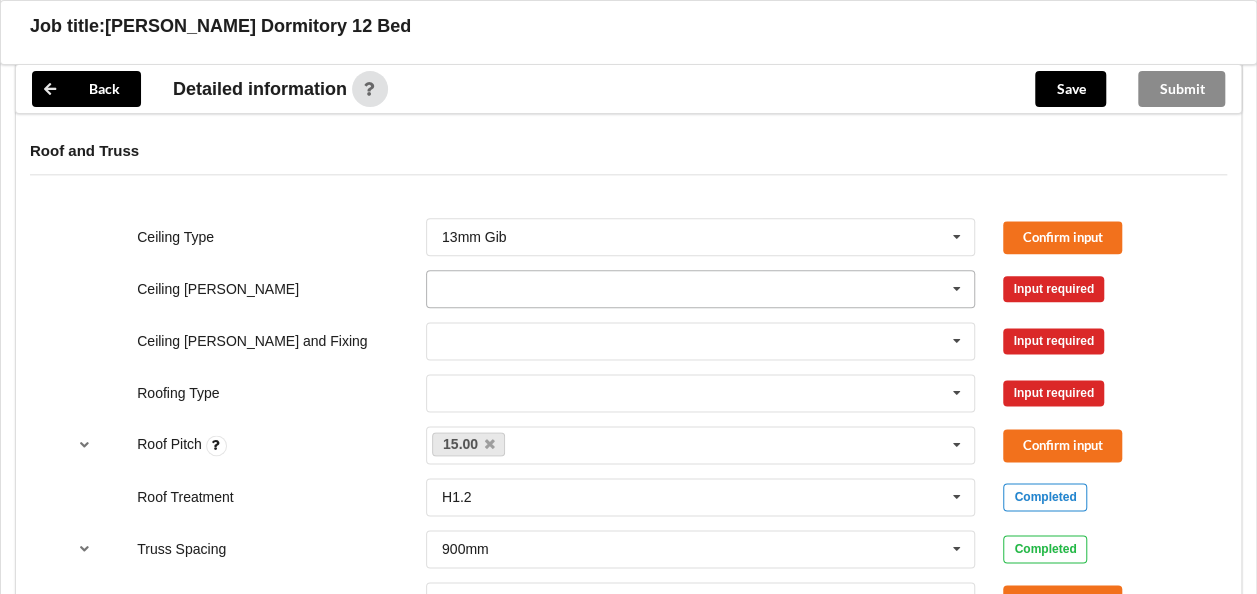 click at bounding box center [702, 289] 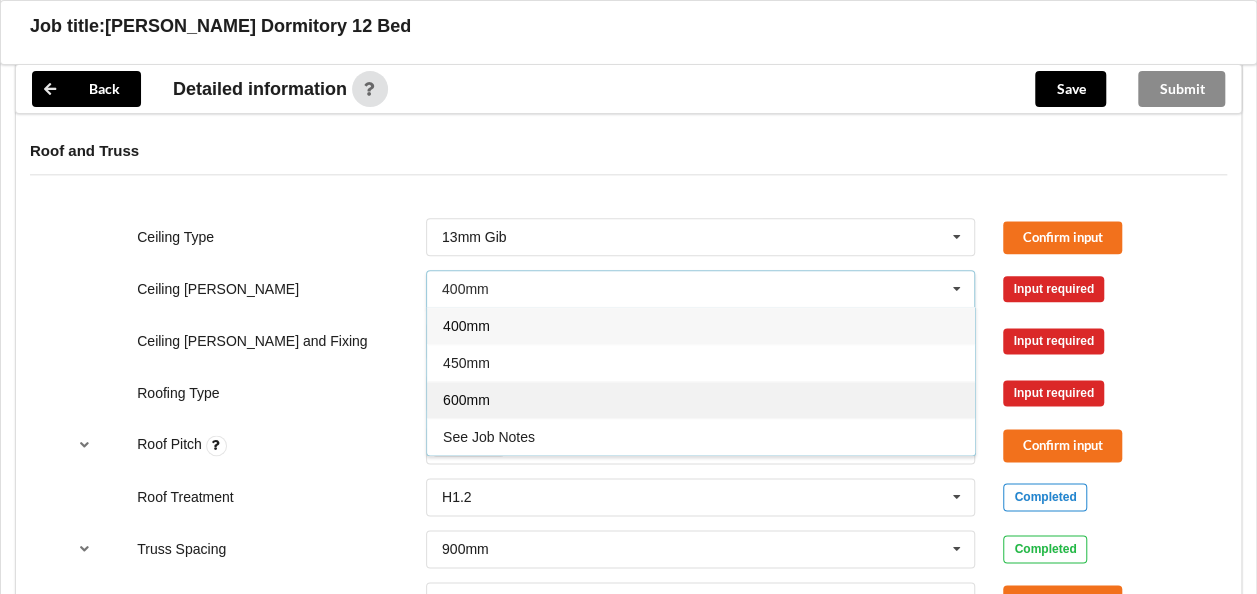 click on "600mm" at bounding box center (466, 400) 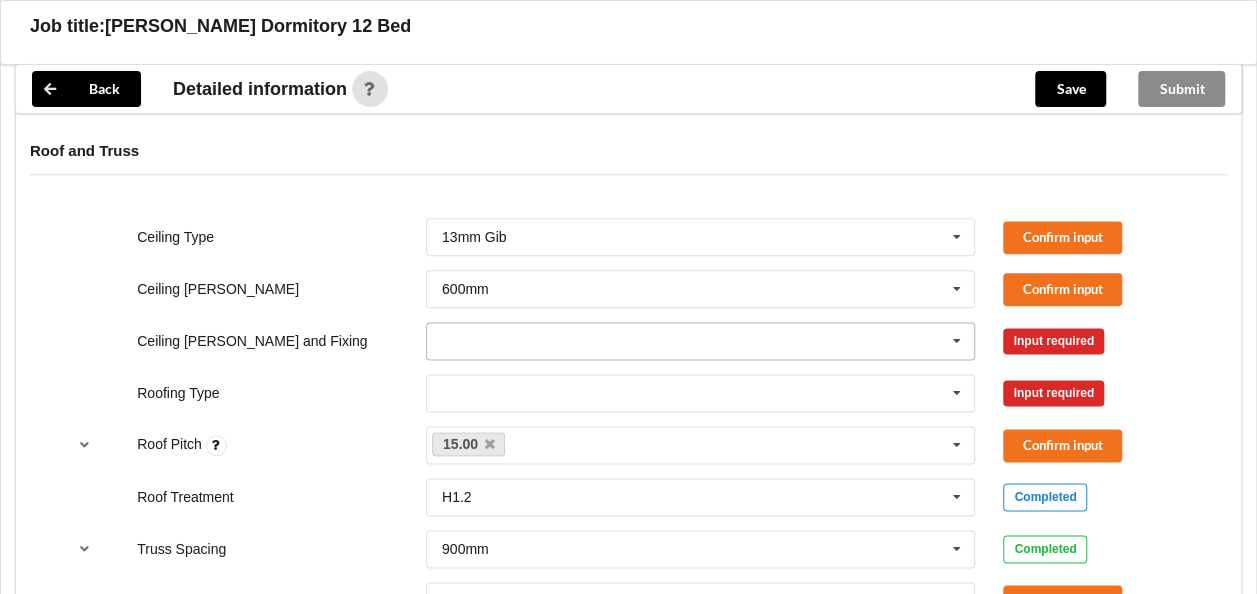 click at bounding box center [702, 341] 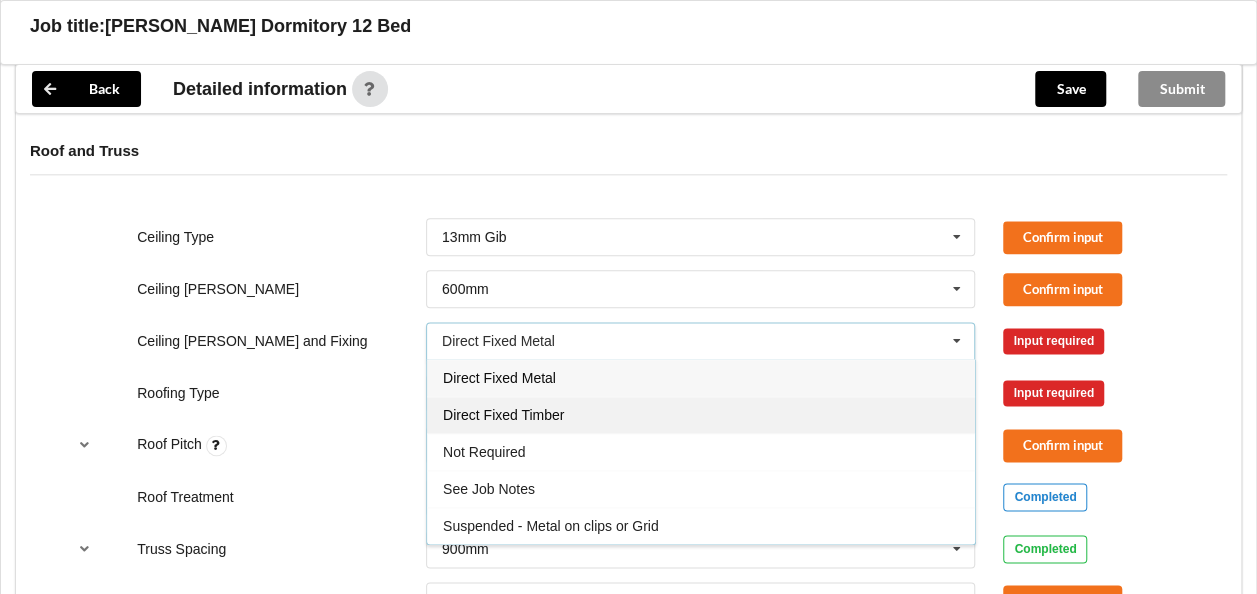 click on "Direct Fixed Timber" at bounding box center [503, 415] 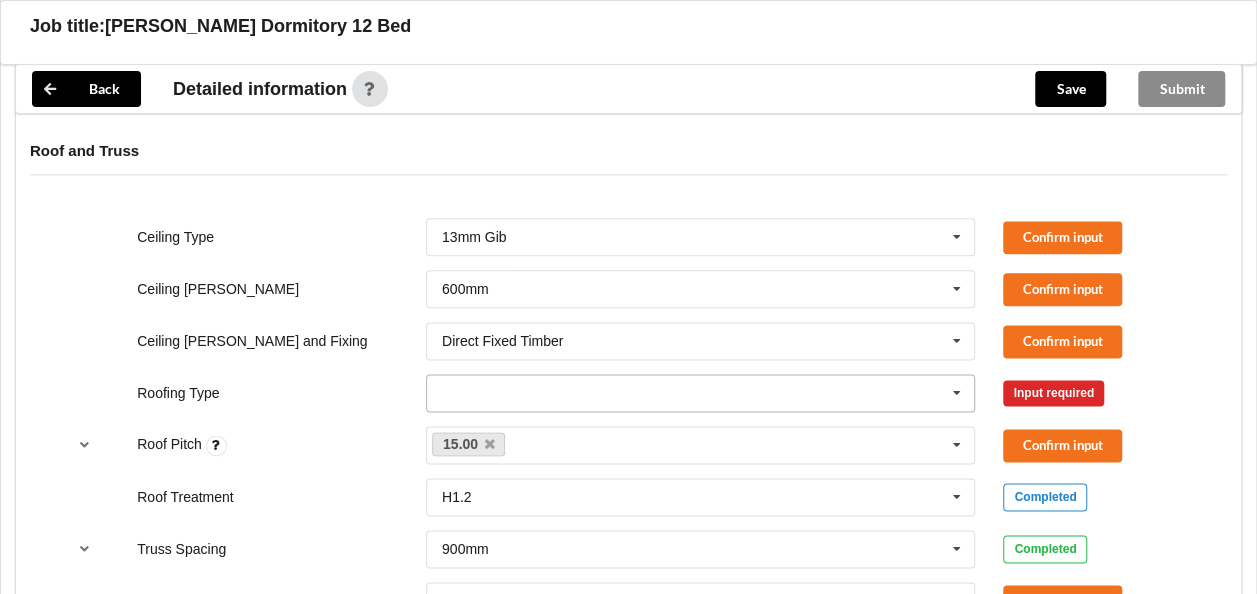 click at bounding box center [702, 393] 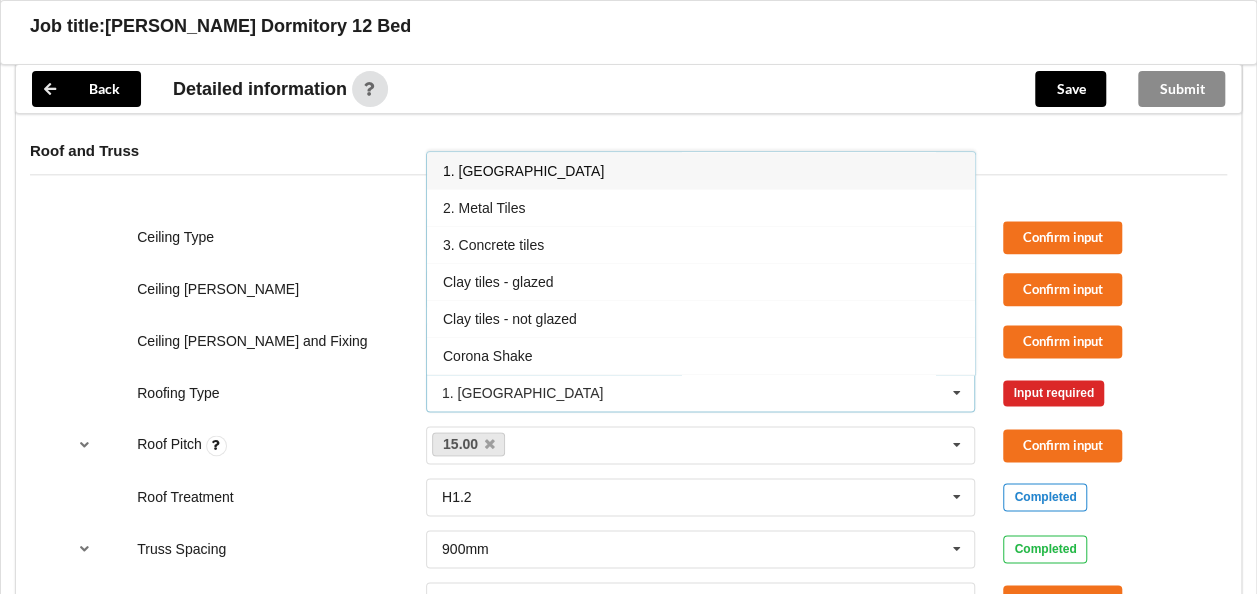 click on "1. [GEOGRAPHIC_DATA]" at bounding box center [701, 170] 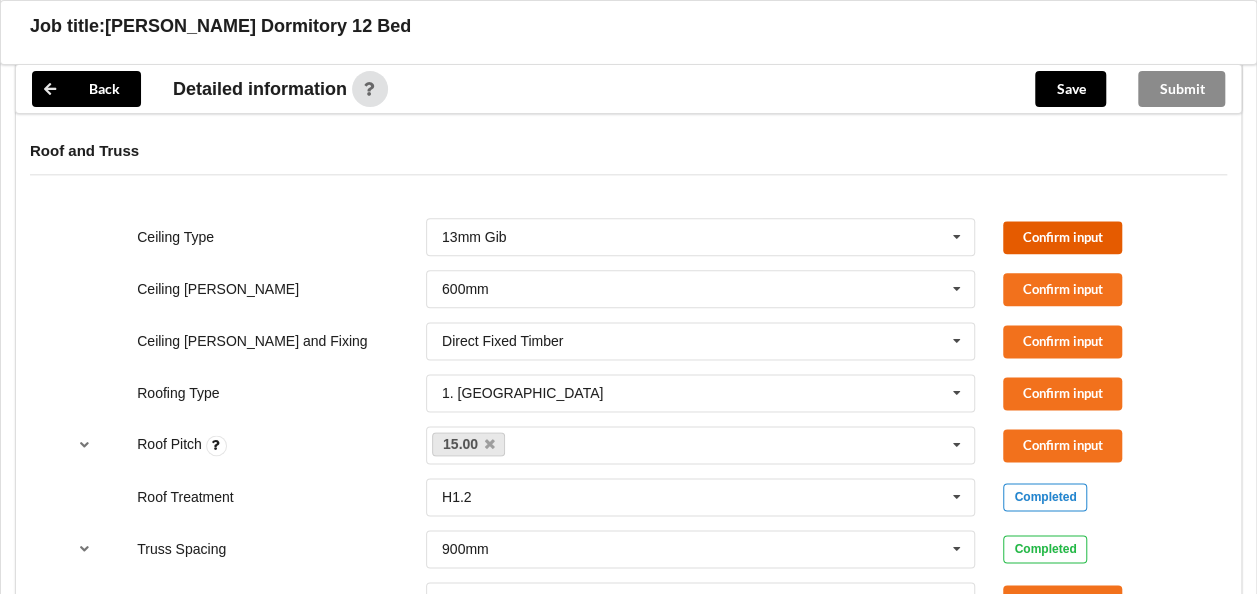 click on "Confirm input" at bounding box center [1062, 237] 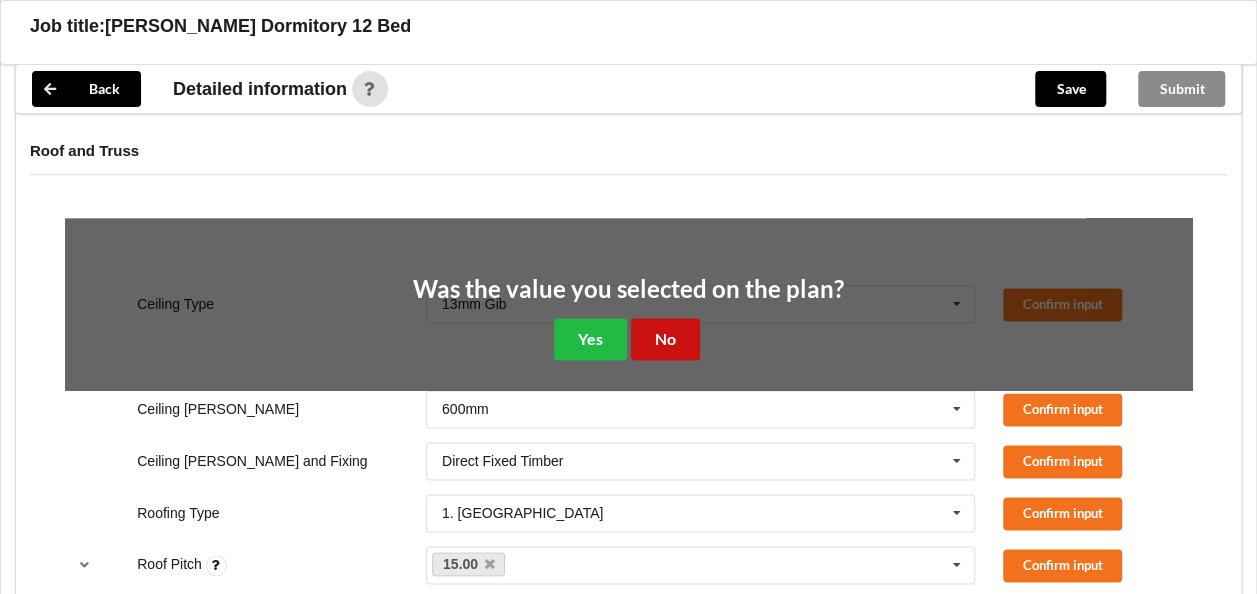 click on "No" at bounding box center (665, 338) 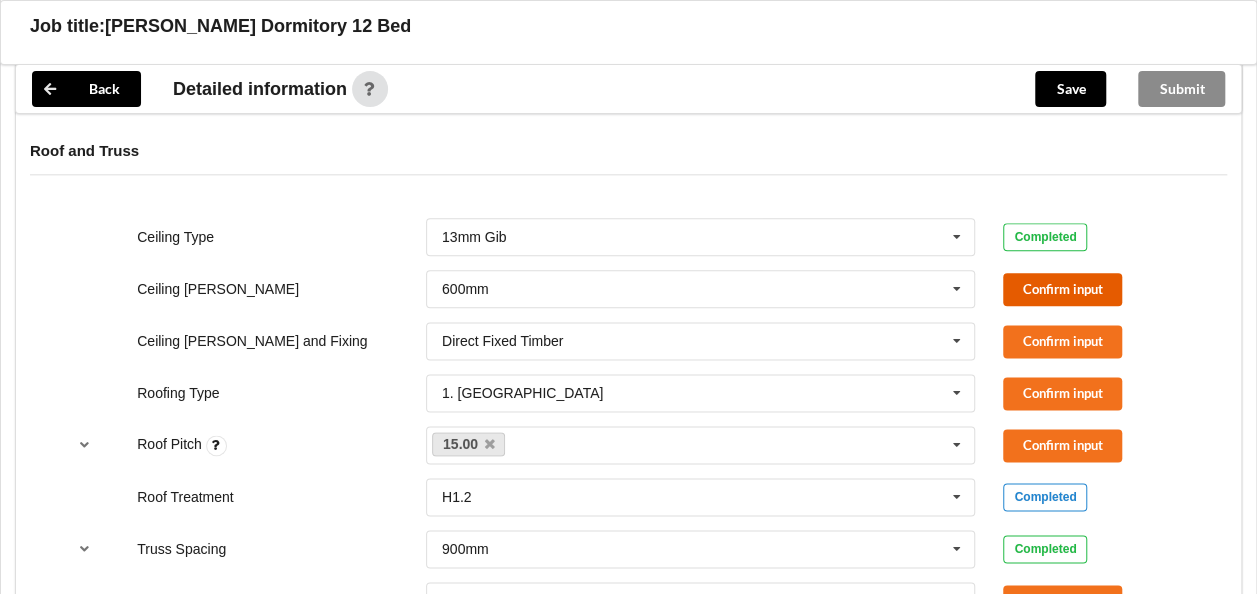 click on "Confirm input" at bounding box center (1062, 289) 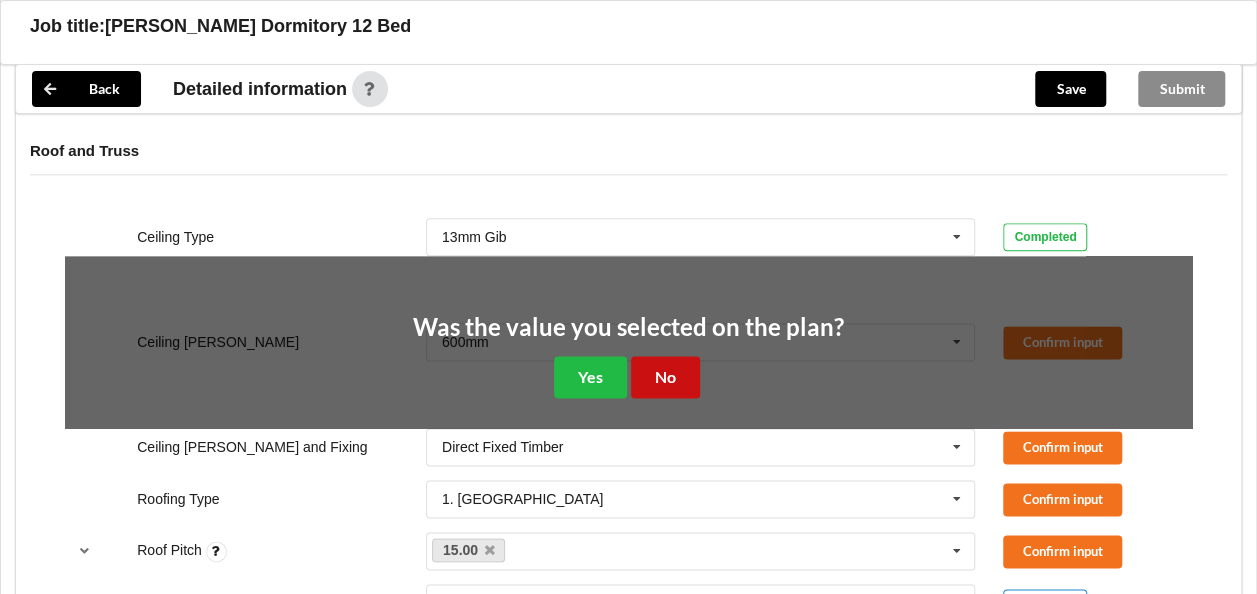 click on "No" at bounding box center [665, 376] 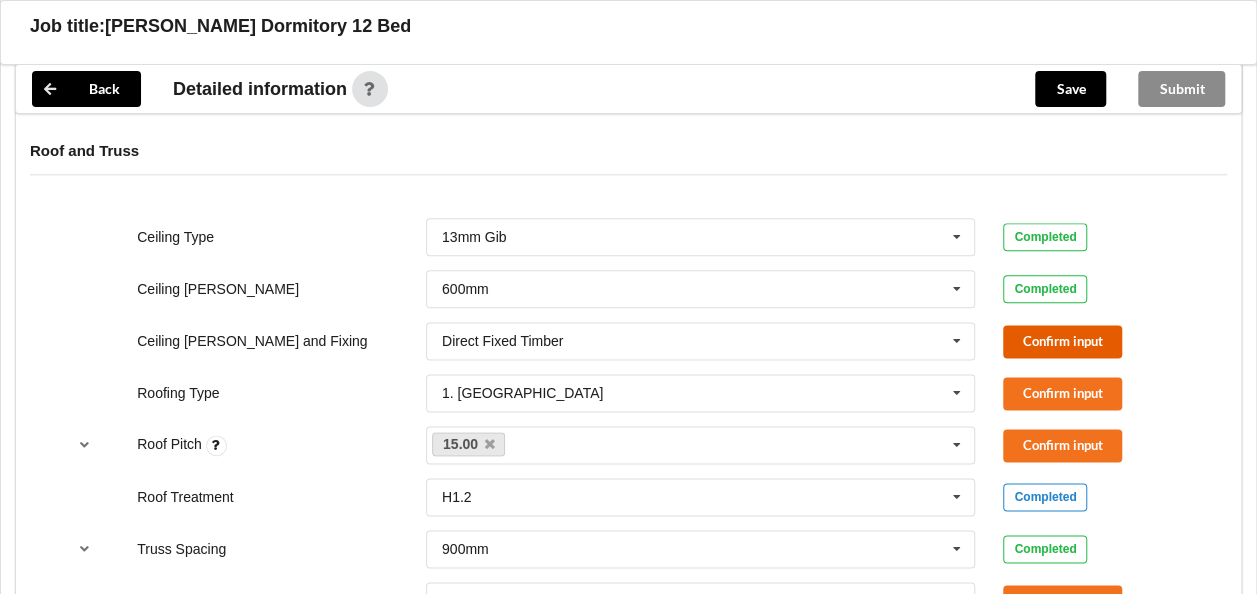 click on "Confirm input" at bounding box center (1062, 341) 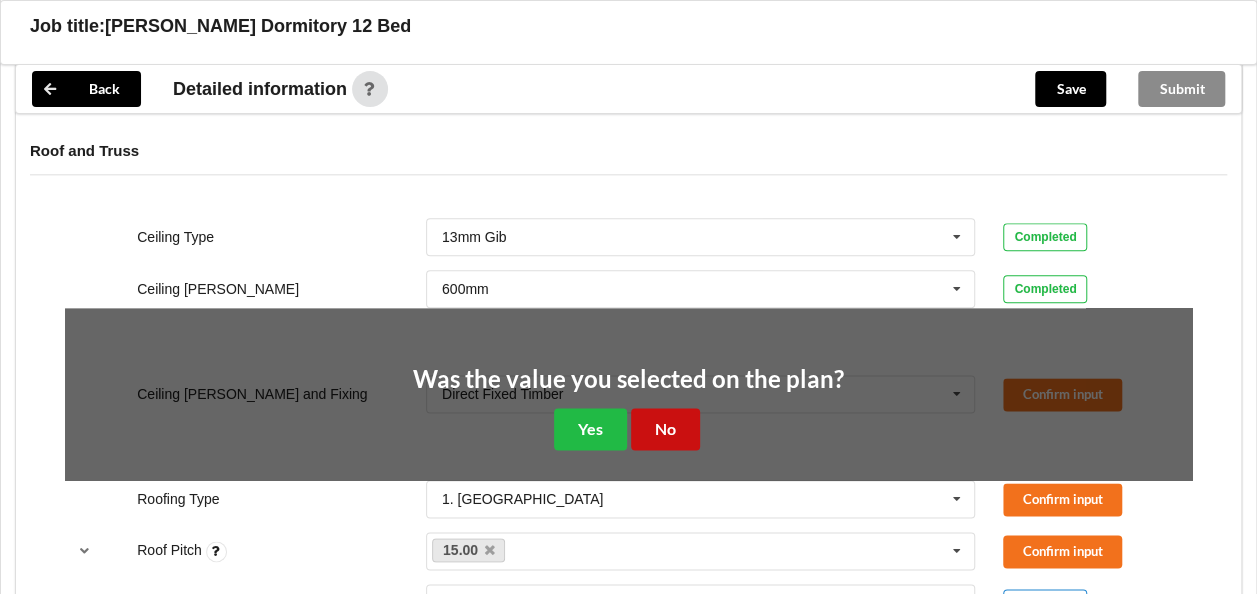 click on "No" at bounding box center [665, 428] 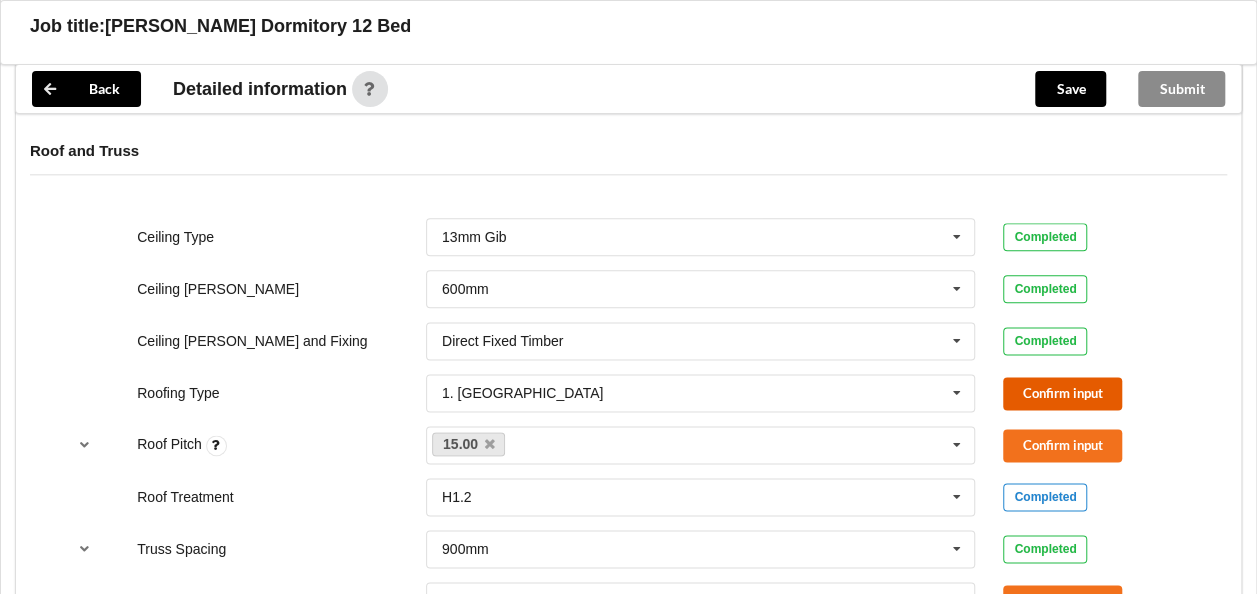 click on "Confirm input" at bounding box center [1062, 393] 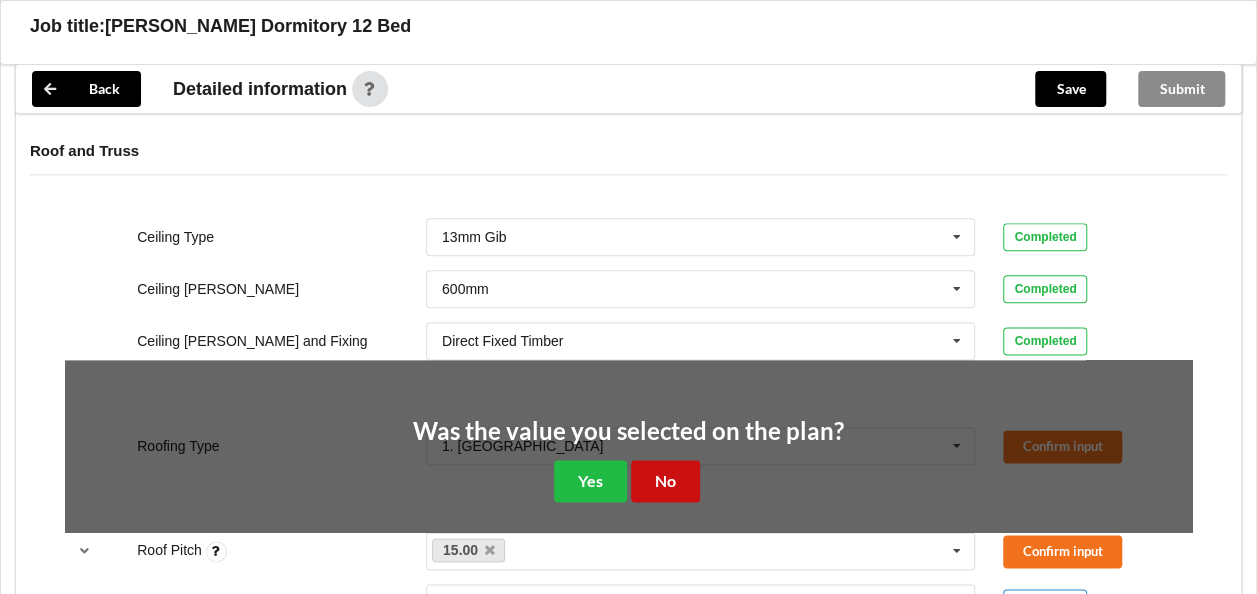 click on "No" at bounding box center [665, 480] 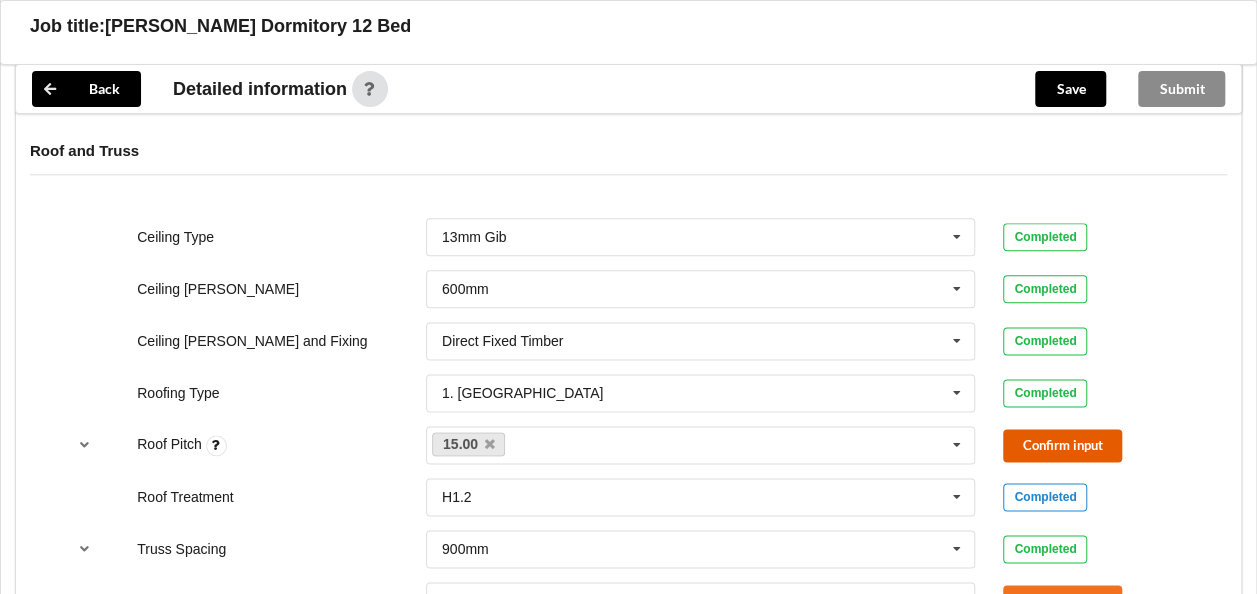 click on "Confirm input" at bounding box center [1062, 445] 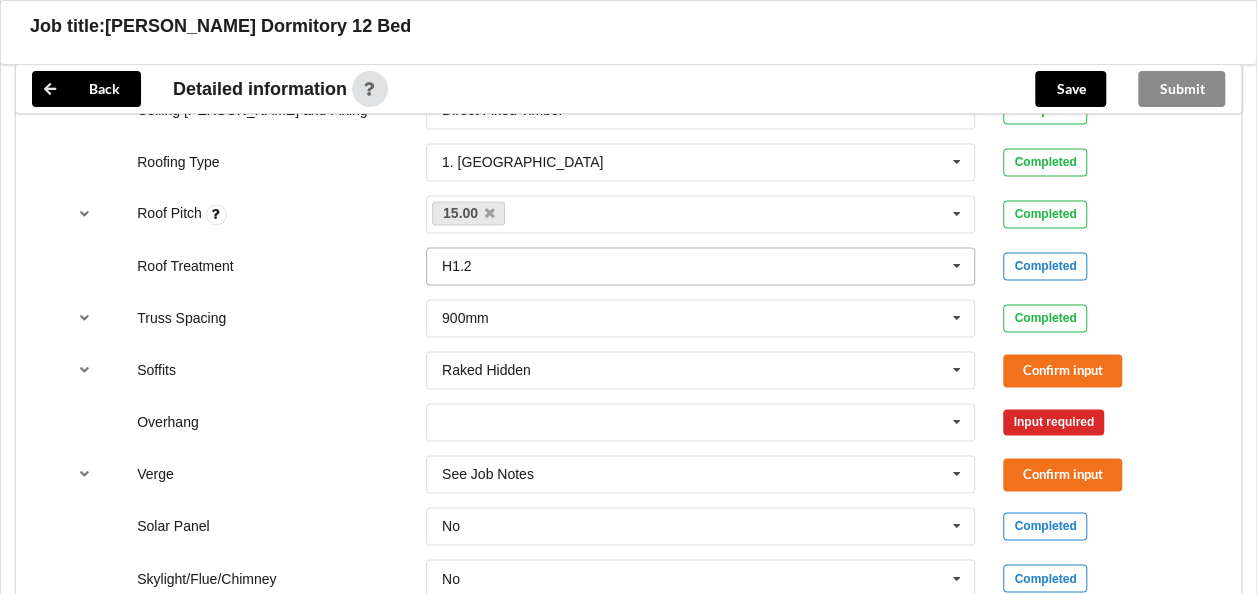 scroll, scrollTop: 1400, scrollLeft: 0, axis: vertical 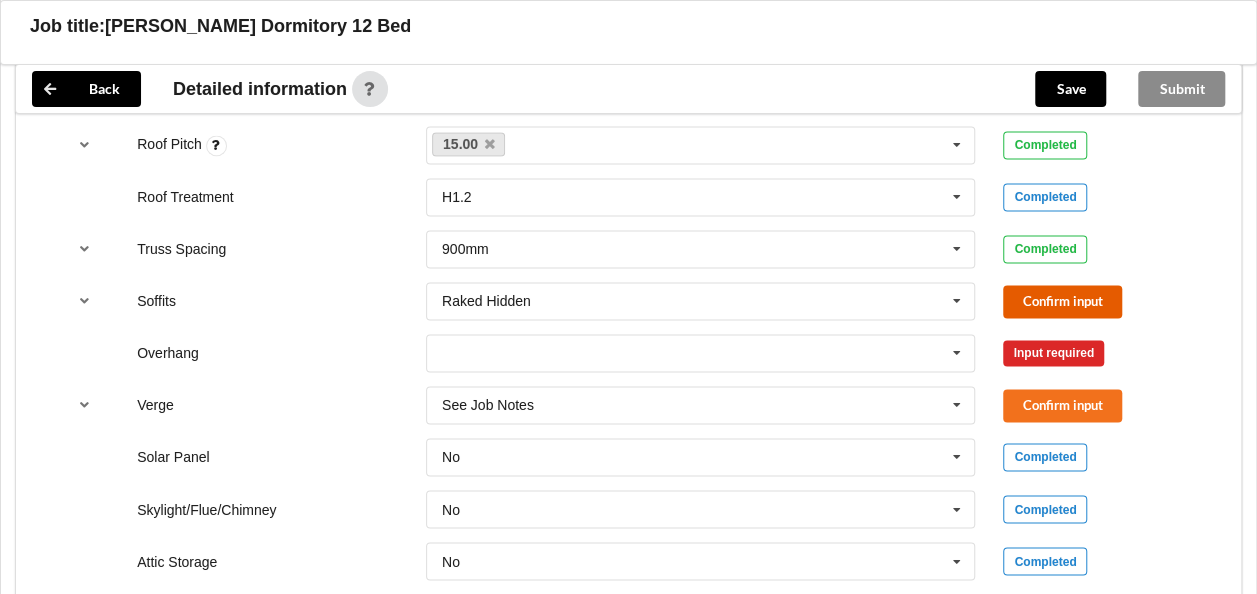 click on "Confirm input" at bounding box center (1062, 301) 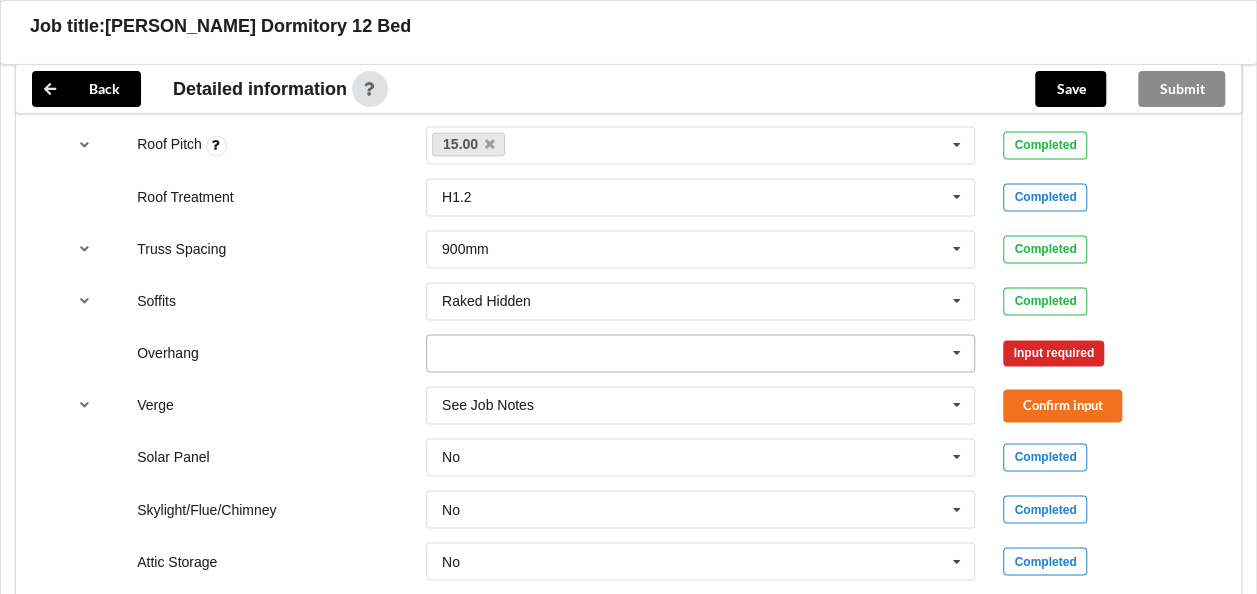 click at bounding box center [702, 353] 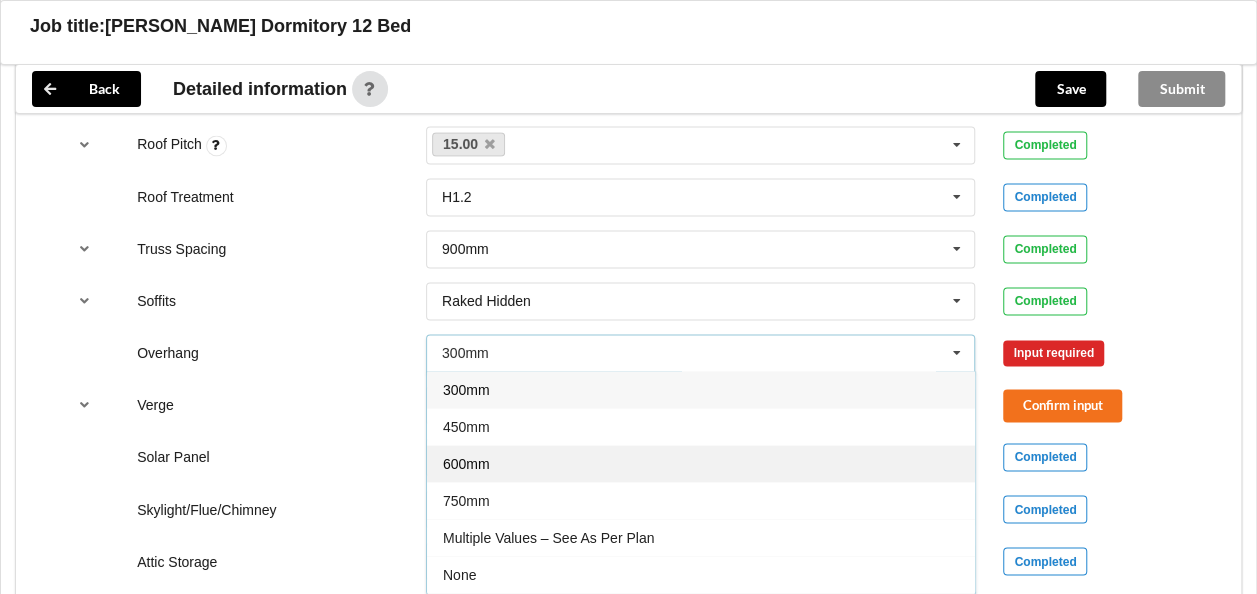 click on "600mm" at bounding box center (701, 463) 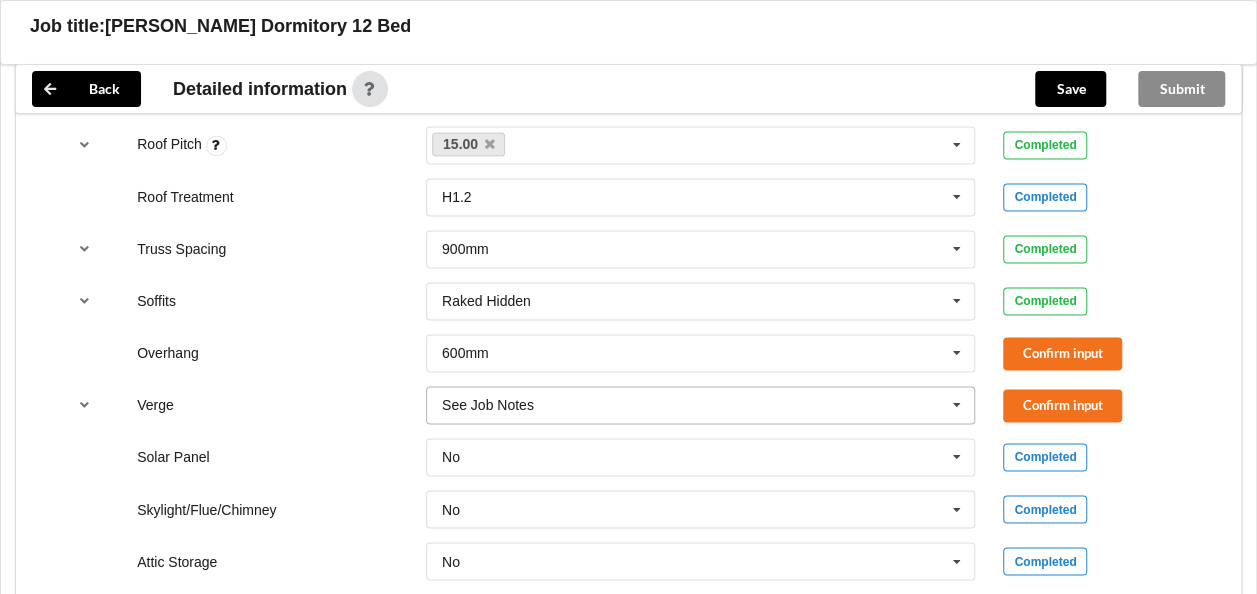 click at bounding box center [702, 405] 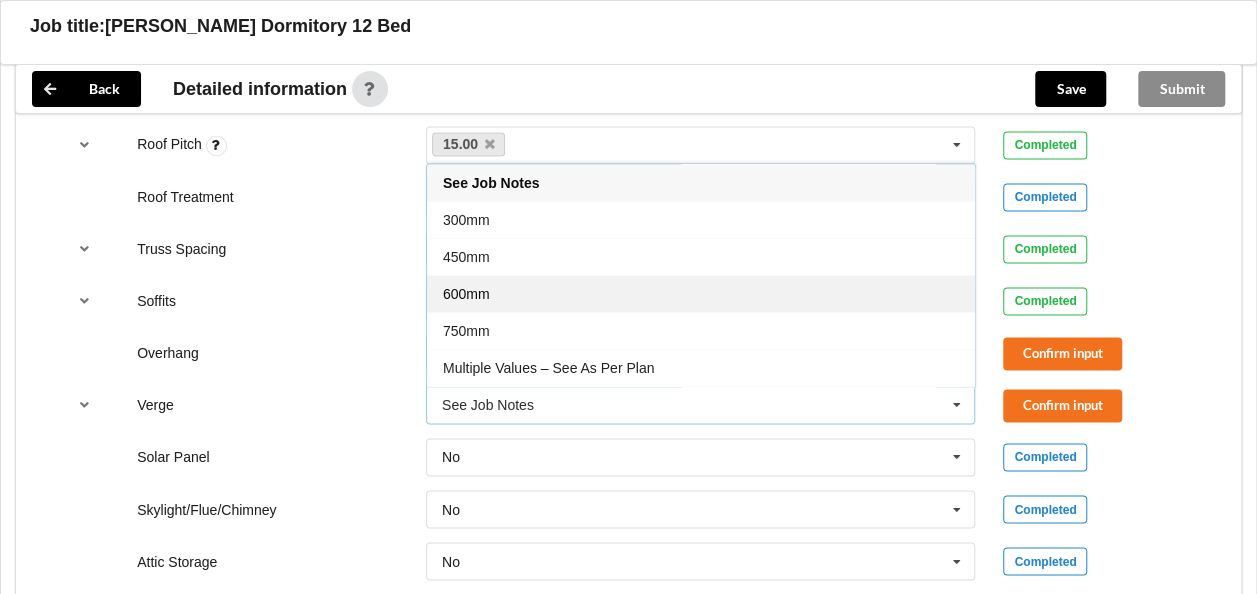 click on "600mm" at bounding box center (701, 293) 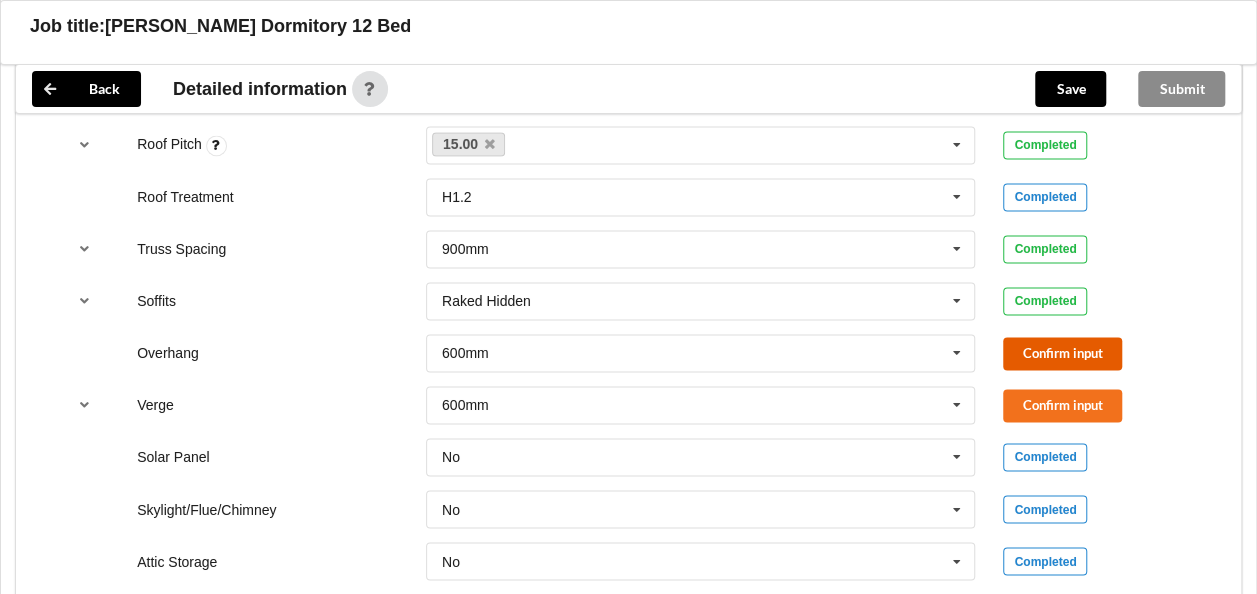 click on "Confirm input" at bounding box center [1062, 353] 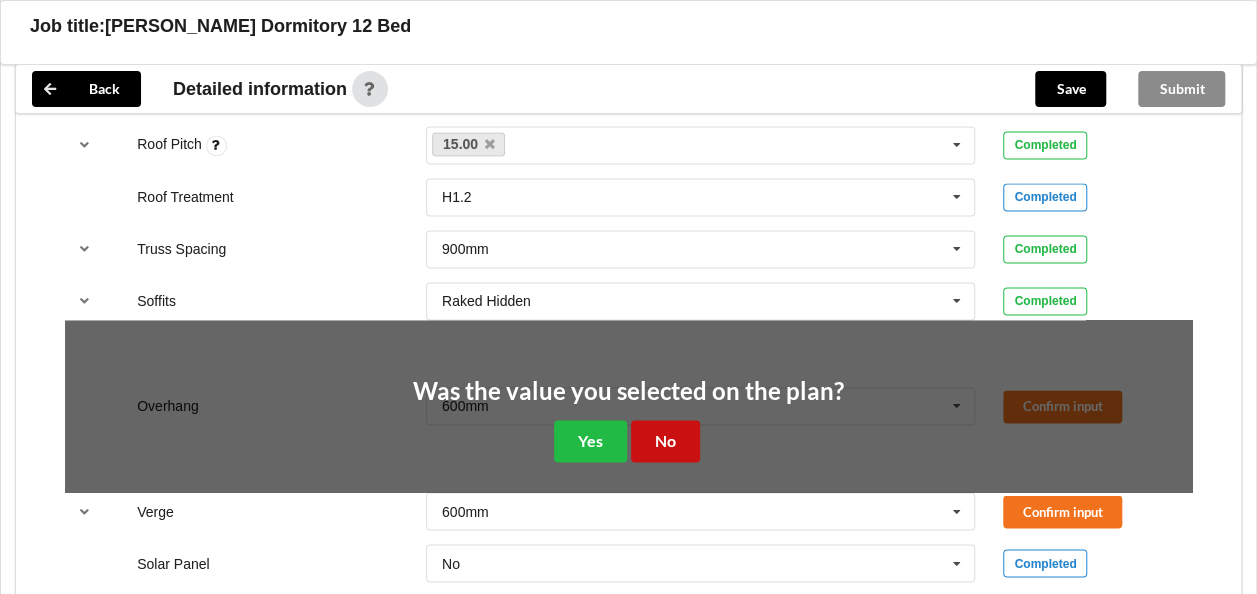 click on "No" at bounding box center (665, 440) 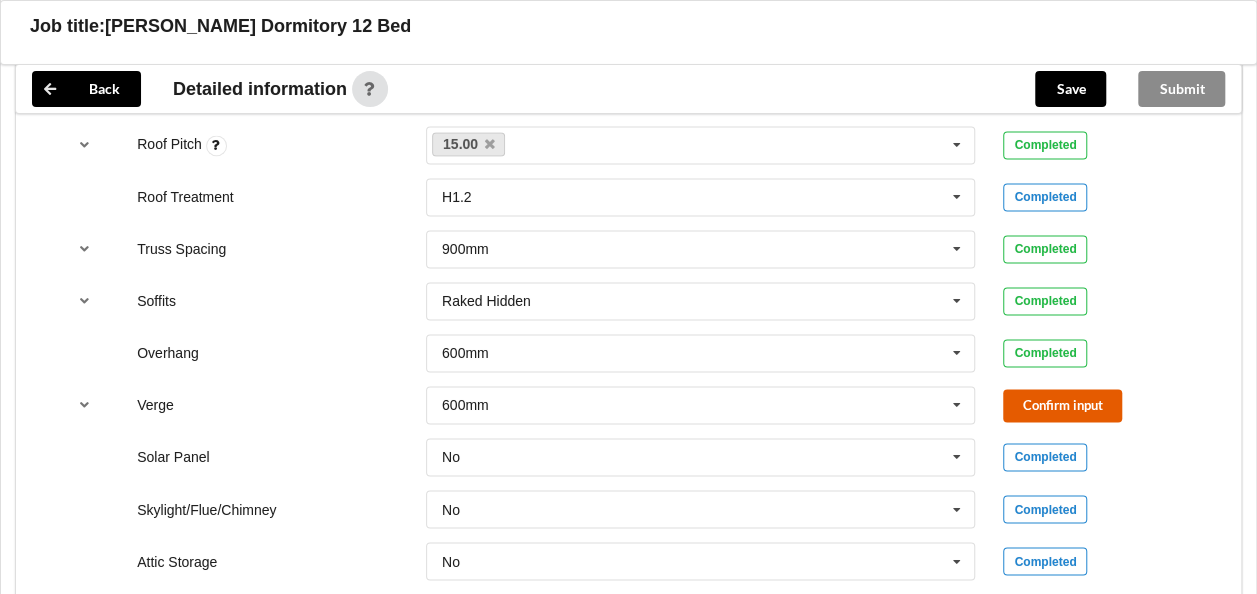 click on "Confirm input" at bounding box center [1062, 405] 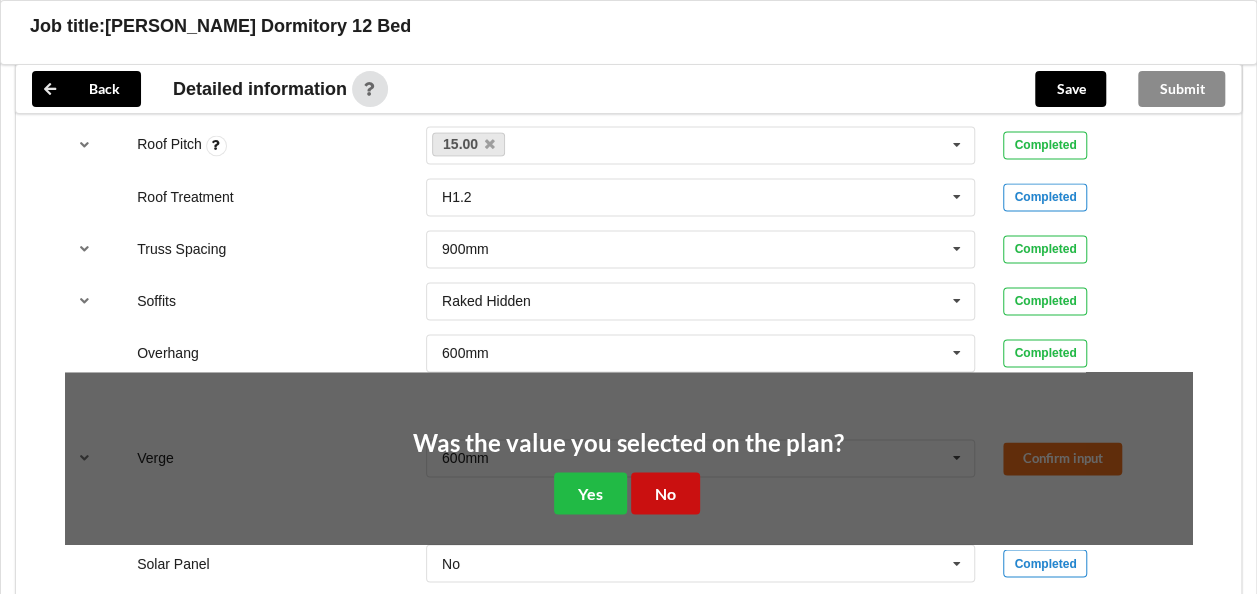 click on "No" at bounding box center [665, 492] 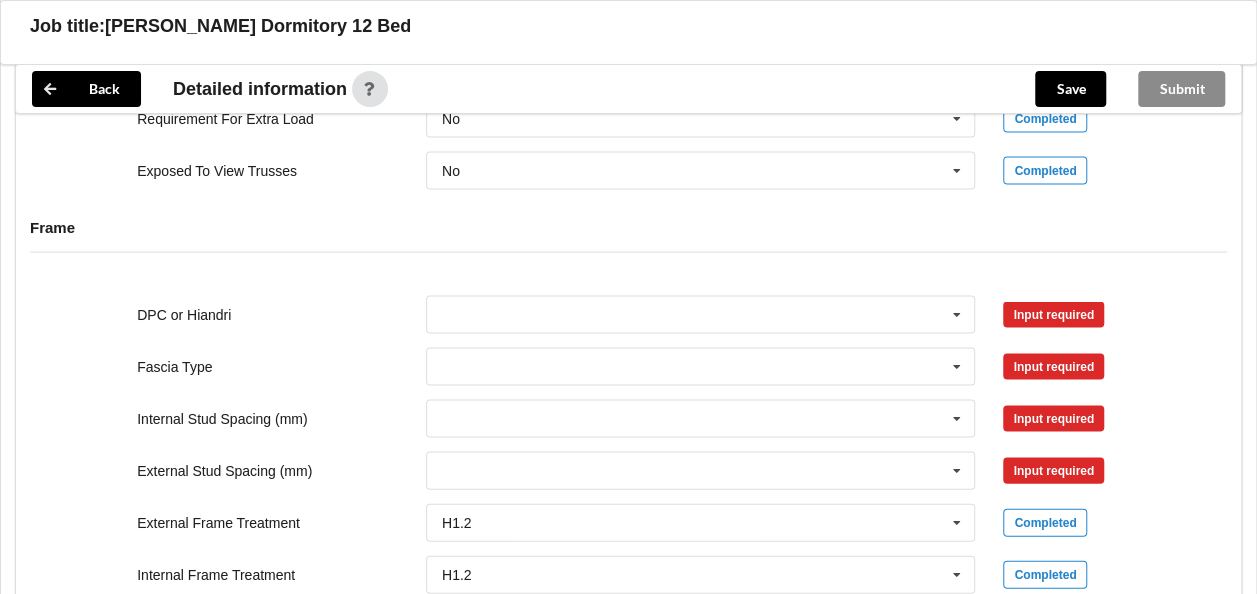 scroll, scrollTop: 1900, scrollLeft: 0, axis: vertical 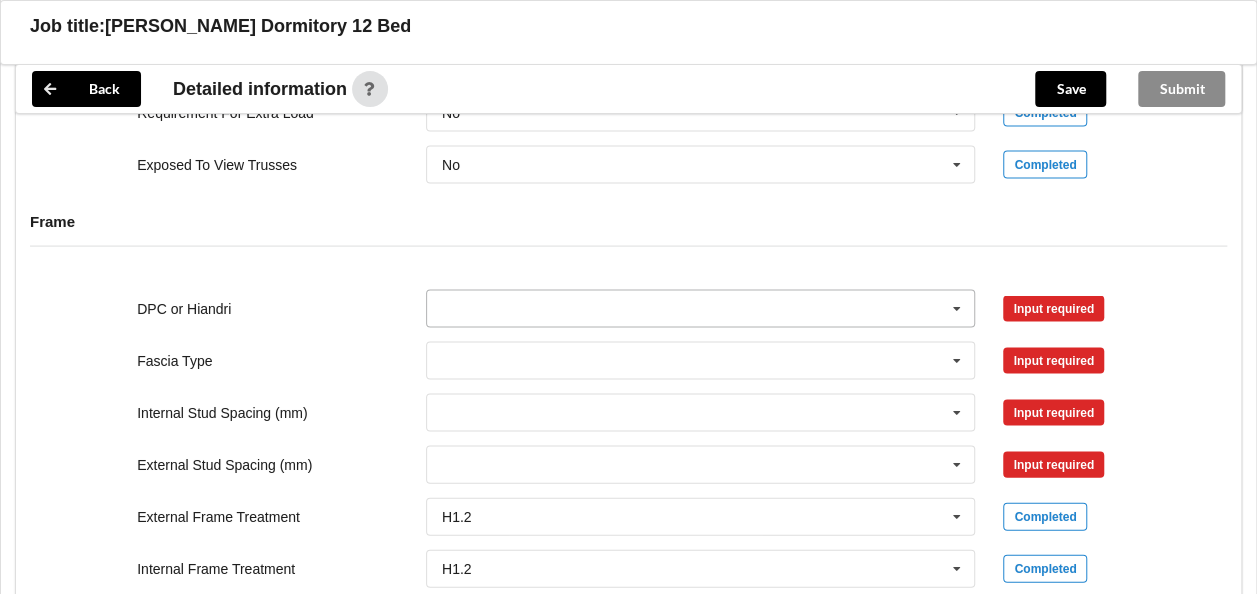click at bounding box center (702, 309) 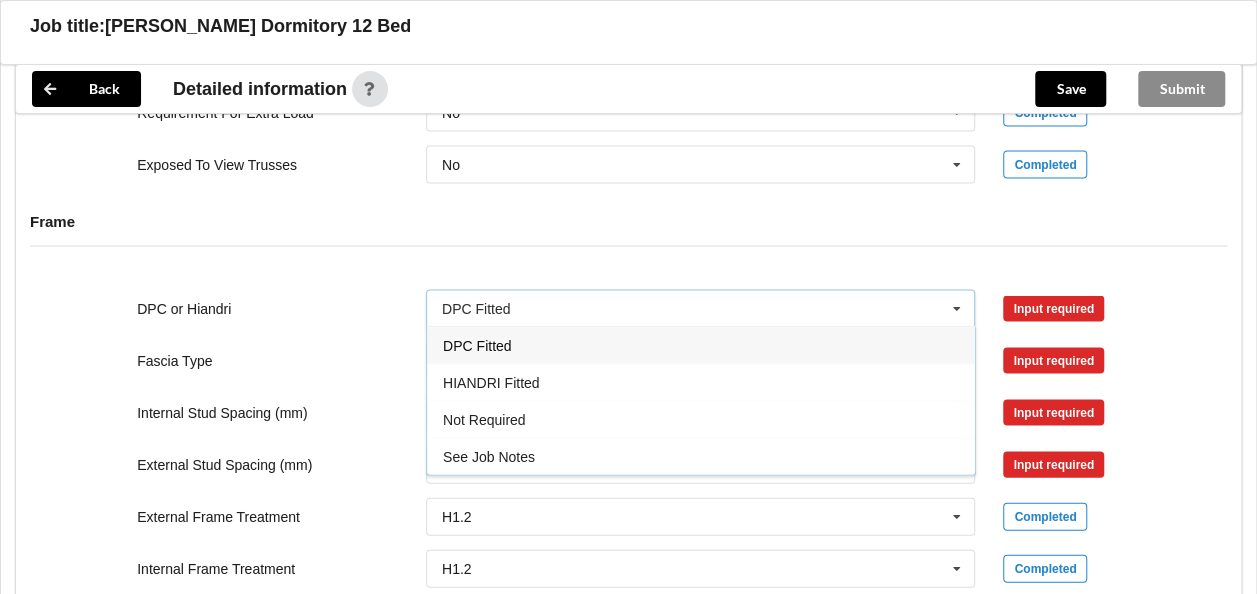 click on "DPC Fitted" at bounding box center (701, 345) 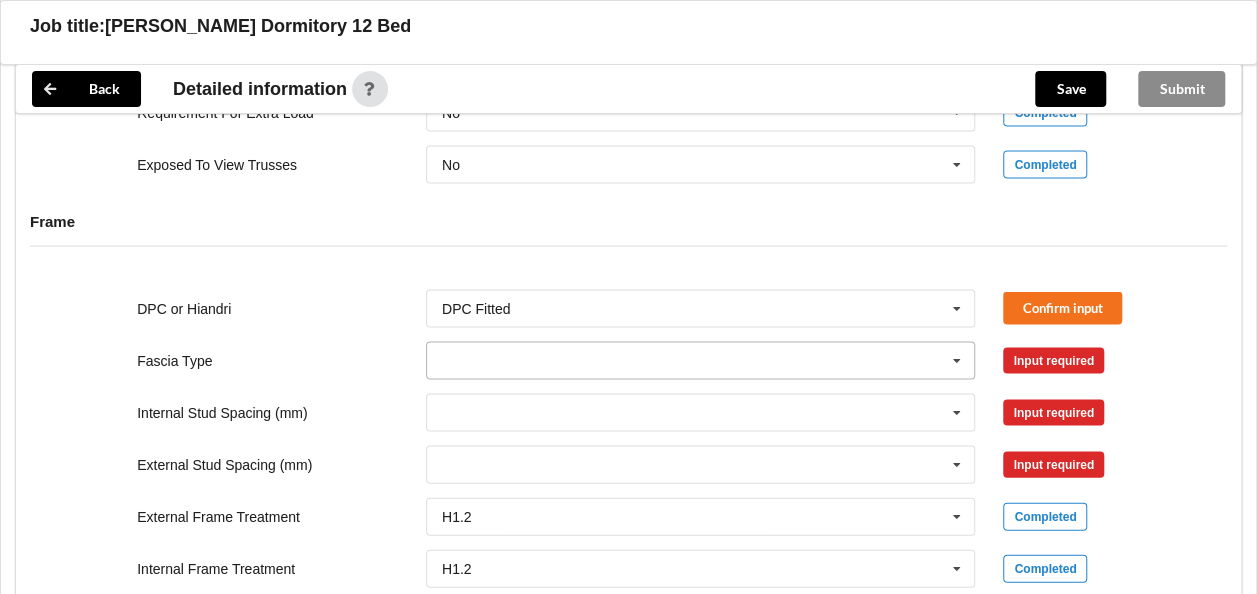 click at bounding box center (702, 361) 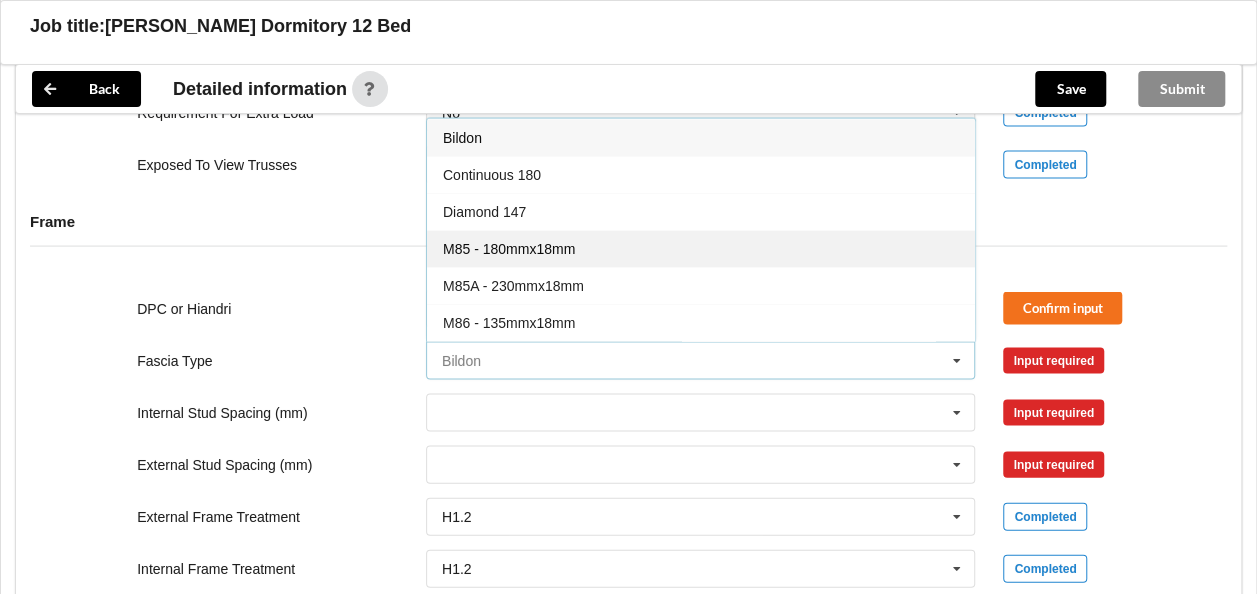 scroll, scrollTop: 100, scrollLeft: 0, axis: vertical 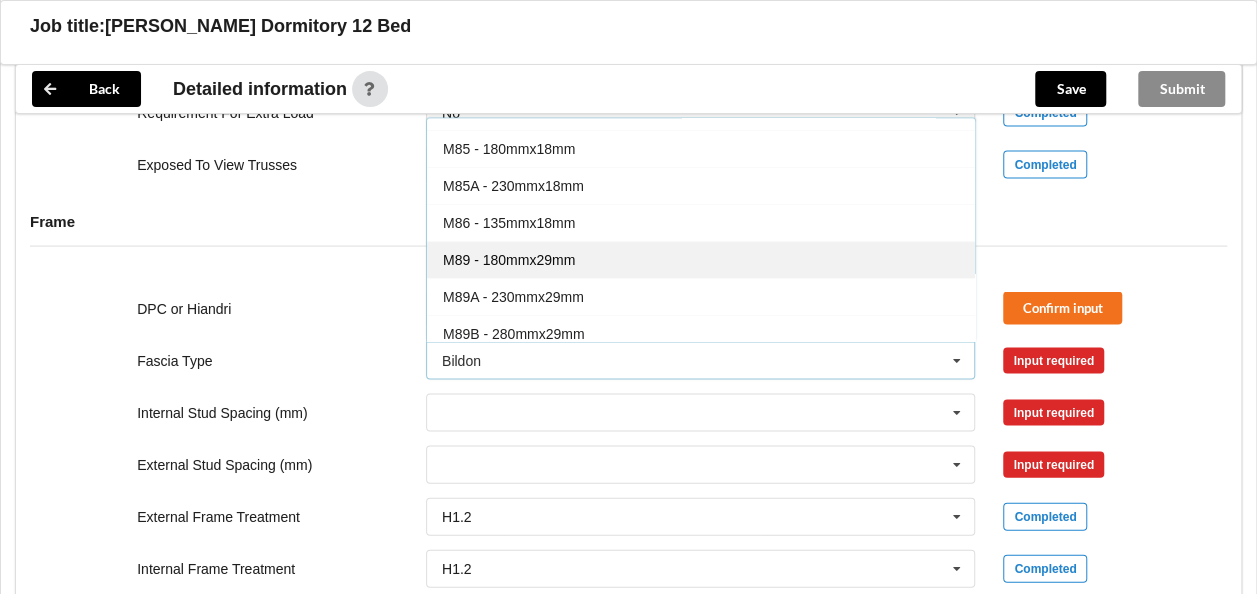 click on "M89 - 180mmx29mm" at bounding box center [701, 259] 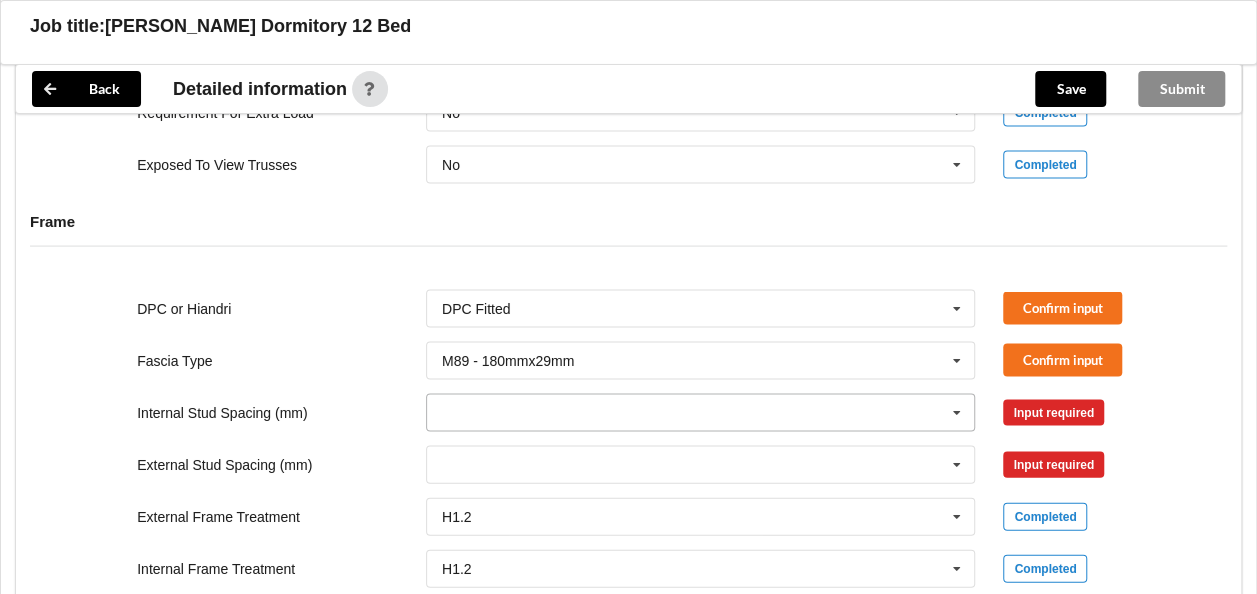 click at bounding box center (702, 413) 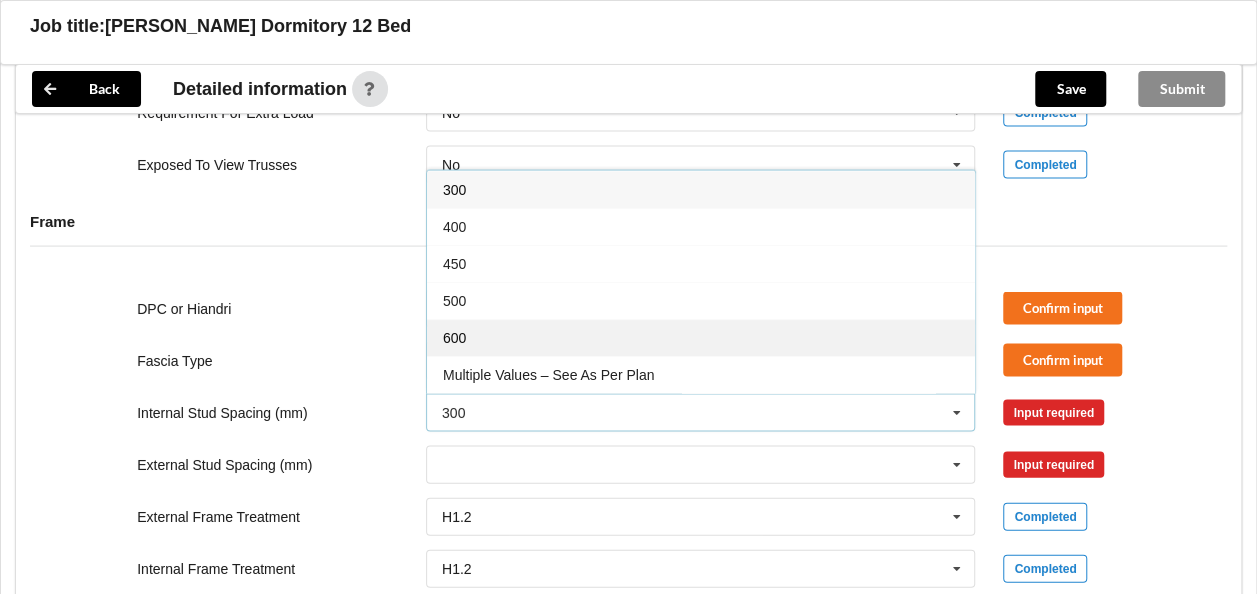 click on "600" at bounding box center (701, 337) 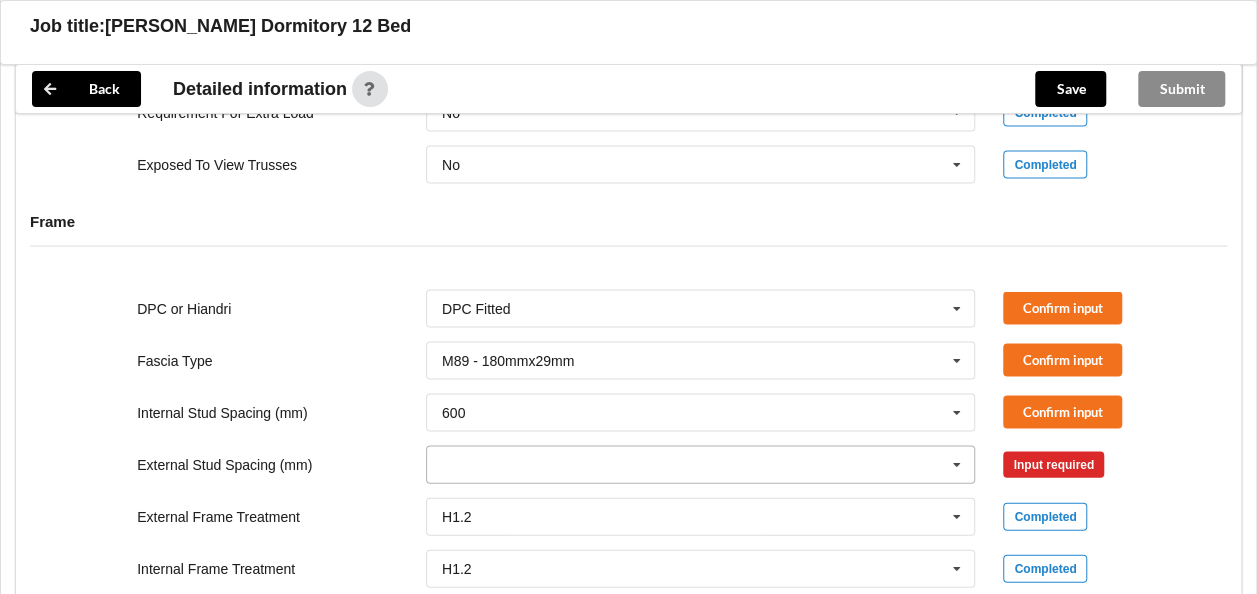 click at bounding box center (702, 465) 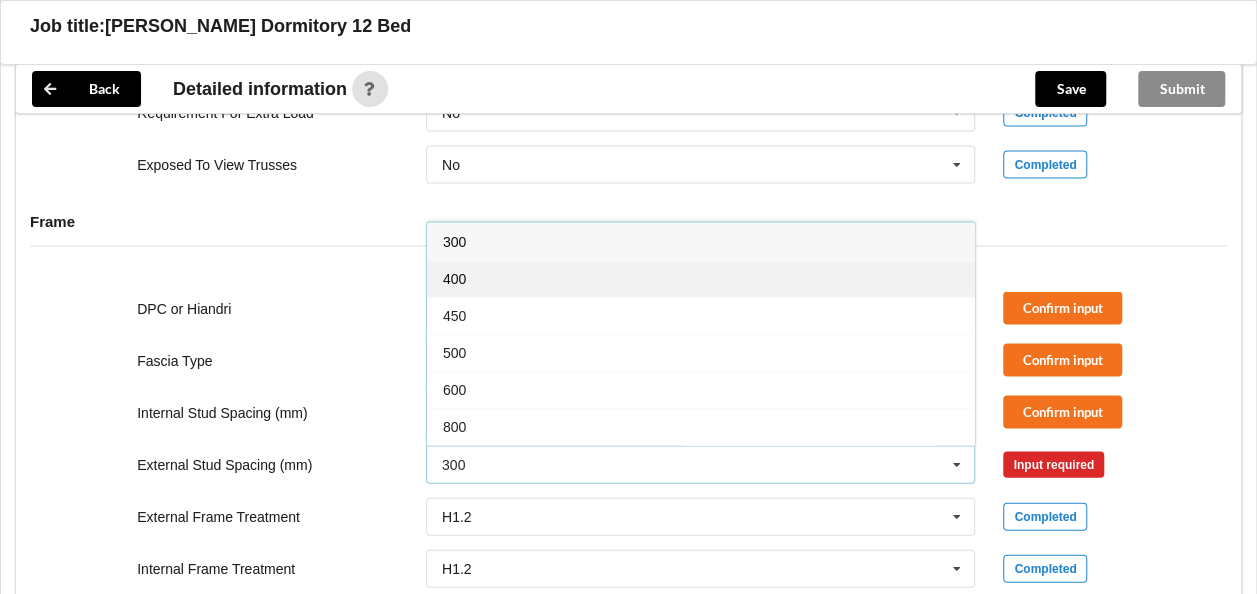click on "400" at bounding box center [701, 278] 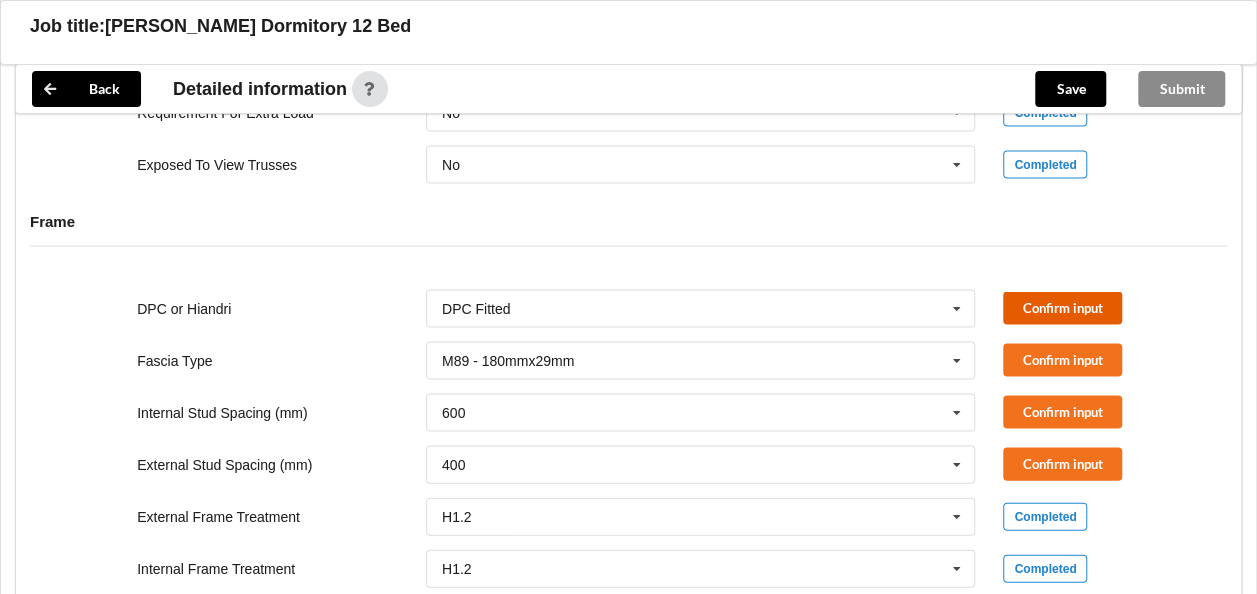 click on "Confirm input" at bounding box center [1062, 308] 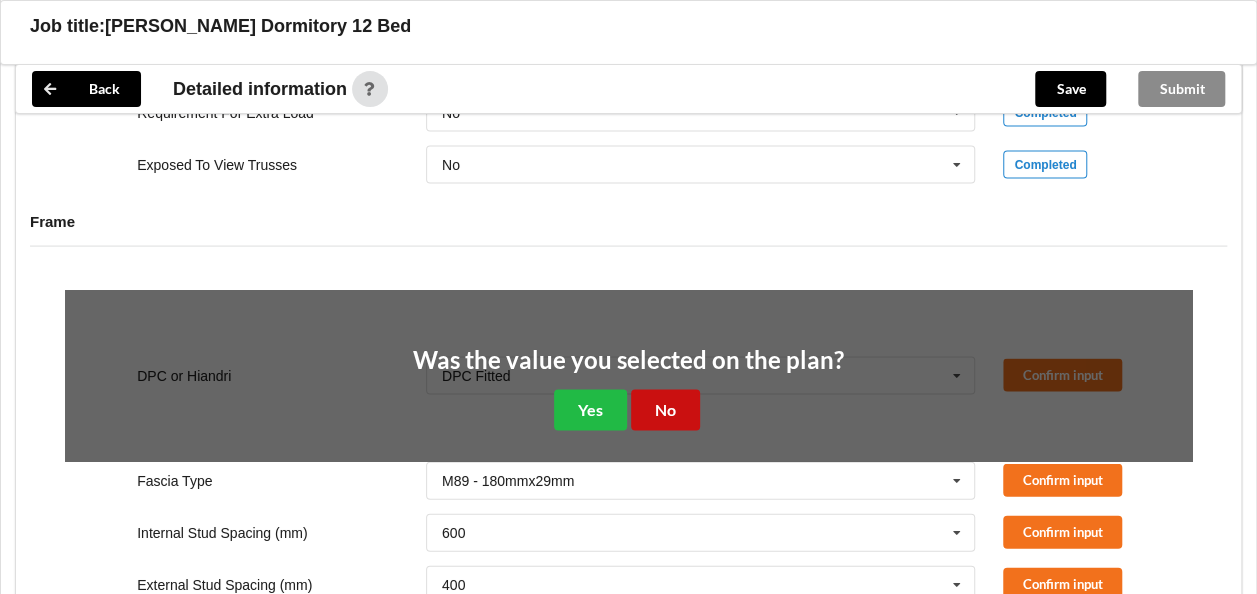 click on "No" at bounding box center [665, 410] 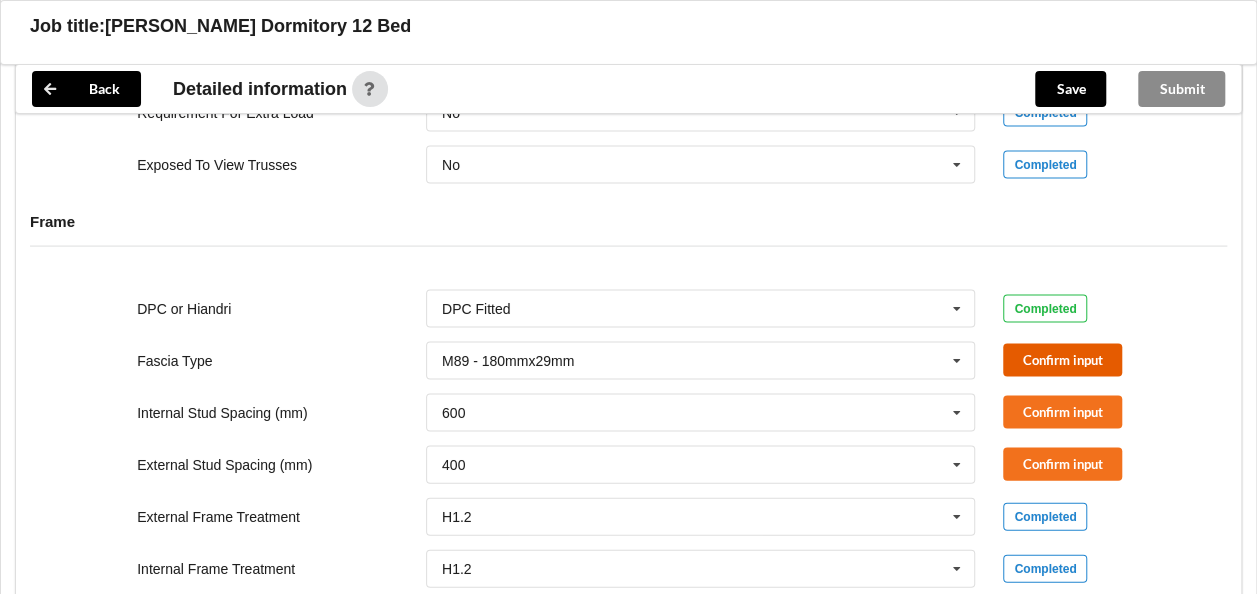 click on "Confirm input" at bounding box center (1062, 360) 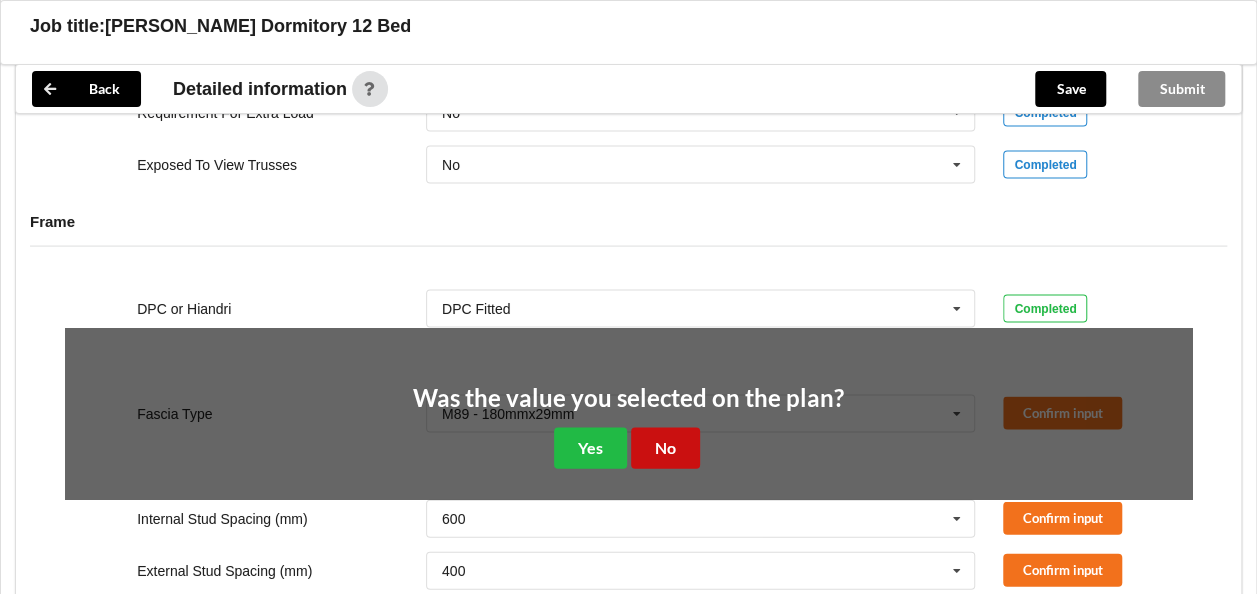 click on "No" at bounding box center [665, 448] 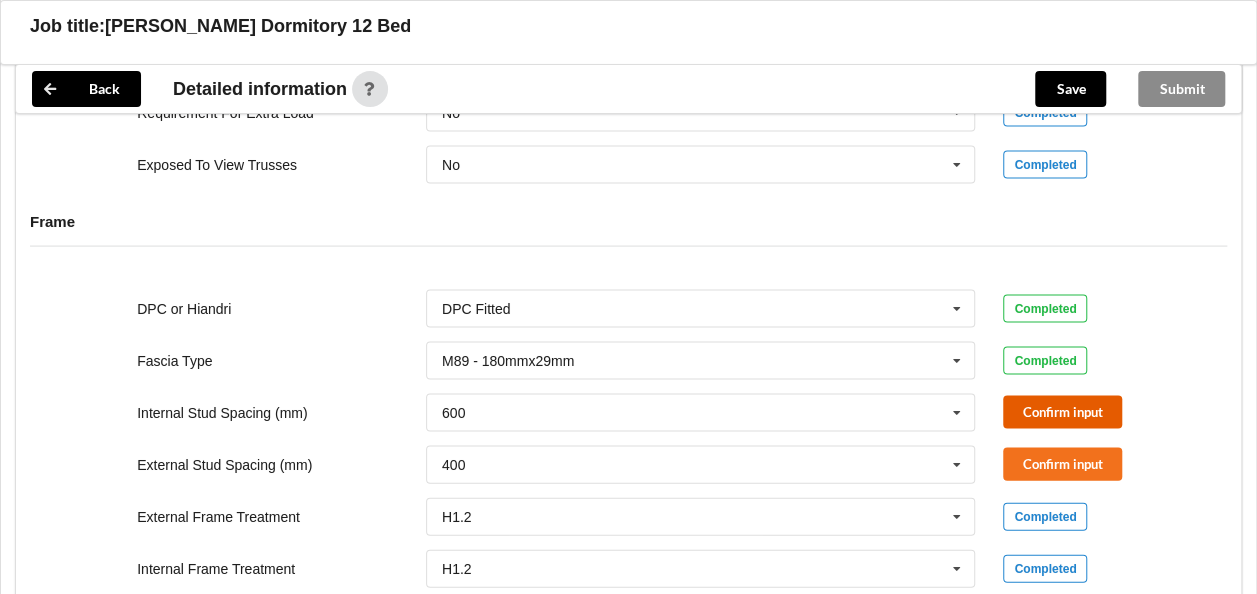 click on "Confirm input" at bounding box center (1062, 412) 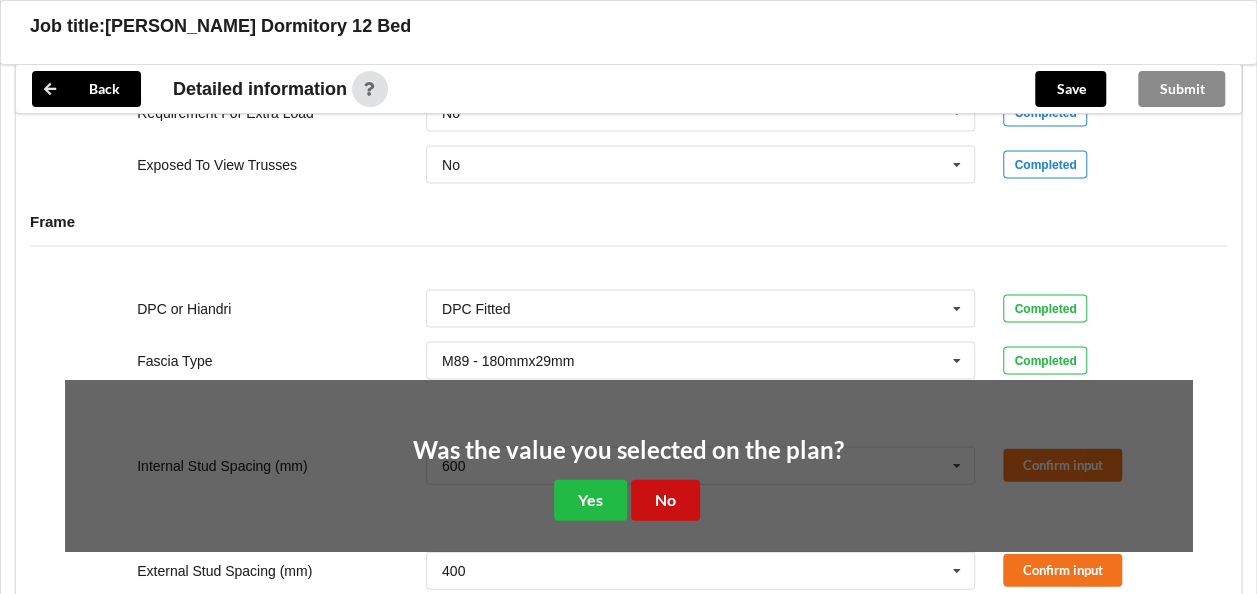 click on "No" at bounding box center (665, 500) 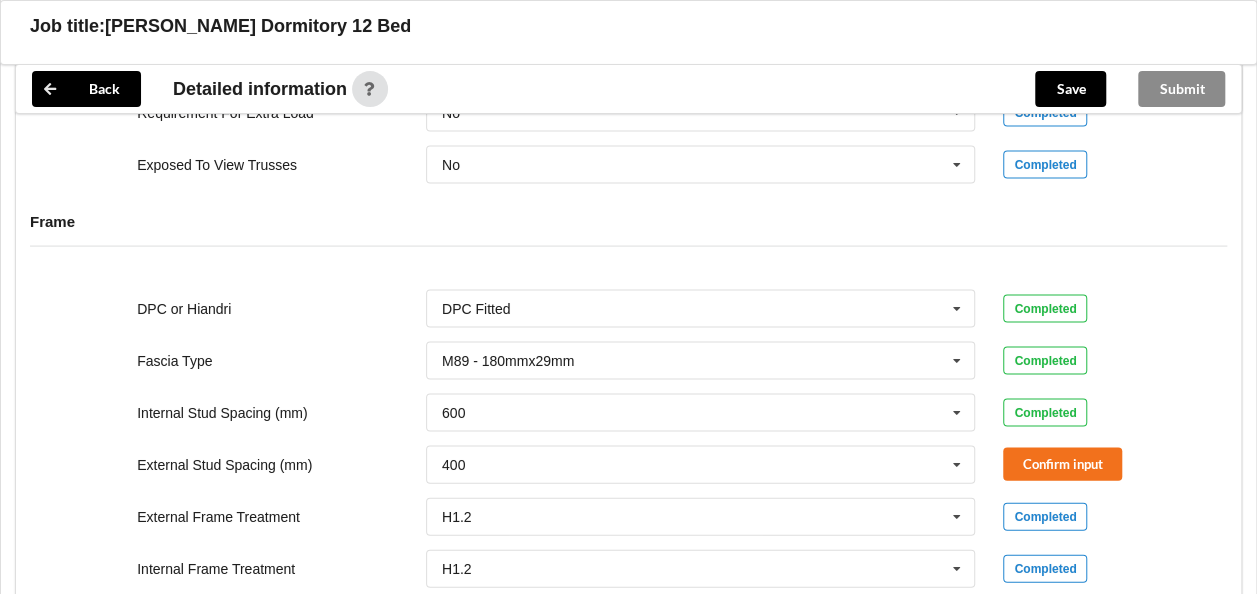 click on "Confirm input" at bounding box center [1097, 464] 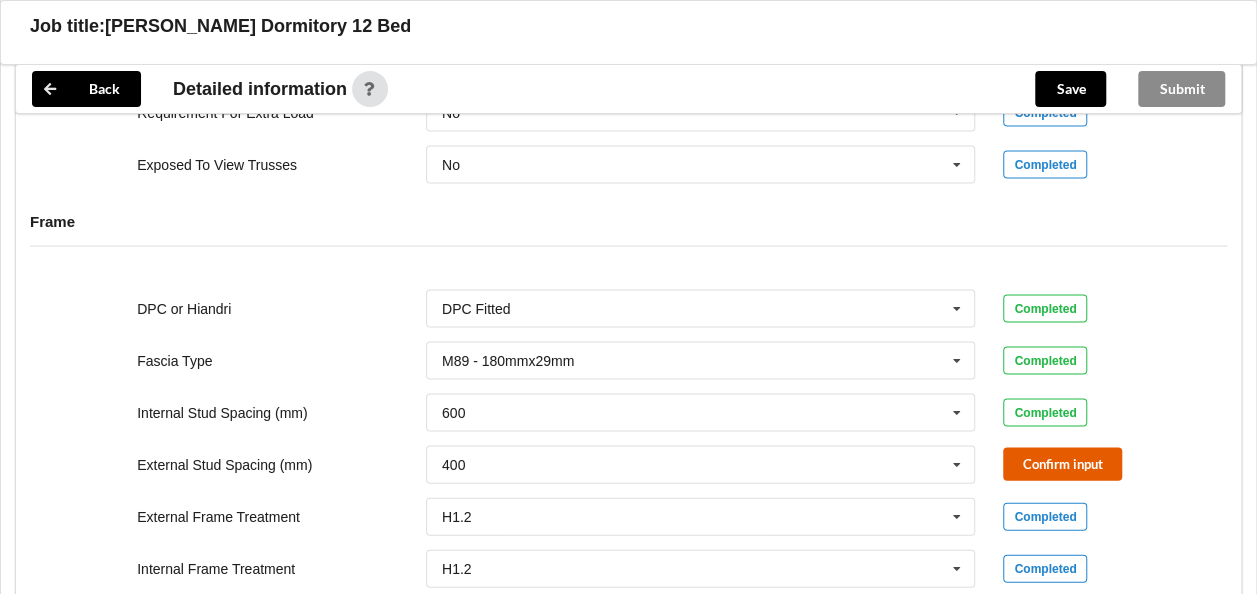 click on "Confirm input" at bounding box center (1062, 464) 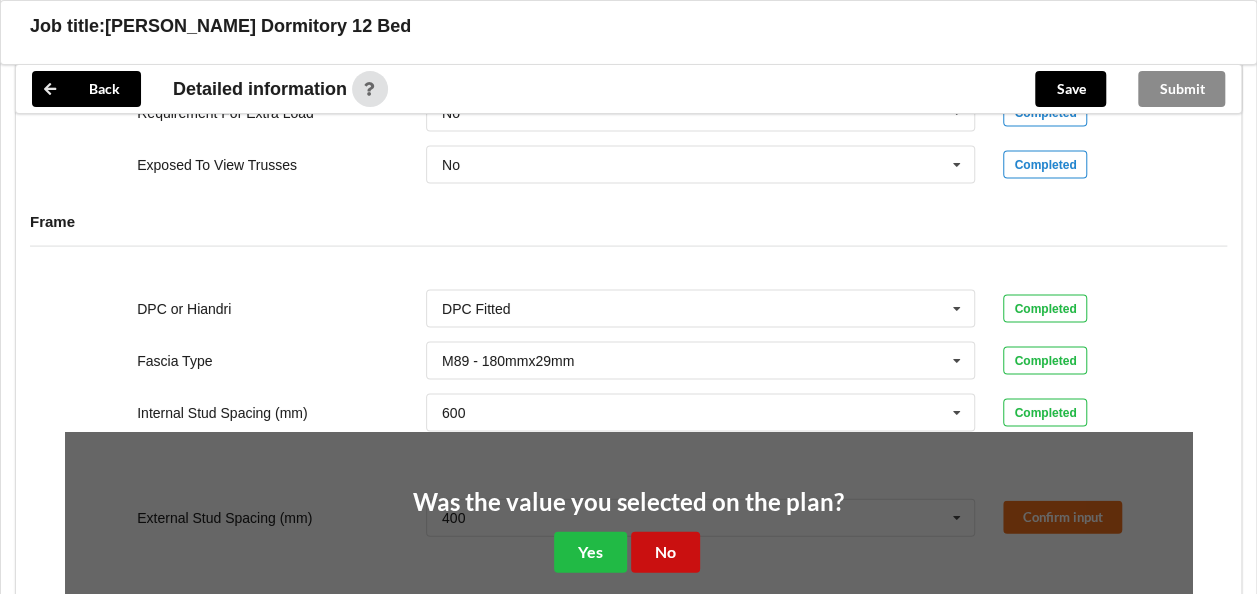 click on "No" at bounding box center [665, 552] 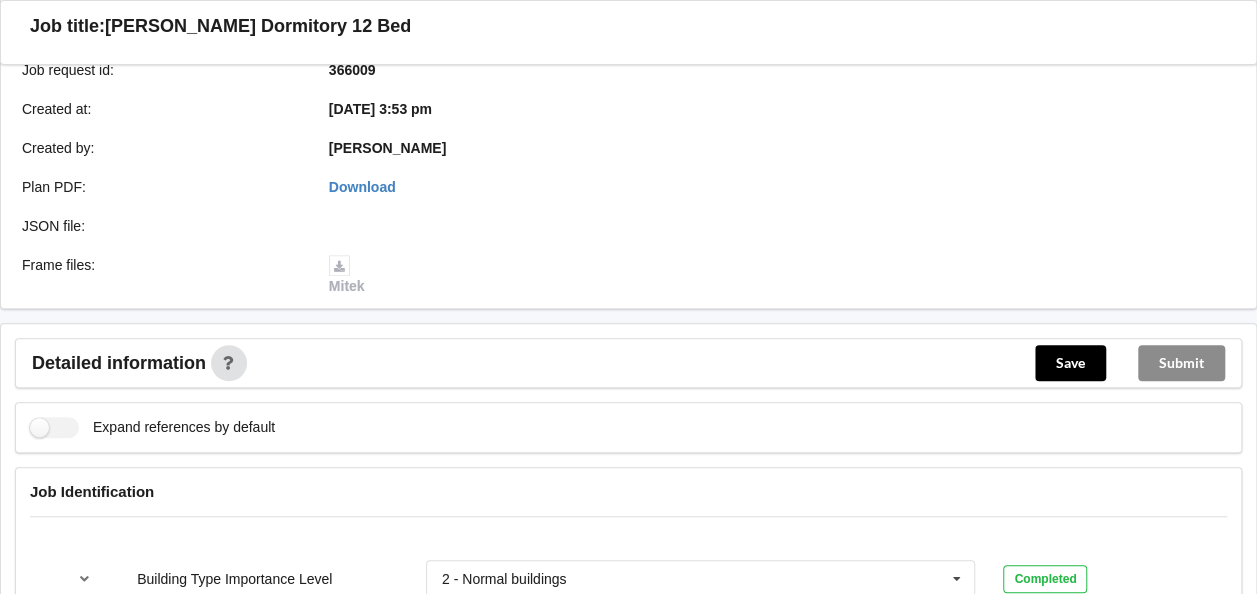 scroll, scrollTop: 271, scrollLeft: 0, axis: vertical 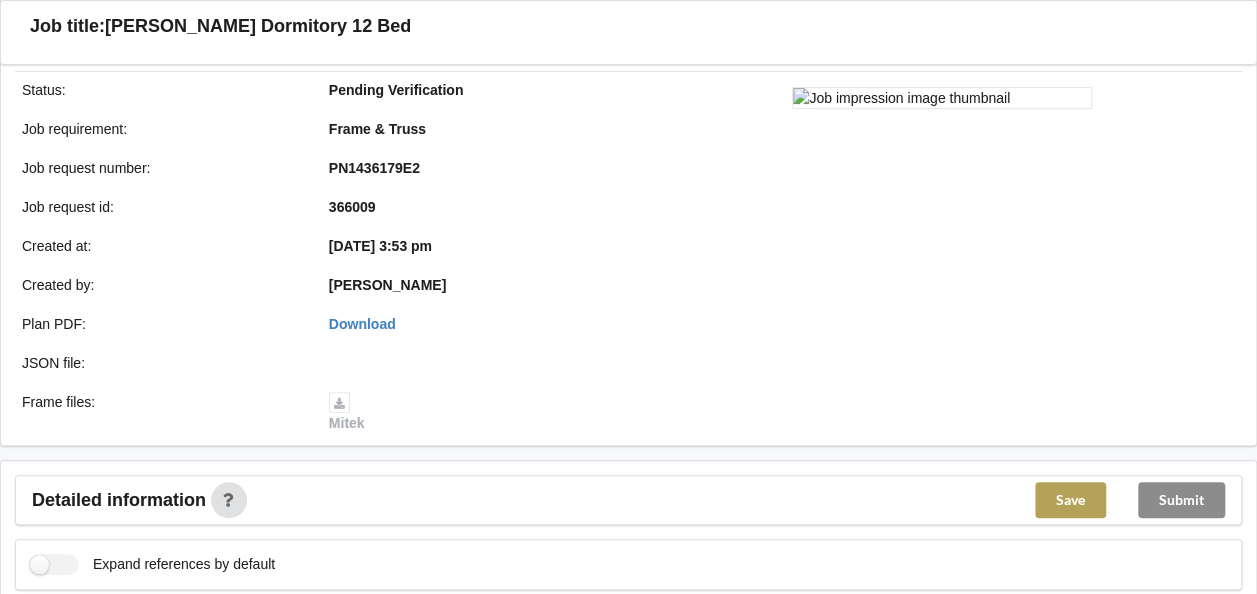 click on "Save" at bounding box center [1070, 500] 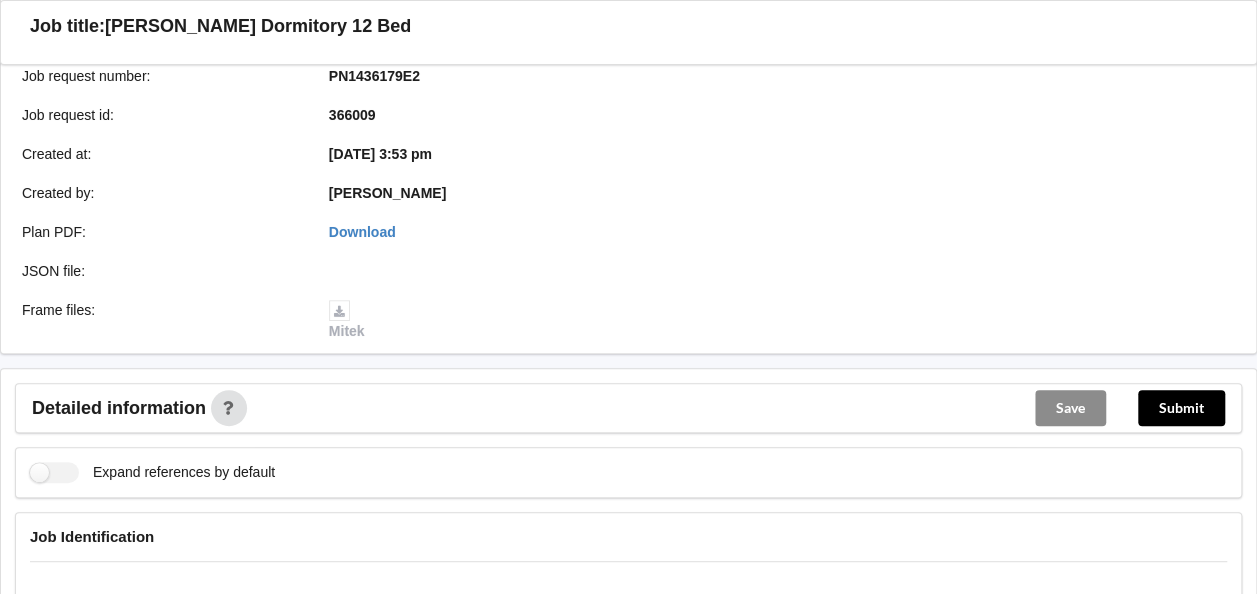 scroll, scrollTop: 0, scrollLeft: 0, axis: both 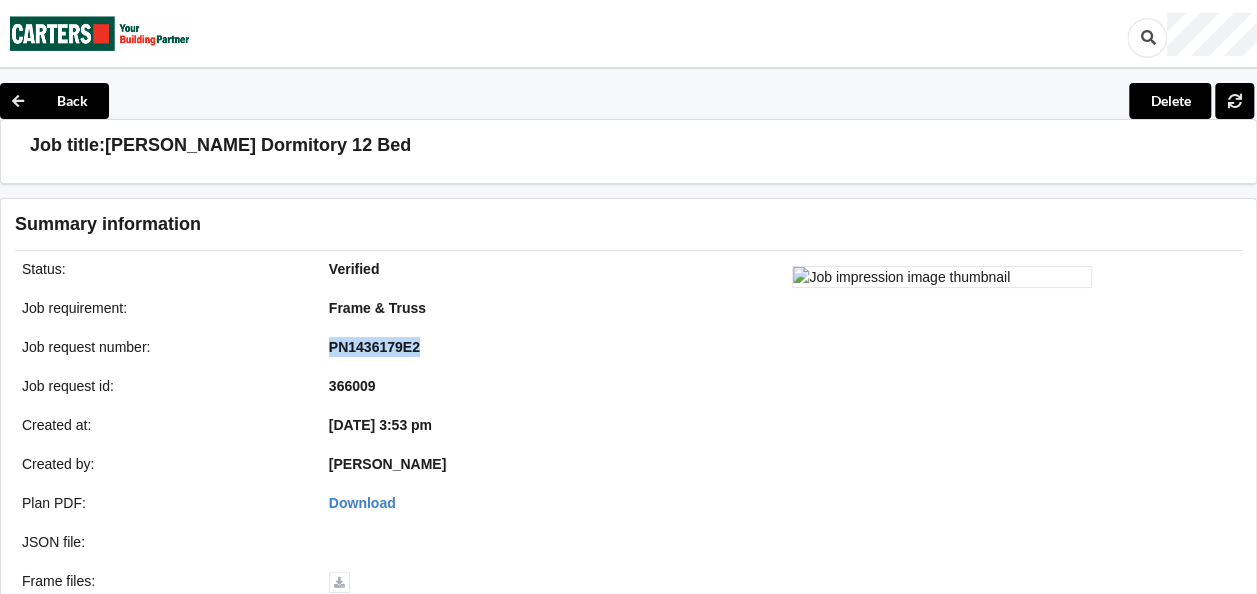 drag, startPoint x: 322, startPoint y: 340, endPoint x: 434, endPoint y: 348, distance: 112.28535 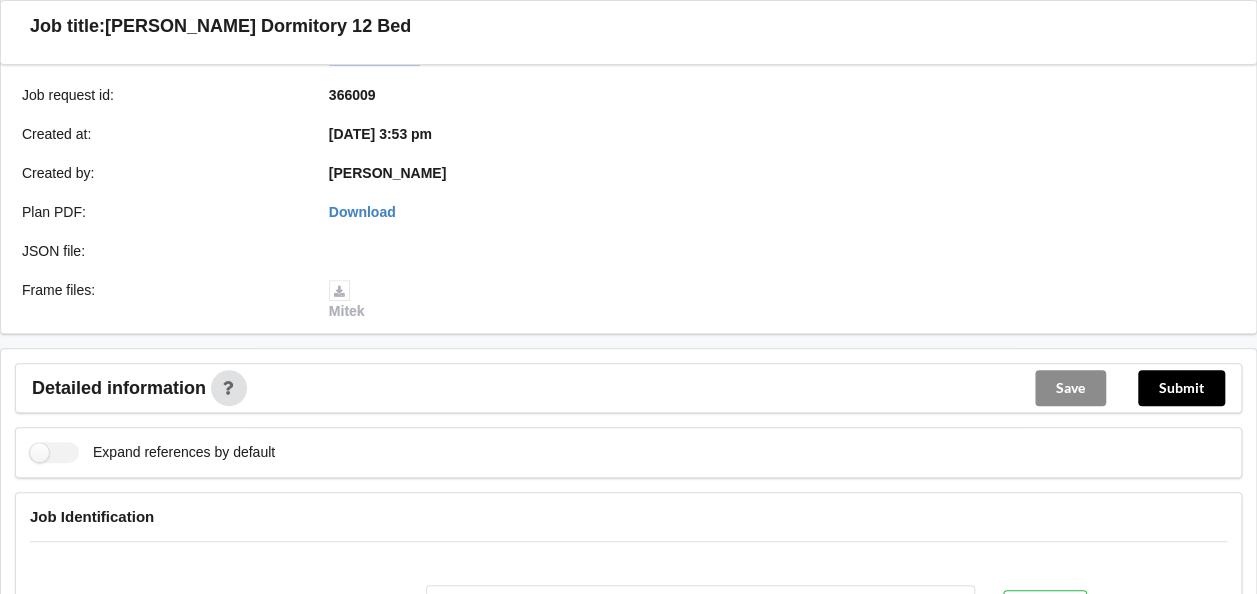 scroll, scrollTop: 400, scrollLeft: 0, axis: vertical 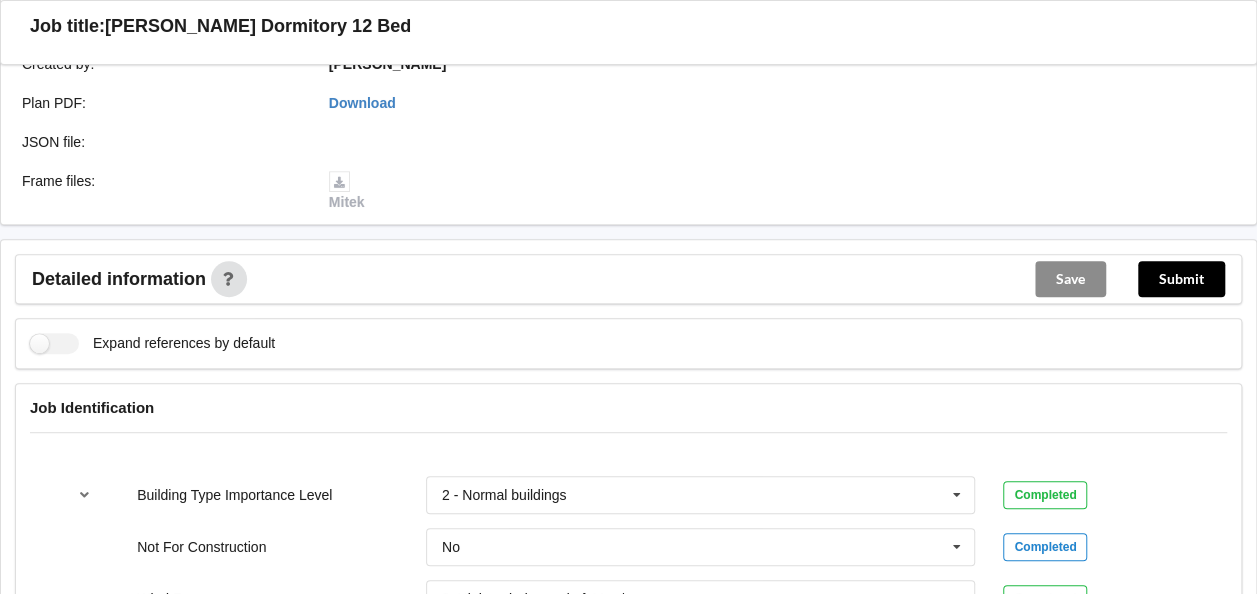 click on "Expand references by default" at bounding box center [628, 343] 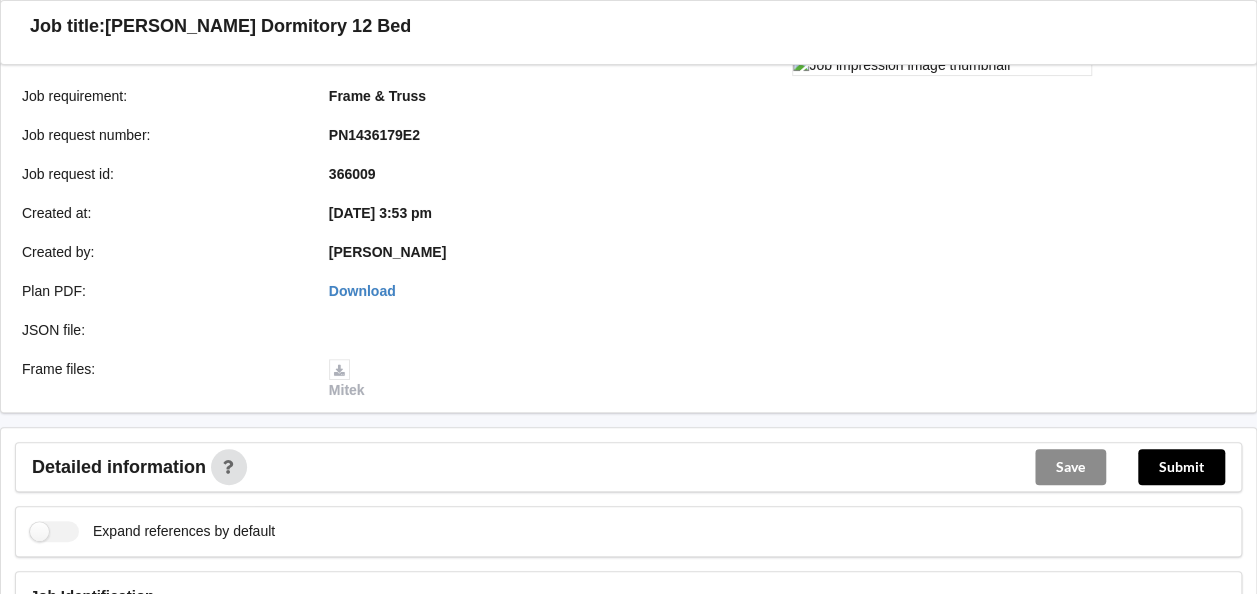 scroll, scrollTop: 200, scrollLeft: 0, axis: vertical 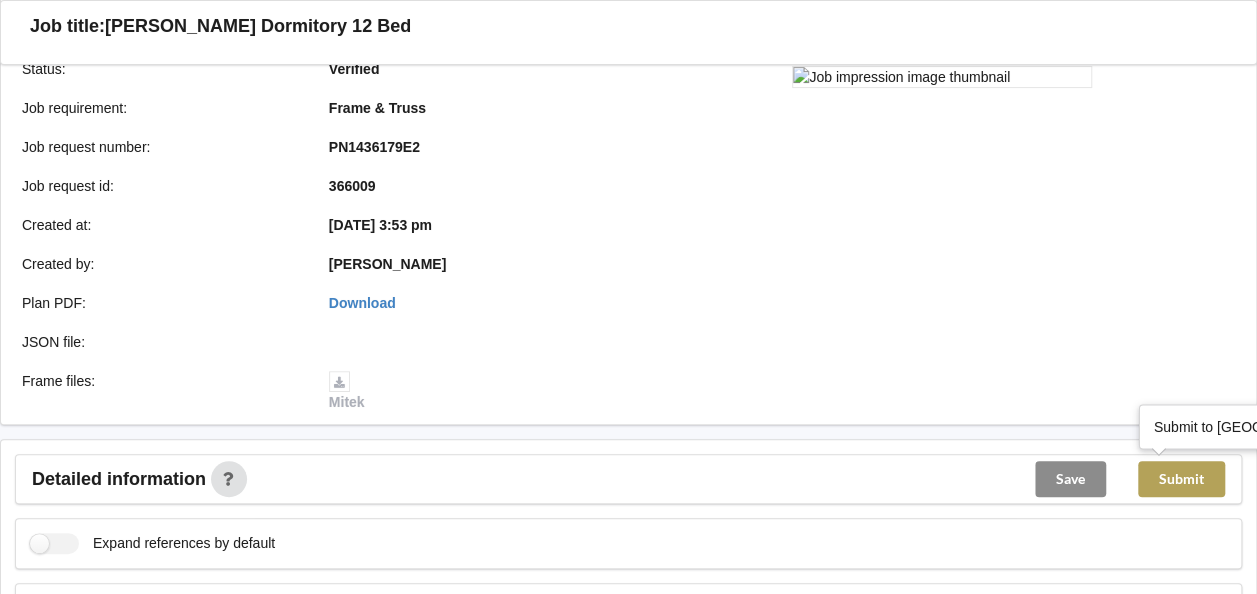 click on "Submit" at bounding box center (1181, 479) 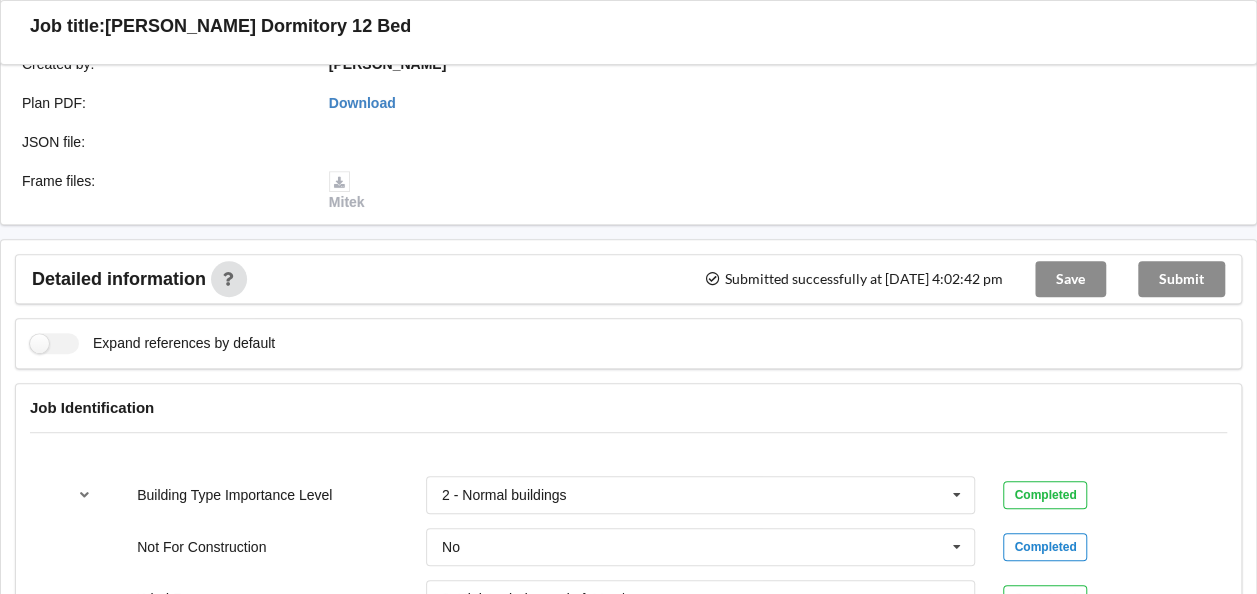 scroll, scrollTop: 0, scrollLeft: 0, axis: both 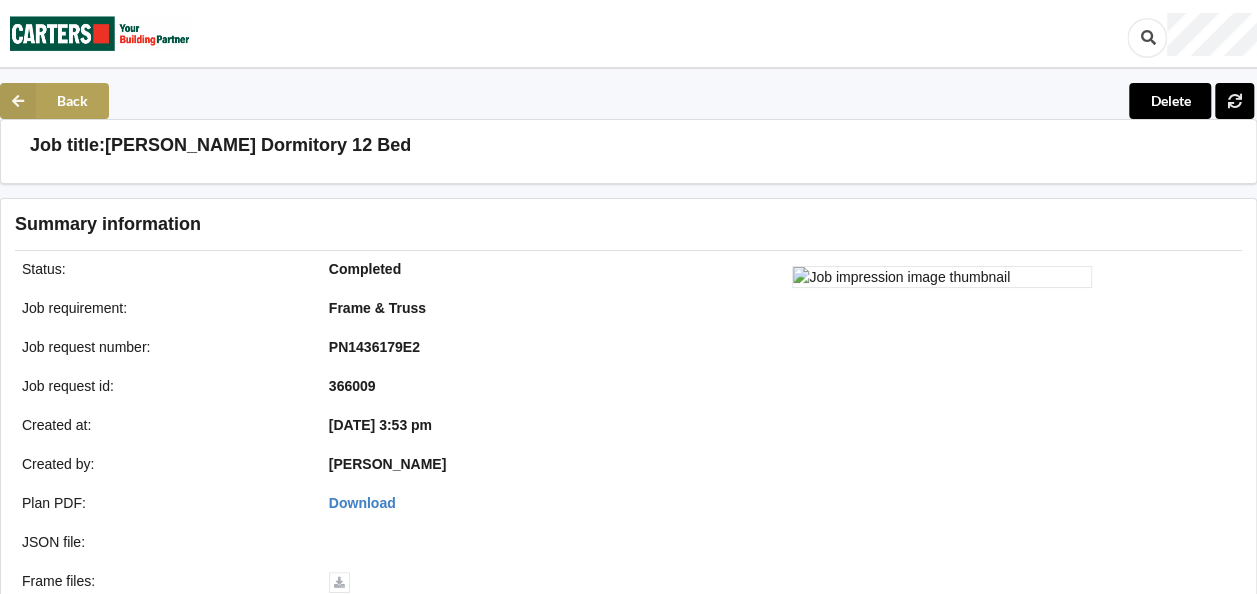 click on "Back" at bounding box center (54, 101) 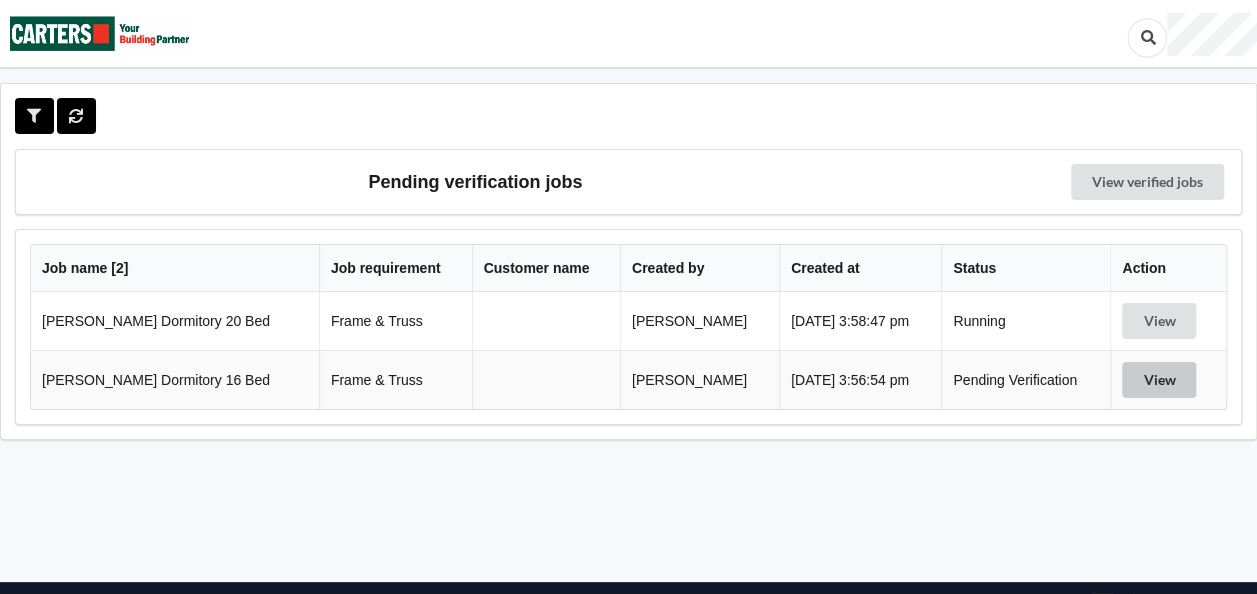 click on "View" at bounding box center (1159, 380) 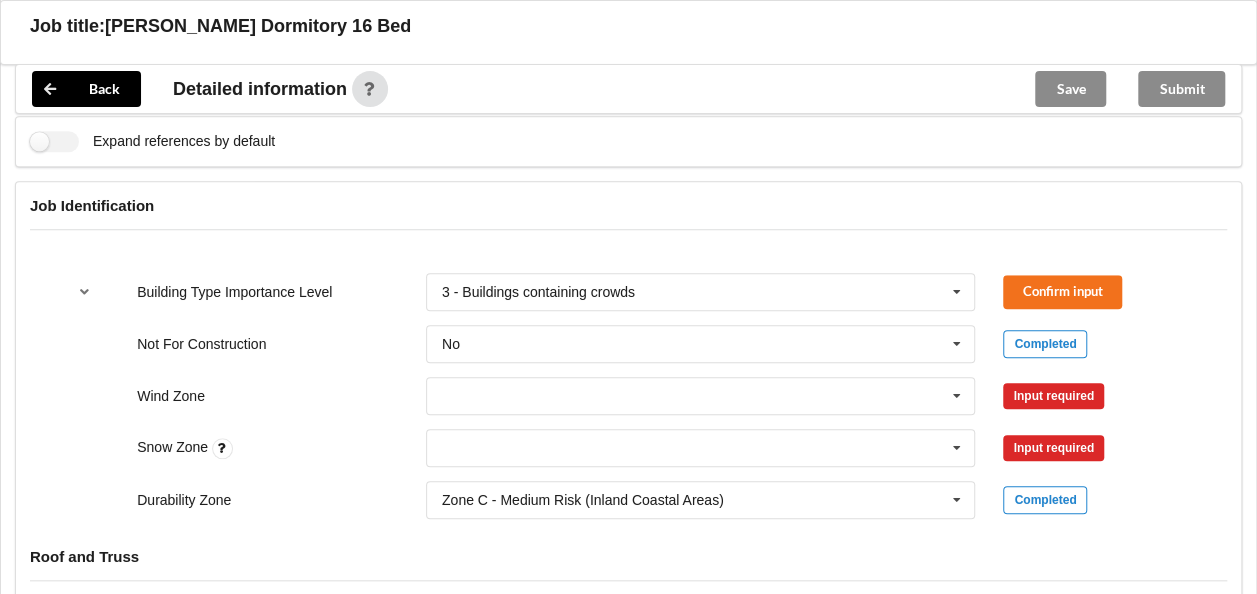 scroll, scrollTop: 800, scrollLeft: 0, axis: vertical 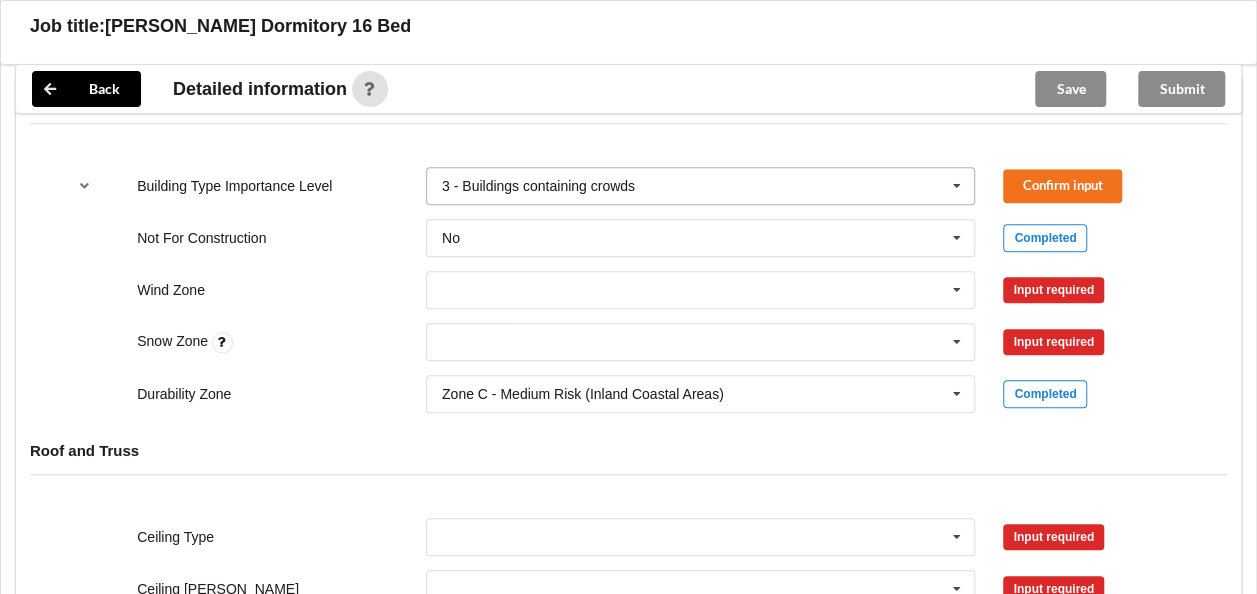 click at bounding box center (702, 186) 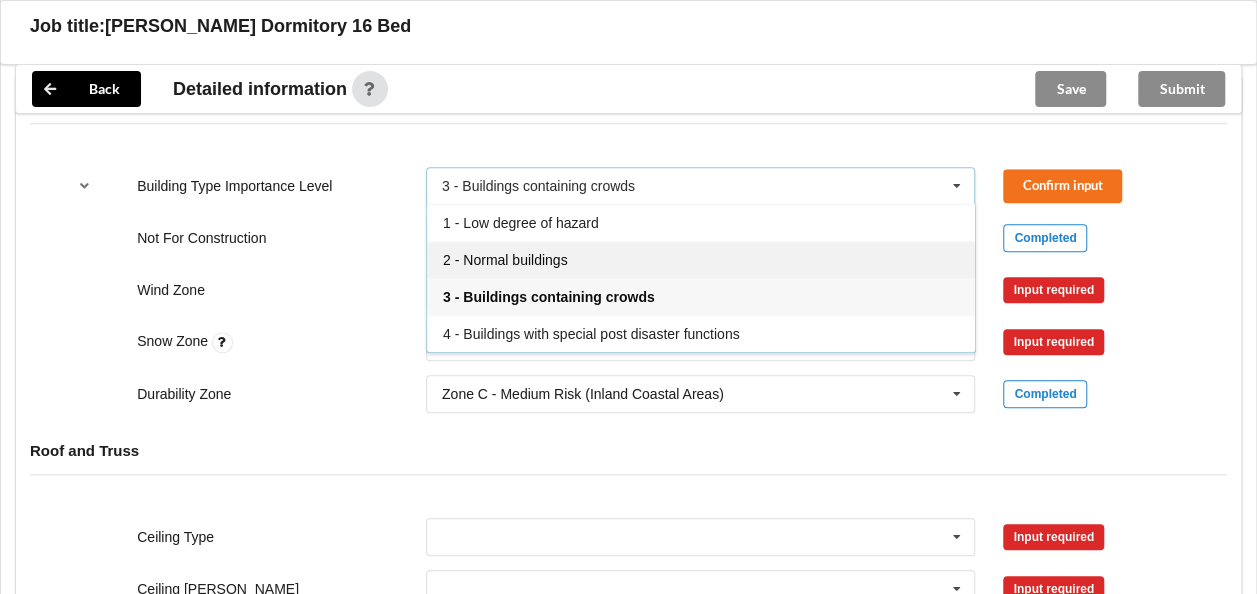 click on "2 - Normal buildings" at bounding box center [505, 260] 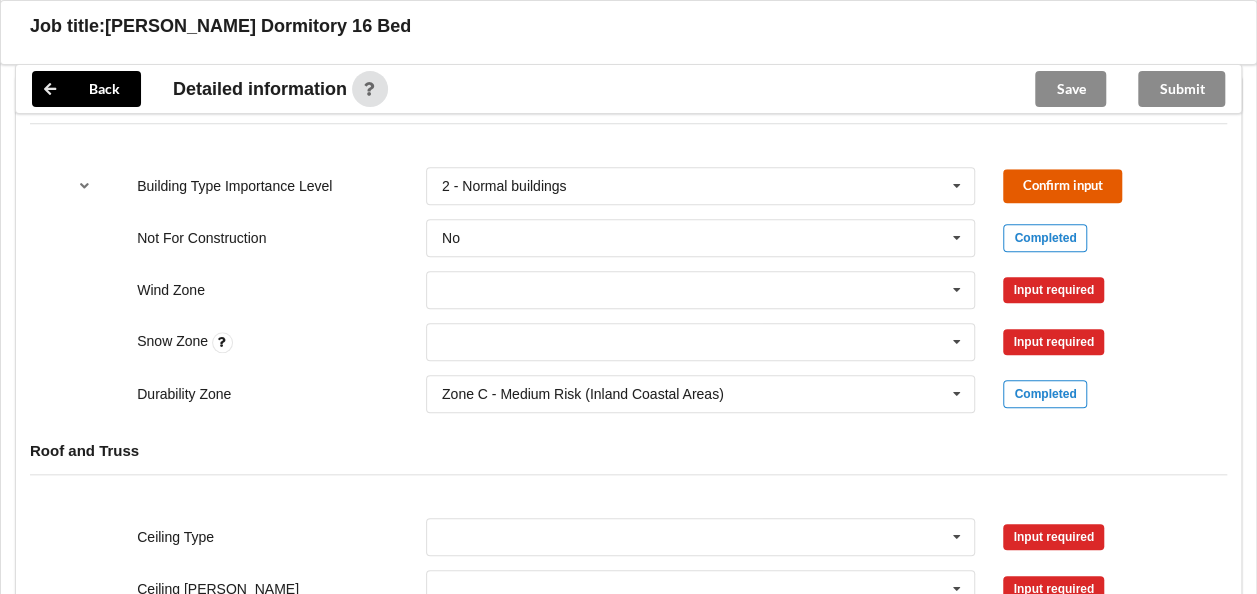 click on "Confirm input" at bounding box center (1062, 185) 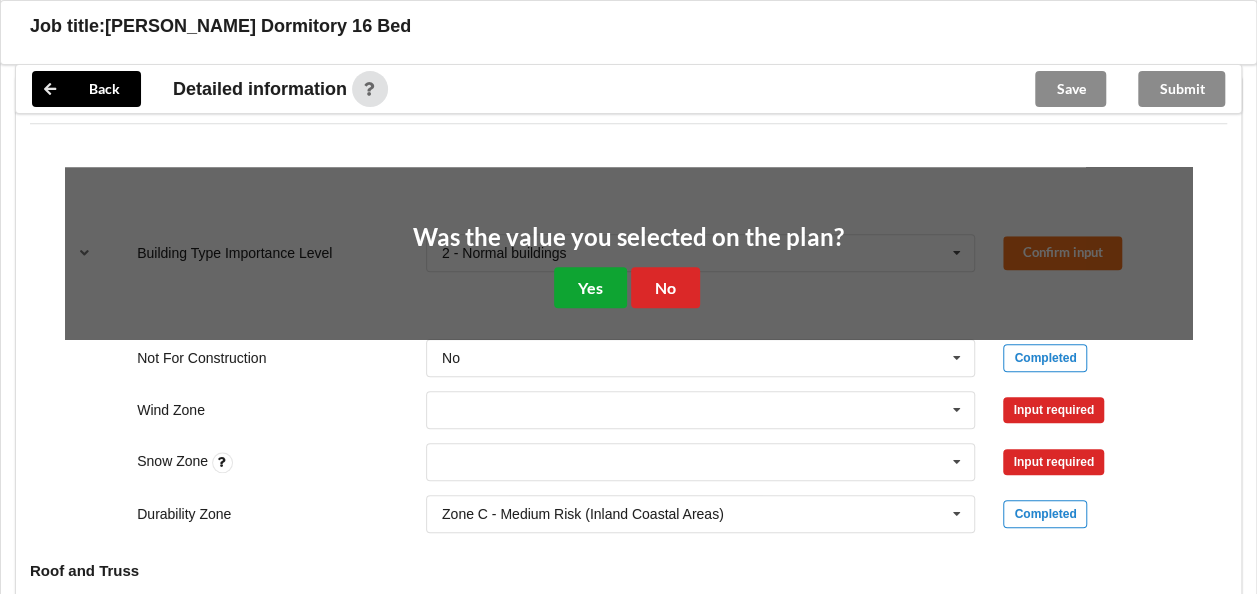 click on "Yes" at bounding box center (590, 287) 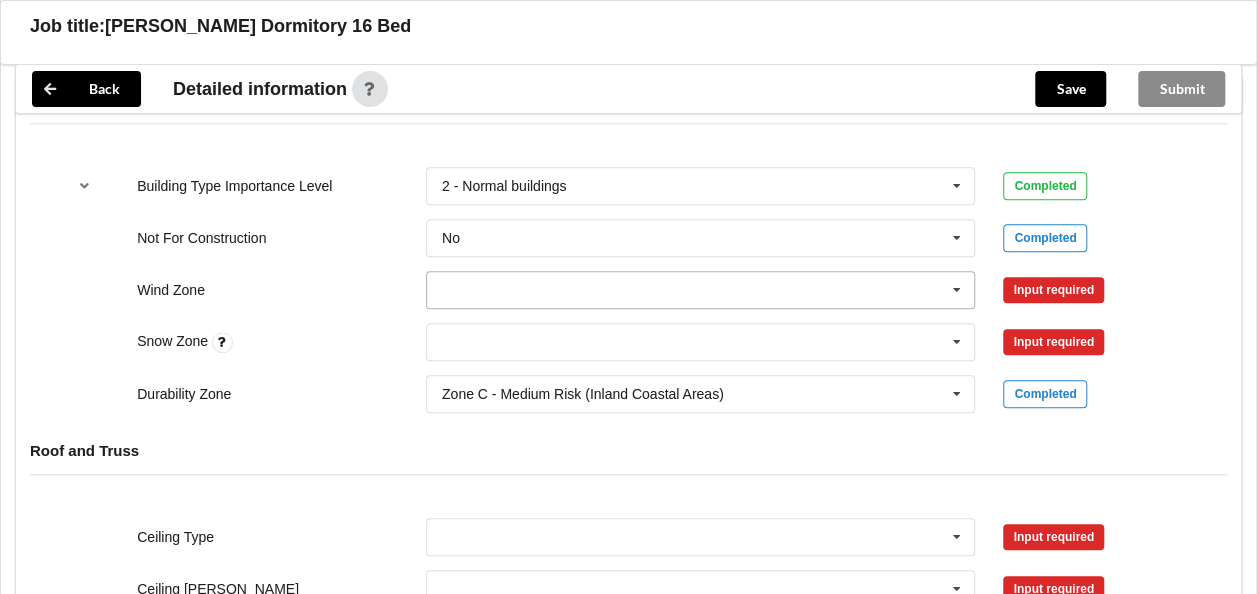 click at bounding box center (702, 290) 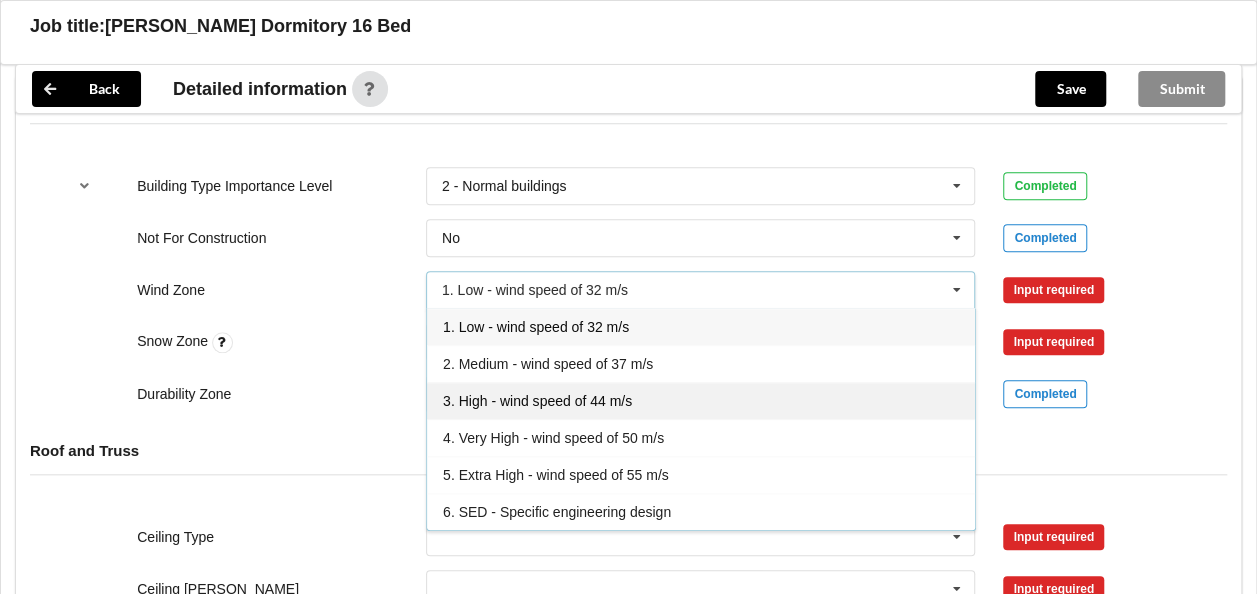 click on "3. High - wind speed of 44 m/s" at bounding box center (537, 401) 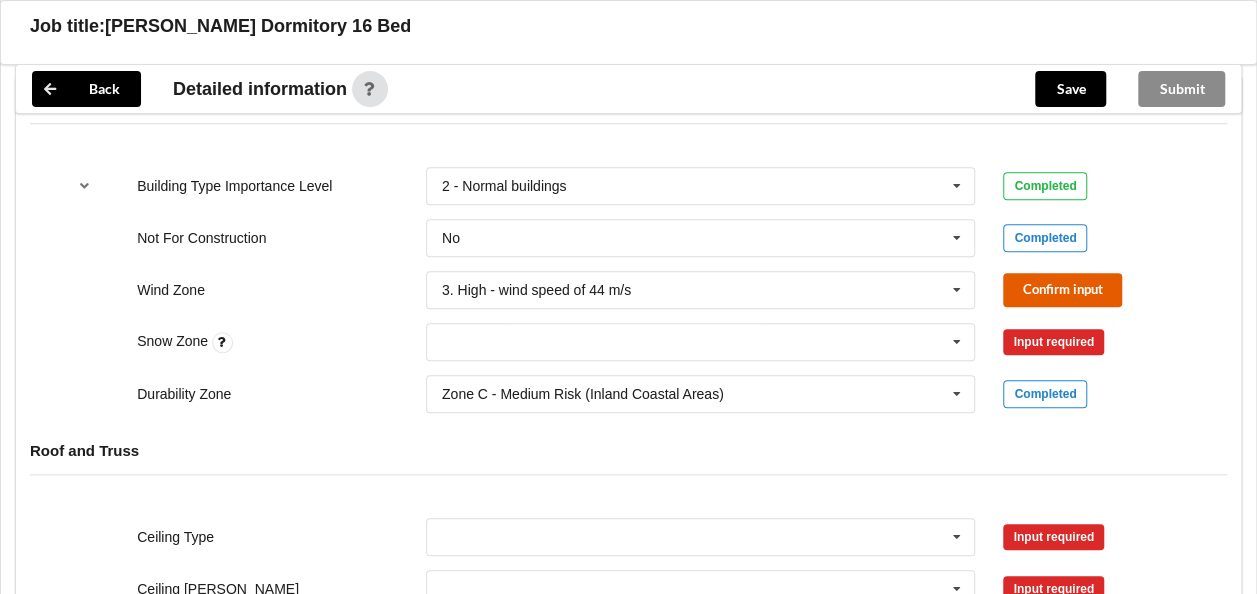 click on "Confirm input" at bounding box center (1062, 289) 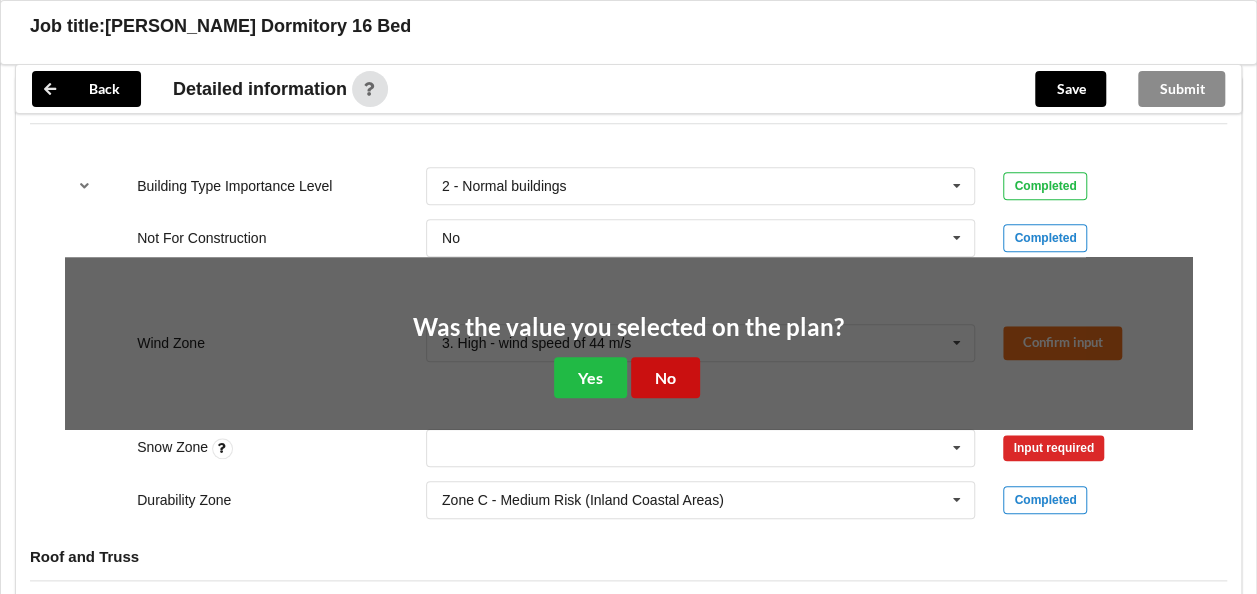 click on "No" at bounding box center (665, 377) 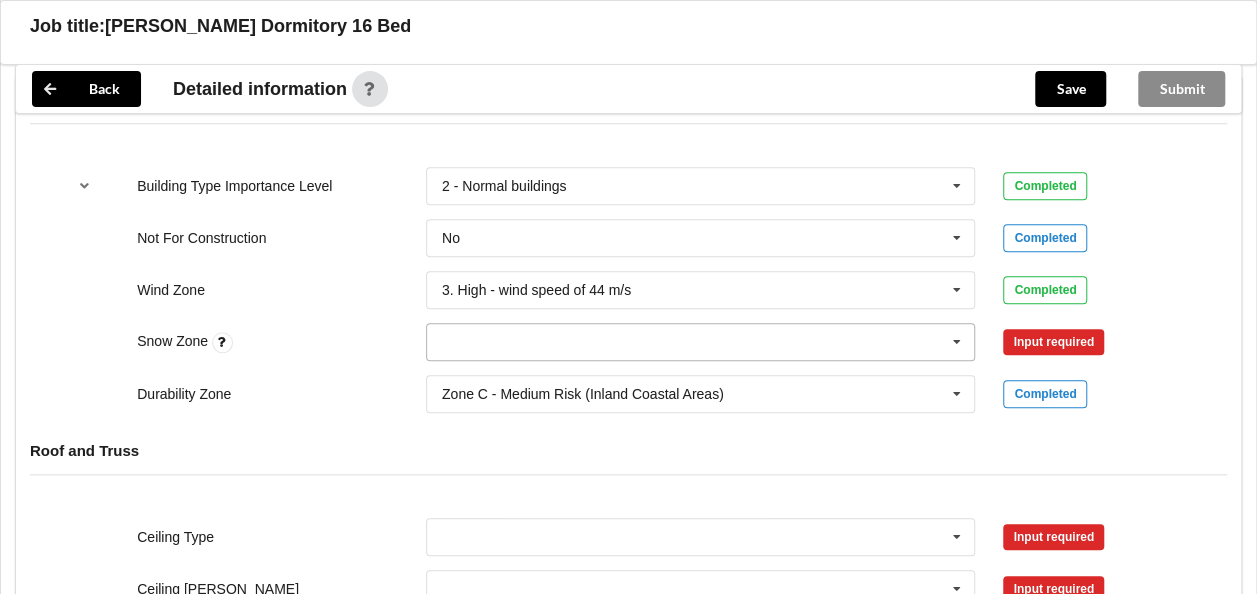 click on "N0 N1 N2 N3 N4 N5 None" at bounding box center (701, 342) 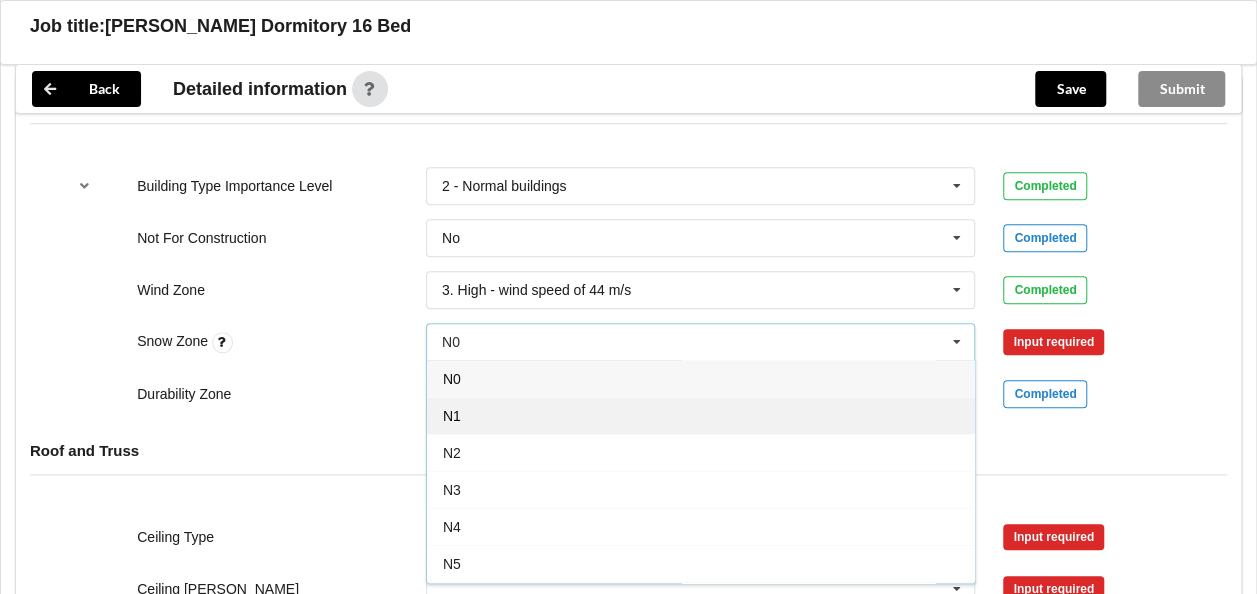 click on "N1" at bounding box center [701, 415] 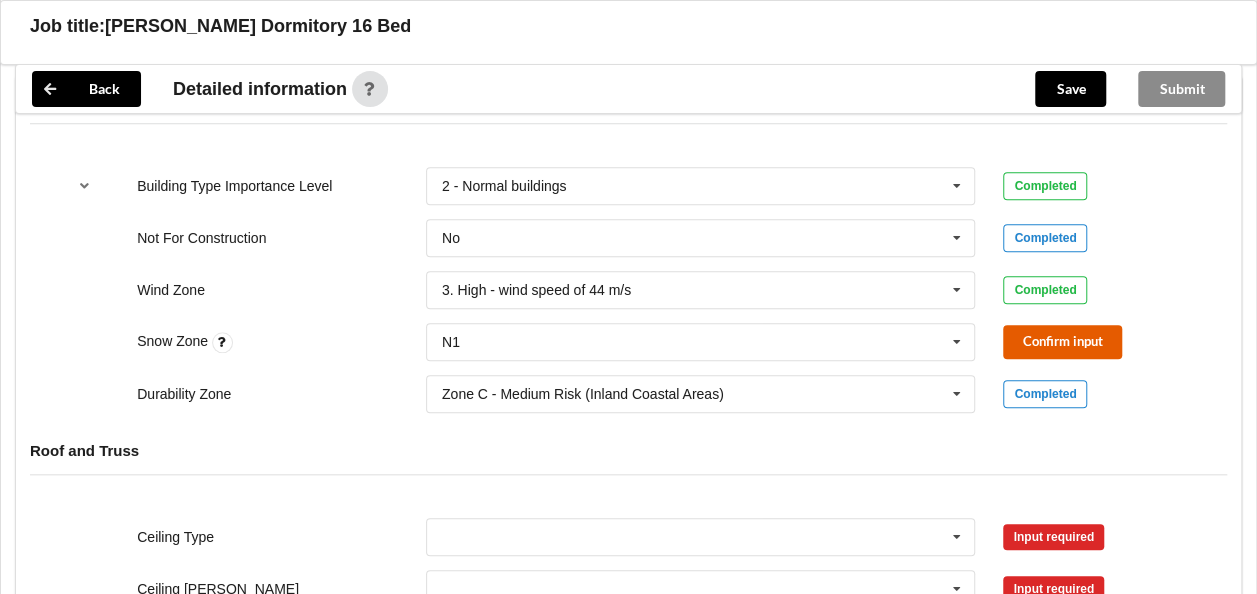 click on "Confirm input" at bounding box center [1062, 341] 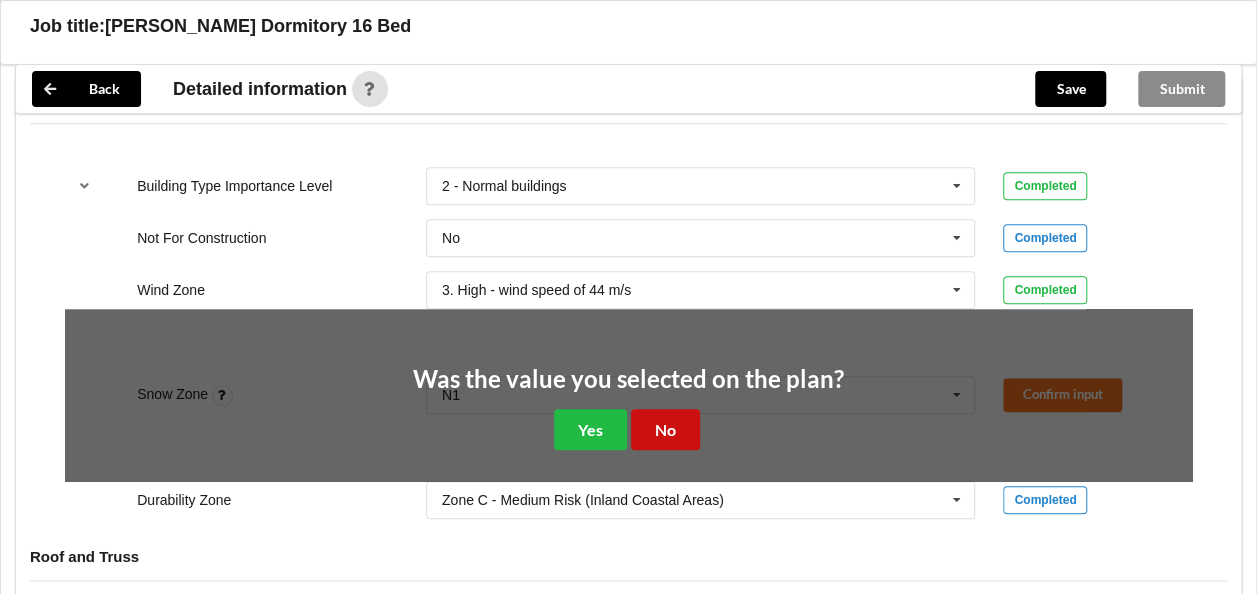 click on "No" at bounding box center (665, 429) 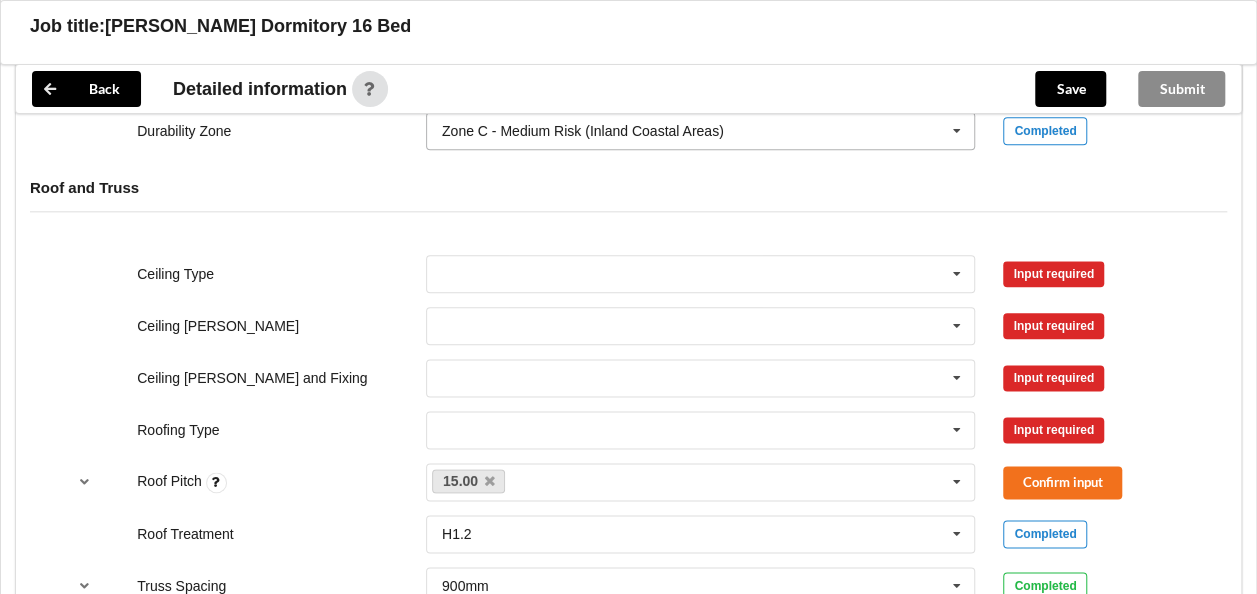 scroll, scrollTop: 1100, scrollLeft: 0, axis: vertical 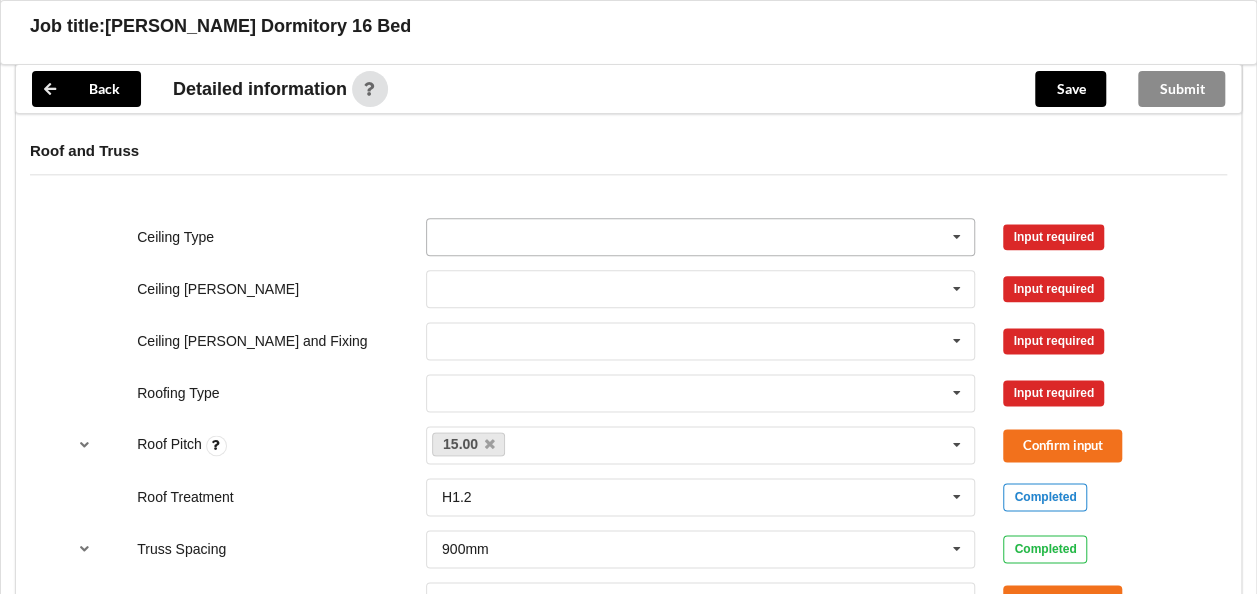 click at bounding box center [702, 237] 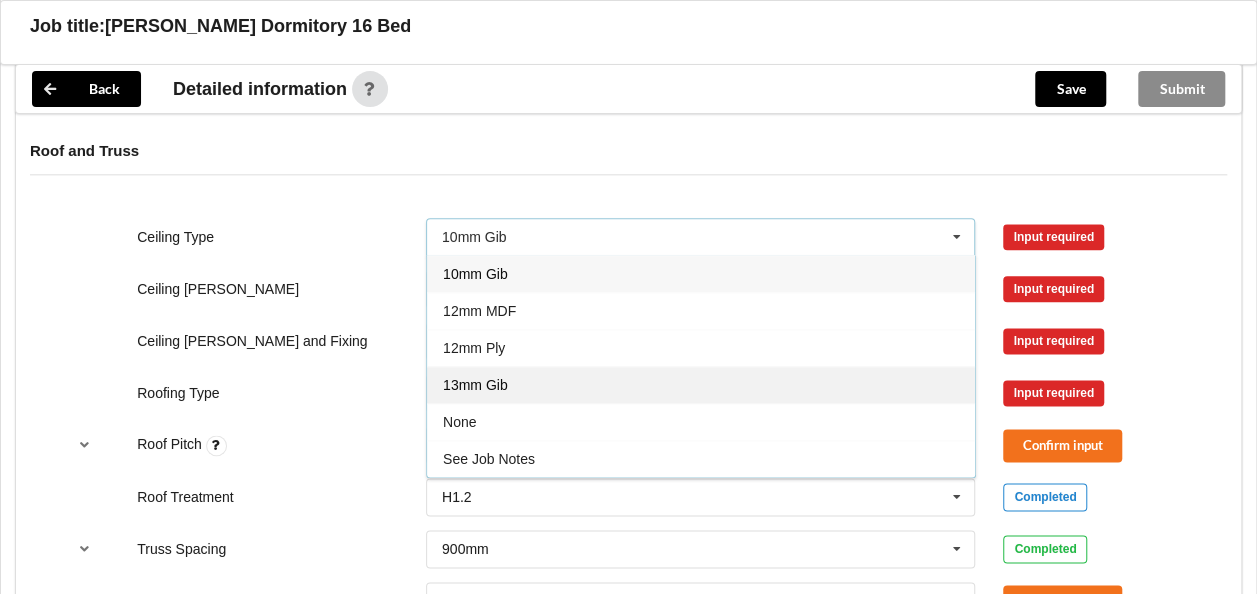 click on "13mm Gib" at bounding box center (475, 385) 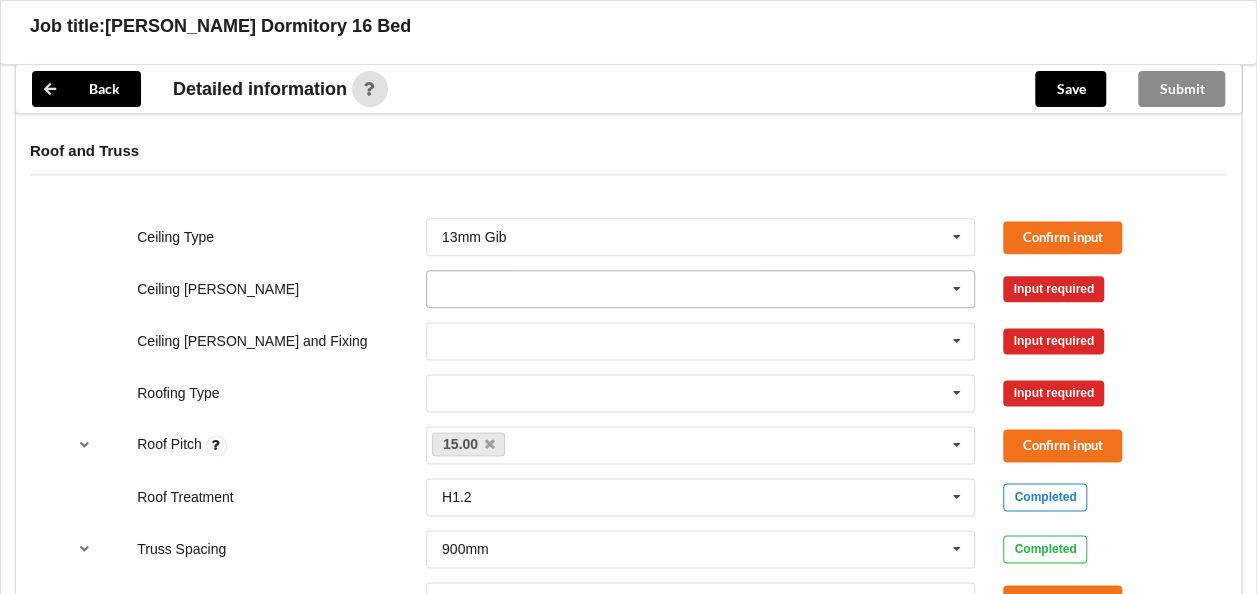 click at bounding box center (702, 289) 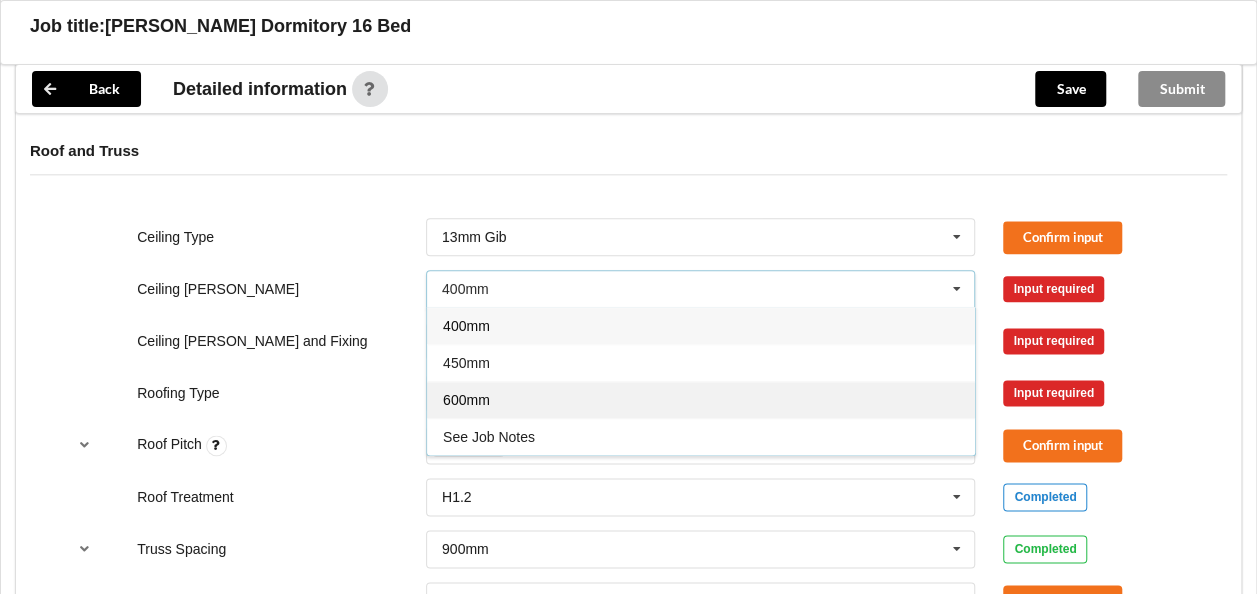 click on "600mm" at bounding box center [701, 399] 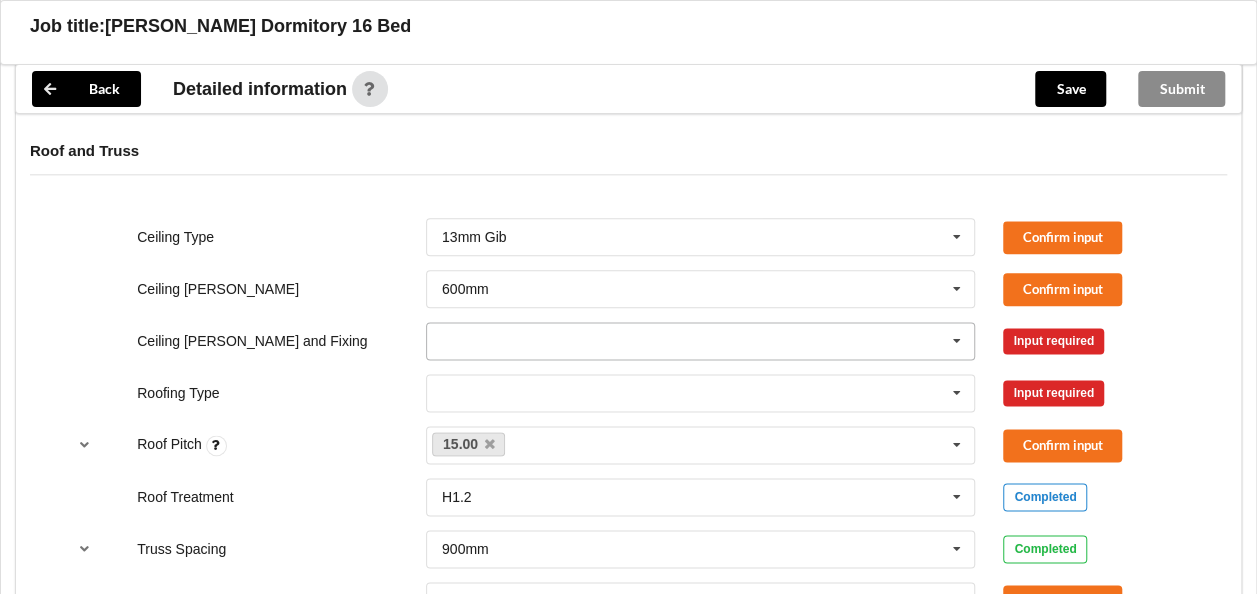 click at bounding box center (702, 341) 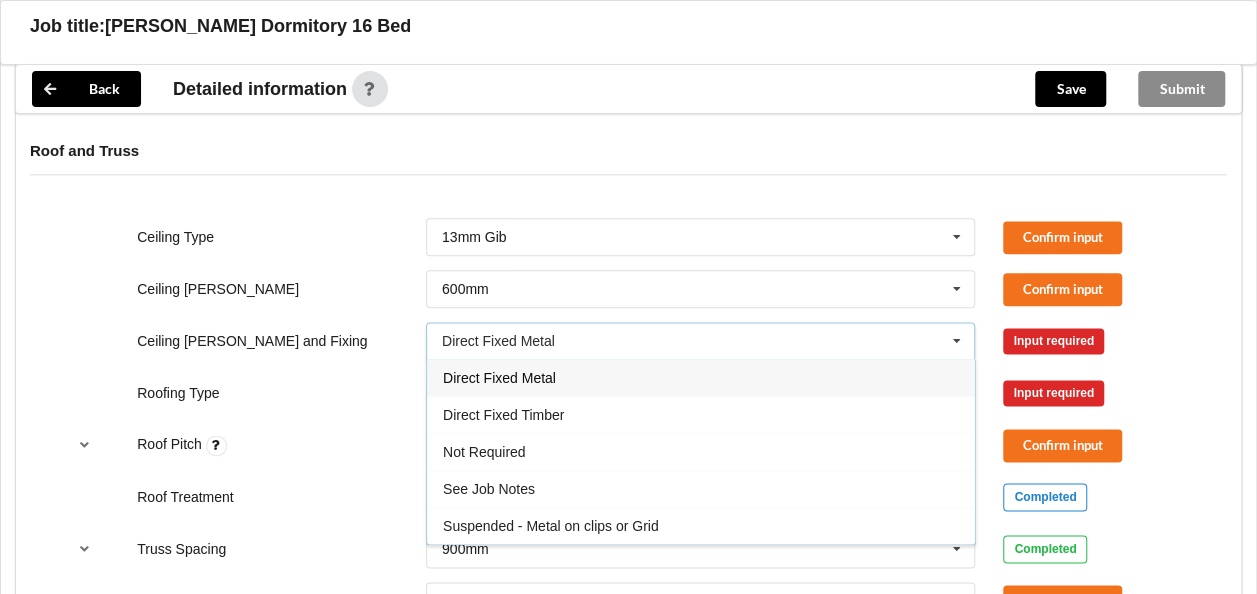 click on "Direct Fixed Timber" at bounding box center [503, 415] 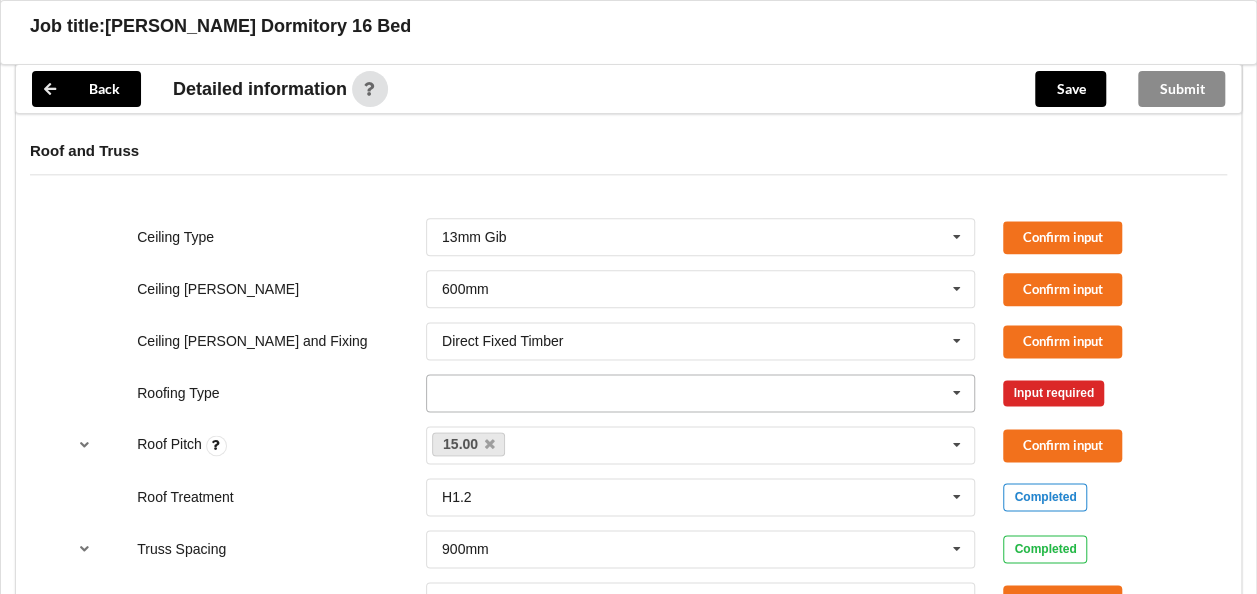 click at bounding box center (702, 393) 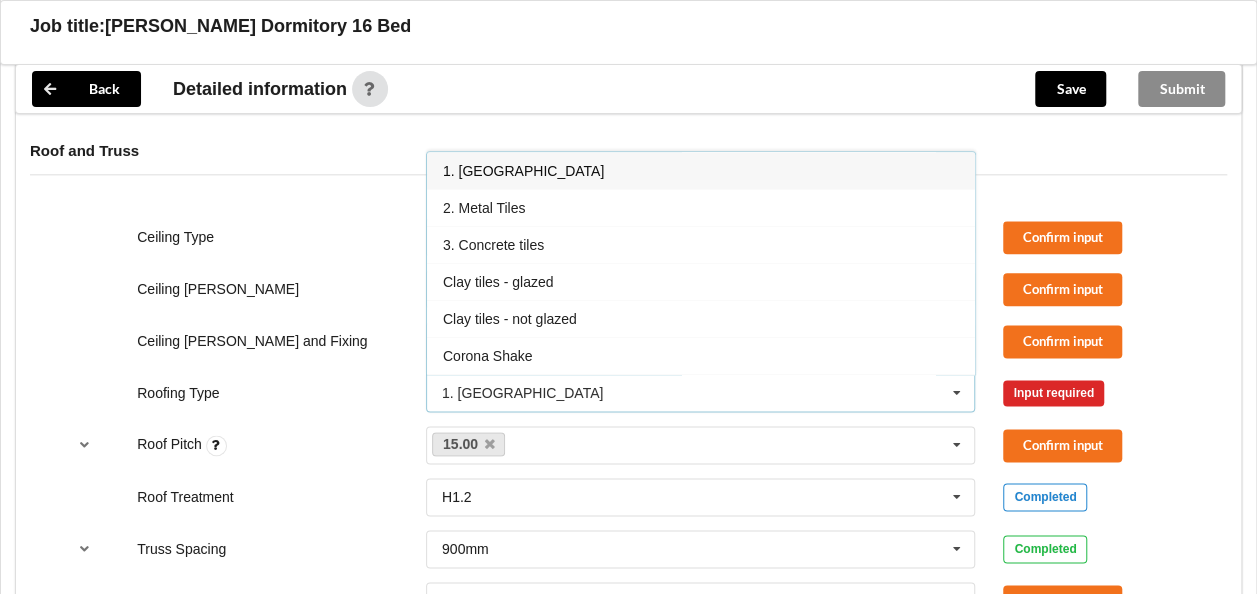 click on "1. [GEOGRAPHIC_DATA]" at bounding box center [523, 171] 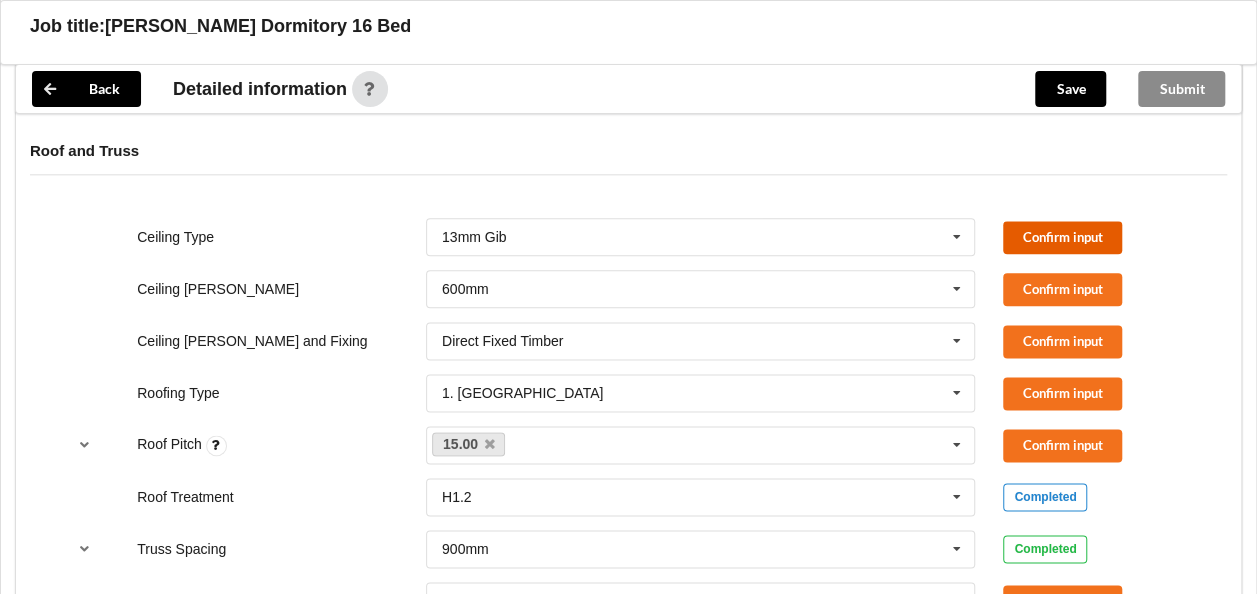 click on "Confirm input" at bounding box center [1062, 237] 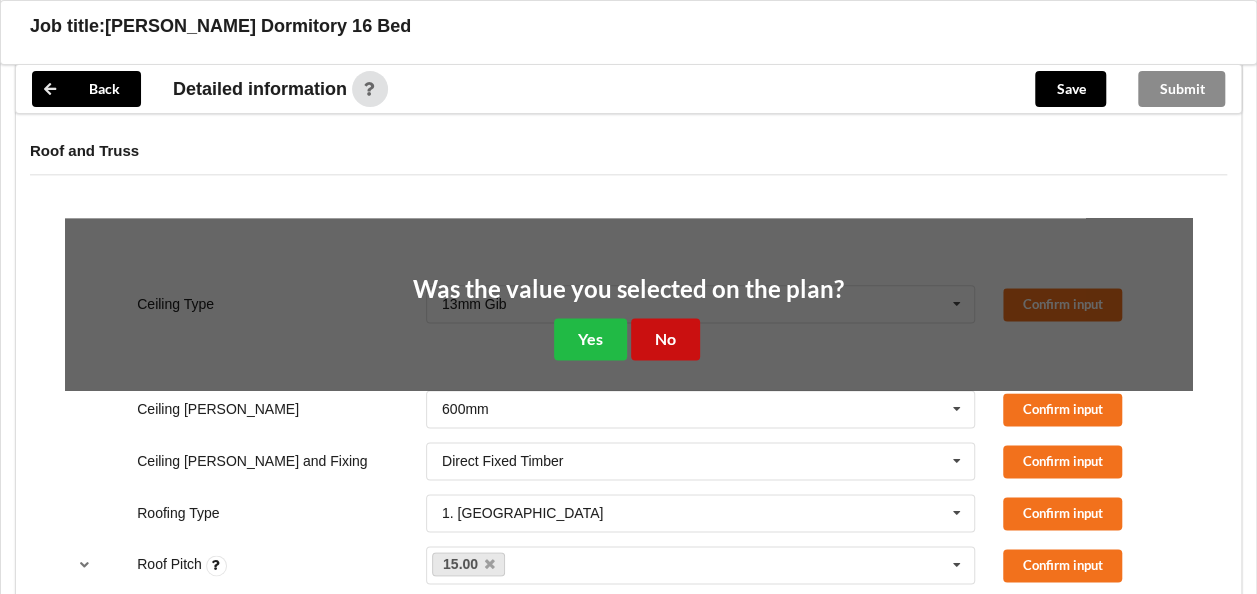 click on "No" at bounding box center (665, 338) 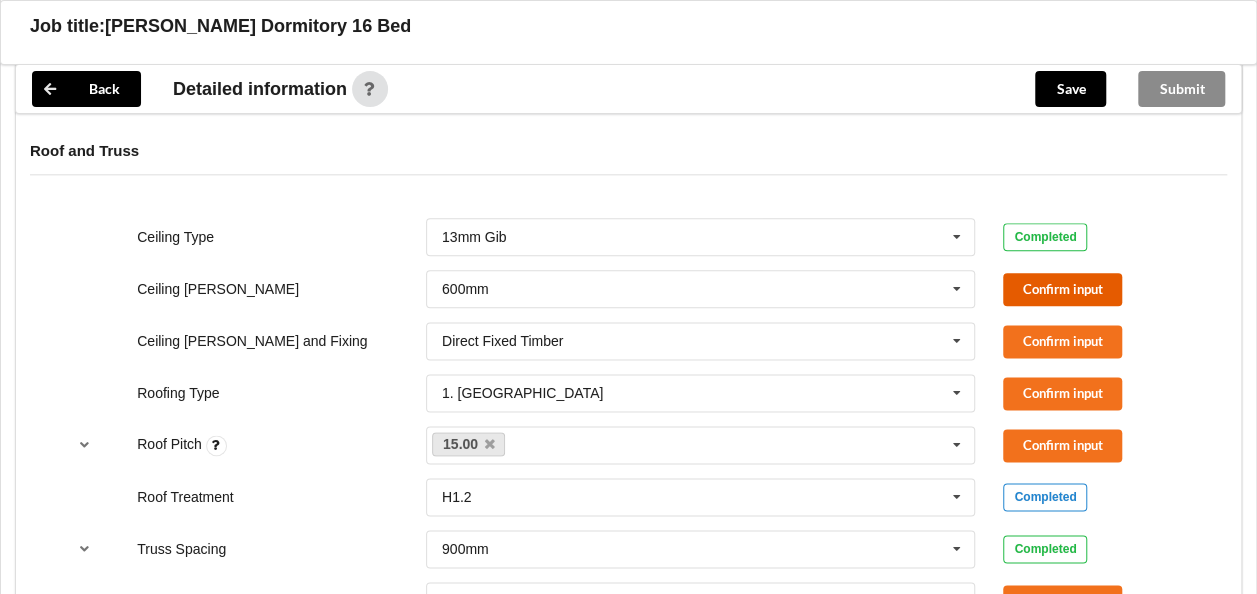 click on "Confirm input" at bounding box center [1062, 289] 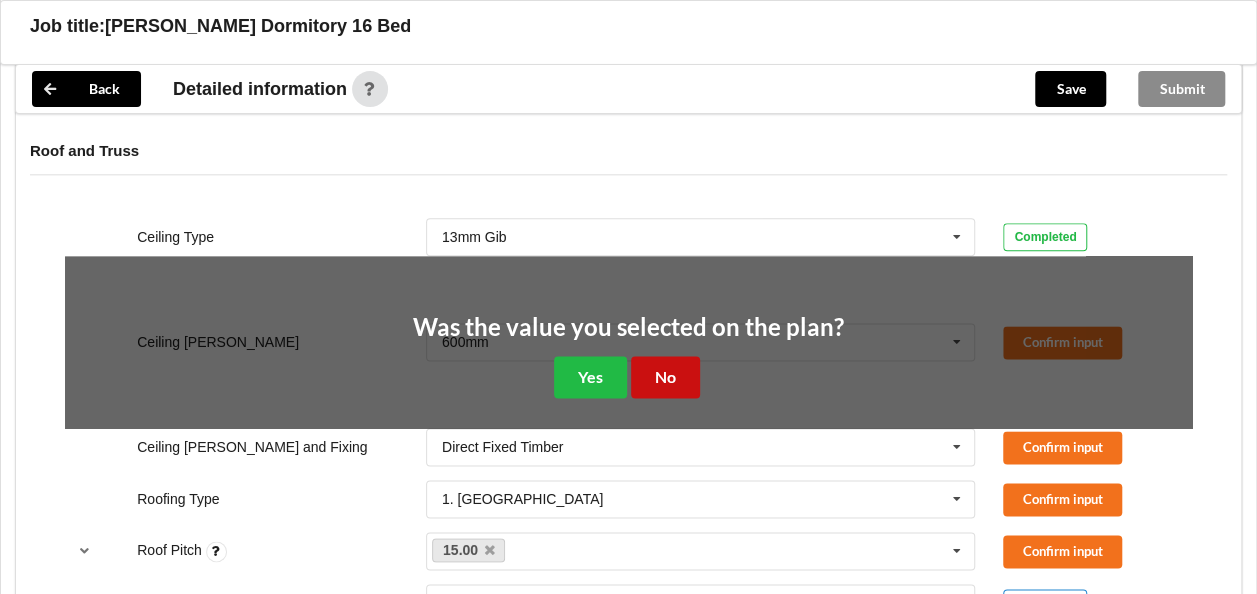 click on "No" at bounding box center (665, 376) 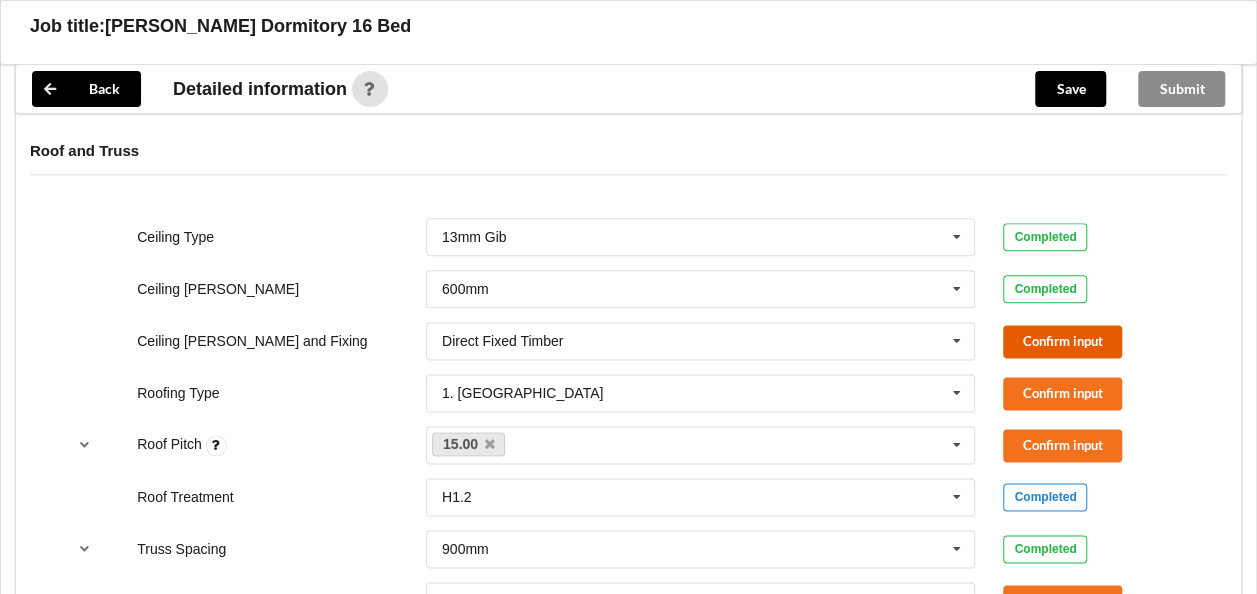 click on "Confirm input" at bounding box center [1062, 341] 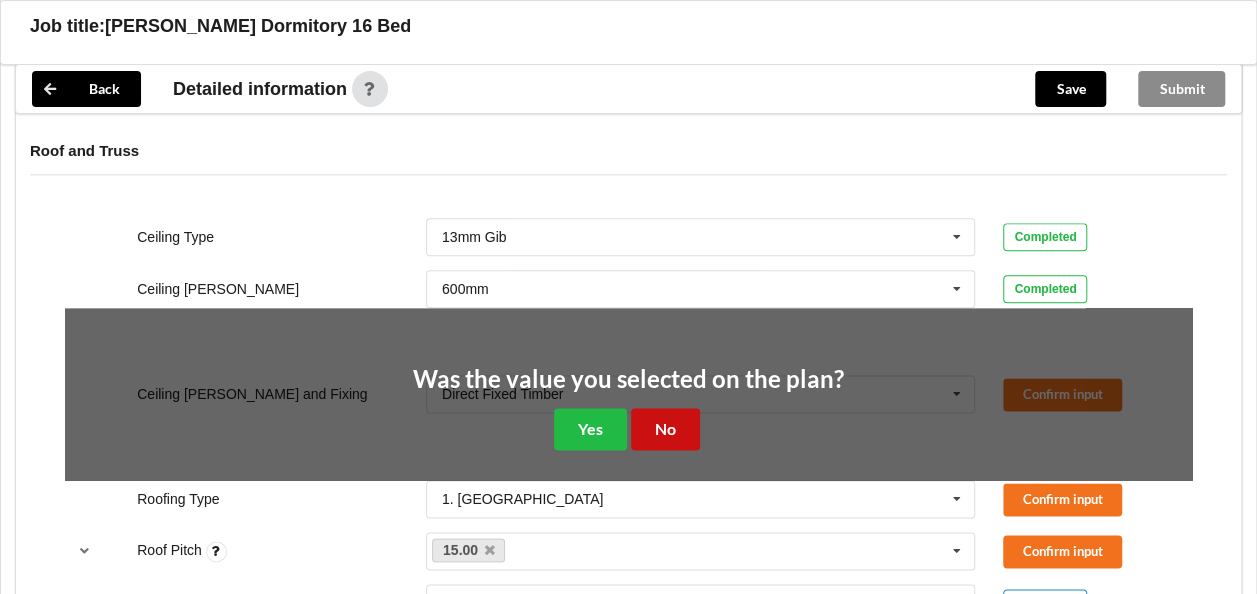 click on "No" at bounding box center (665, 428) 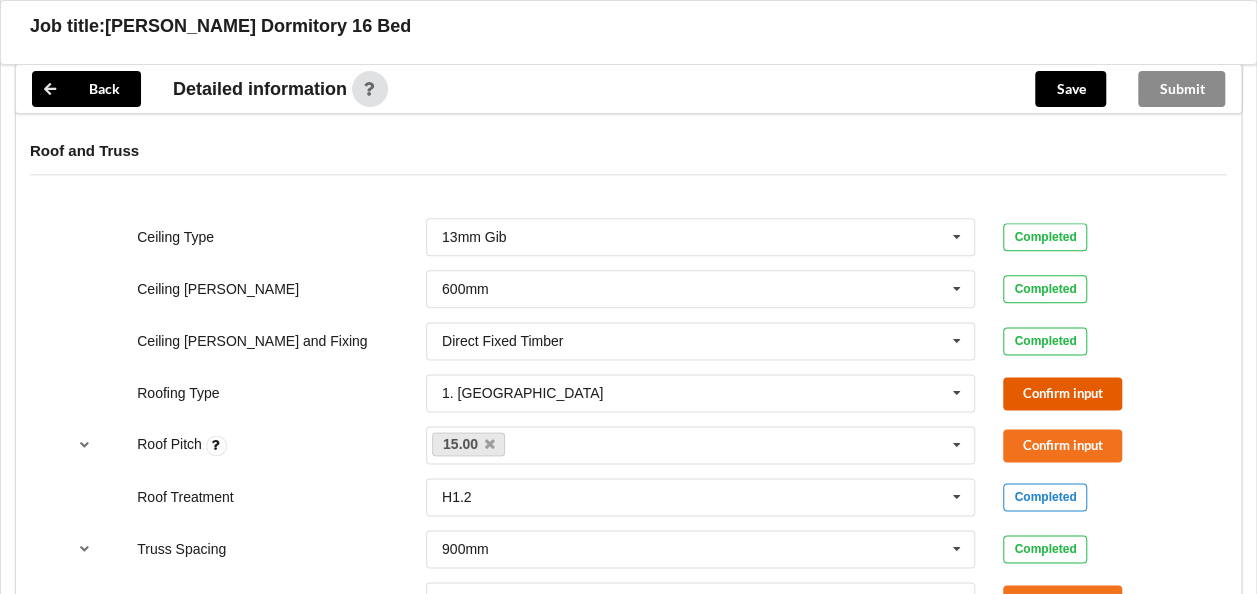 click on "Confirm input" at bounding box center [1062, 393] 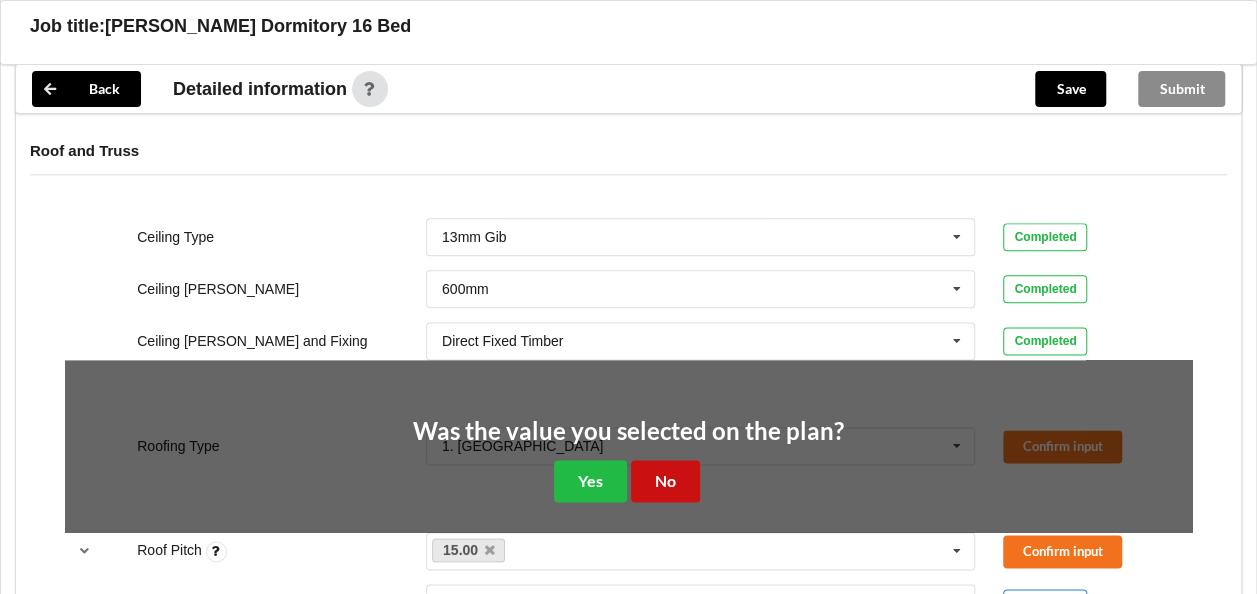 click on "No" at bounding box center (665, 480) 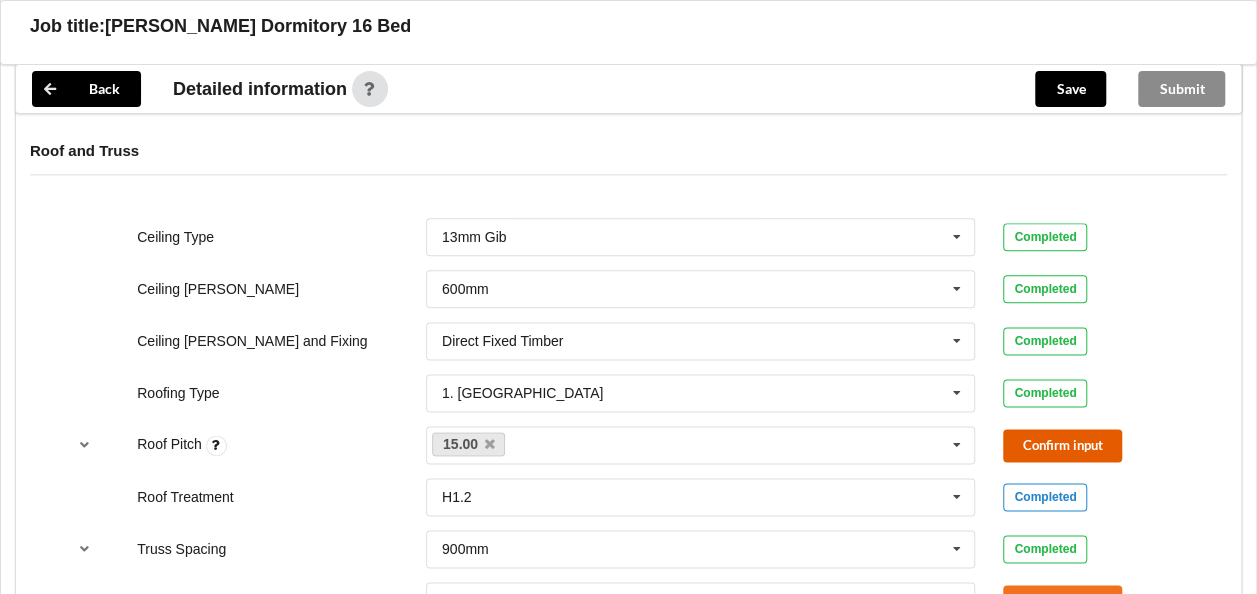 click on "Confirm input" at bounding box center (1062, 445) 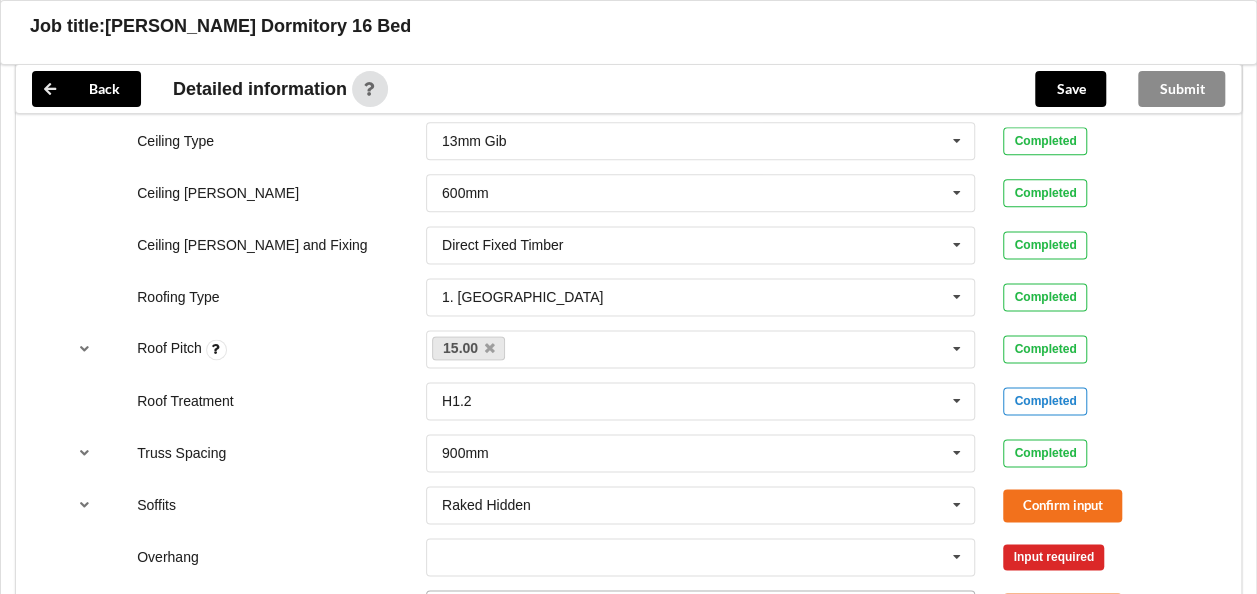scroll, scrollTop: 1400, scrollLeft: 0, axis: vertical 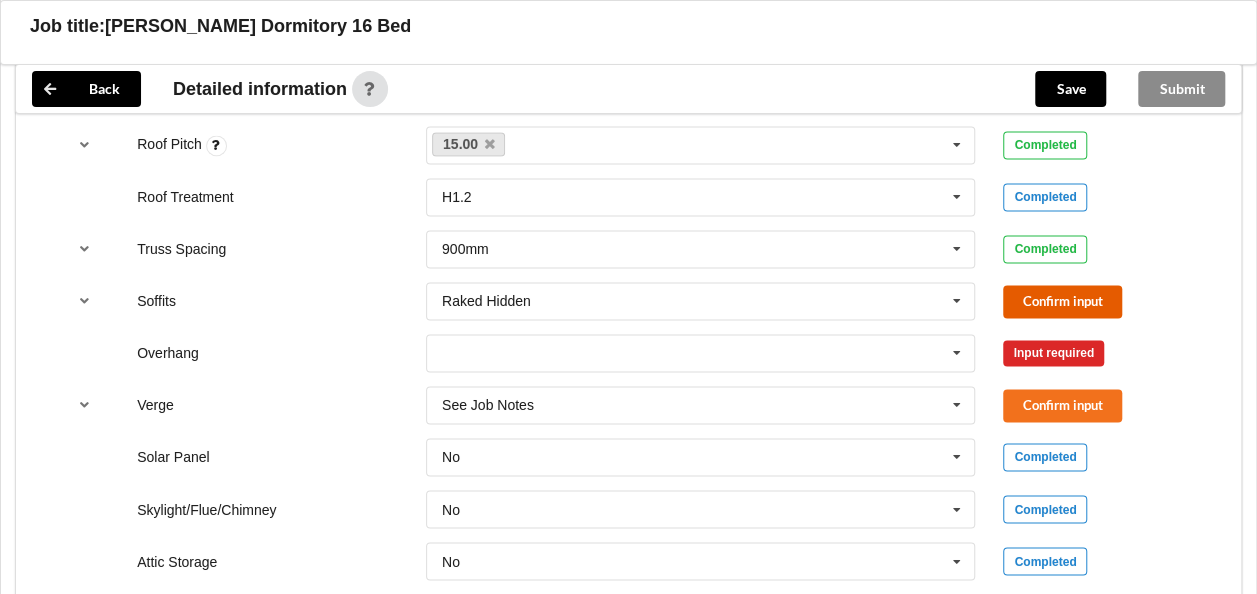 click on "Confirm input" at bounding box center [1062, 301] 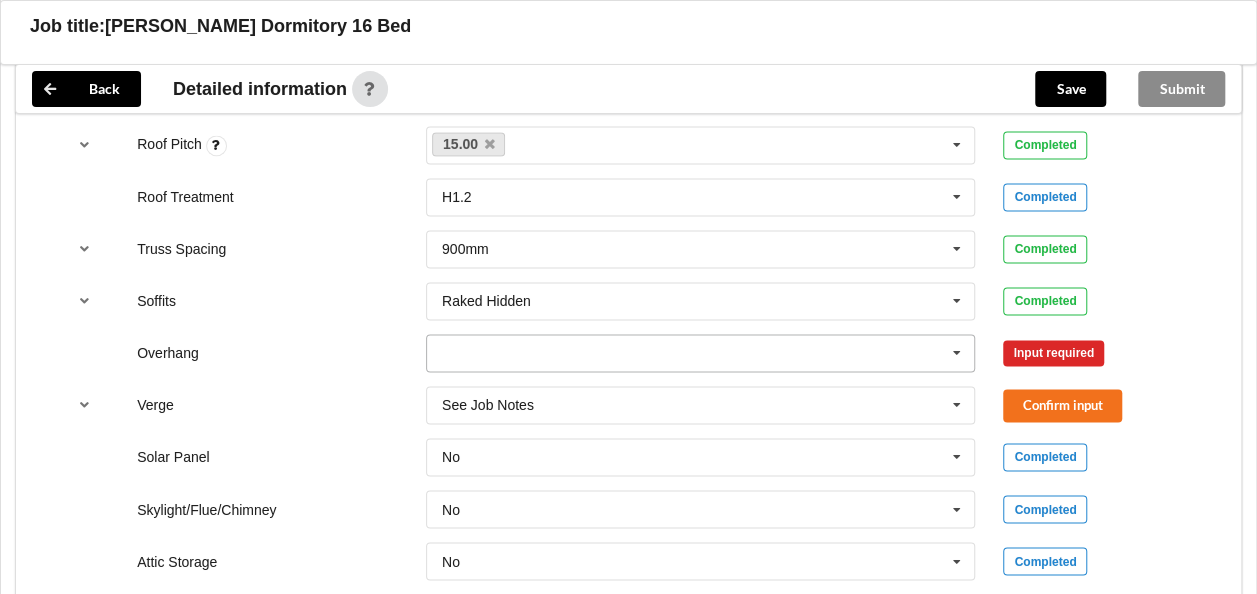 click at bounding box center (702, 353) 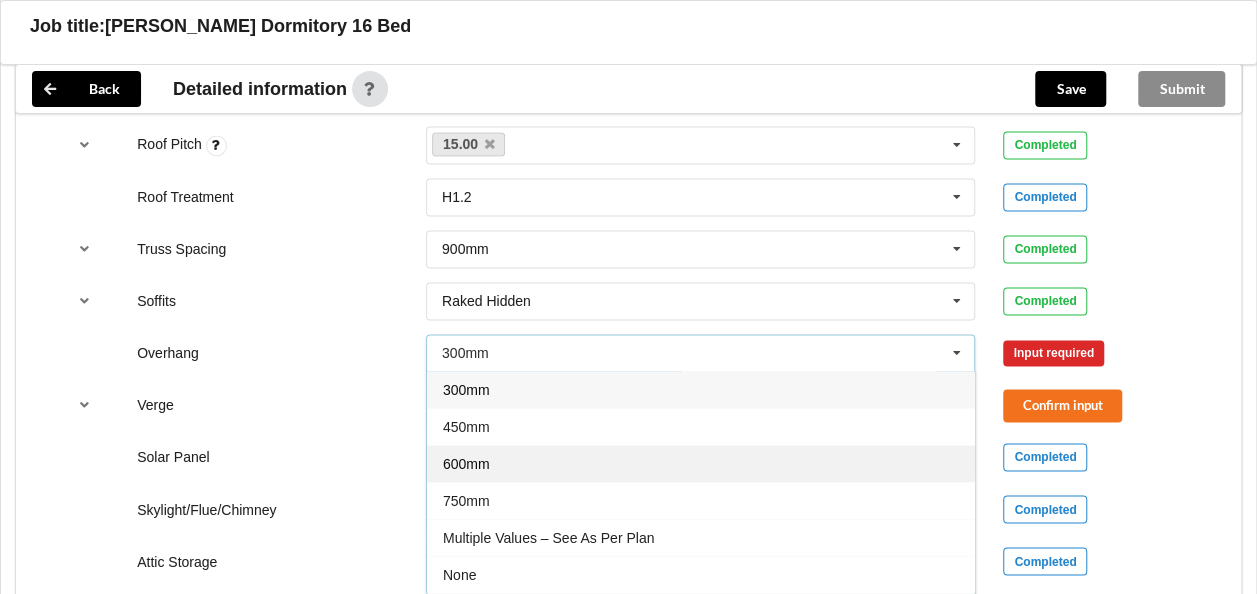 click on "600mm" at bounding box center (466, 464) 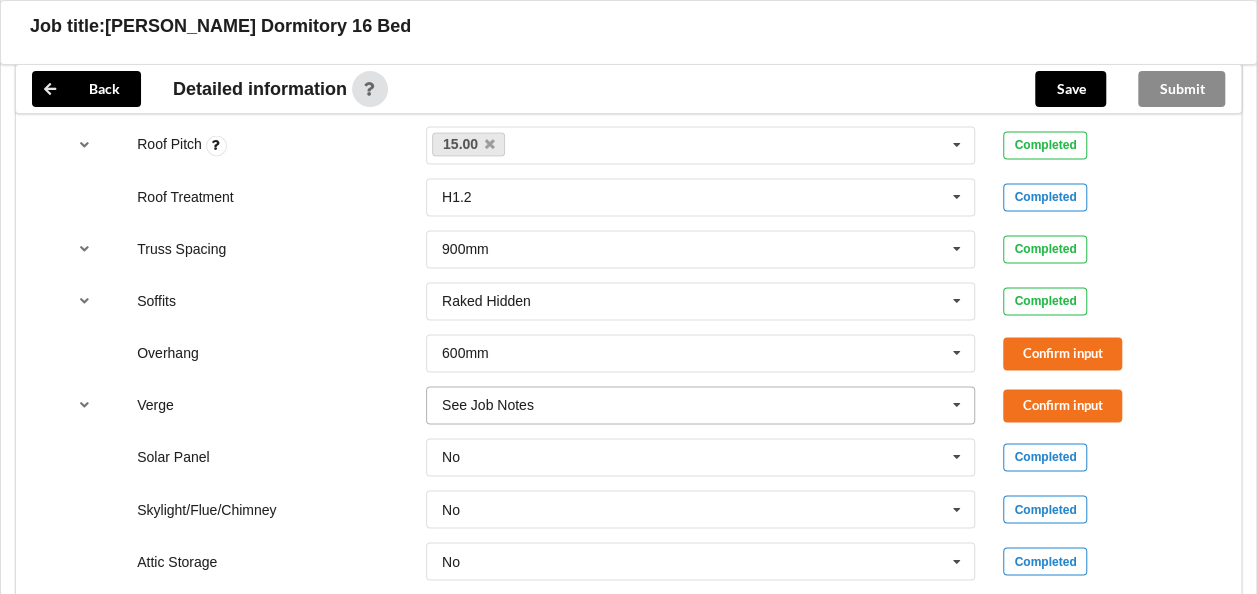 click at bounding box center [702, 405] 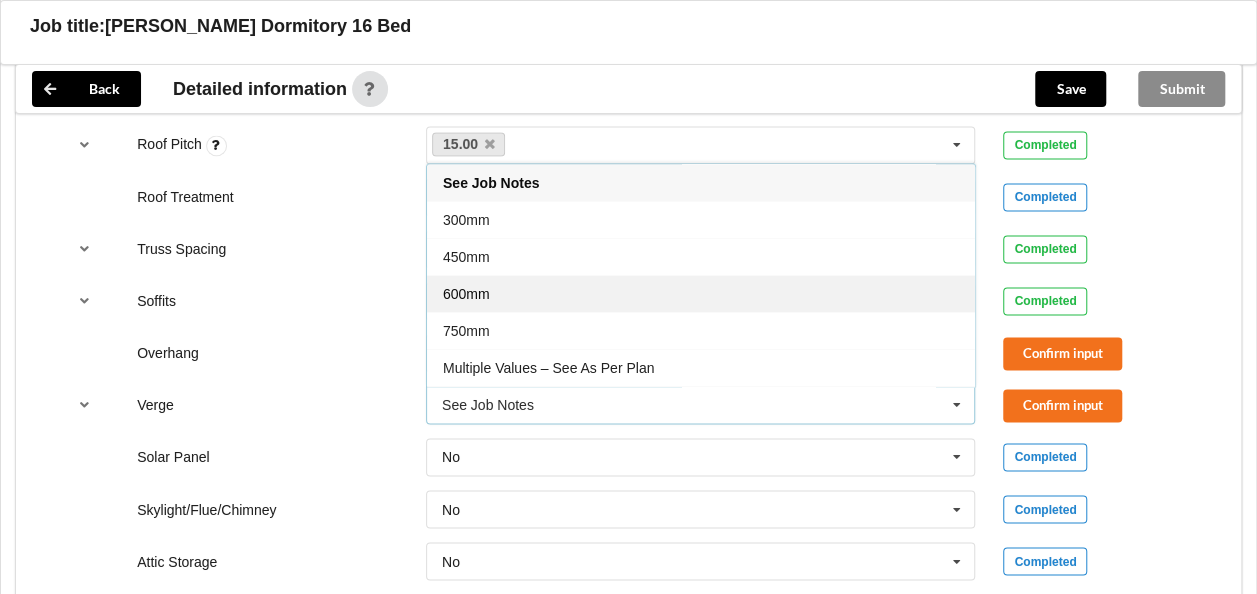 click on "600mm" at bounding box center (701, 293) 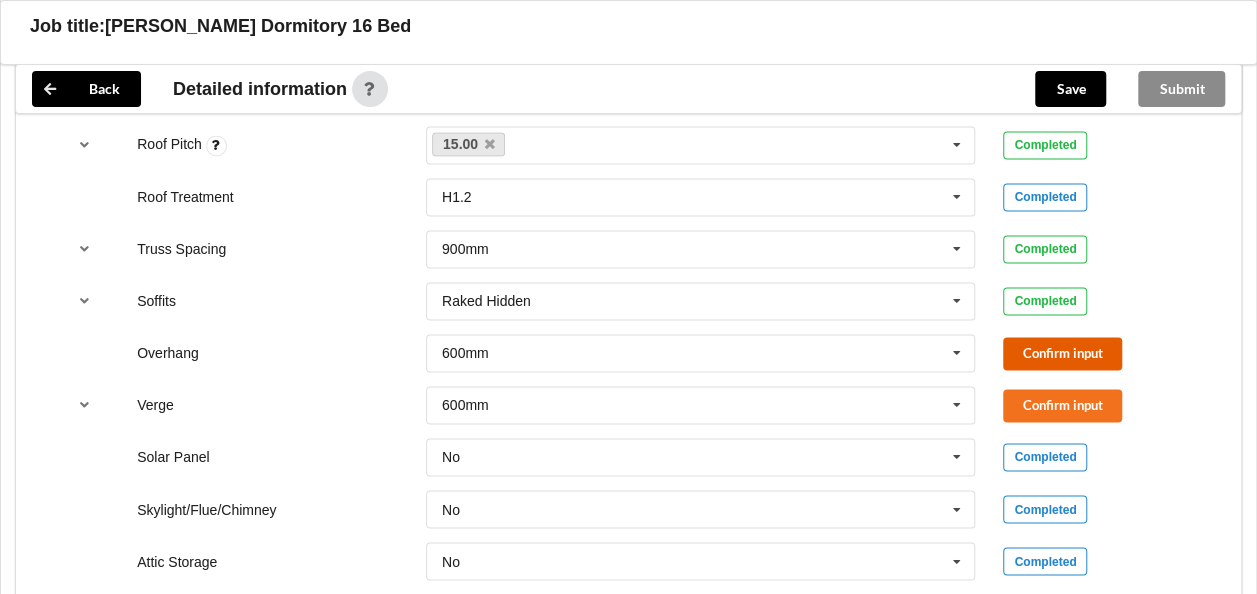 click on "Confirm input" at bounding box center (1062, 353) 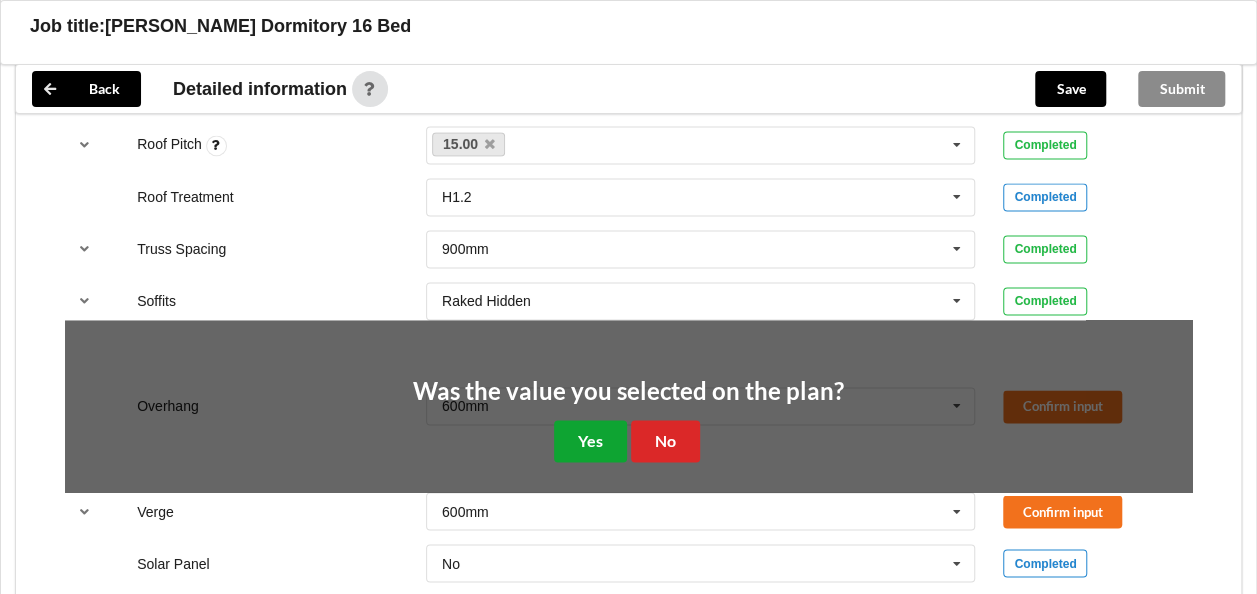 click on "Yes" at bounding box center (590, 440) 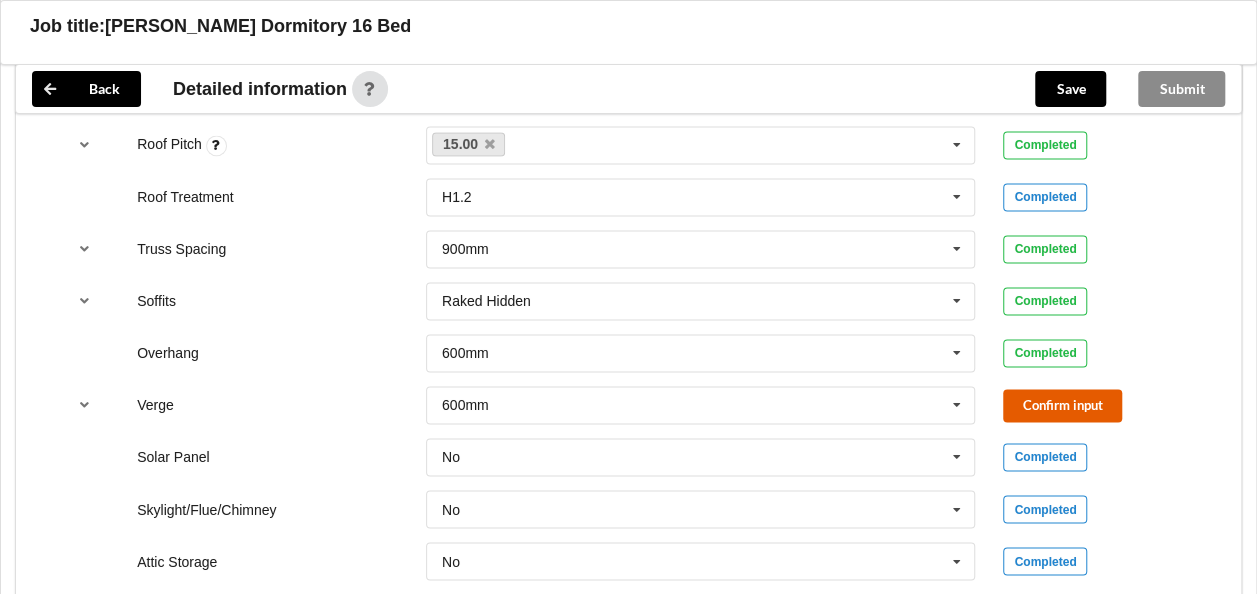 click on "Confirm input" at bounding box center [1062, 405] 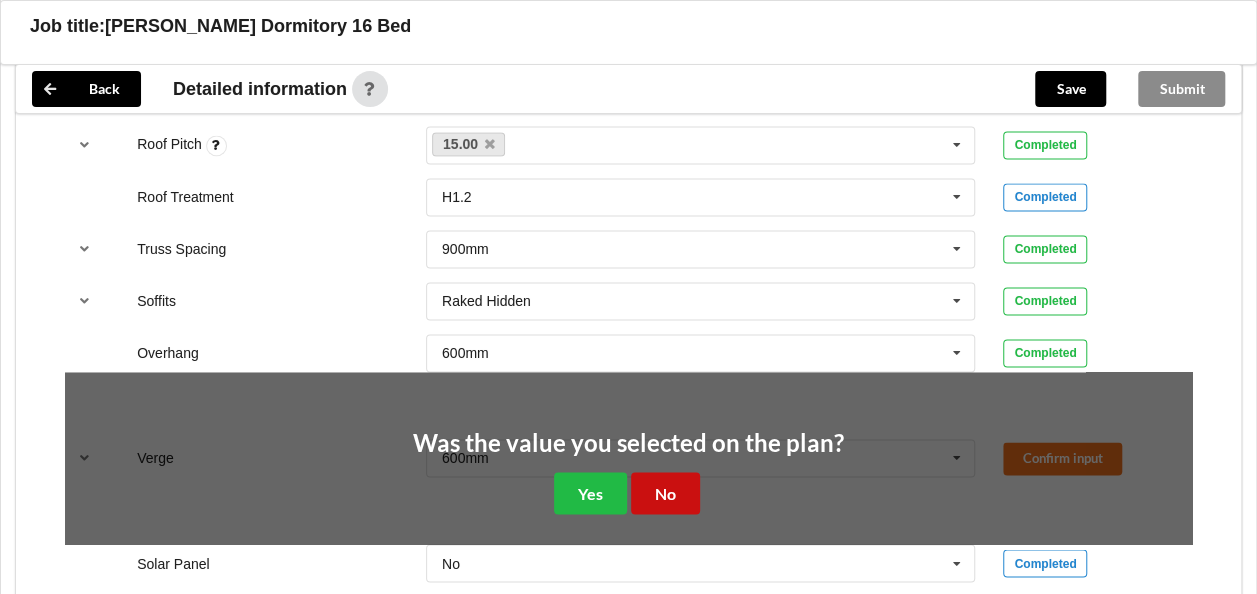 click on "No" at bounding box center (665, 492) 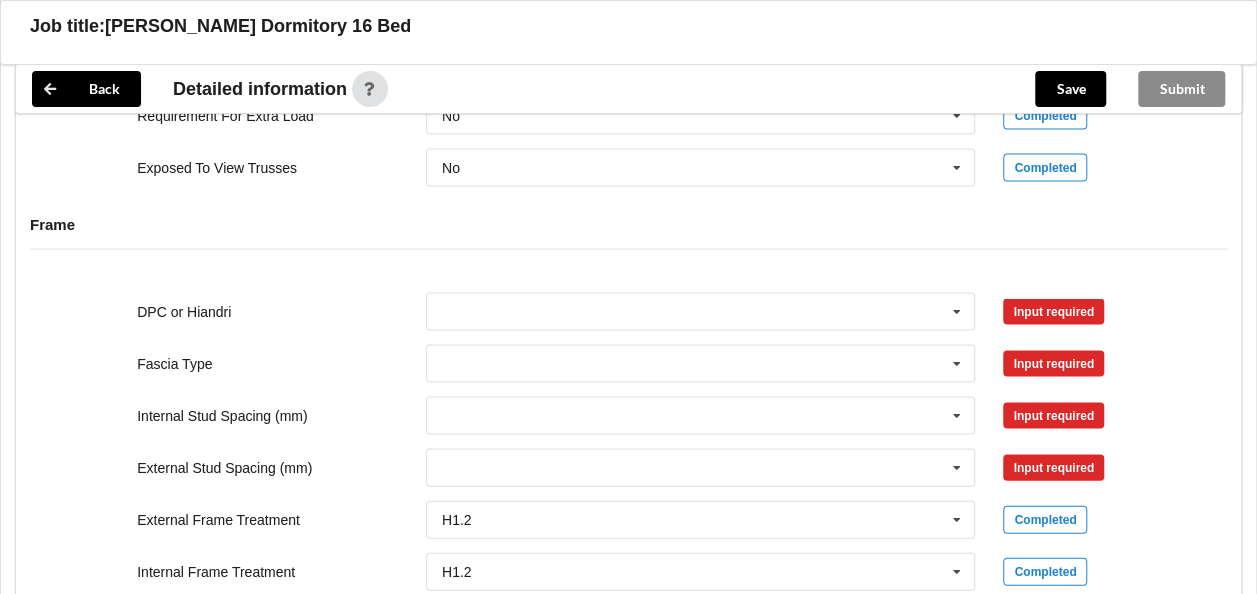 scroll, scrollTop: 1900, scrollLeft: 0, axis: vertical 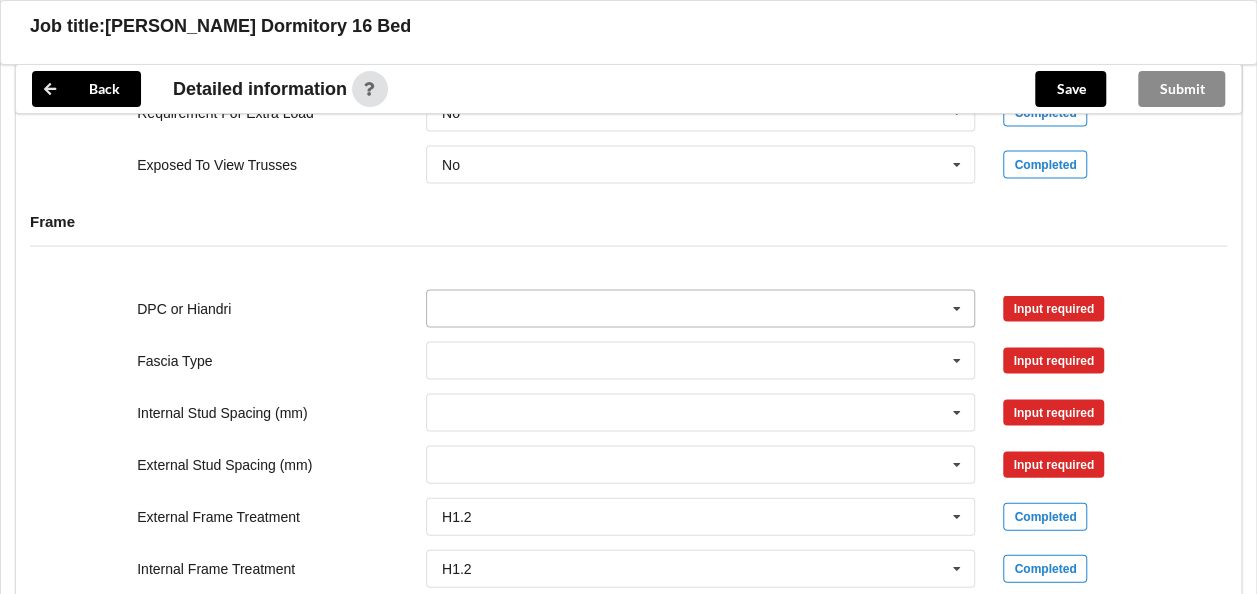 click at bounding box center (702, 309) 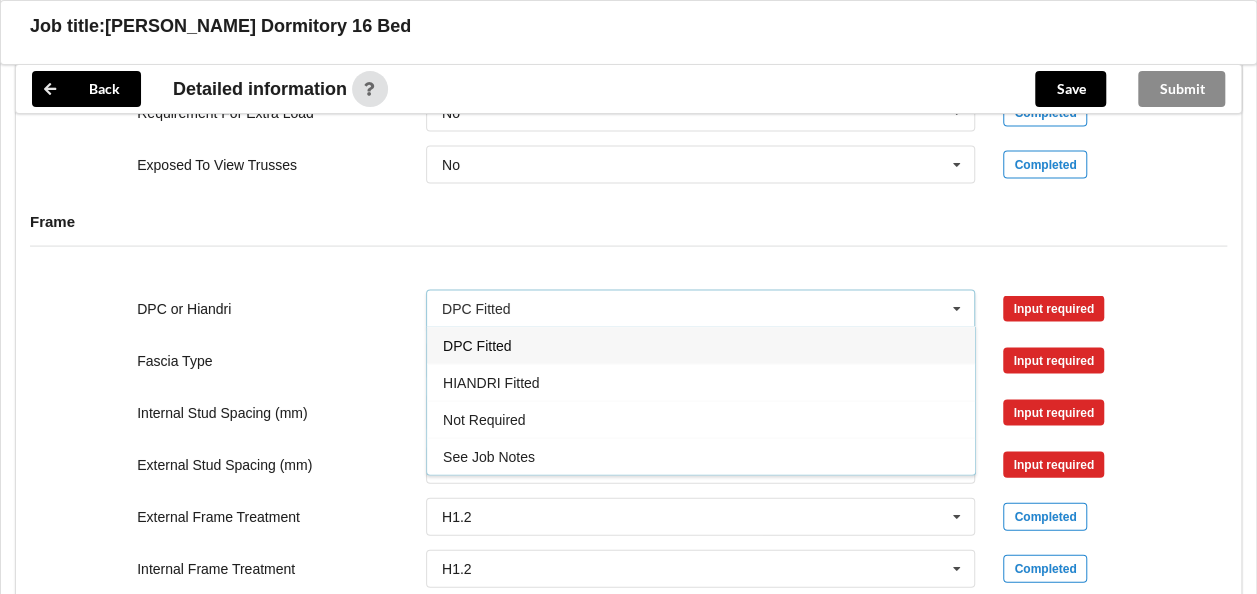 click on "DPC Fitted" at bounding box center [701, 345] 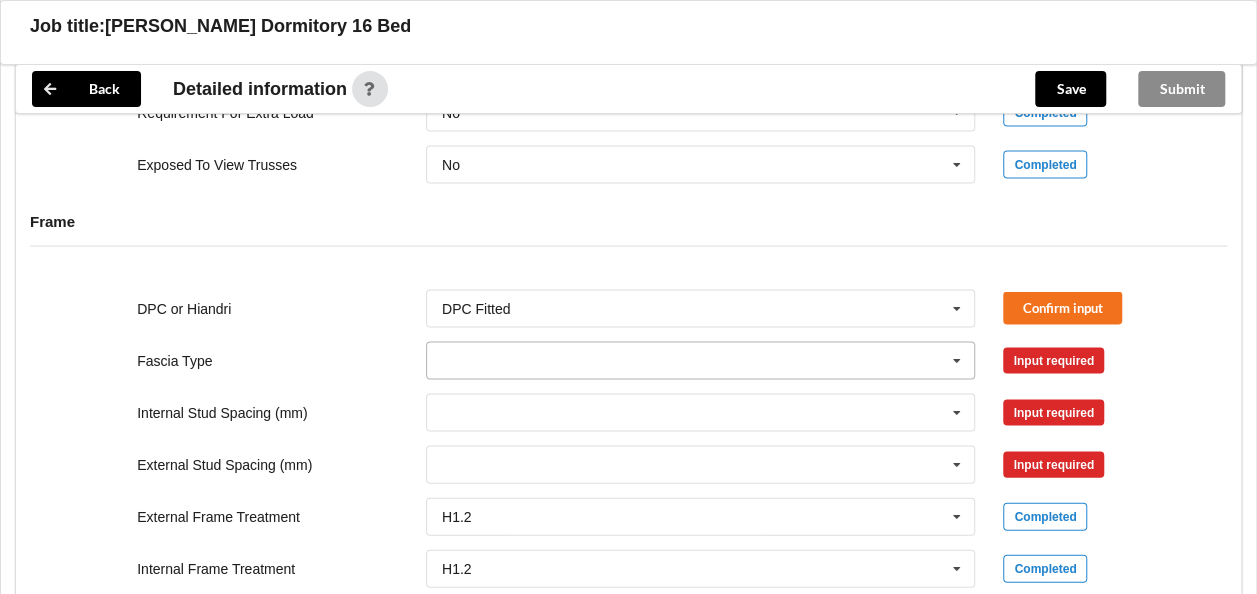 click at bounding box center (702, 361) 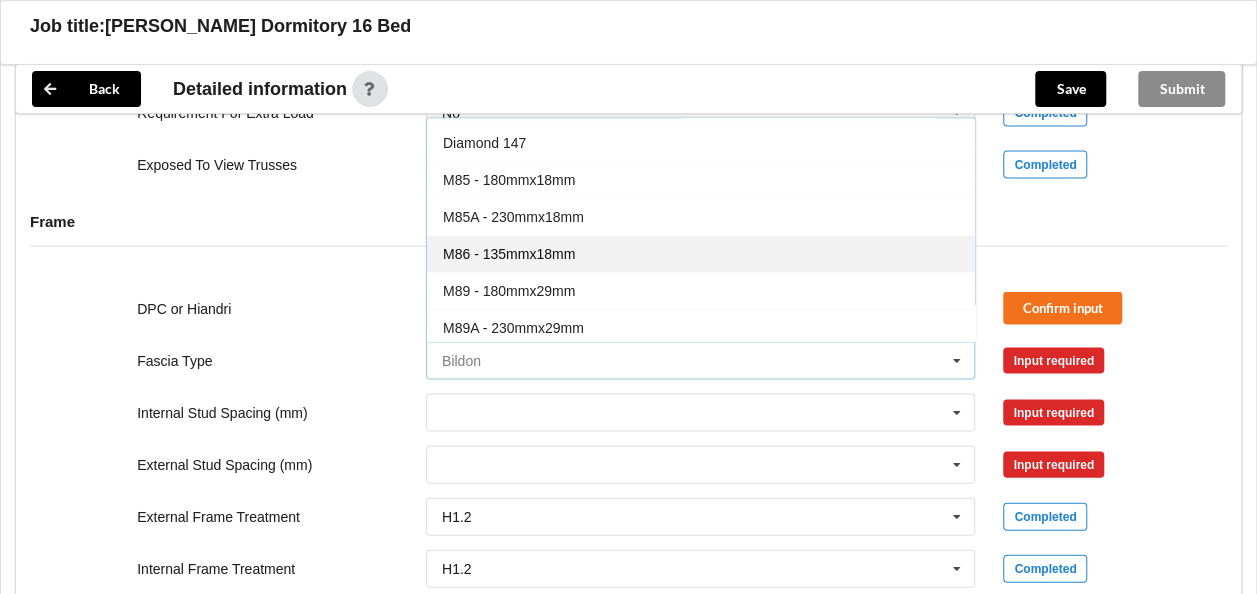 scroll, scrollTop: 100, scrollLeft: 0, axis: vertical 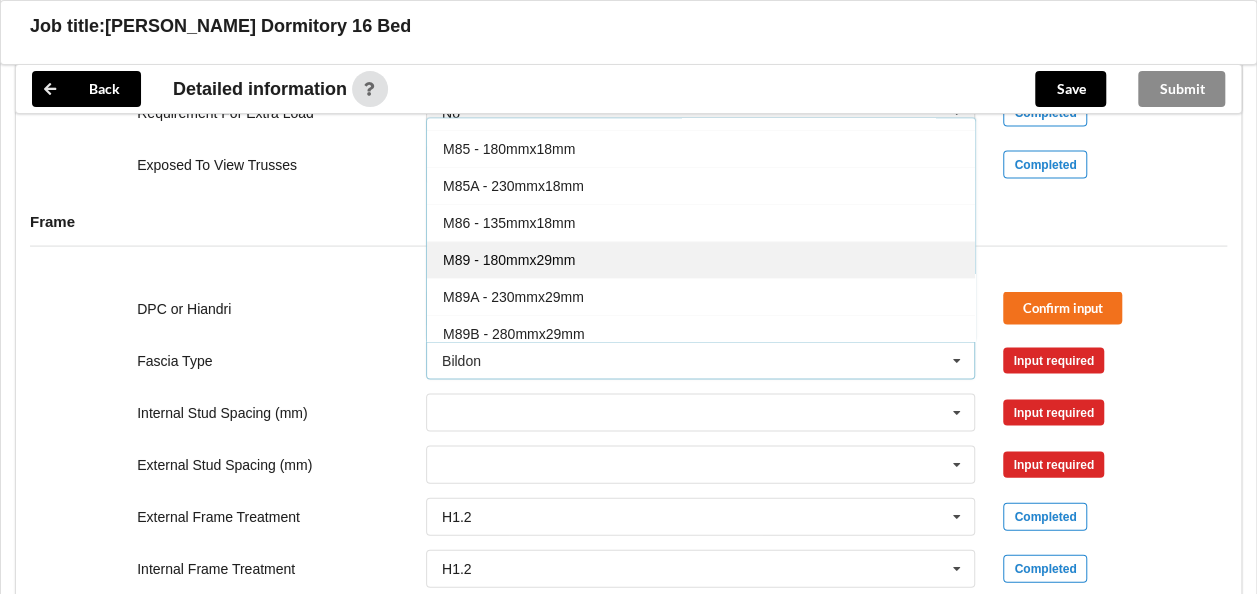click on "M89 - 180mmx29mm" at bounding box center (509, 260) 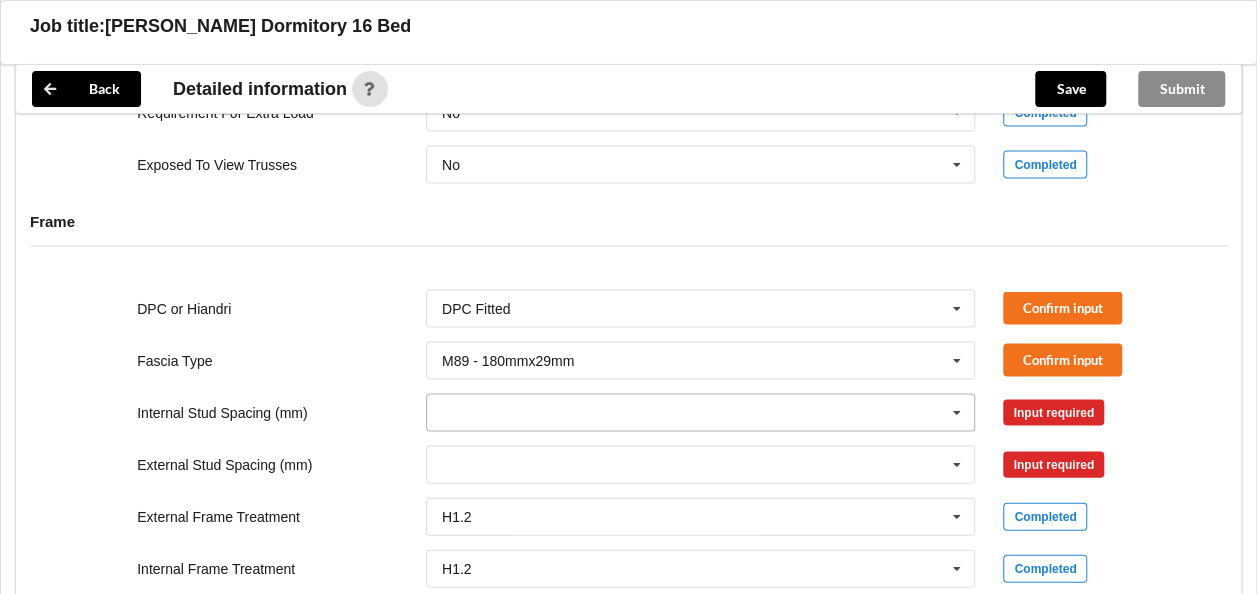 click at bounding box center [702, 413] 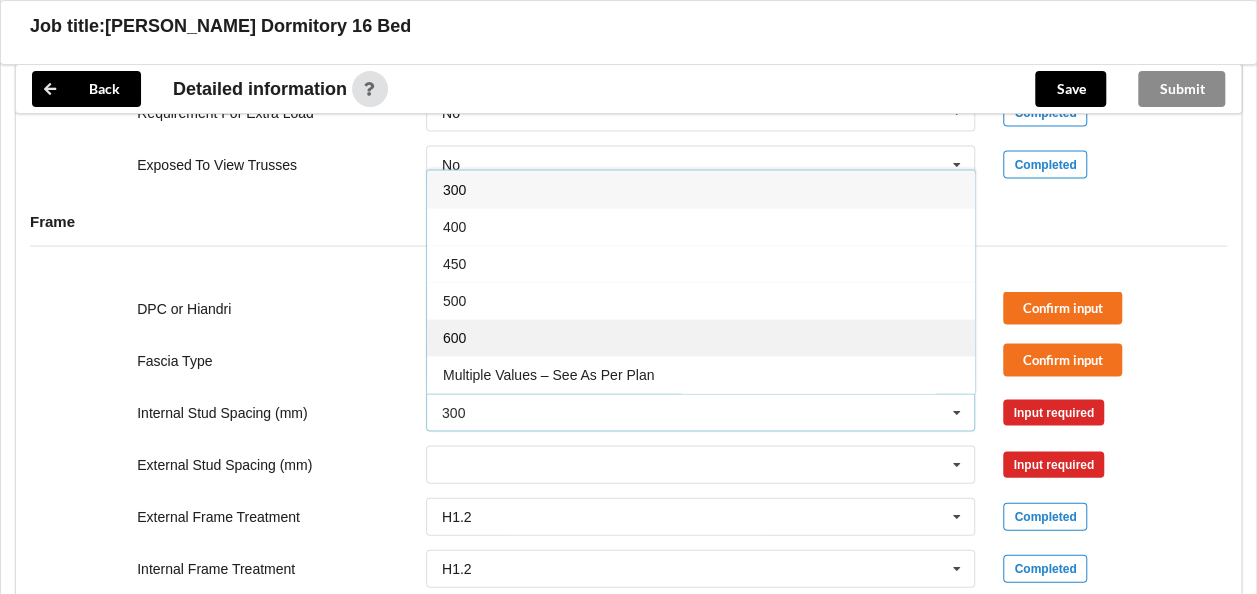 click on "600" at bounding box center (701, 337) 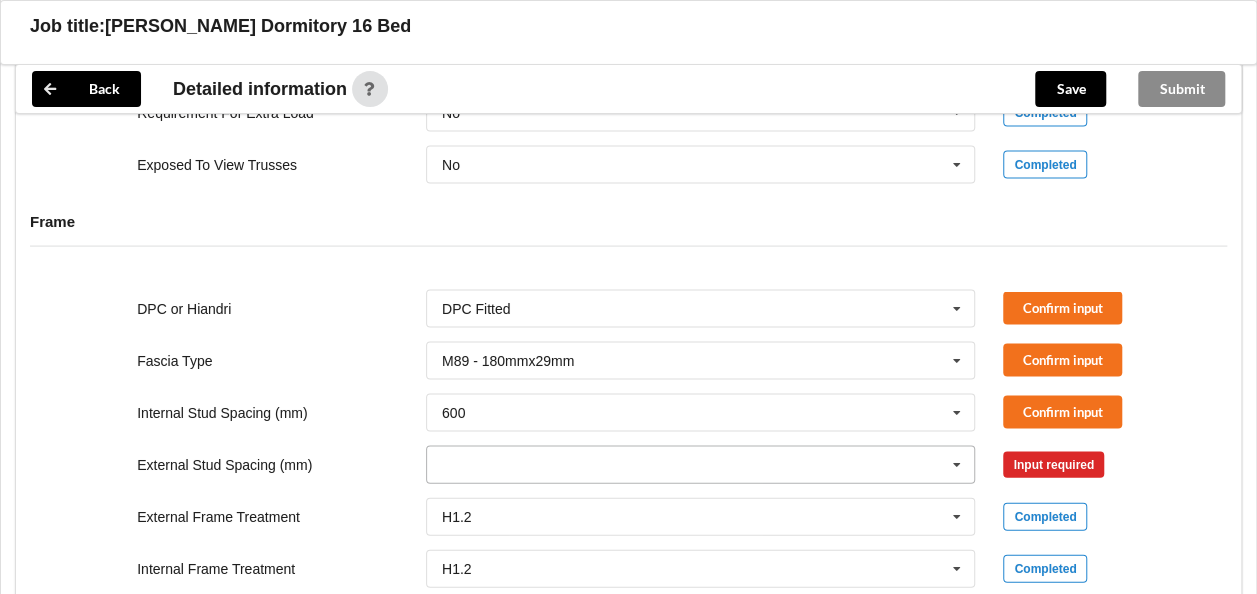 click at bounding box center (702, 465) 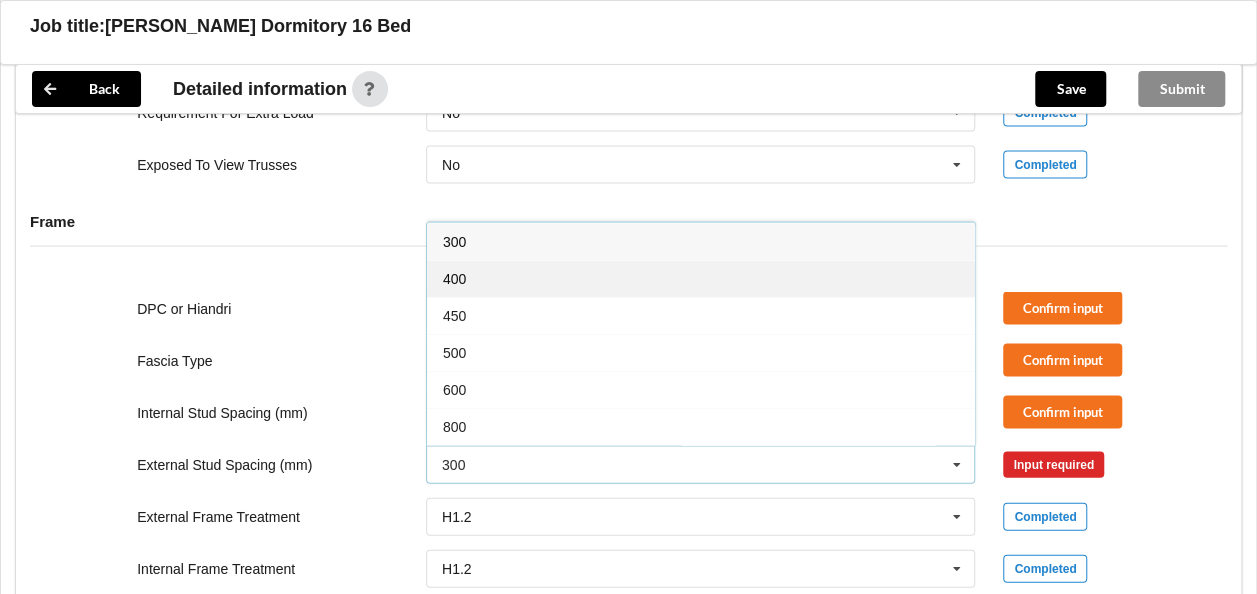 click on "400" at bounding box center [701, 278] 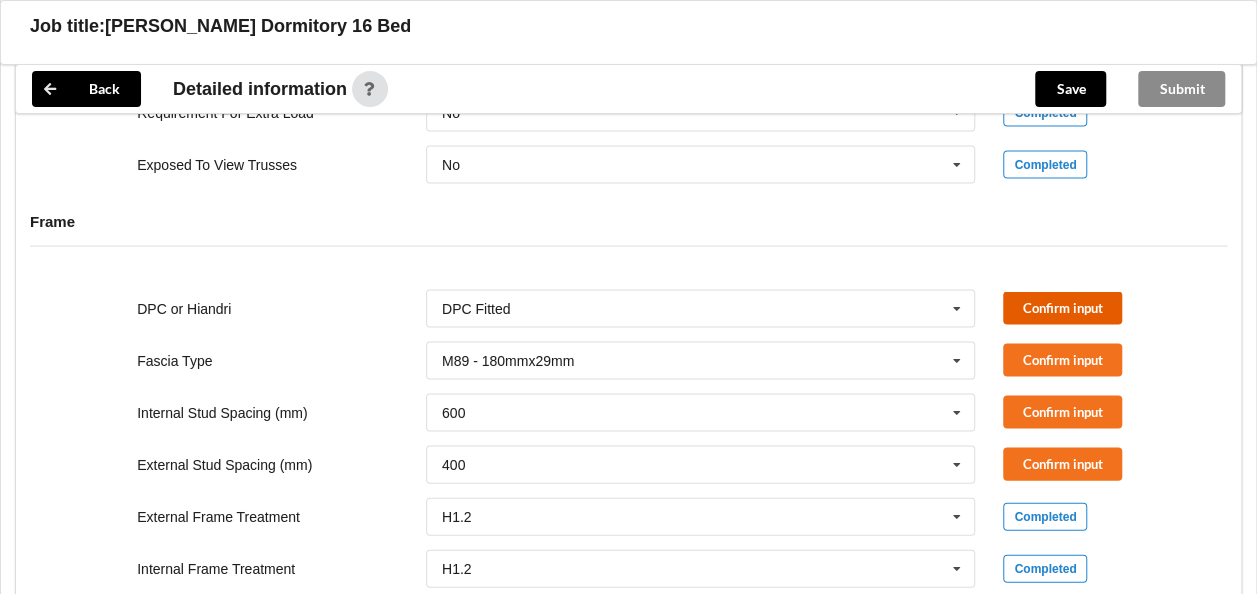 click on "Confirm input" at bounding box center (1062, 308) 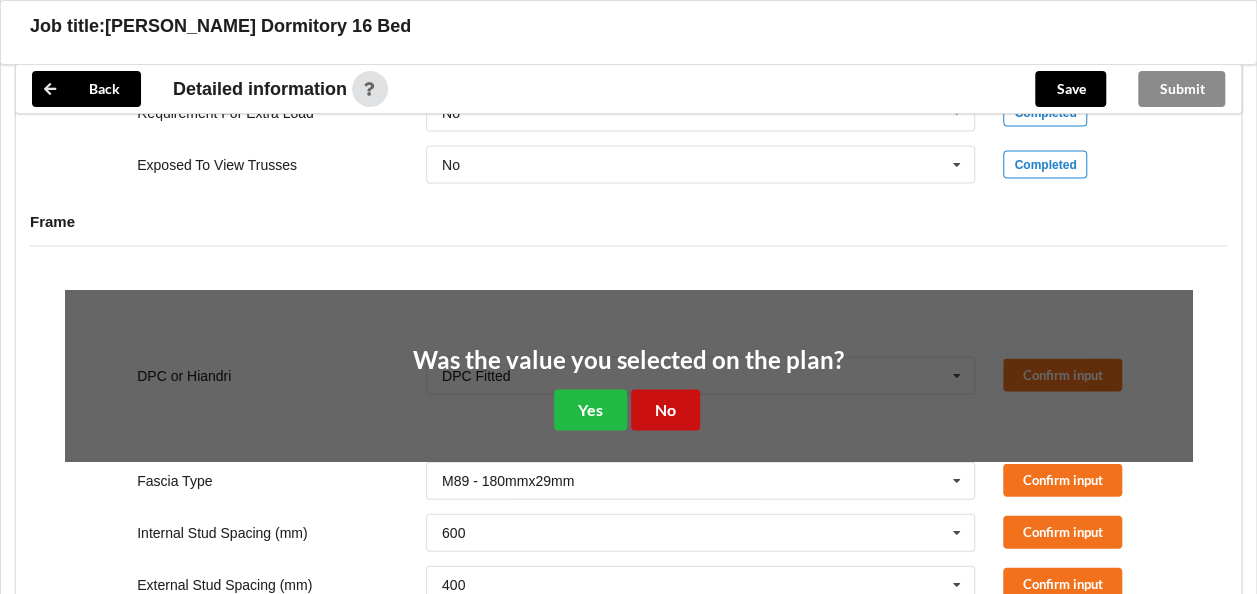 click on "No" at bounding box center (665, 410) 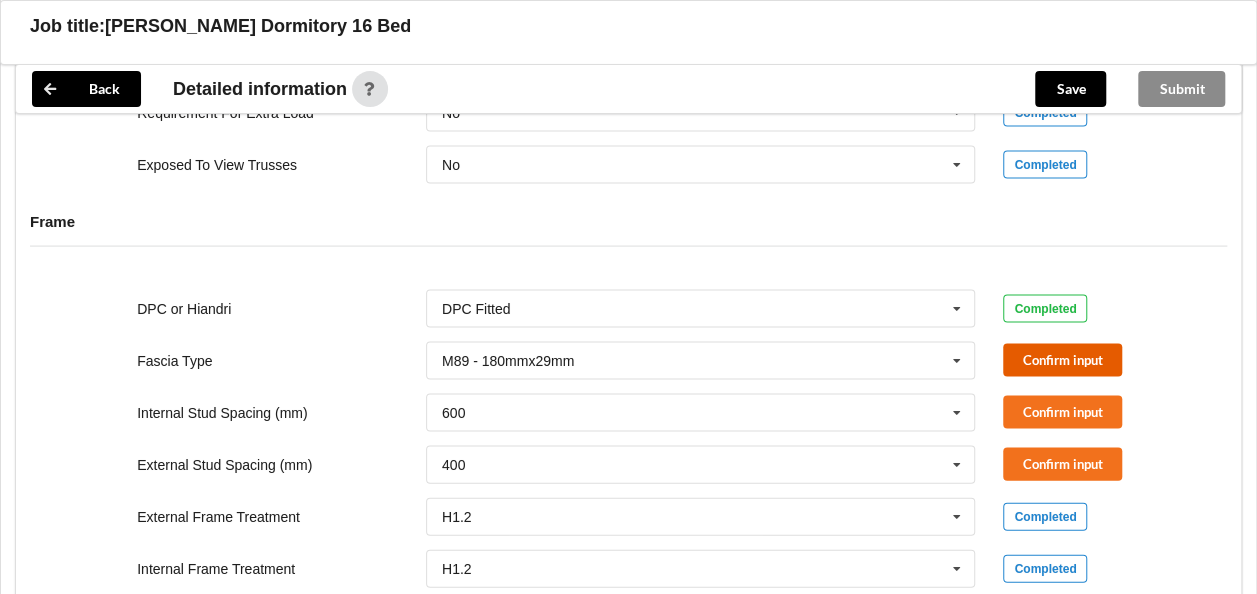 click on "Confirm input" at bounding box center [1062, 360] 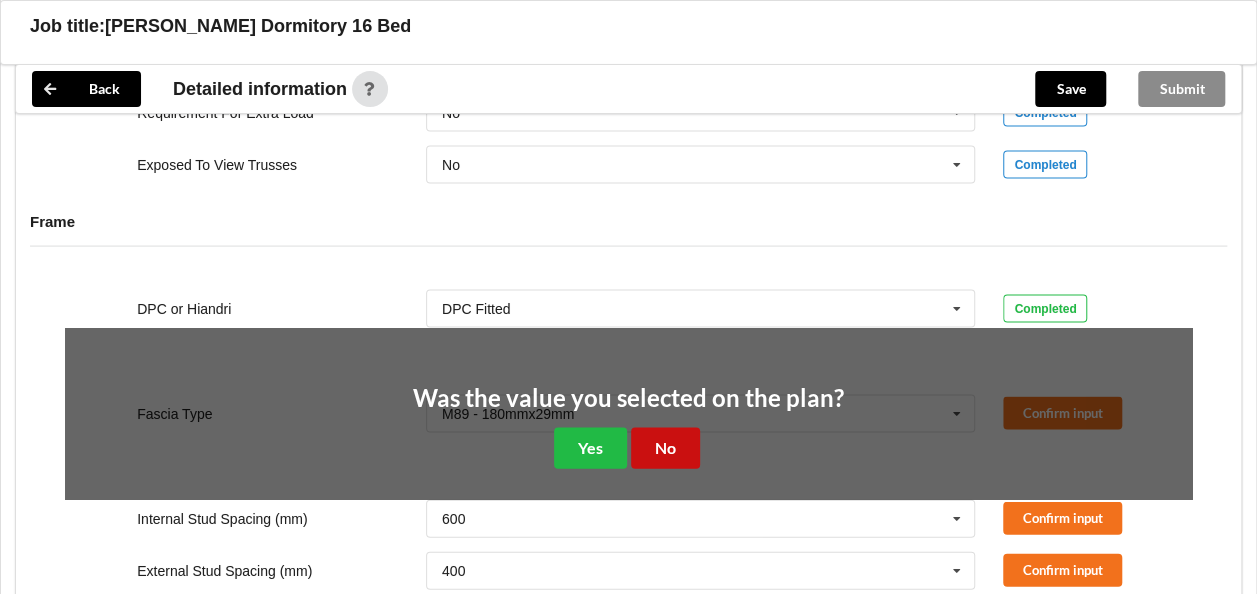 click on "No" at bounding box center (665, 448) 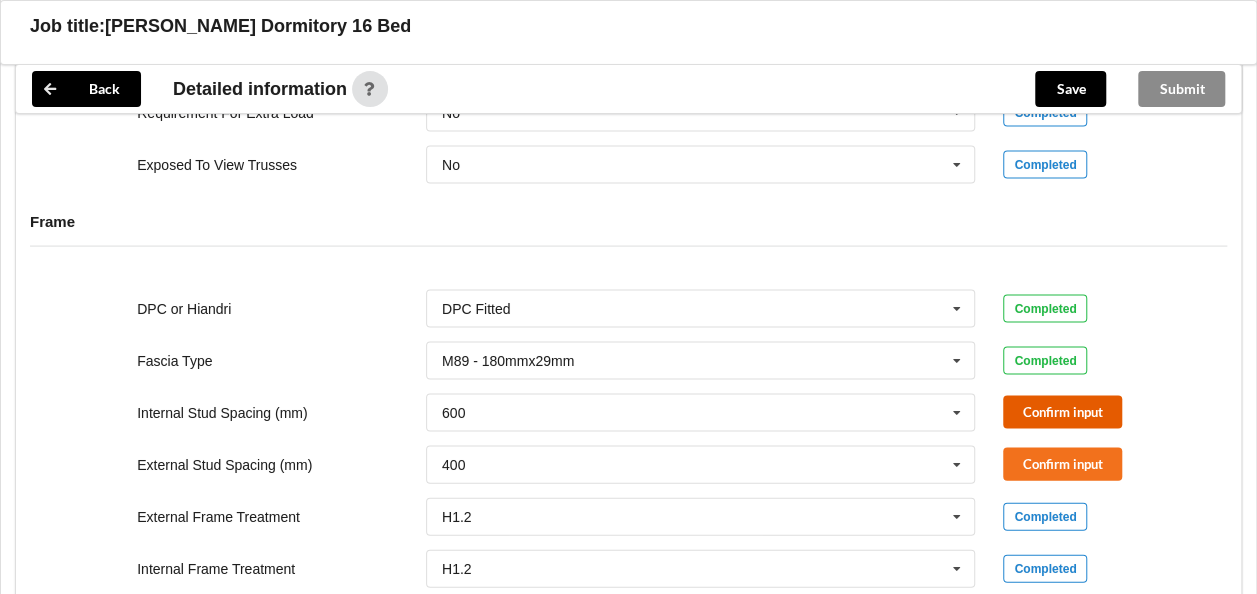 click on "Confirm input" at bounding box center (1062, 412) 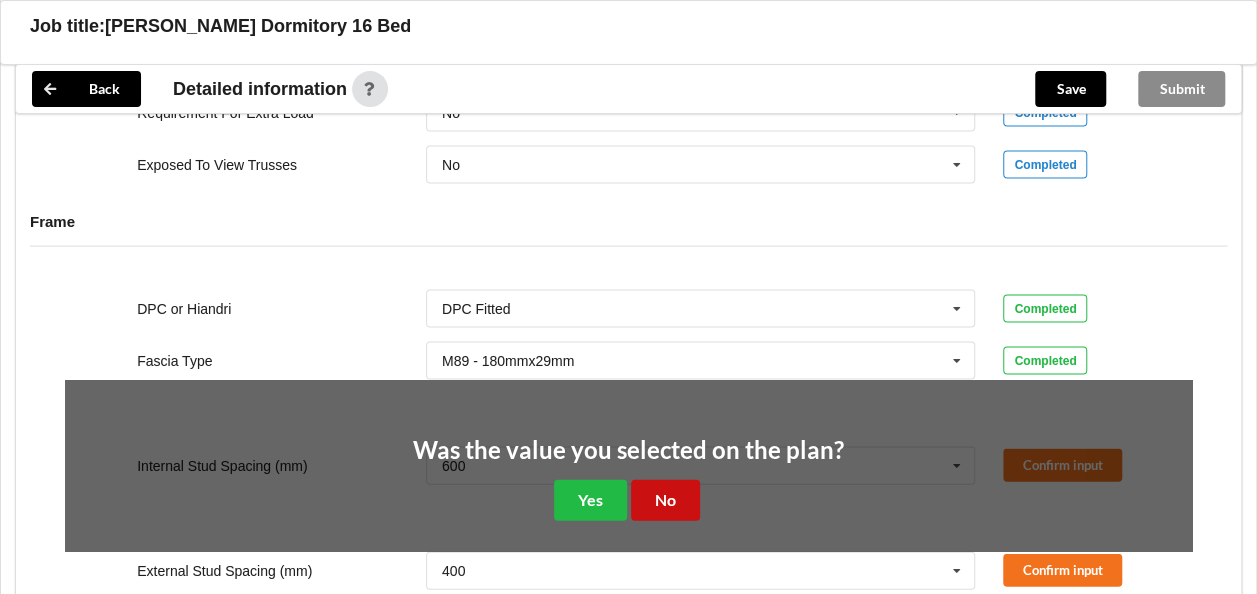 click on "No" at bounding box center [665, 500] 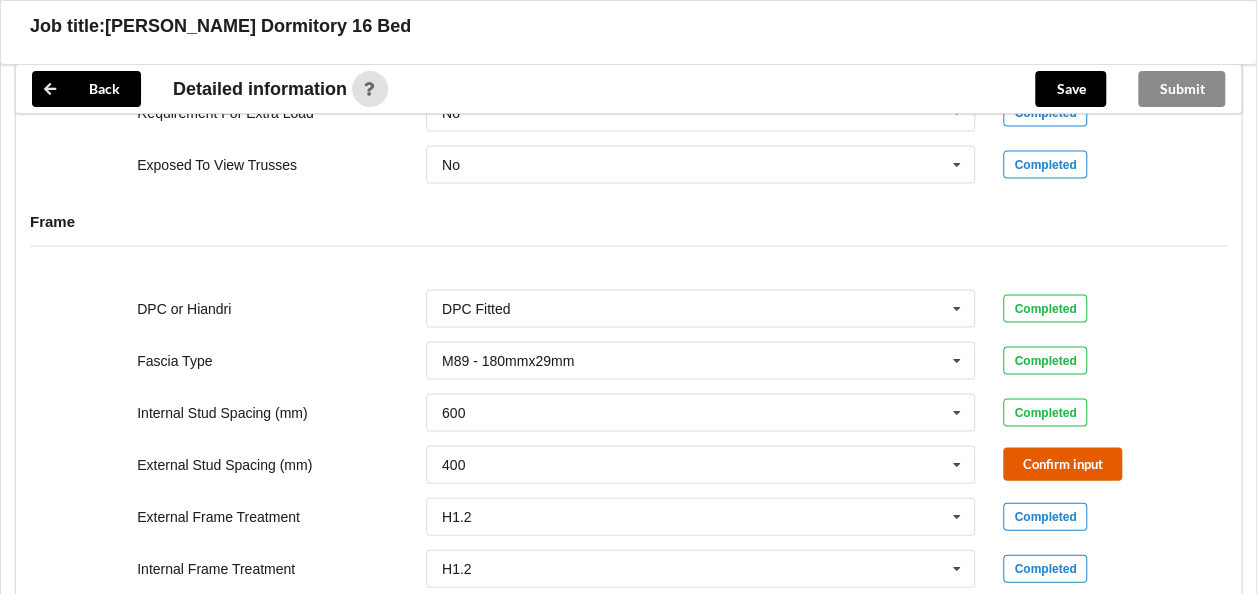 click on "Confirm input" at bounding box center [1062, 464] 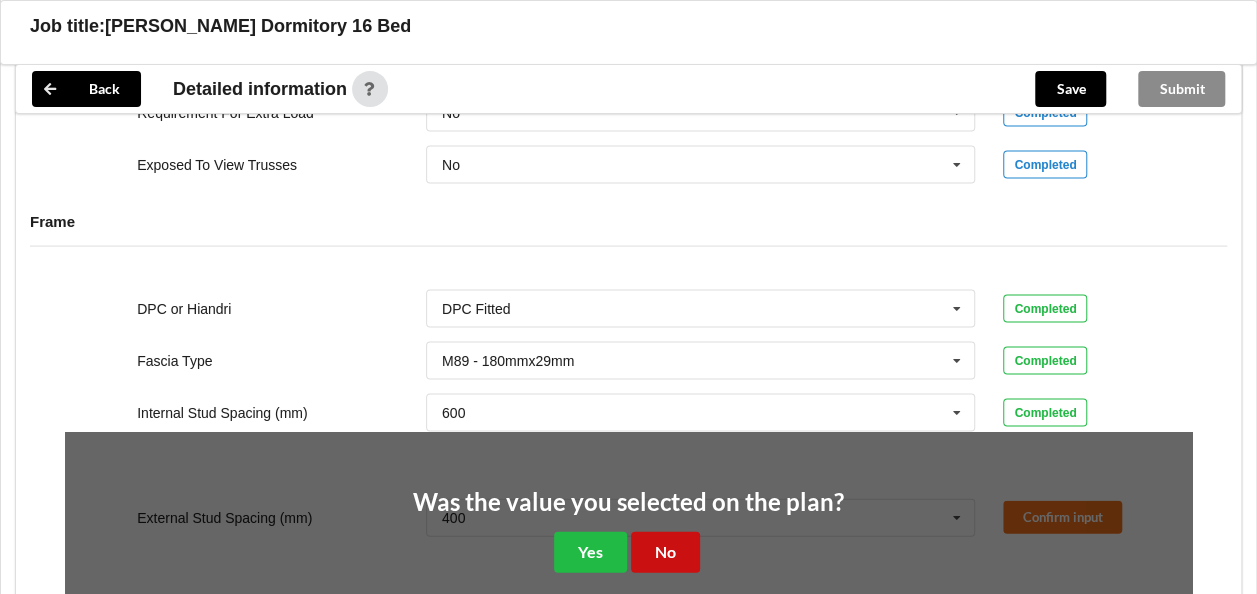 click on "No" at bounding box center (665, 552) 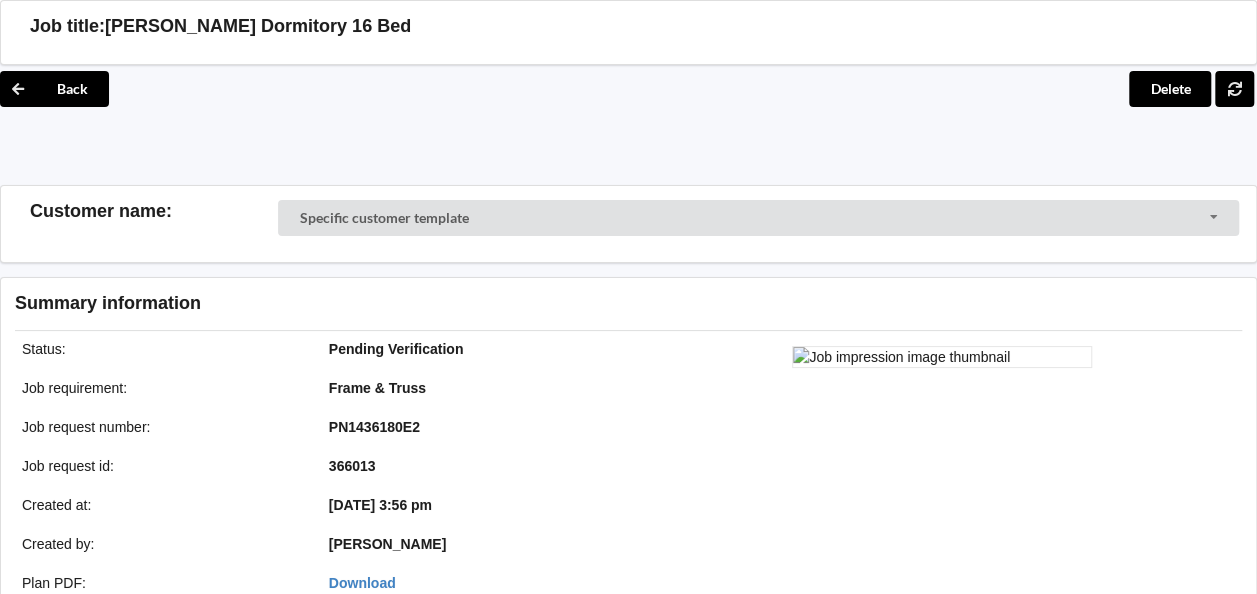 scroll, scrollTop: 0, scrollLeft: 0, axis: both 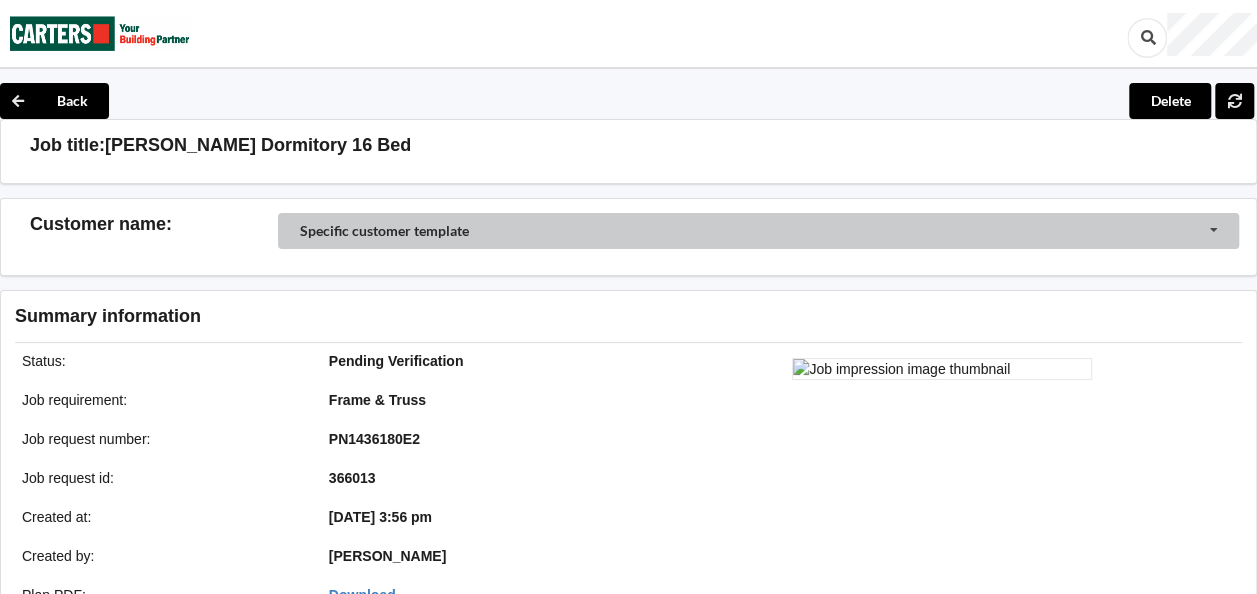 click at bounding box center (759, 232) 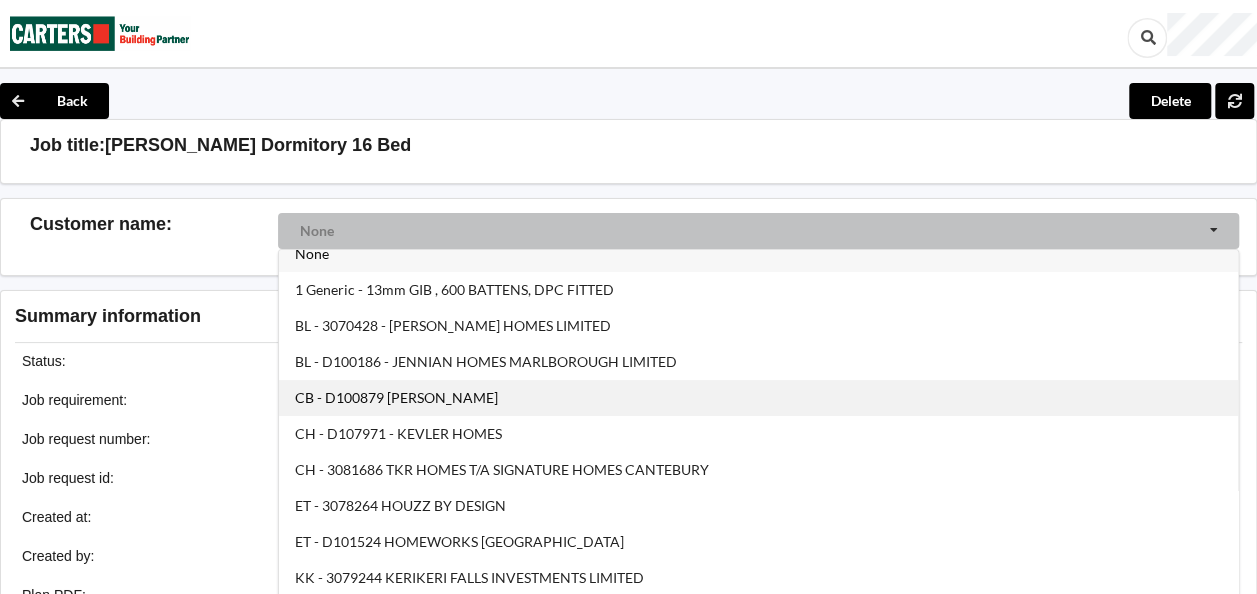 scroll, scrollTop: 0, scrollLeft: 0, axis: both 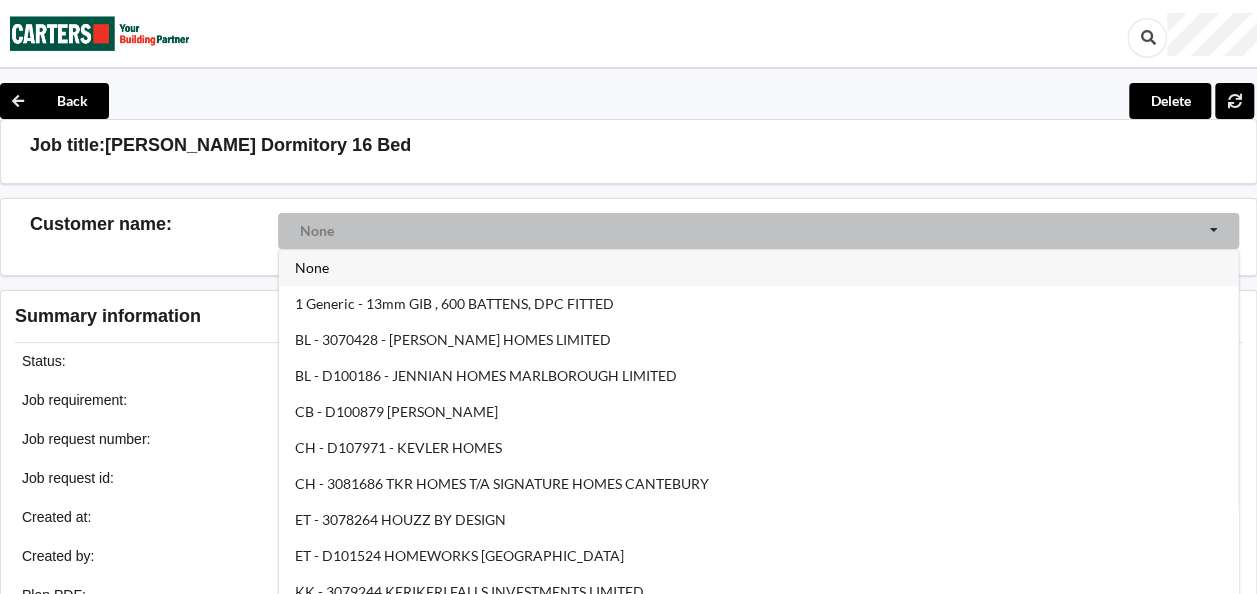 click at bounding box center [759, 232] 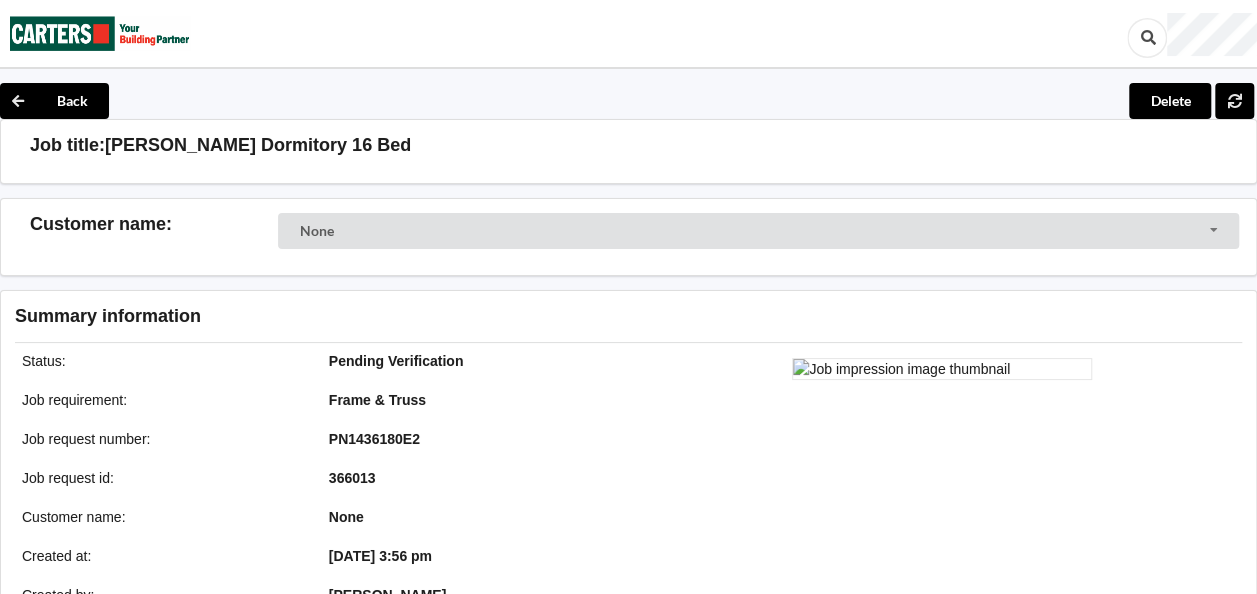 click on "Customer name :" at bounding box center (154, 224) 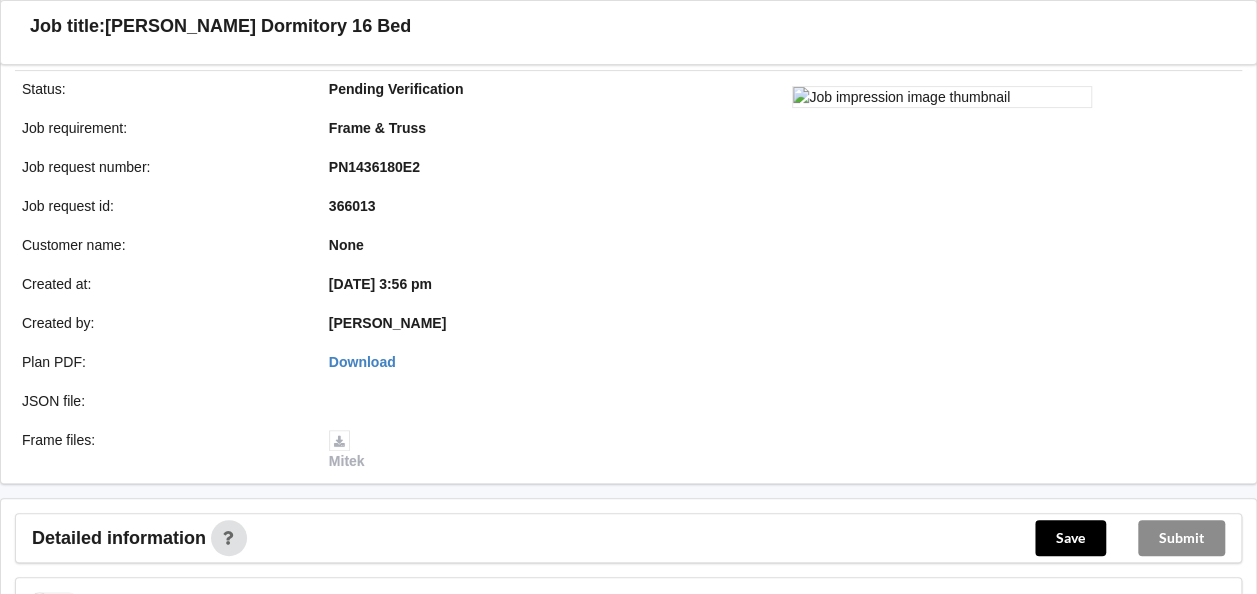 scroll, scrollTop: 300, scrollLeft: 0, axis: vertical 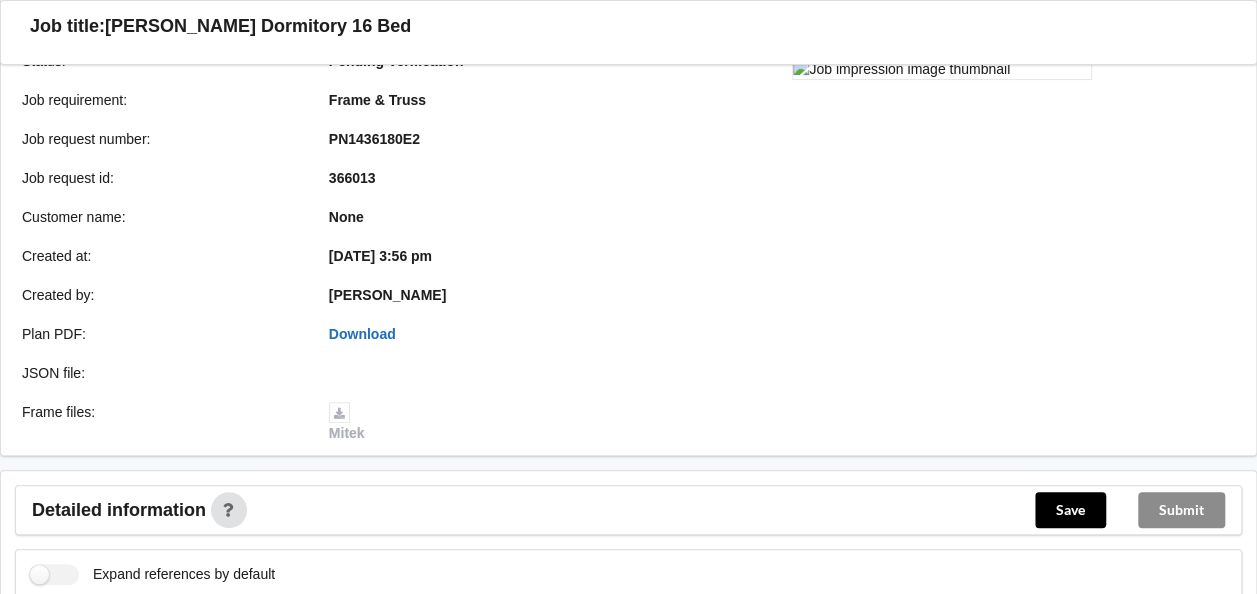 click on "Download" at bounding box center (362, 334) 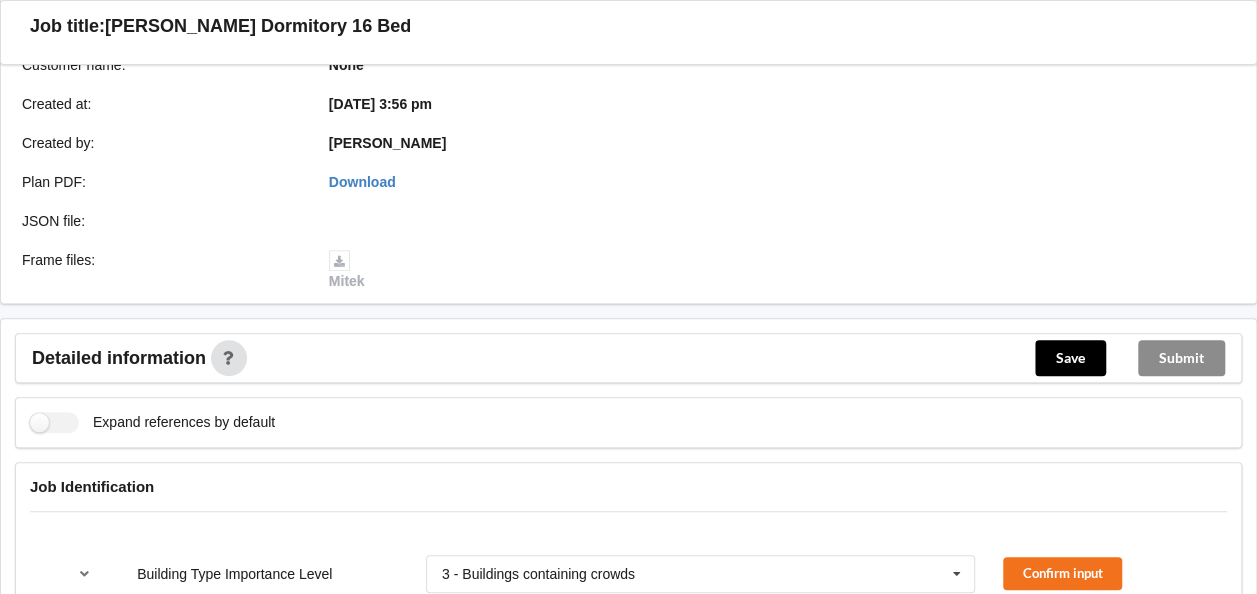 scroll, scrollTop: 700, scrollLeft: 0, axis: vertical 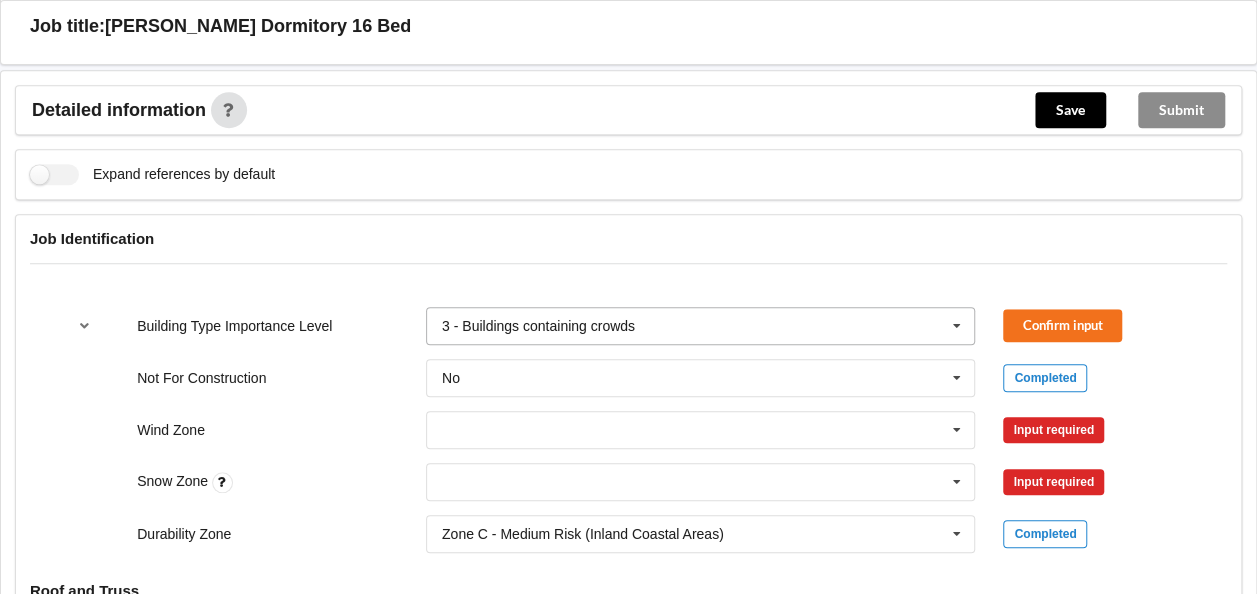 click at bounding box center [957, 326] 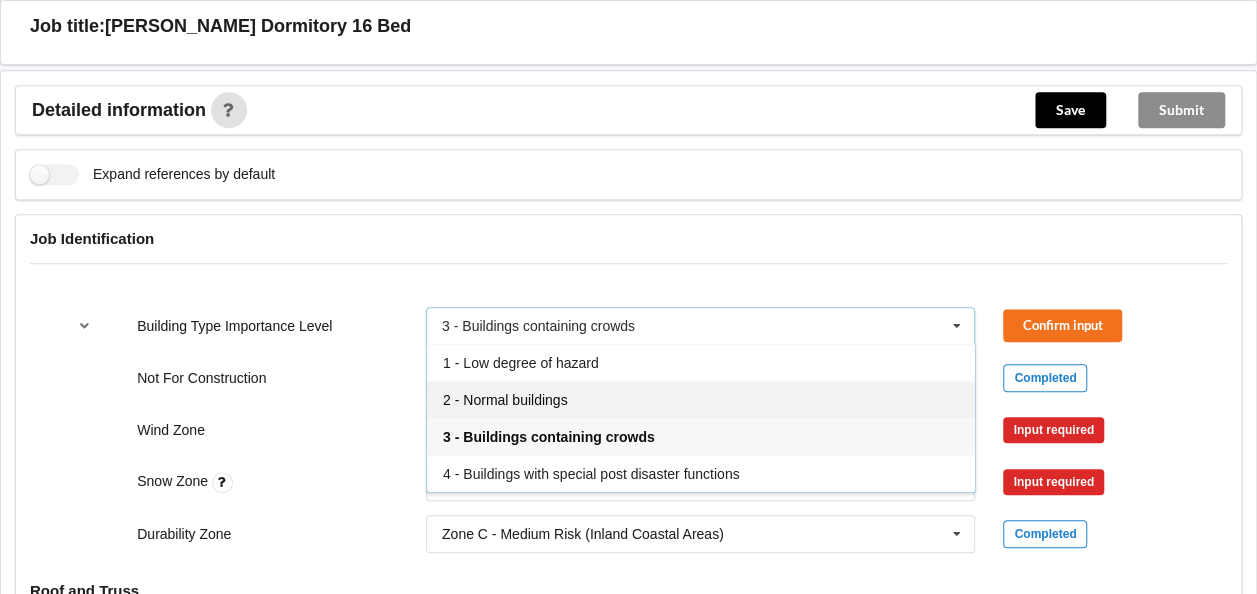 click on "2 - Normal buildings" at bounding box center [505, 400] 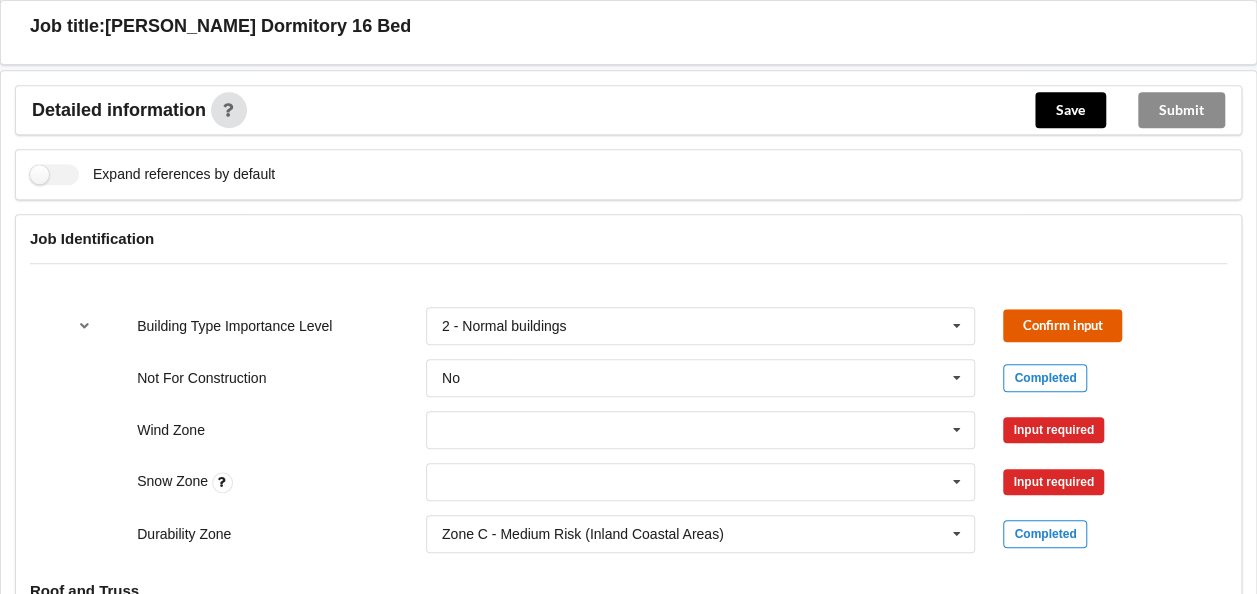 click on "Confirm input" at bounding box center [1062, 325] 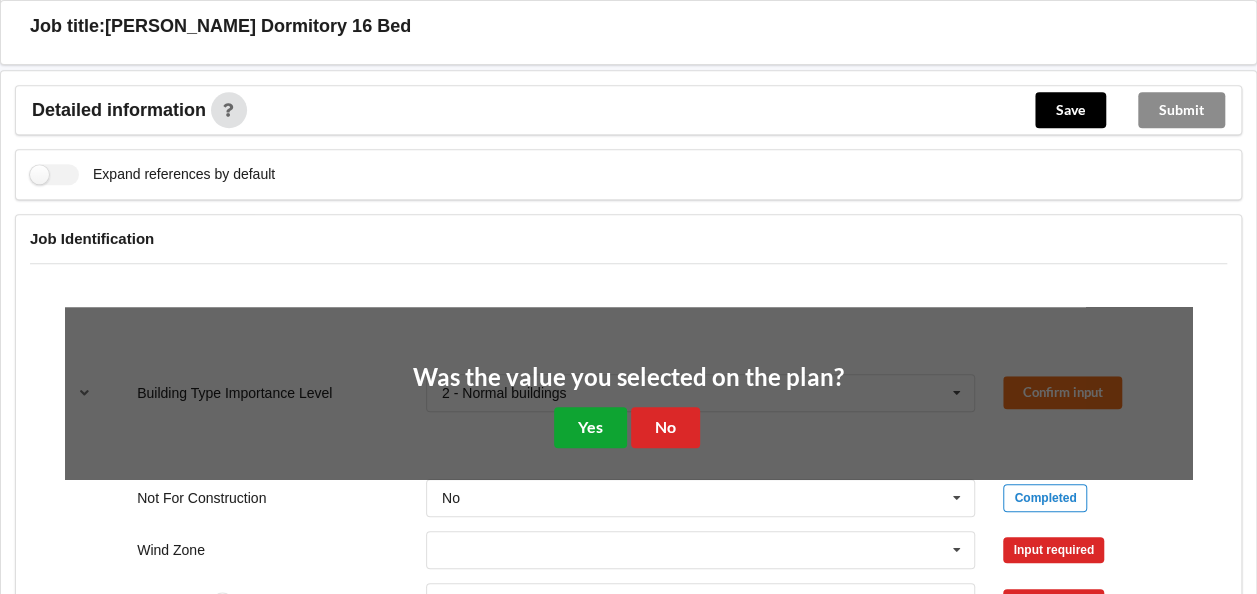 click on "Yes" at bounding box center (590, 427) 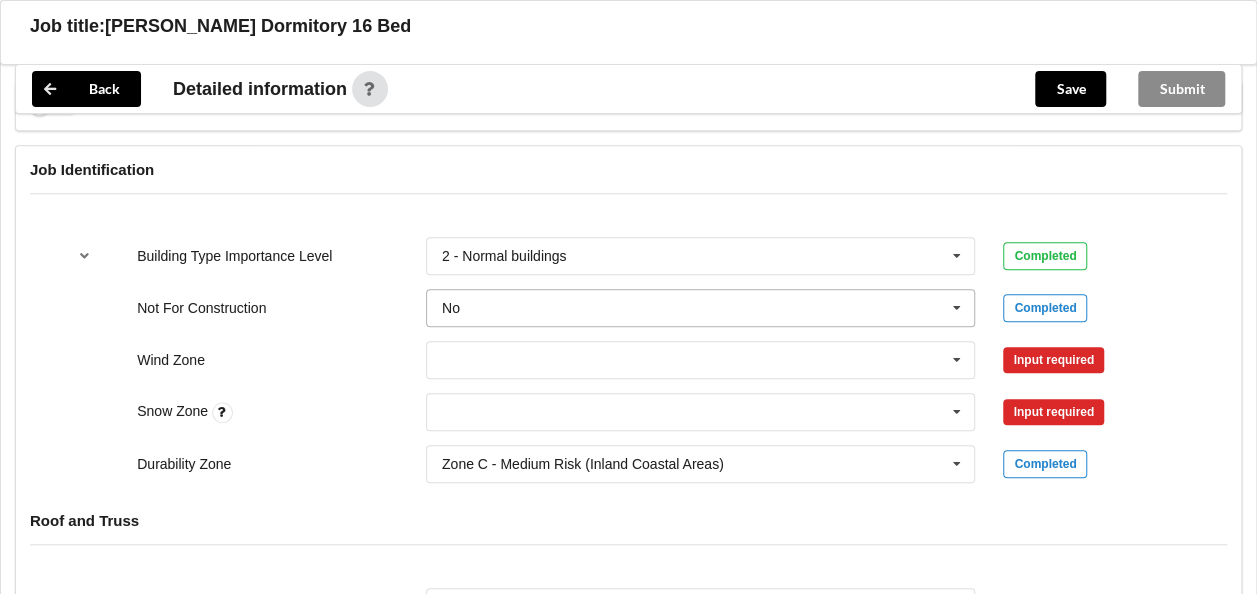 scroll, scrollTop: 800, scrollLeft: 0, axis: vertical 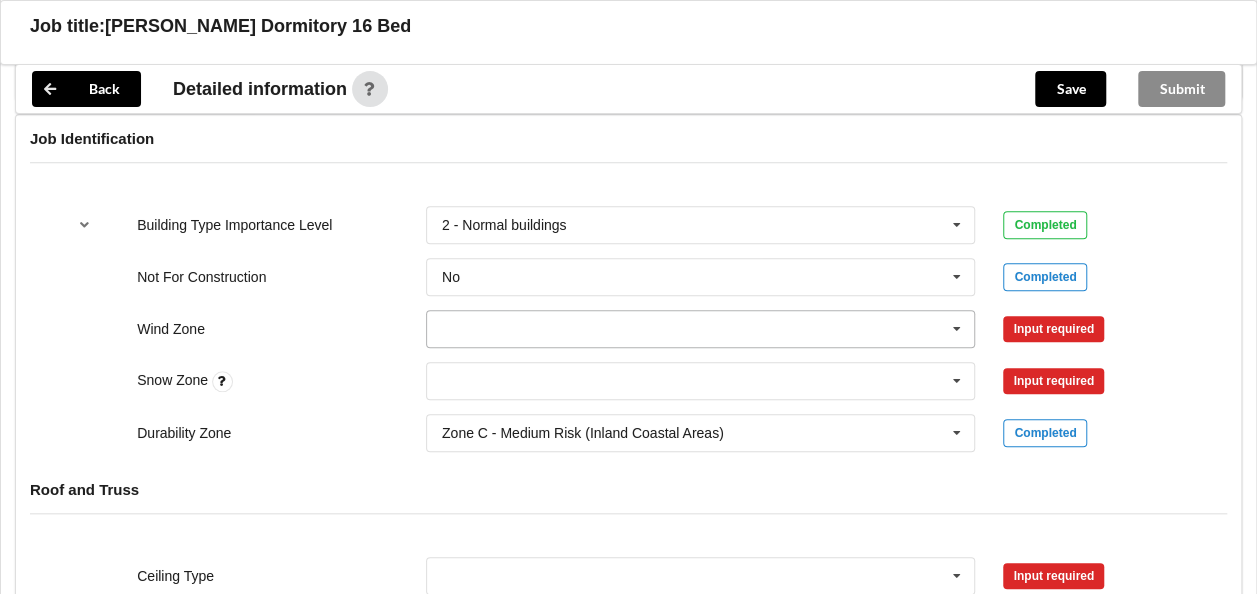 click at bounding box center [702, 329] 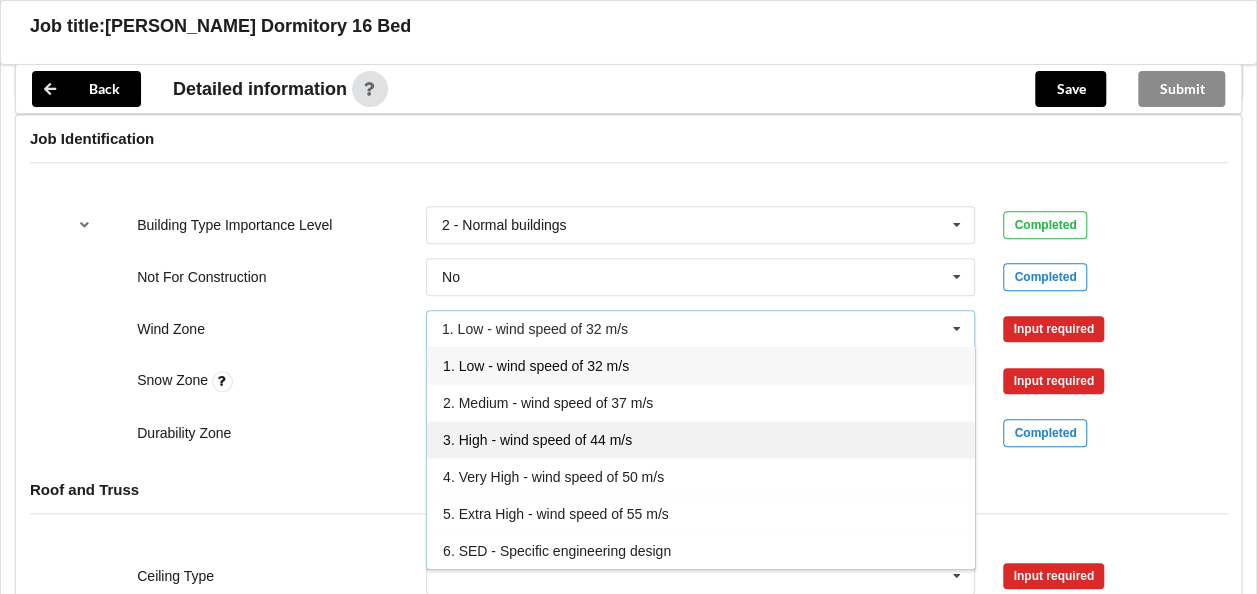 click on "3. High - wind speed of 44 m/s" at bounding box center (537, 440) 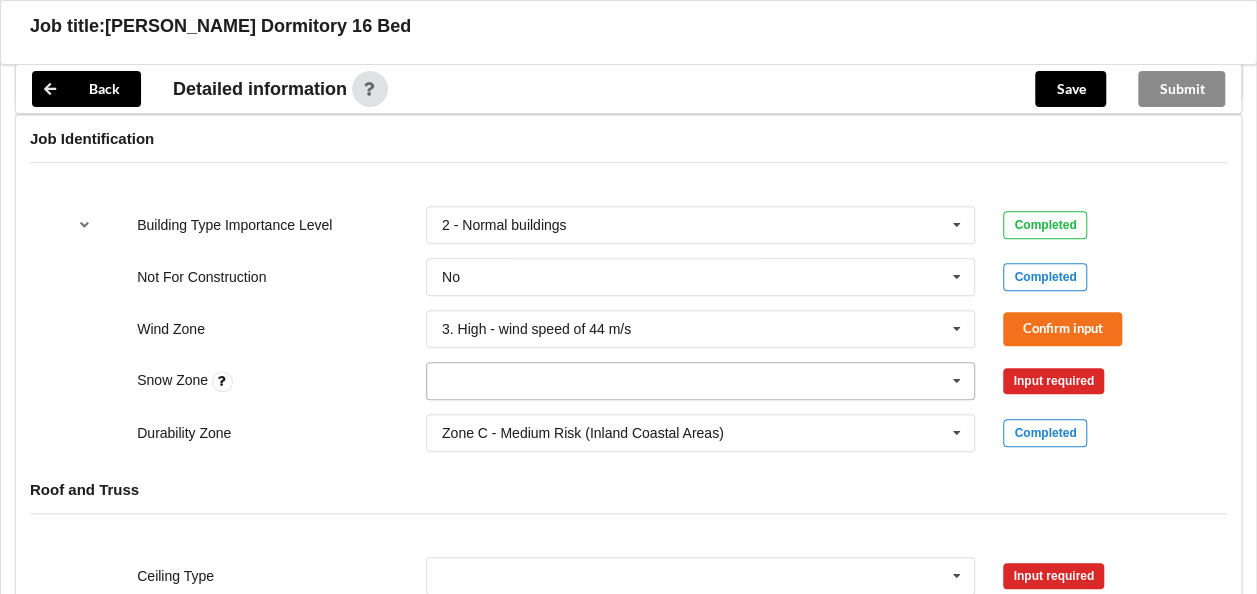 click at bounding box center (702, 381) 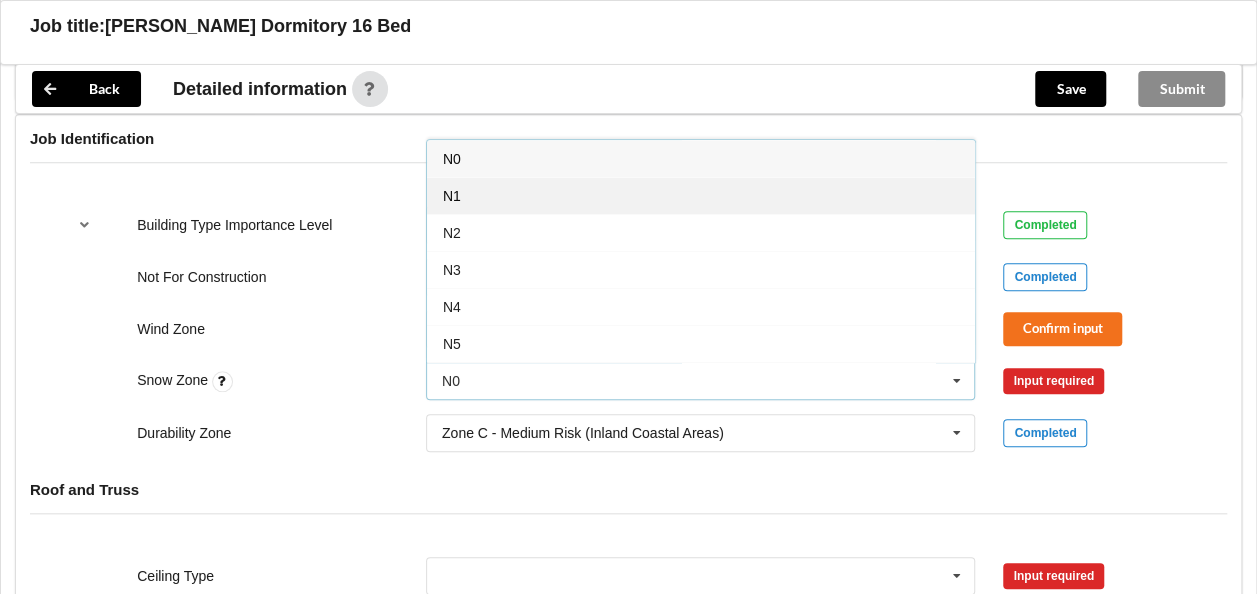 click on "N1" at bounding box center [701, 195] 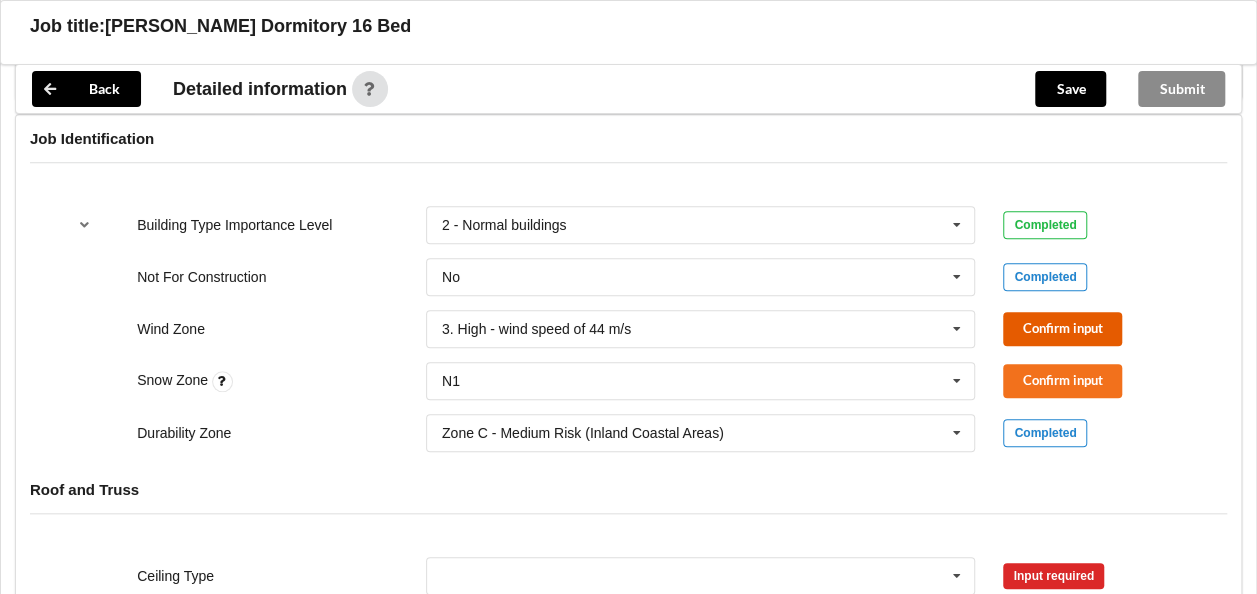 click on "Confirm input" at bounding box center [1062, 328] 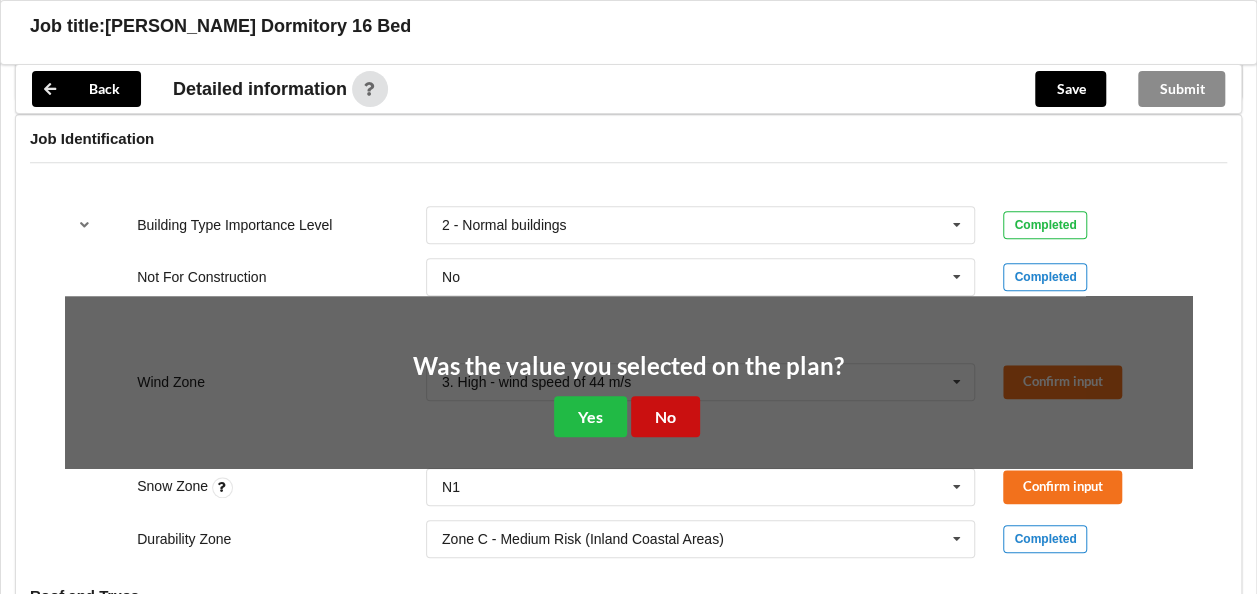 click on "No" at bounding box center [665, 416] 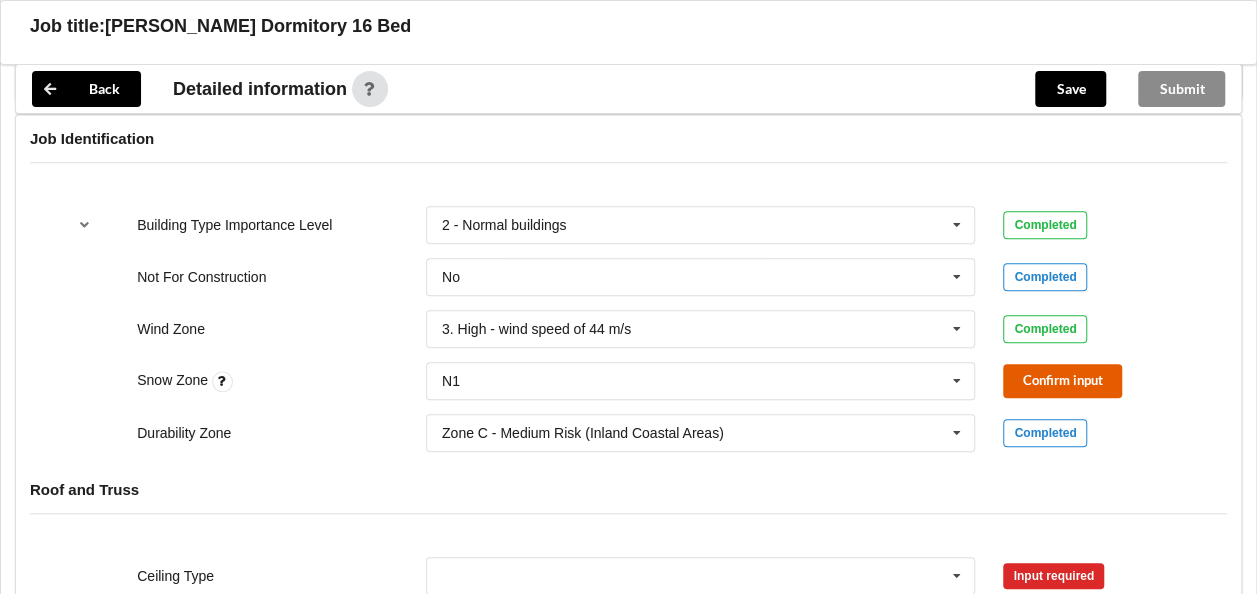 click on "Confirm input" at bounding box center (1062, 380) 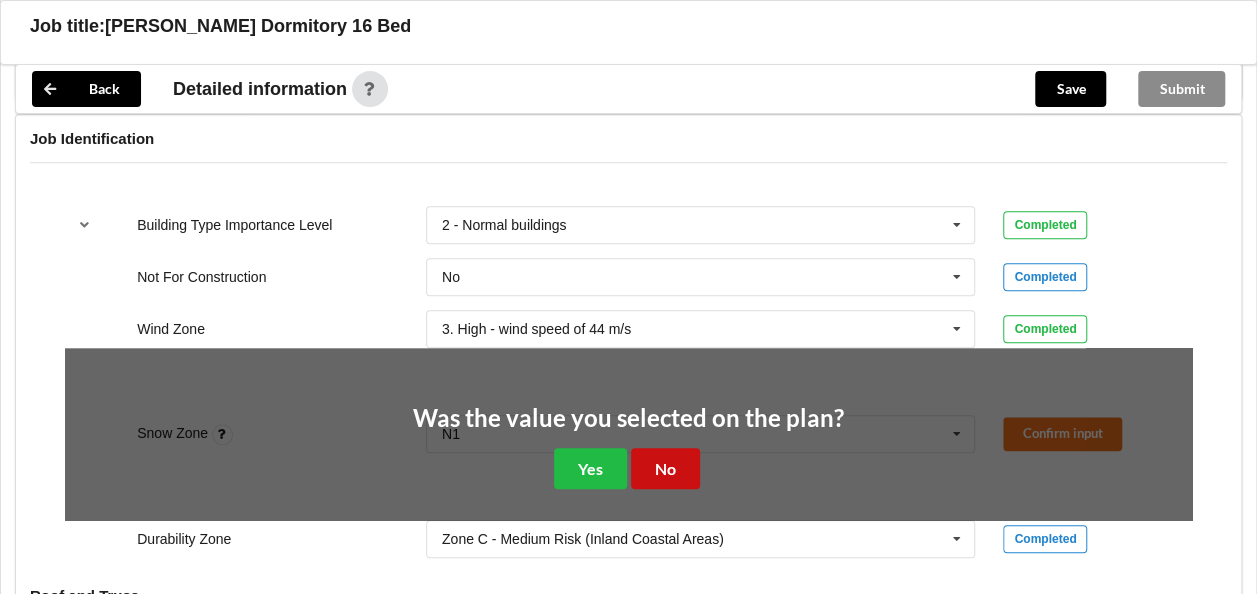 click on "No" at bounding box center [665, 468] 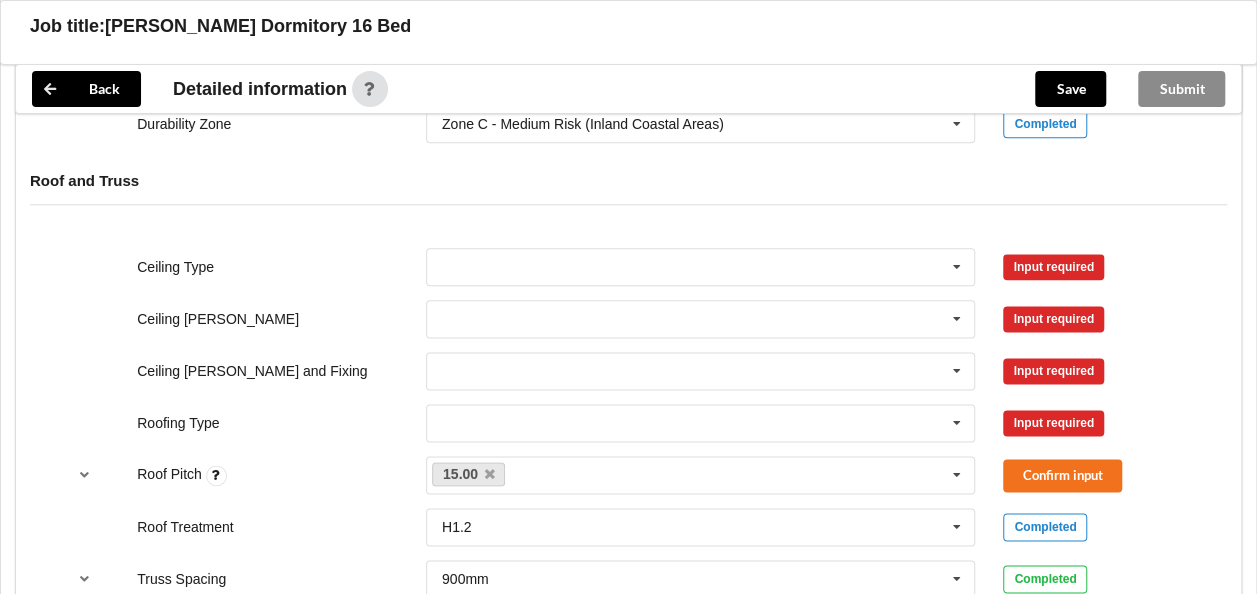 scroll, scrollTop: 1200, scrollLeft: 0, axis: vertical 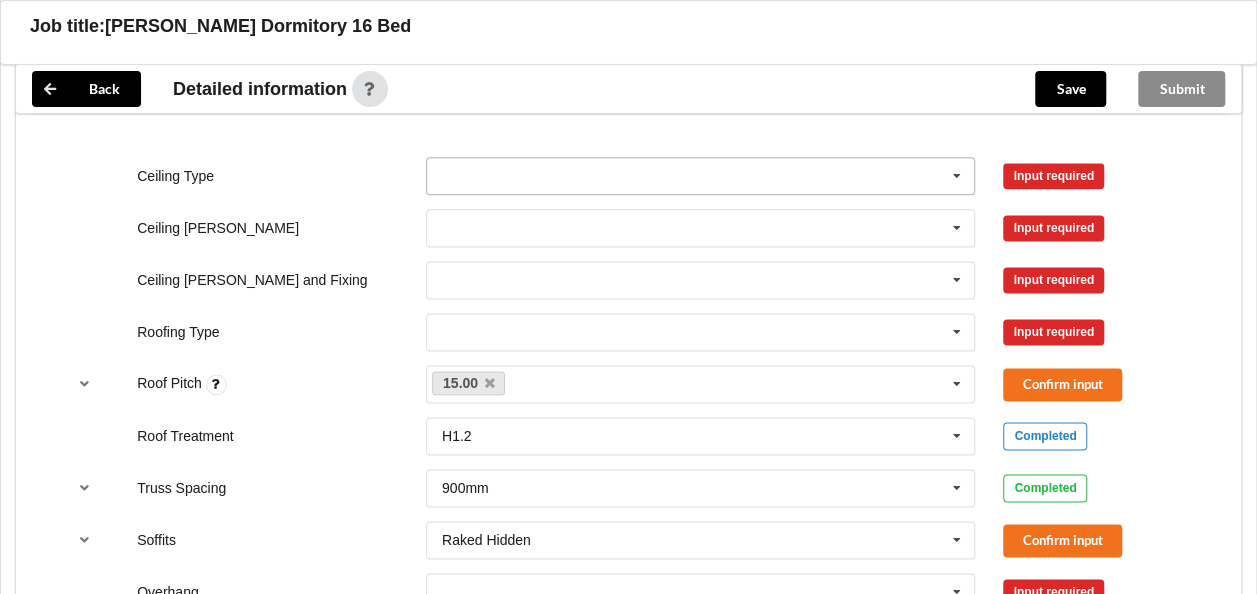 click at bounding box center [702, 176] 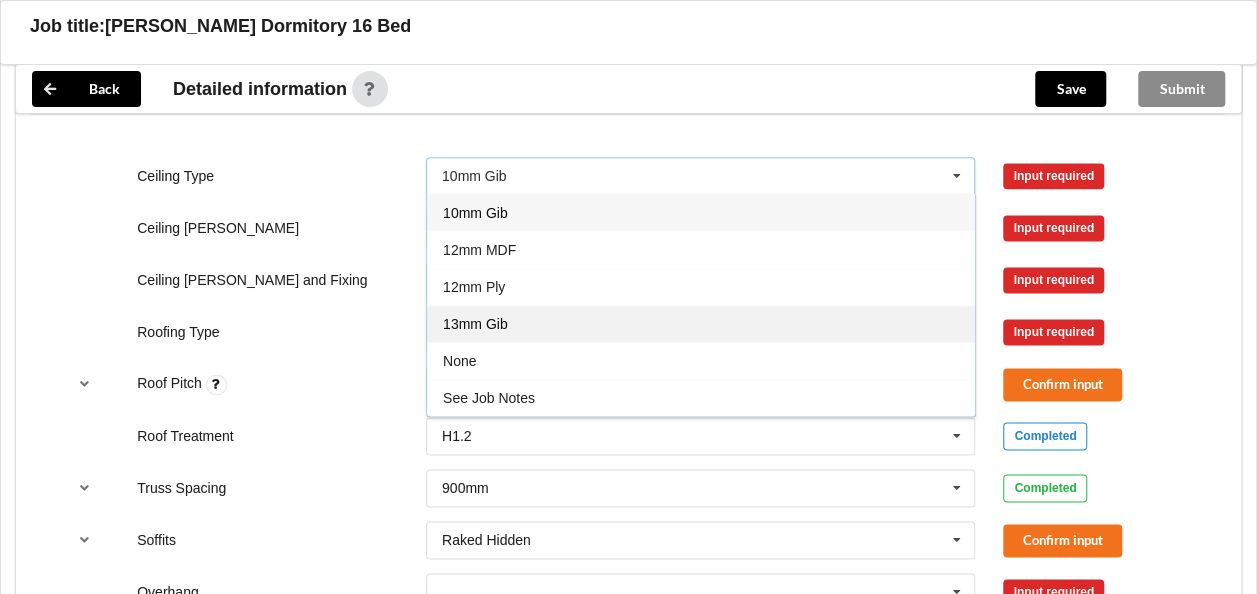 click on "13mm Gib" at bounding box center [701, 323] 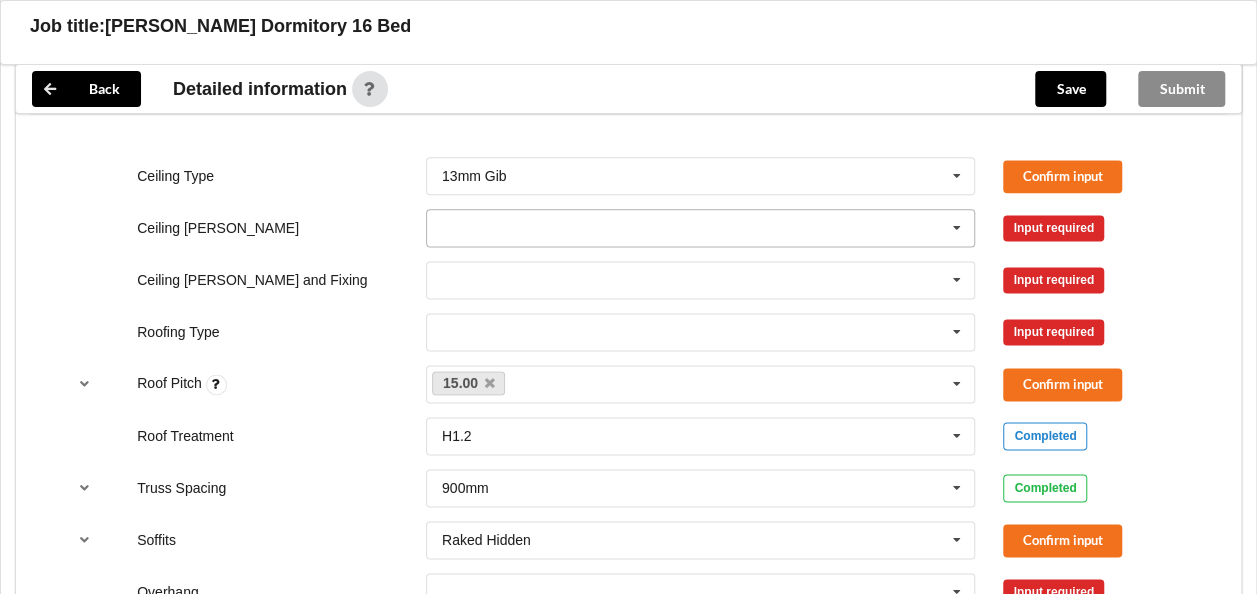 click at bounding box center (702, 228) 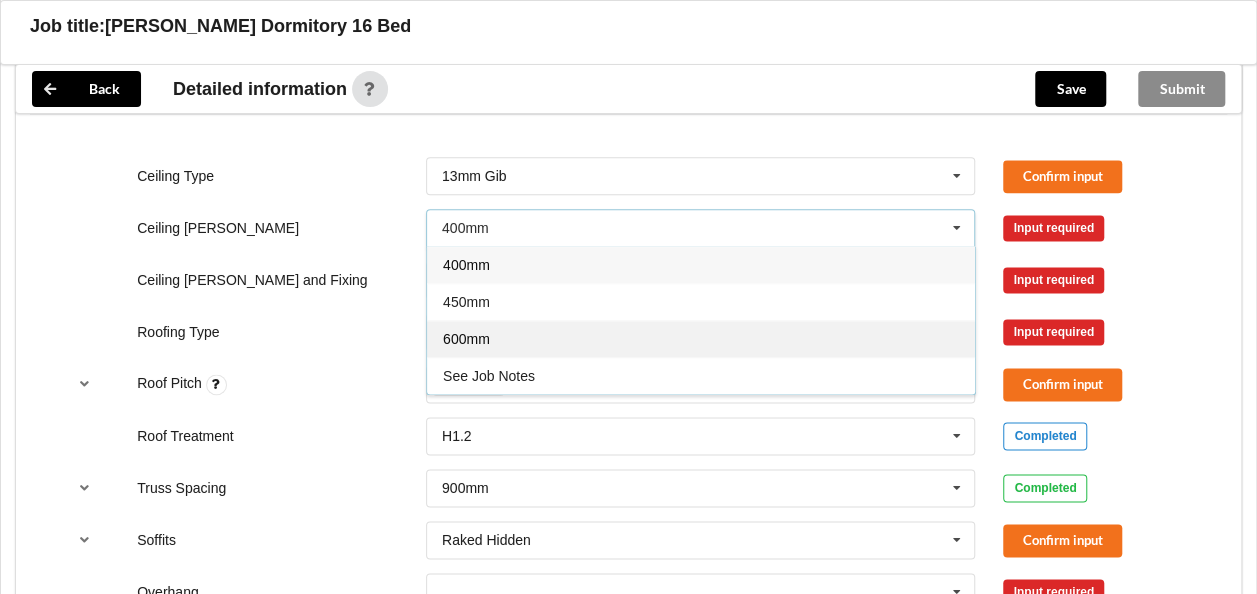 click on "600mm" at bounding box center (701, 338) 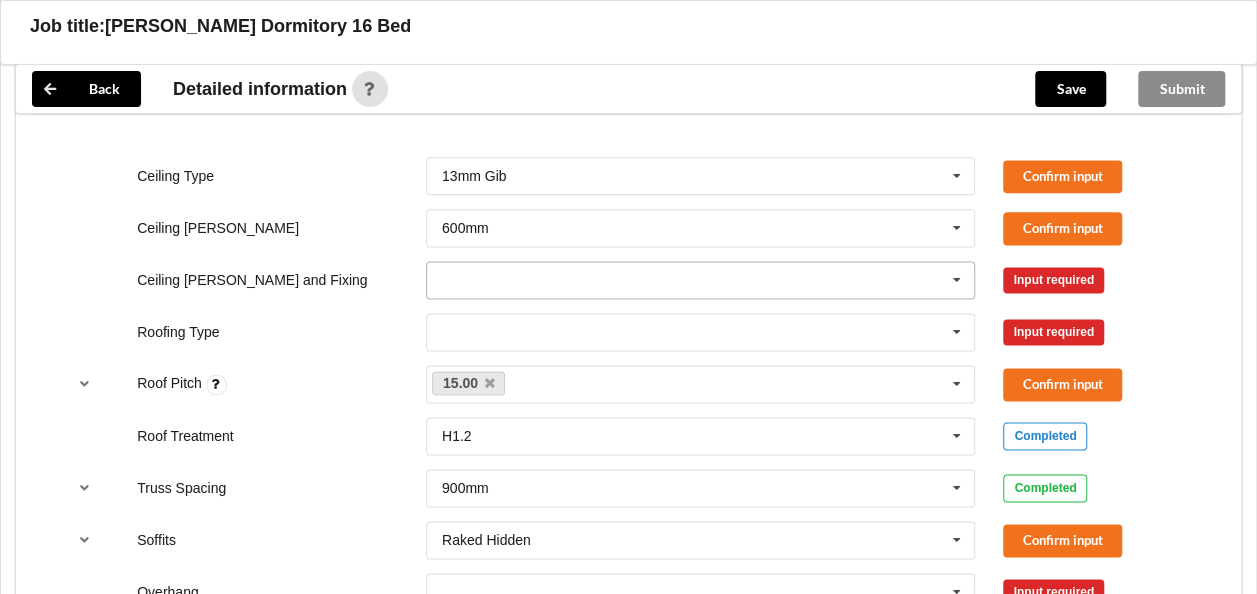 click at bounding box center [702, 280] 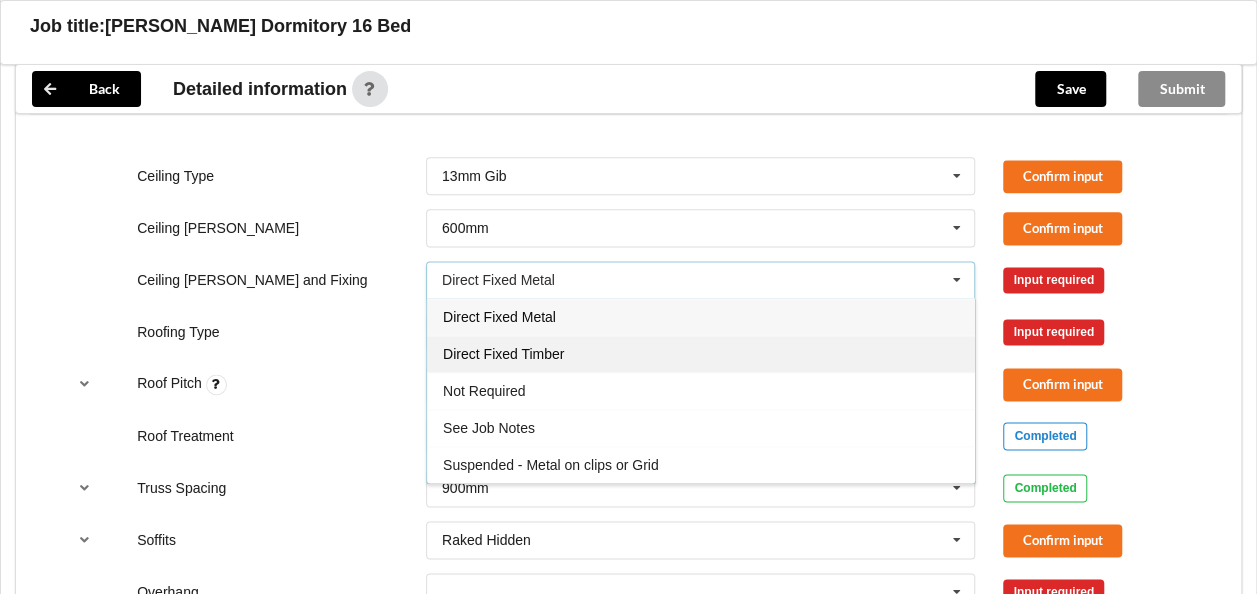 click on "Direct Fixed Timber" at bounding box center [503, 354] 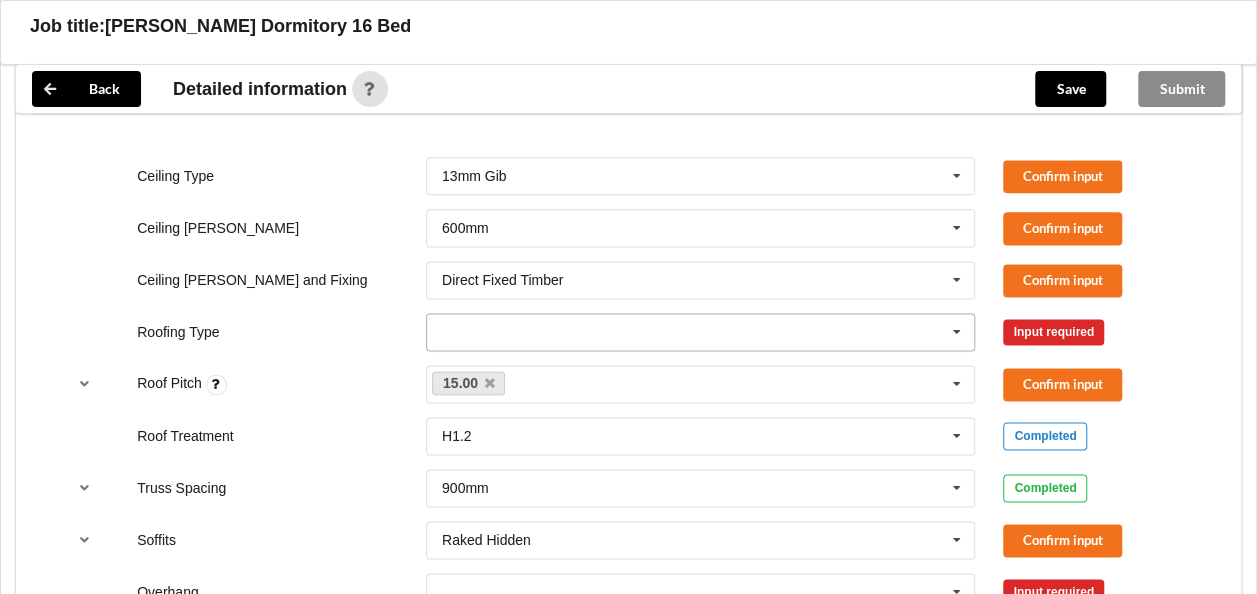 click at bounding box center (702, 332) 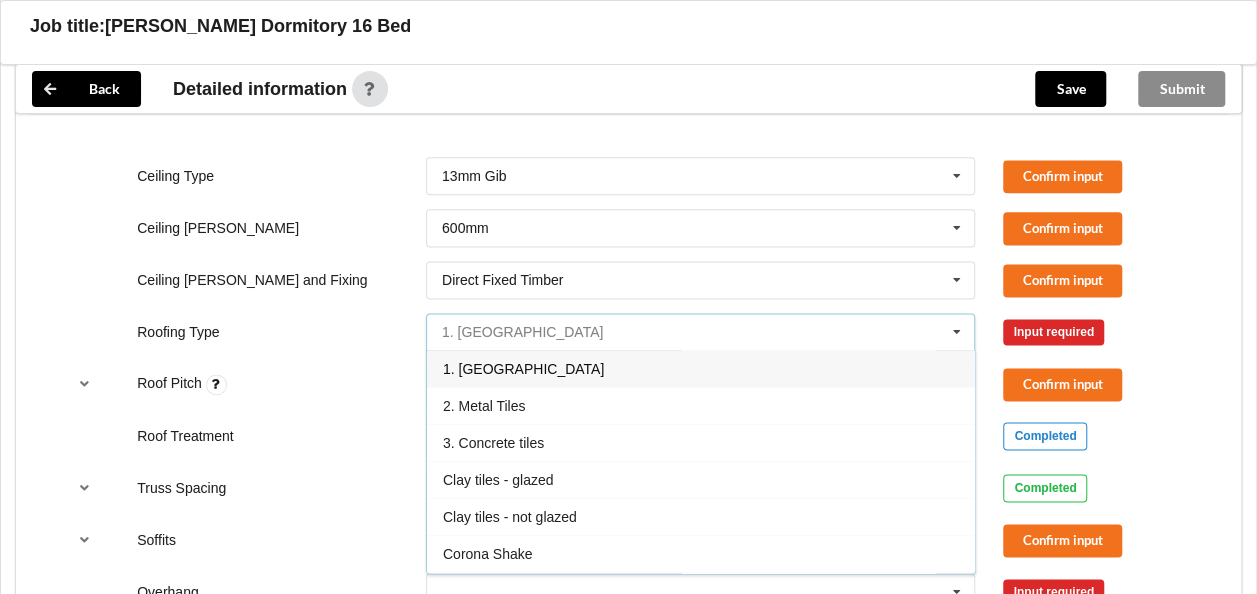 click at bounding box center [702, 332] 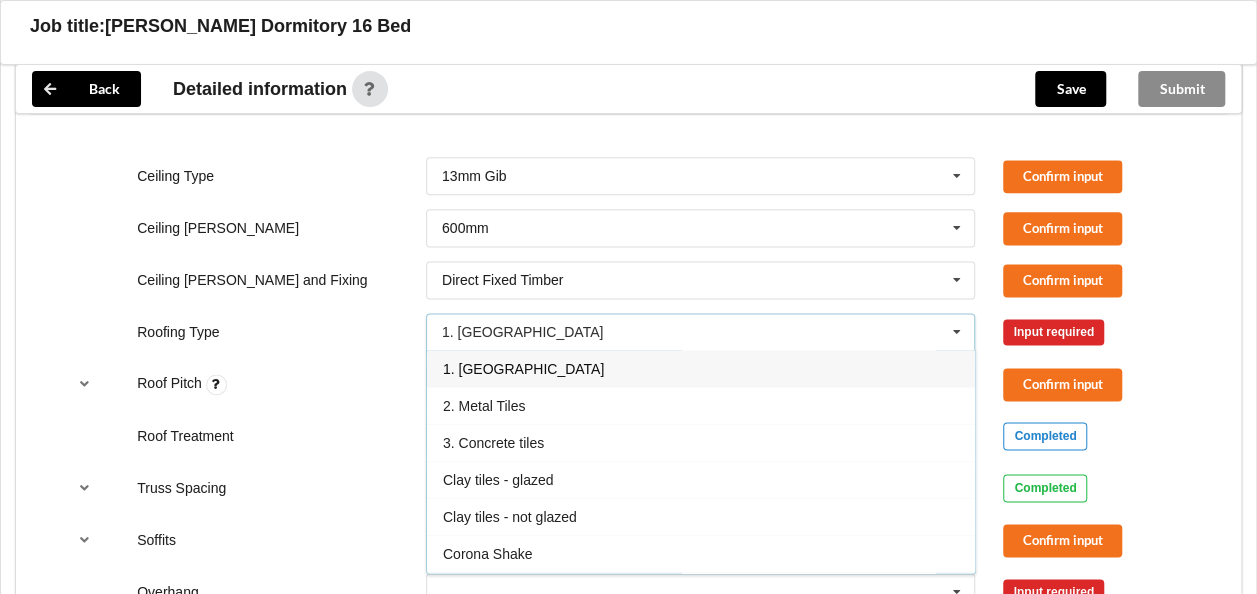 click on "1. [GEOGRAPHIC_DATA]" at bounding box center [701, 368] 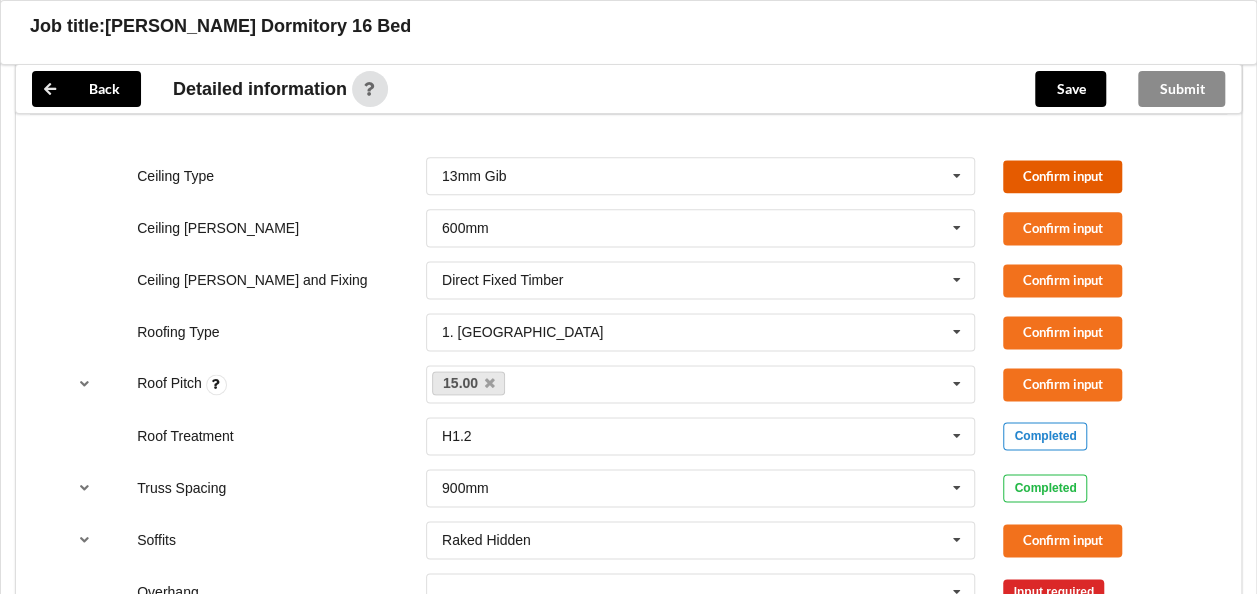 click on "Confirm input" at bounding box center [1062, 176] 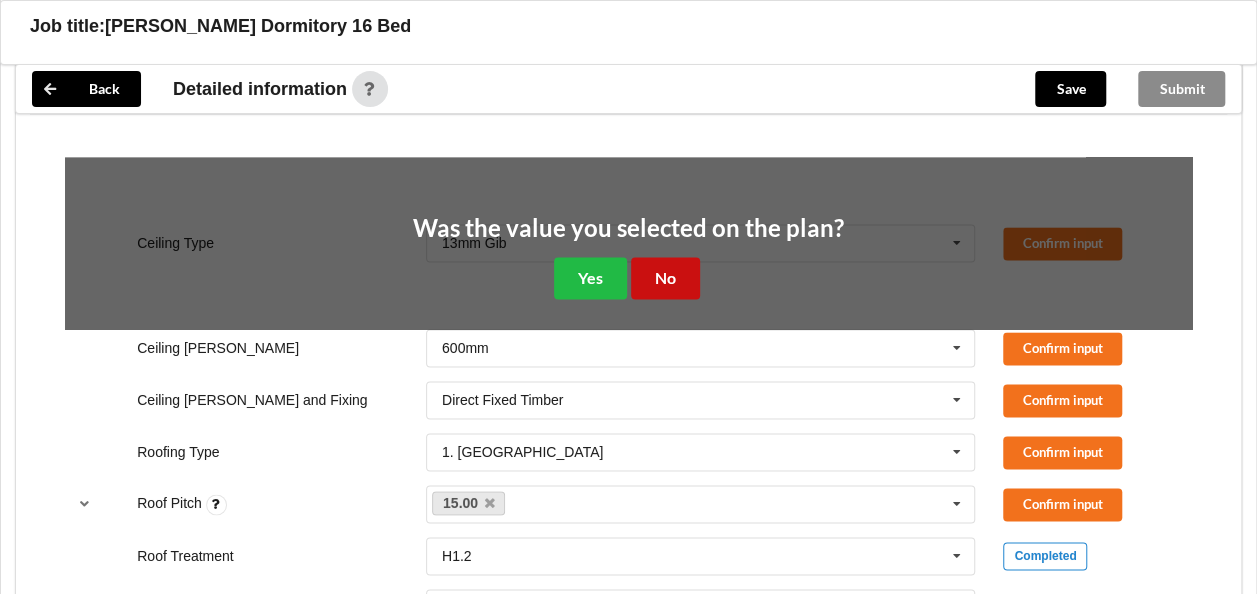 click on "No" at bounding box center (665, 277) 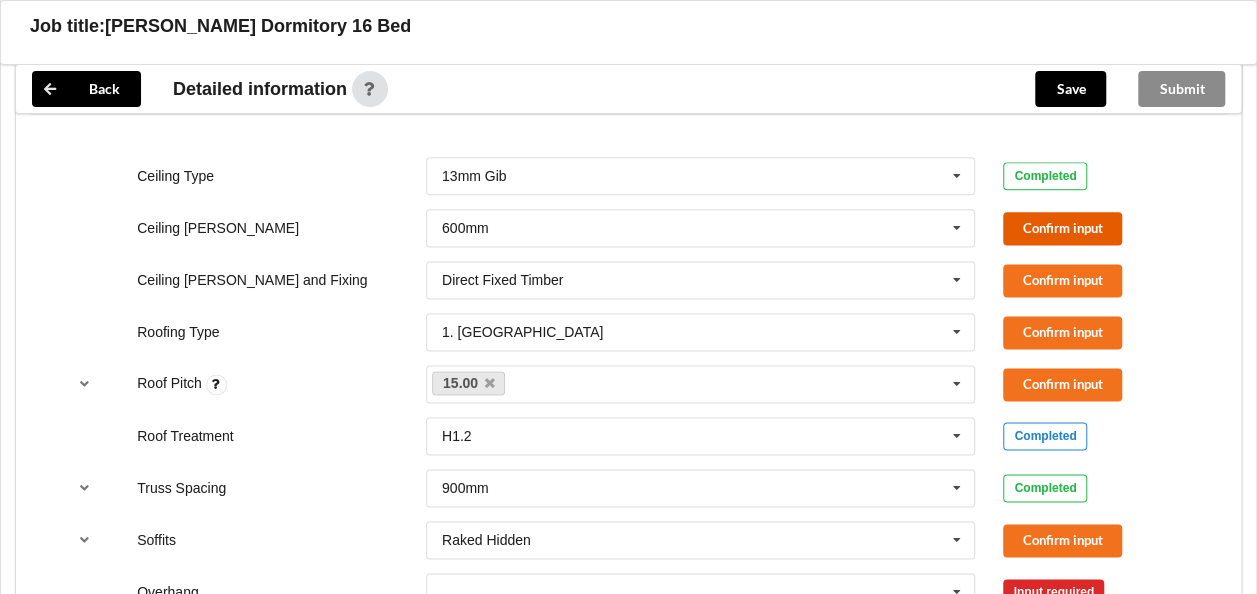 click on "Confirm input" at bounding box center [1062, 228] 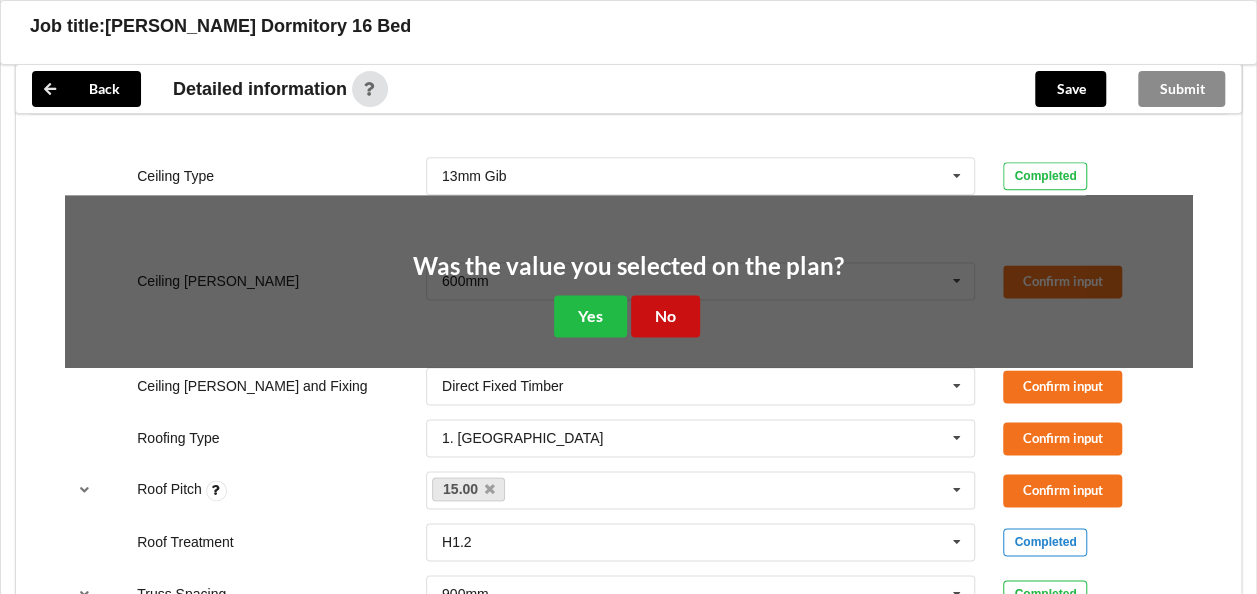 click on "No" at bounding box center [665, 315] 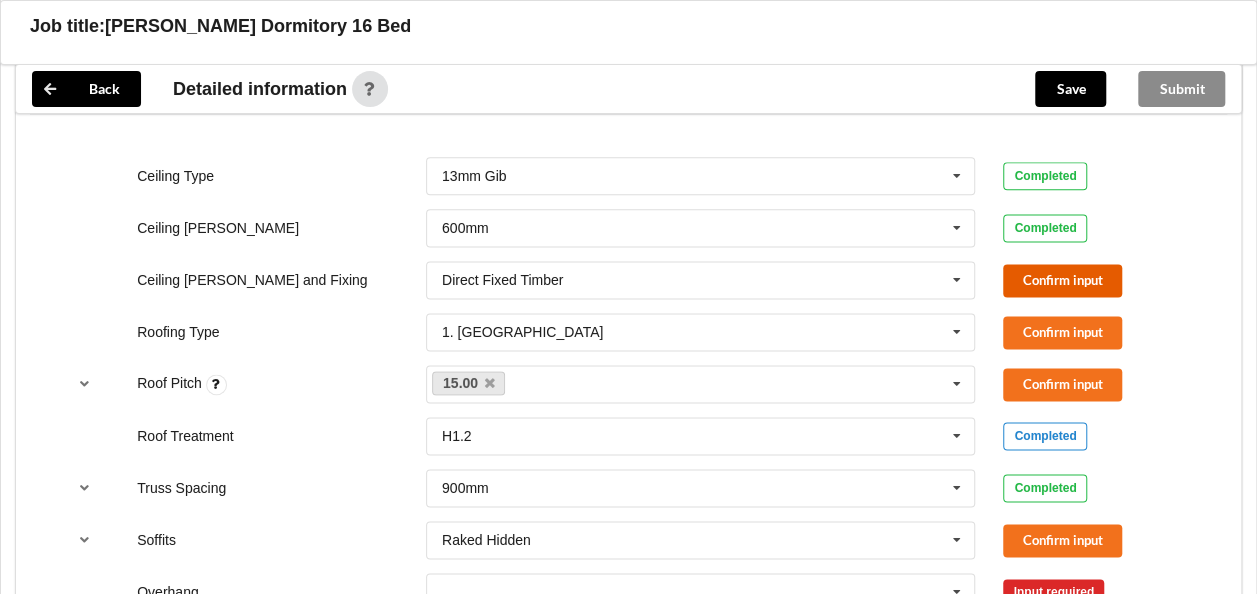 click on "Confirm input" at bounding box center [1062, 280] 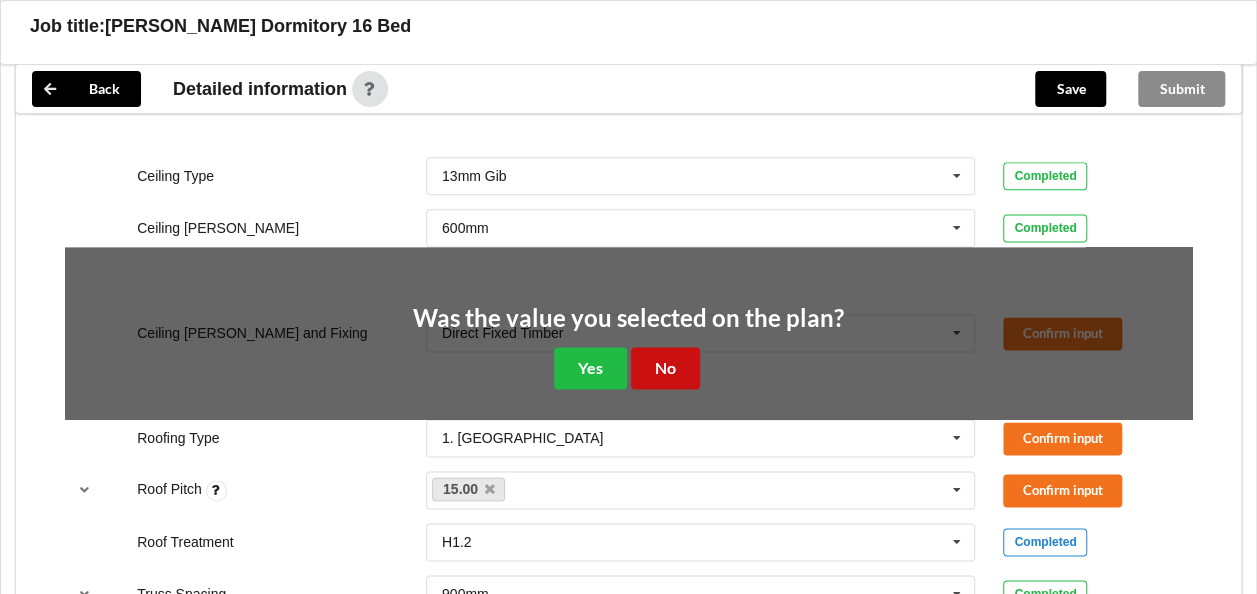 click on "No" at bounding box center [665, 367] 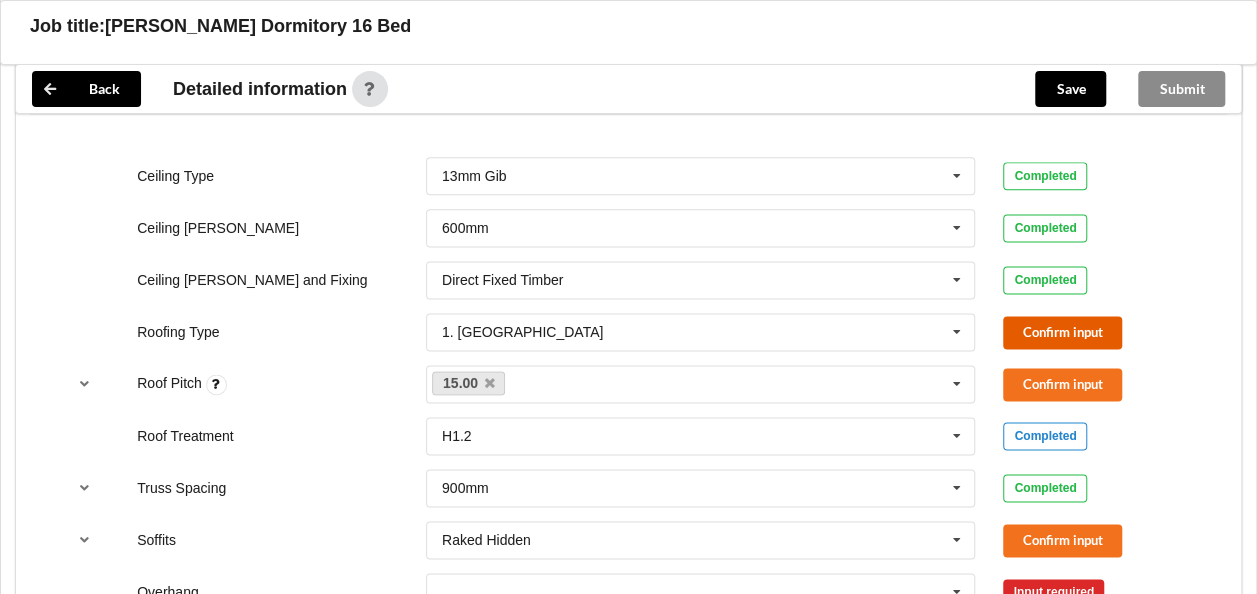 click on "Confirm input" at bounding box center [1062, 332] 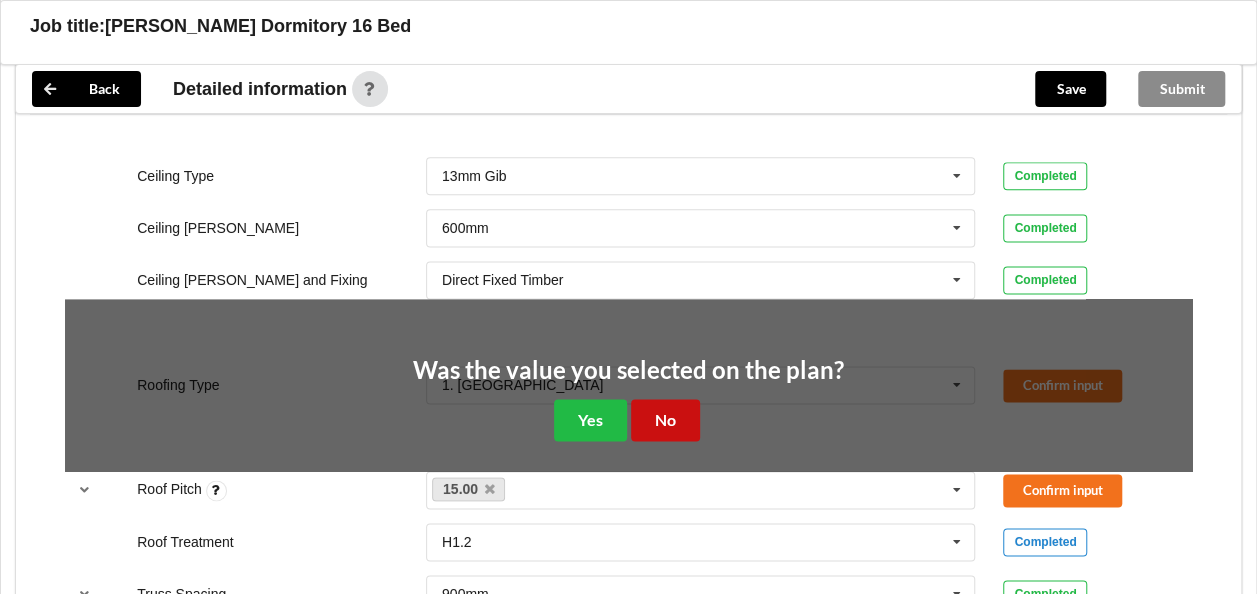 click on "No" at bounding box center [665, 419] 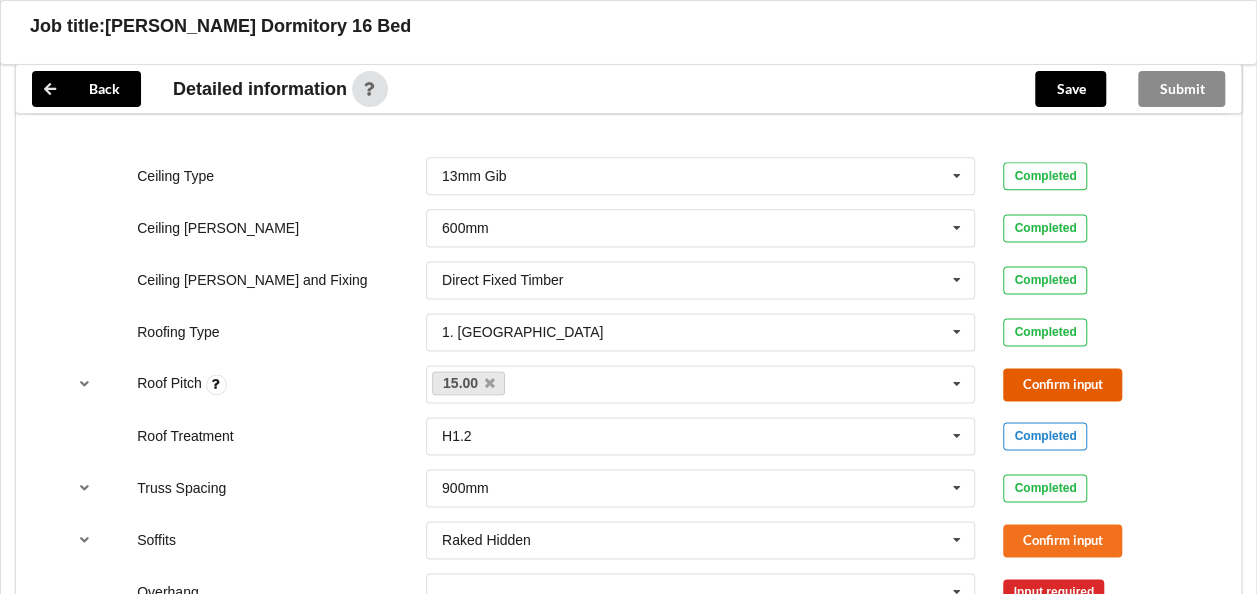 click on "Confirm input" at bounding box center (1062, 384) 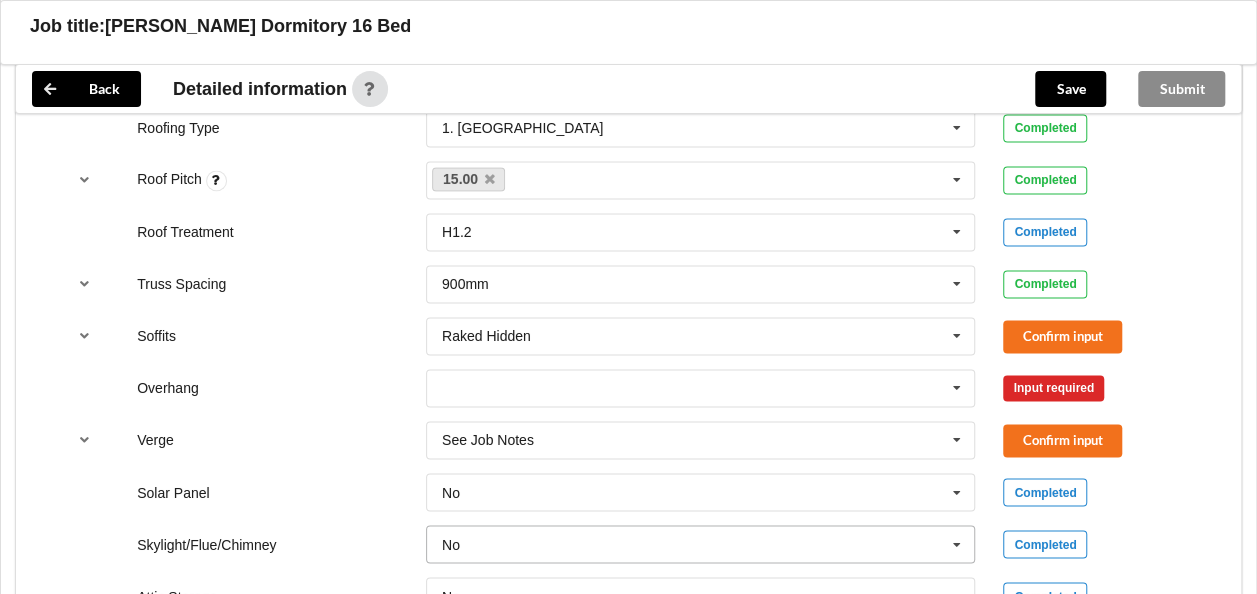 scroll, scrollTop: 1500, scrollLeft: 0, axis: vertical 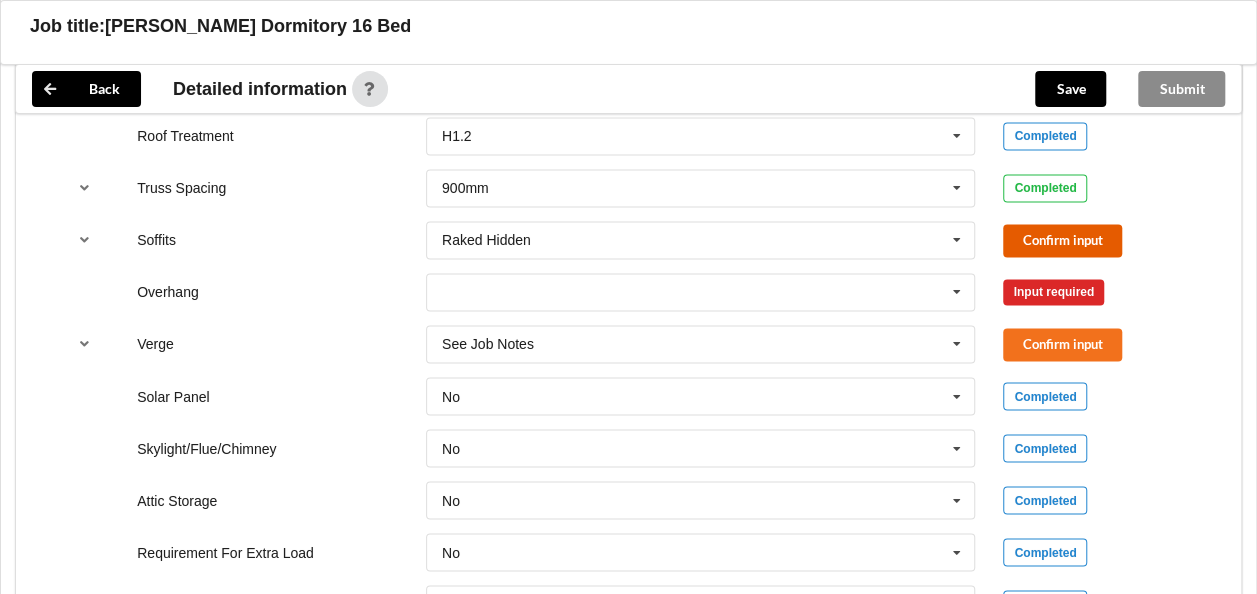 click on "Confirm input" at bounding box center [1062, 240] 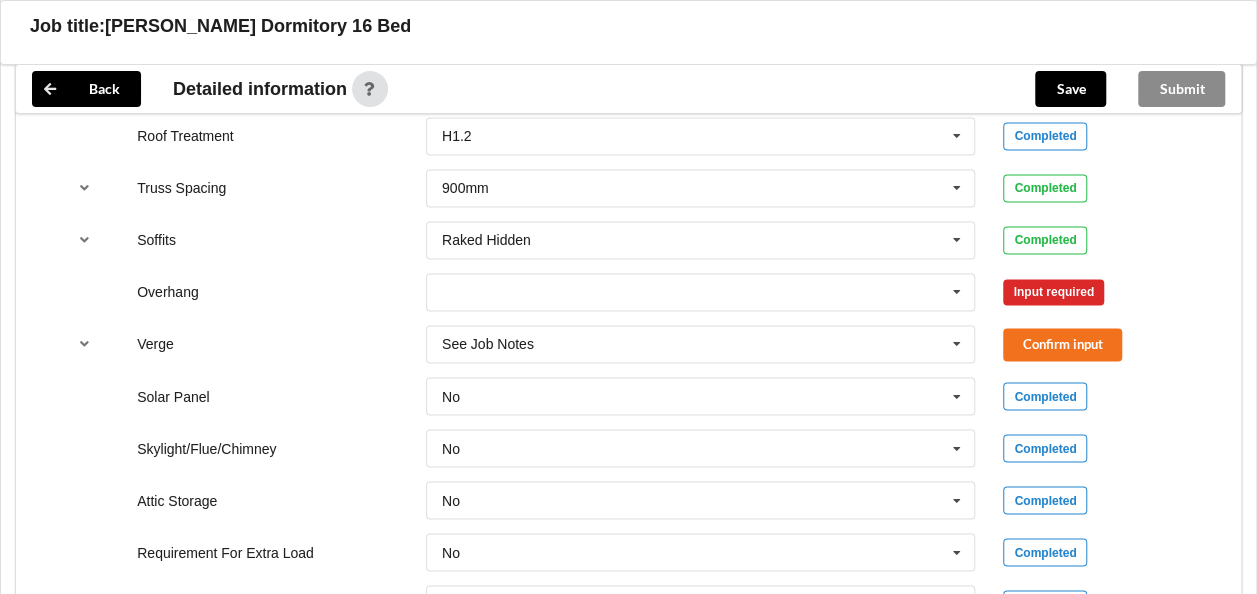 click on "See Job Notes See Job Notes 300mm 450mm 600mm 750mm Multiple Values – See As Per Plan No Verge" at bounding box center (701, 344) 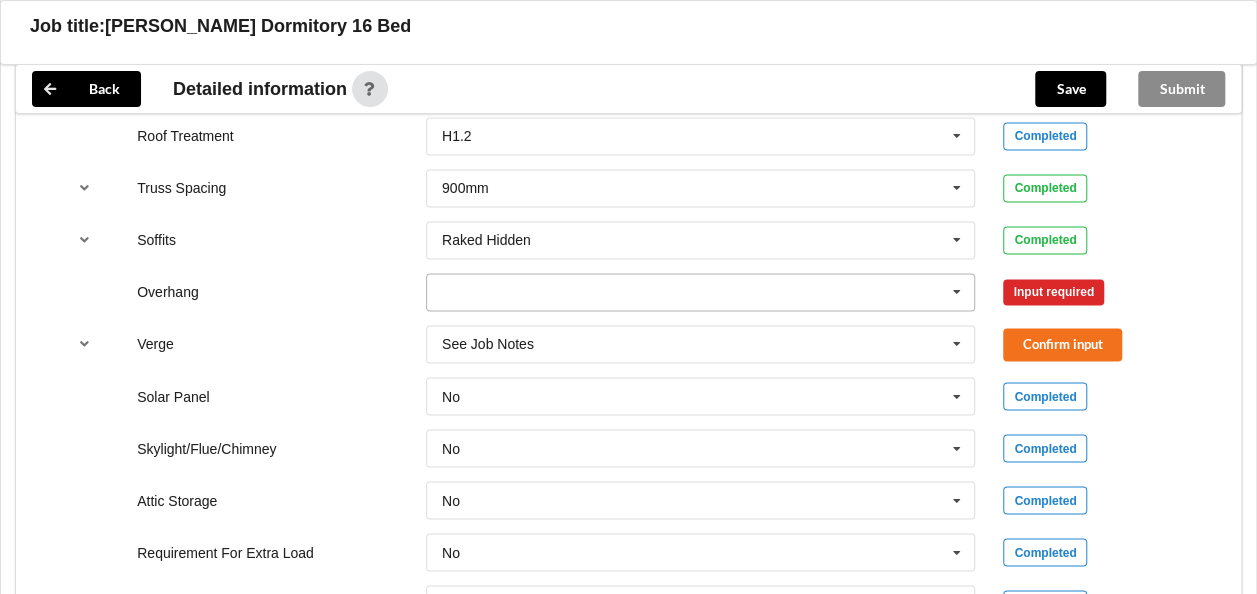 click at bounding box center [702, 292] 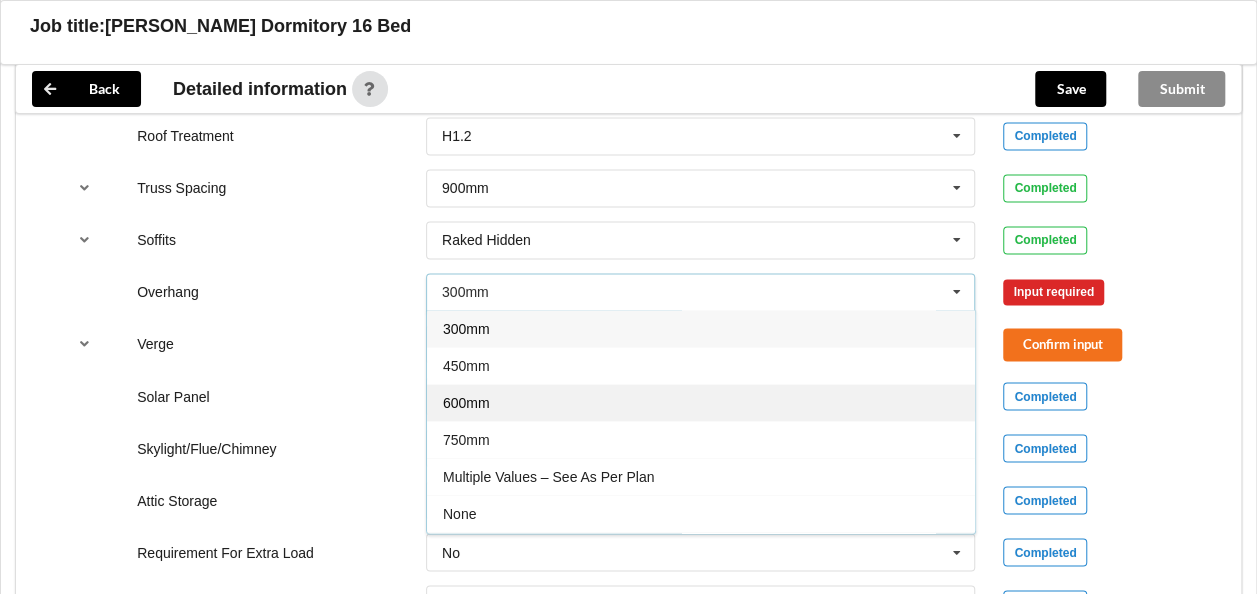 click on "600mm" at bounding box center [701, 402] 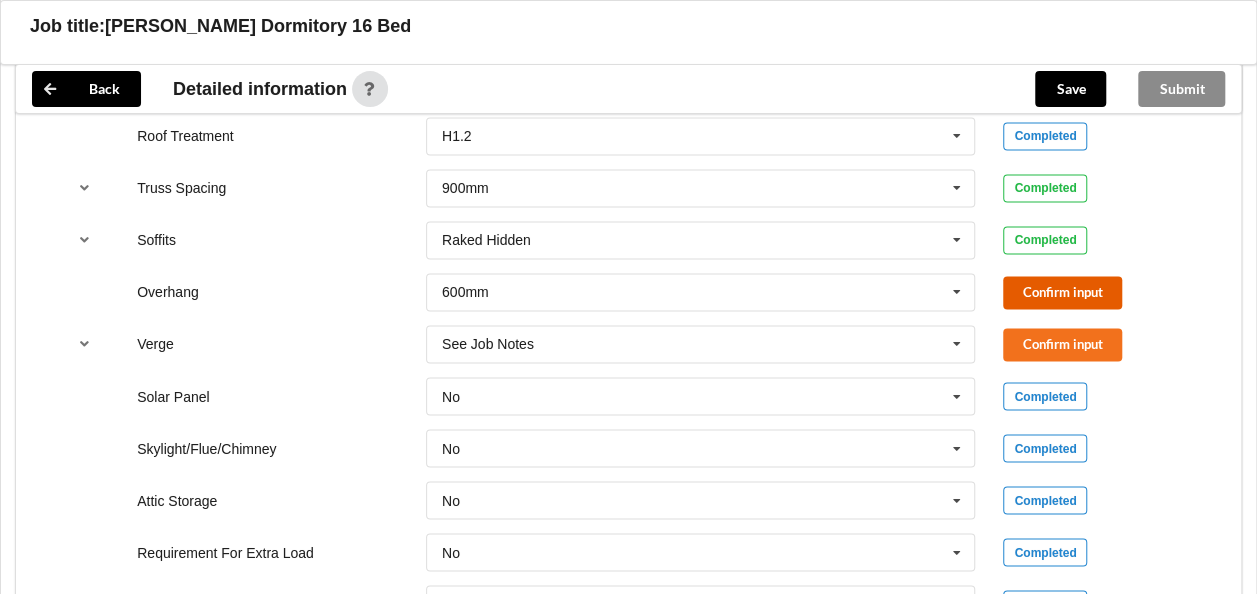 click on "Confirm input" at bounding box center (1062, 292) 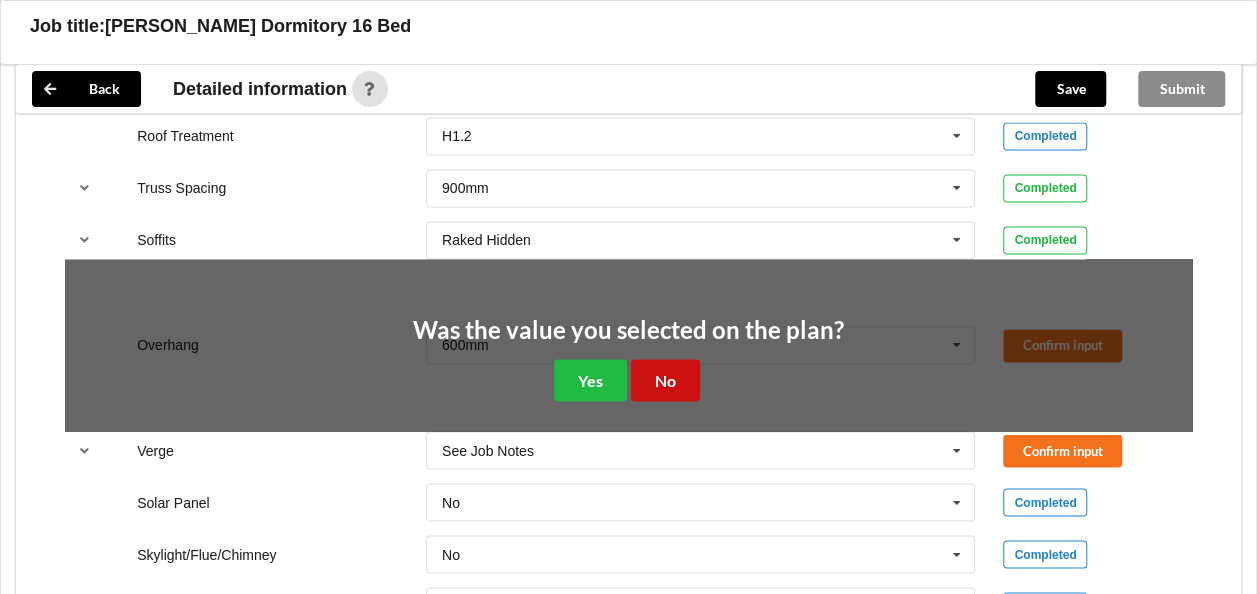 click on "No" at bounding box center (665, 379) 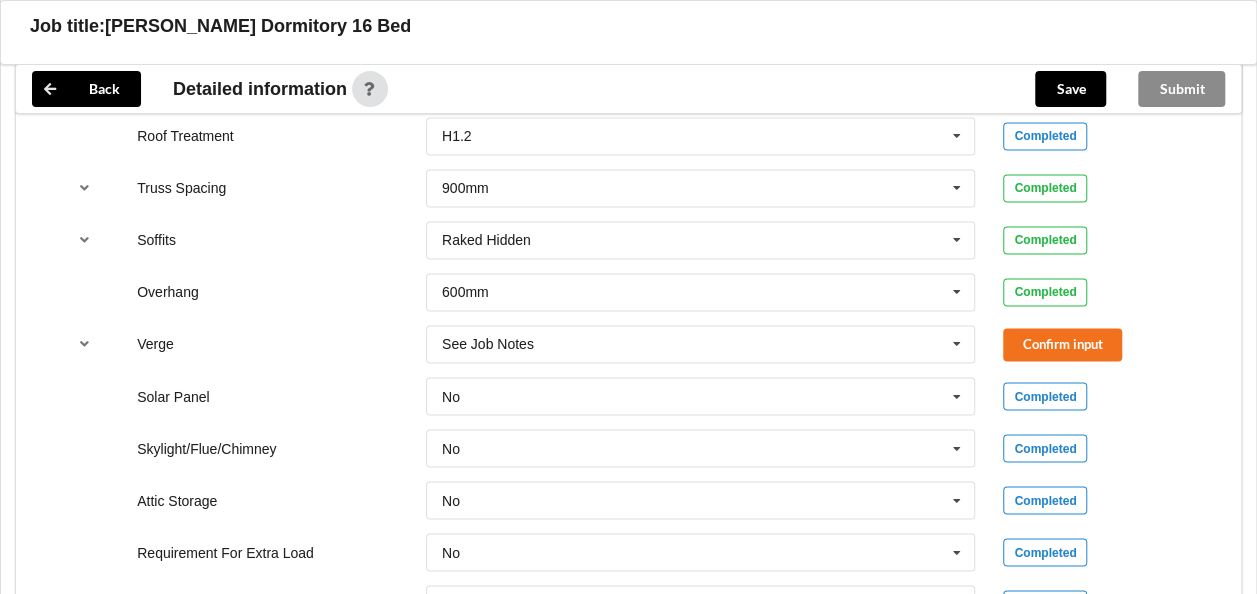 click on "No No Yes" at bounding box center (701, 396) 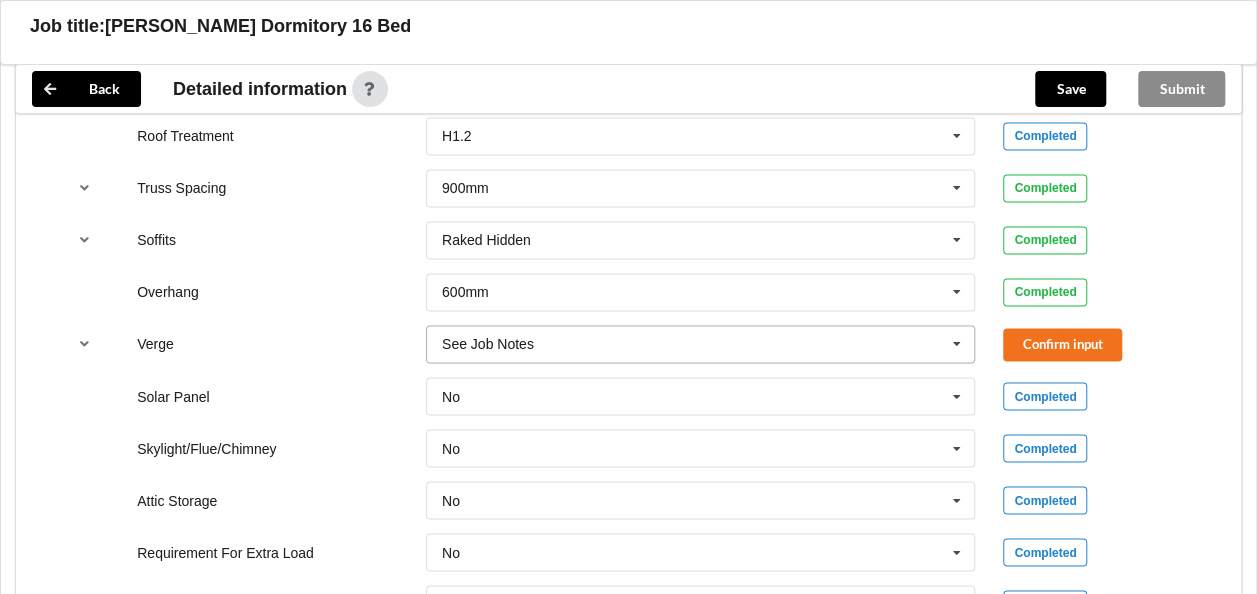 click at bounding box center [702, 344] 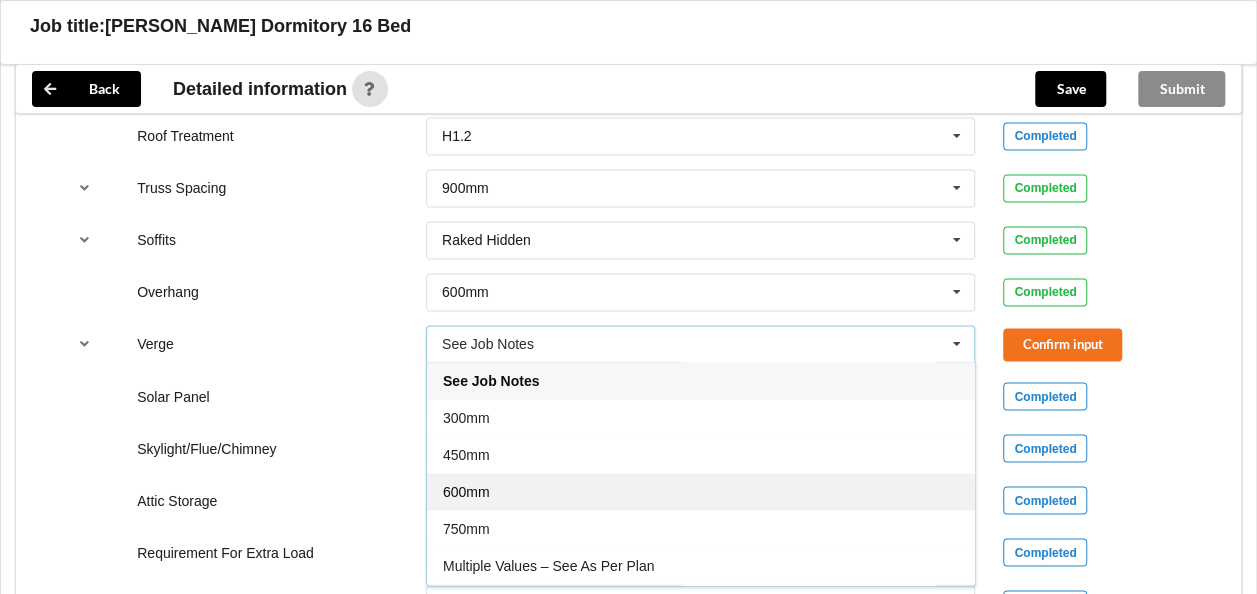 click on "600mm" at bounding box center (701, 491) 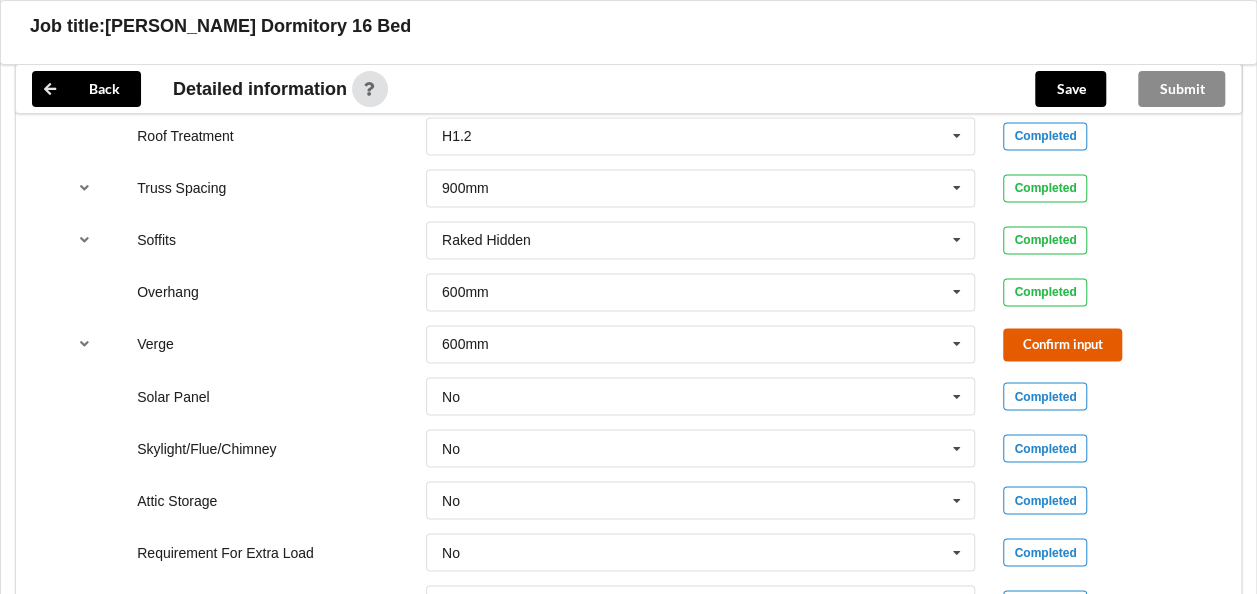 click on "Confirm input" at bounding box center (1062, 344) 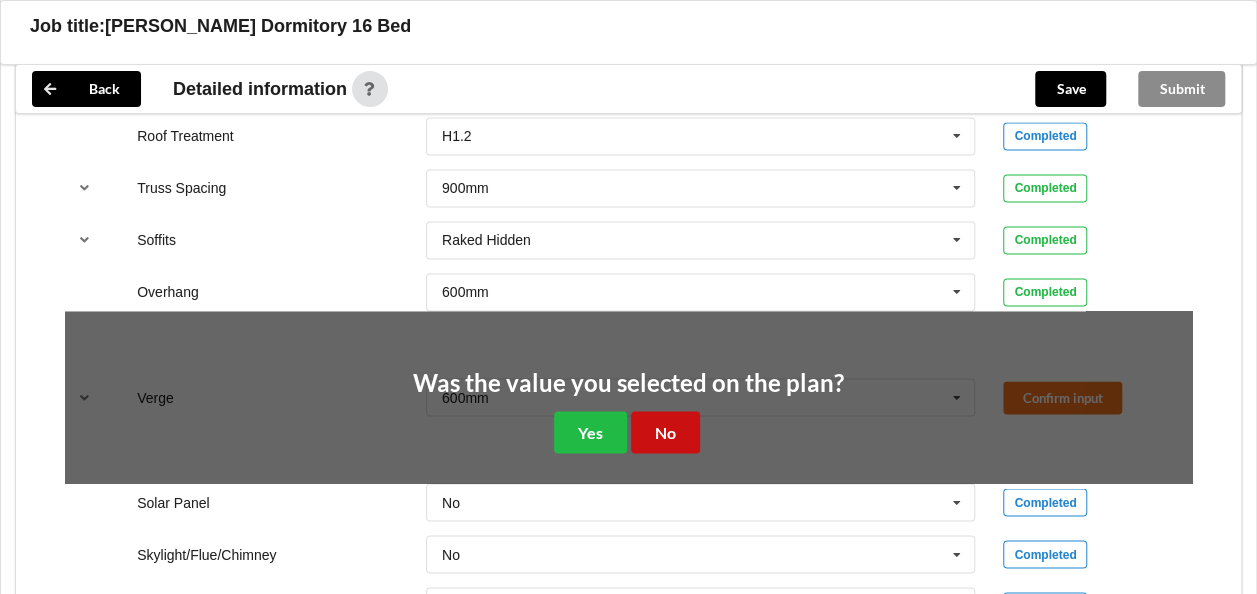 click on "No" at bounding box center [665, 431] 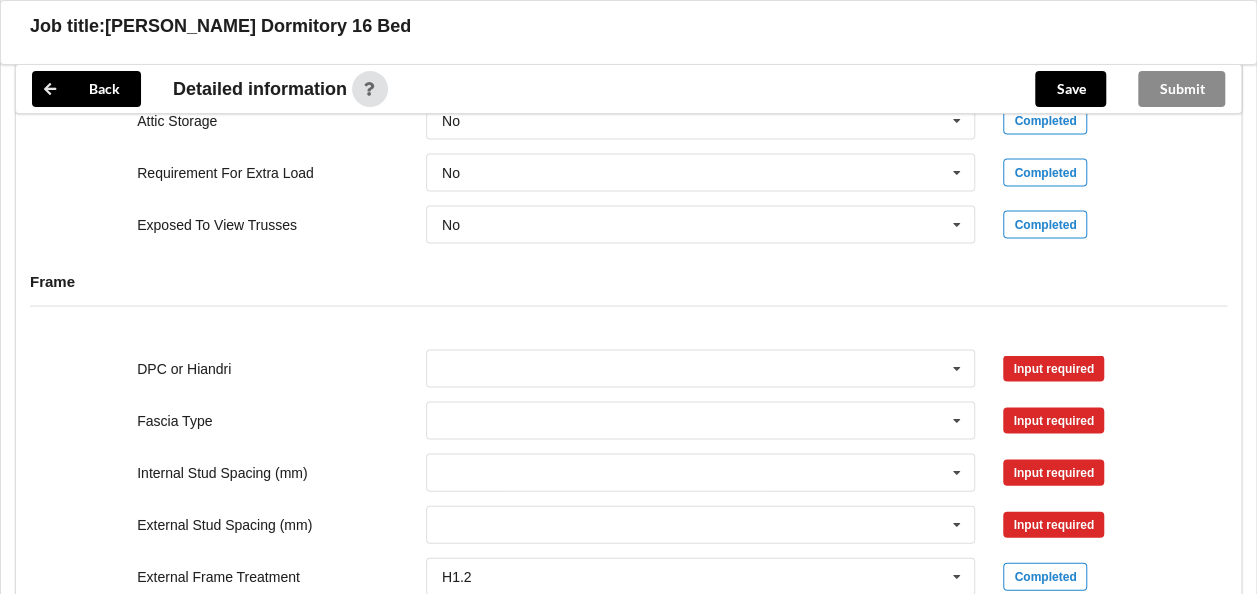 scroll, scrollTop: 2000, scrollLeft: 0, axis: vertical 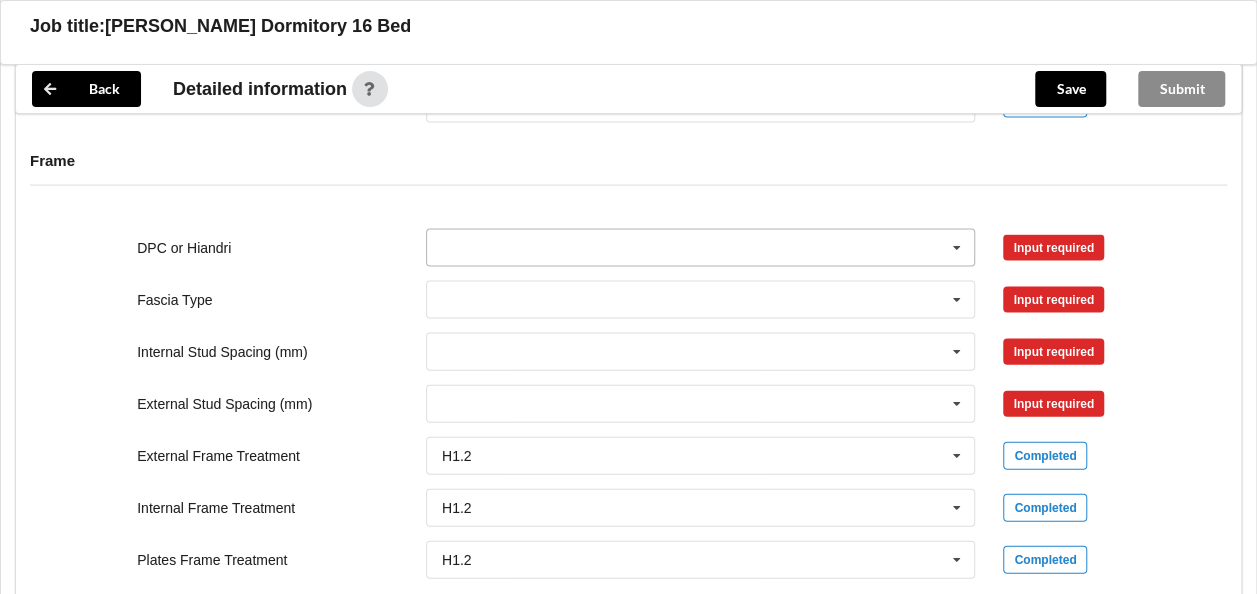 click at bounding box center (702, 248) 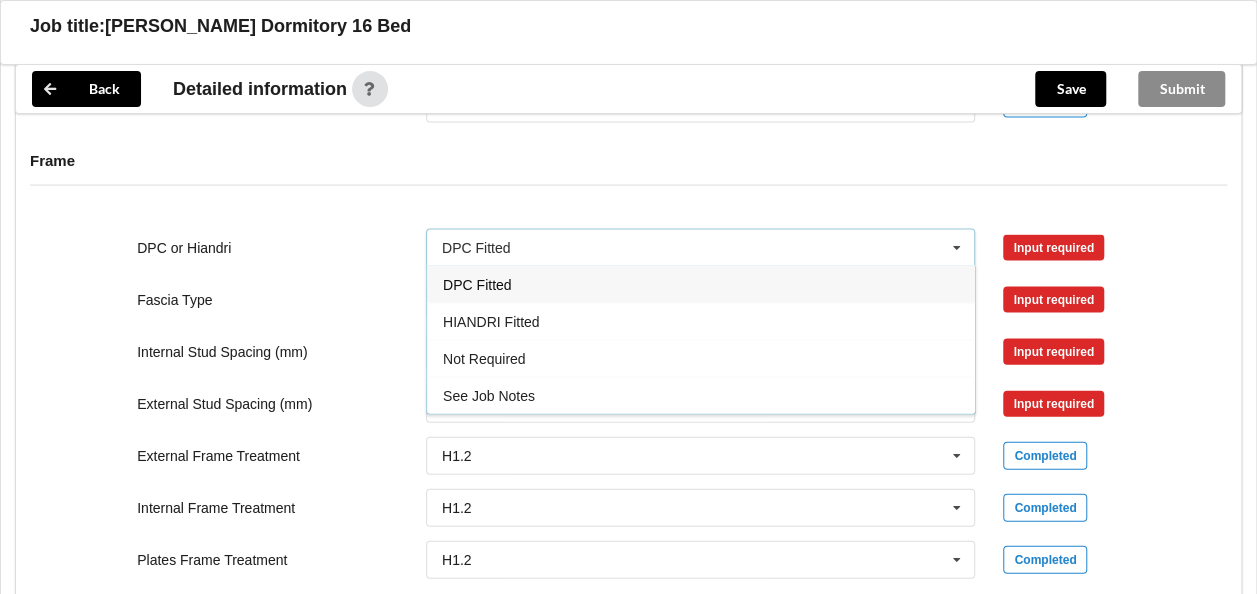 click on "DPC Fitted" at bounding box center (701, 284) 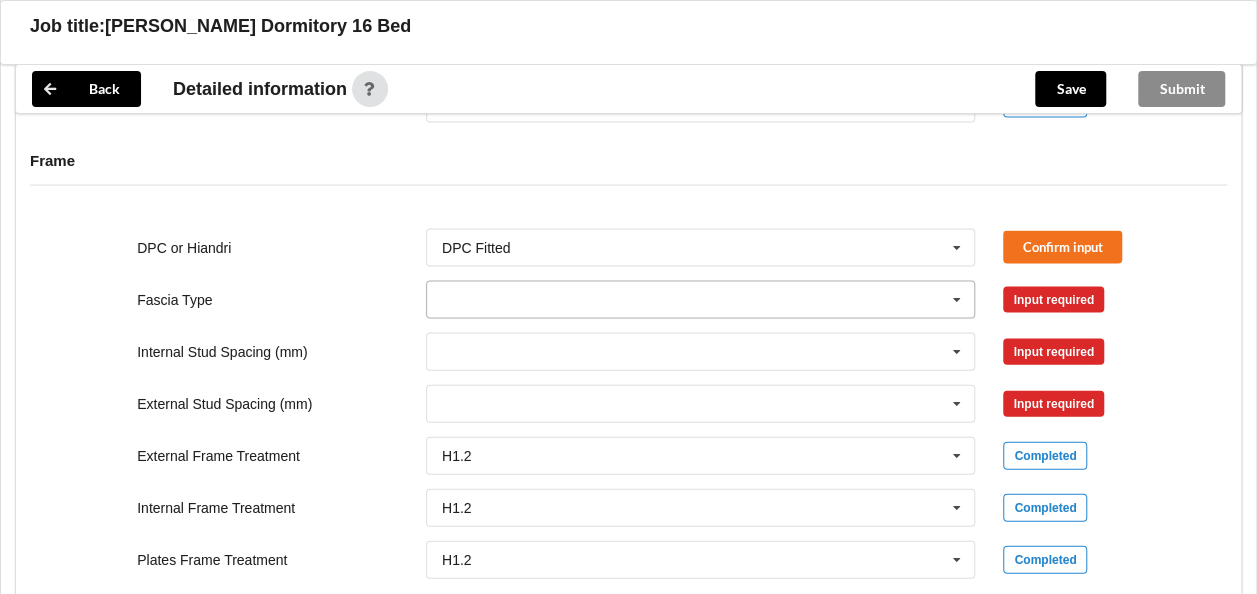 click at bounding box center [702, 300] 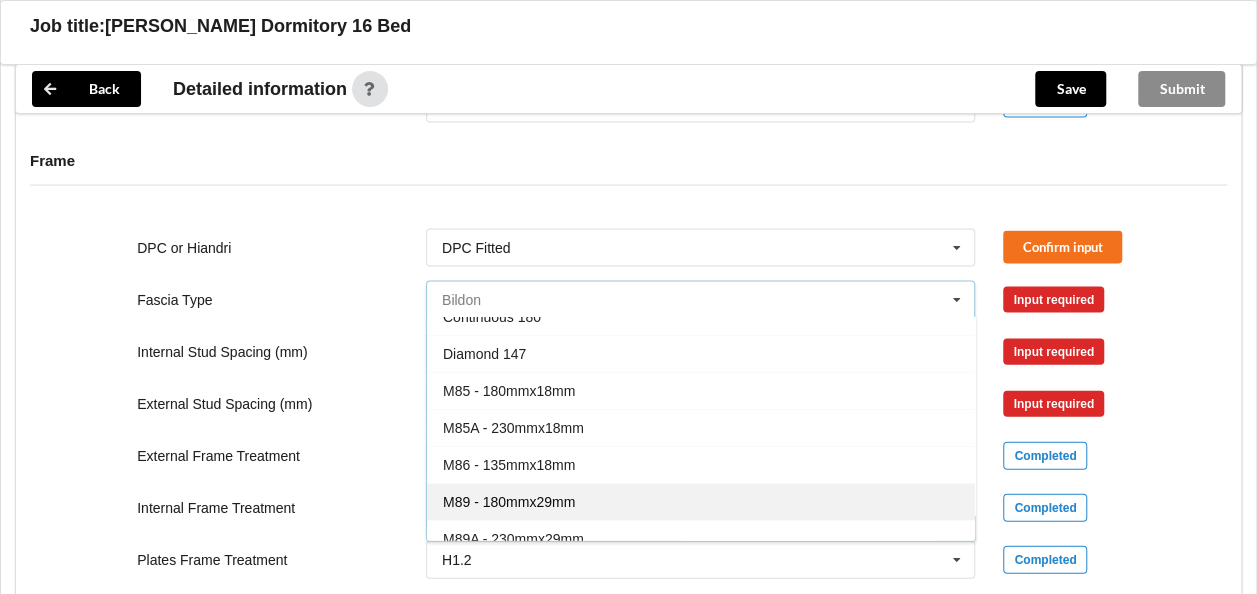 scroll, scrollTop: 100, scrollLeft: 0, axis: vertical 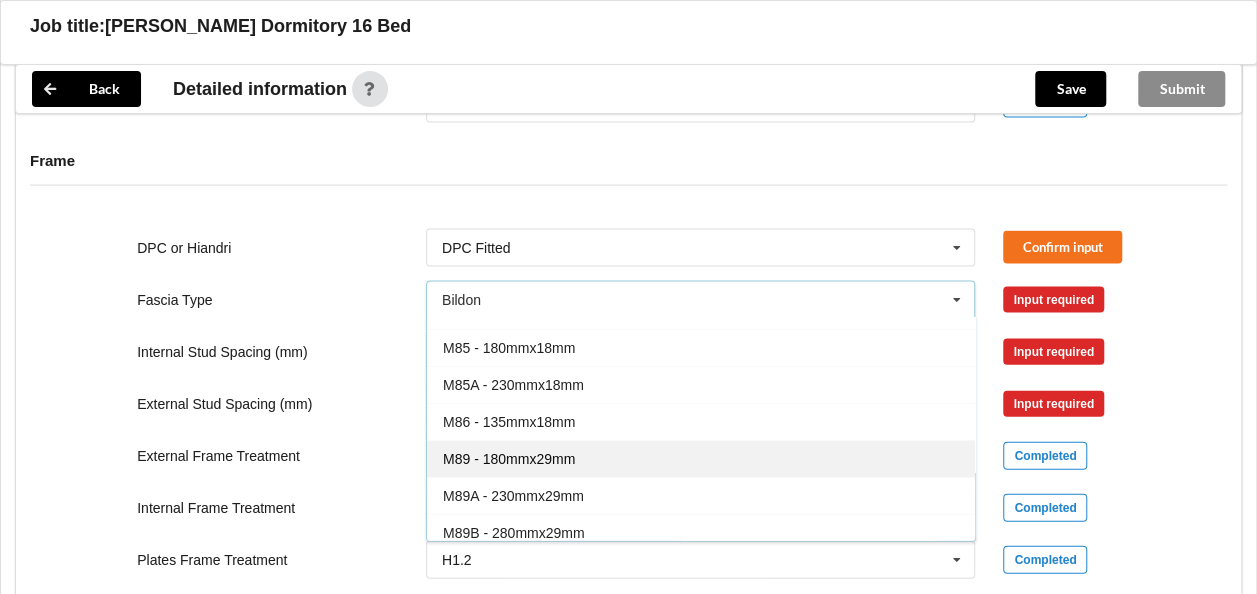 click on "M89 - 180mmx29mm" at bounding box center (509, 459) 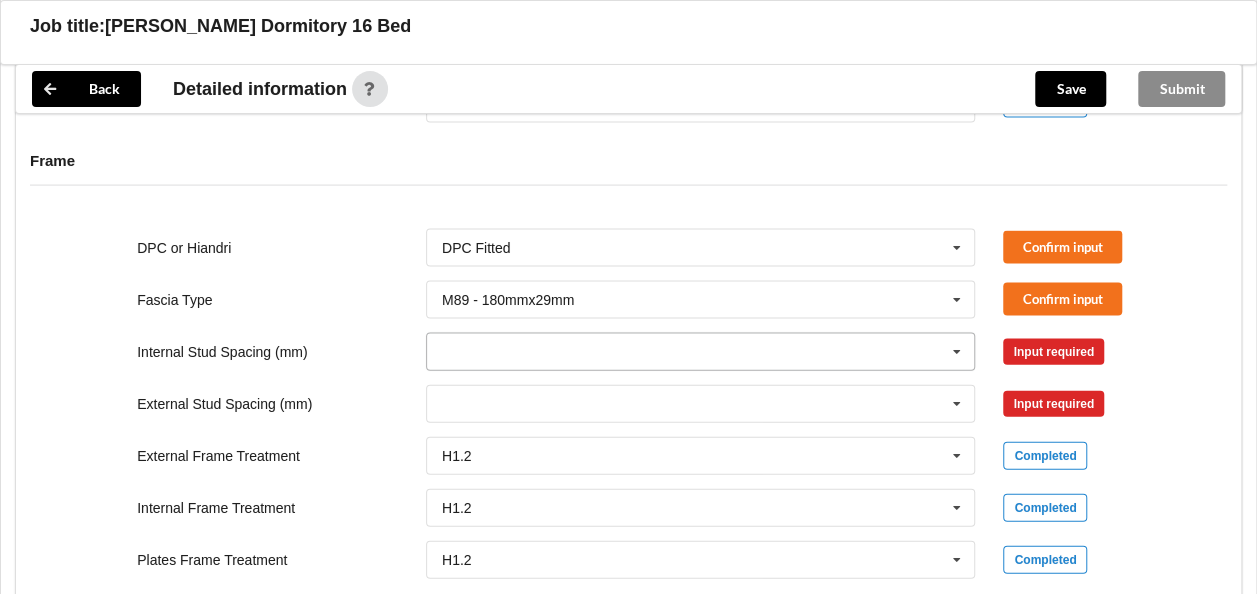 click at bounding box center [702, 352] 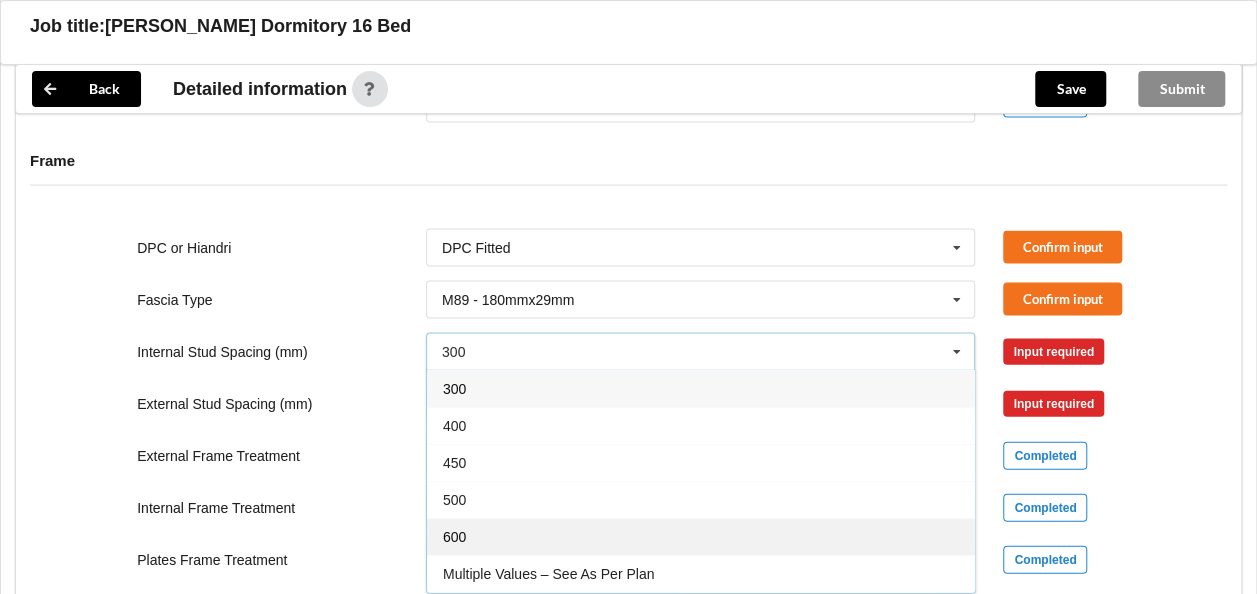 click on "600" at bounding box center (701, 536) 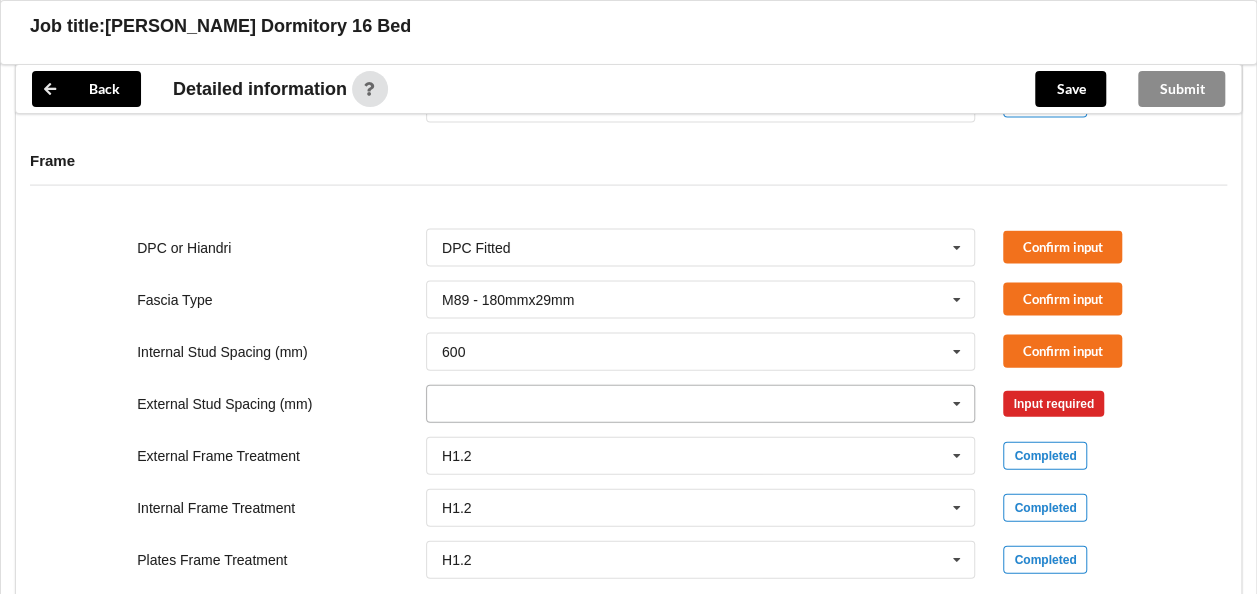click at bounding box center [702, 404] 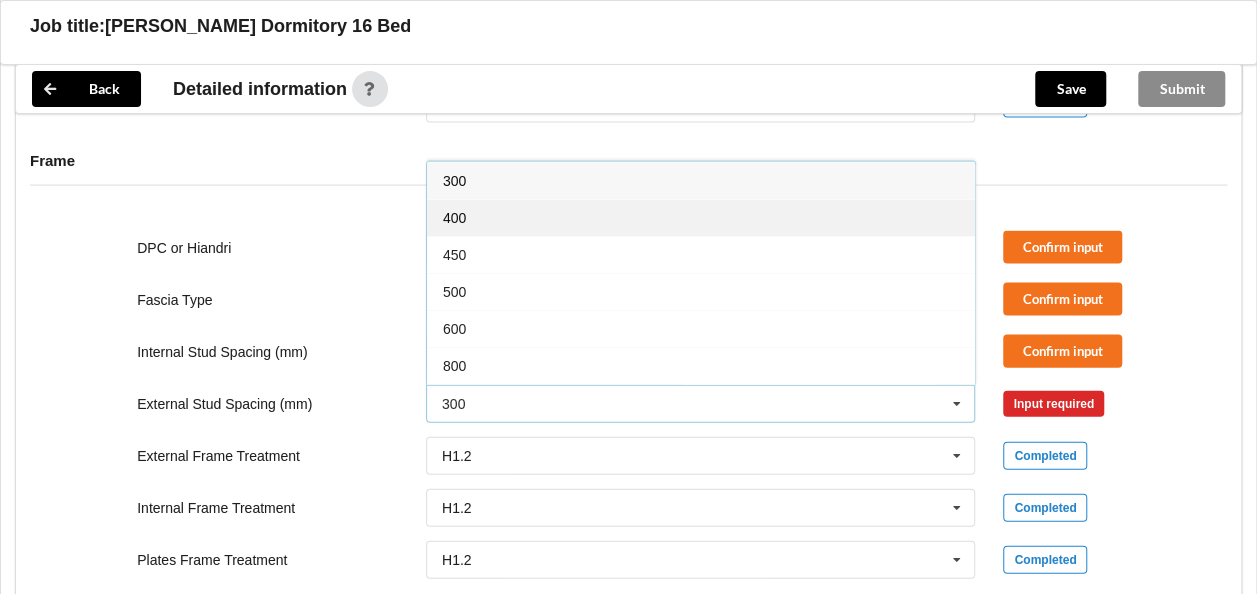 click on "400" at bounding box center (701, 217) 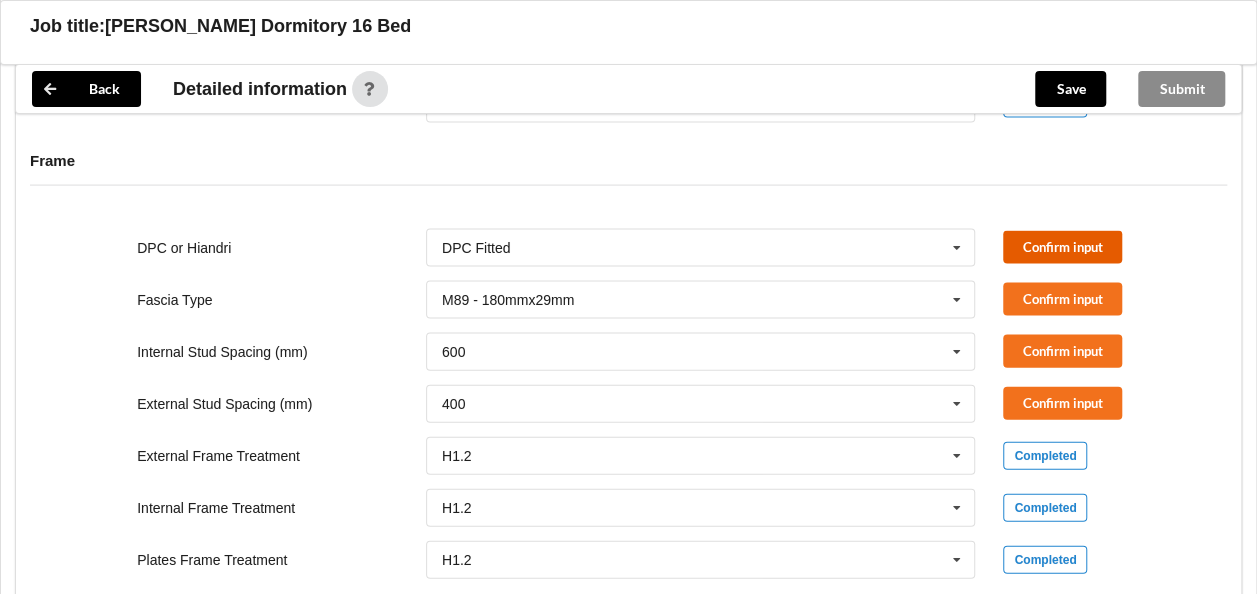 click on "Confirm input" at bounding box center [1062, 247] 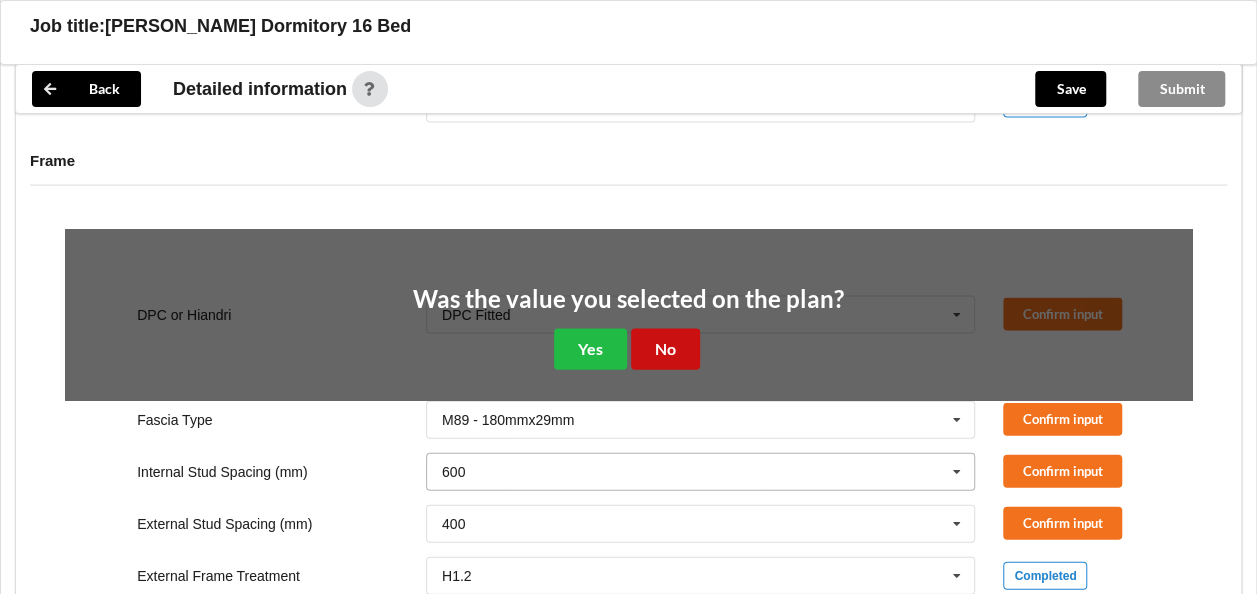 click on "No" at bounding box center [665, 349] 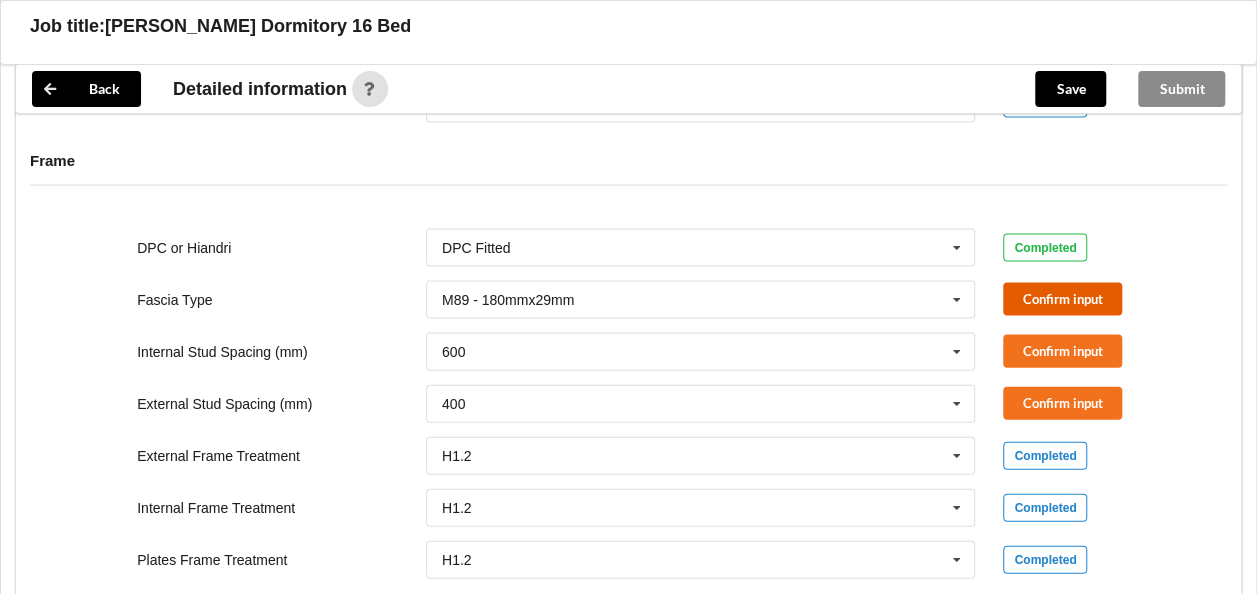 click on "Confirm input" at bounding box center [1062, 299] 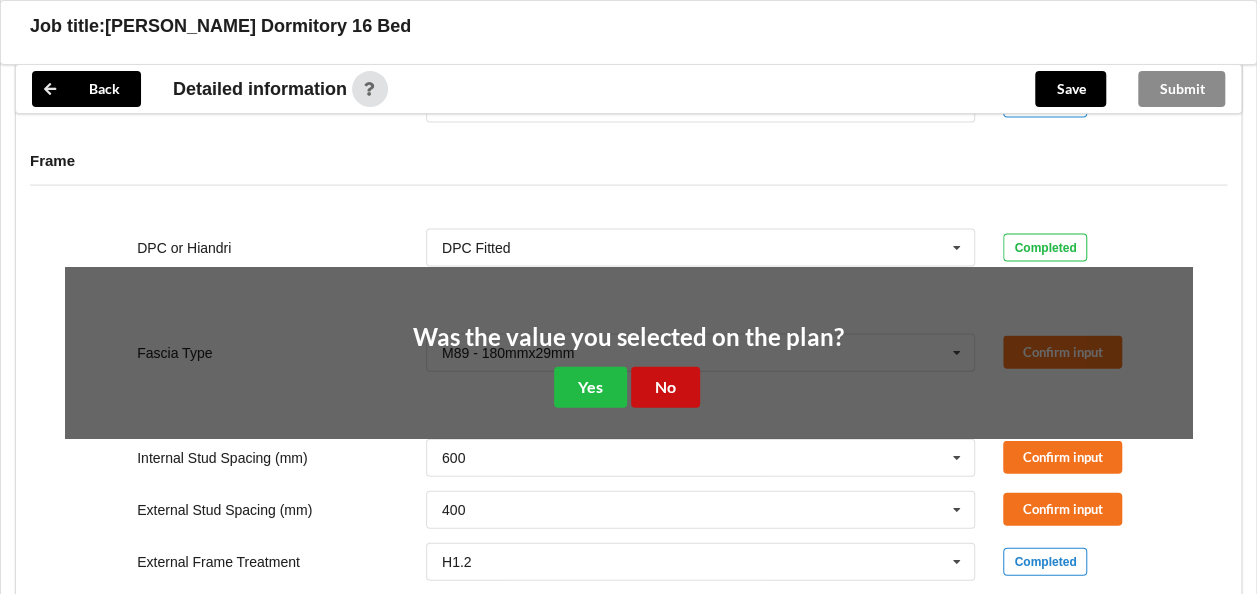 click on "No" at bounding box center (665, 387) 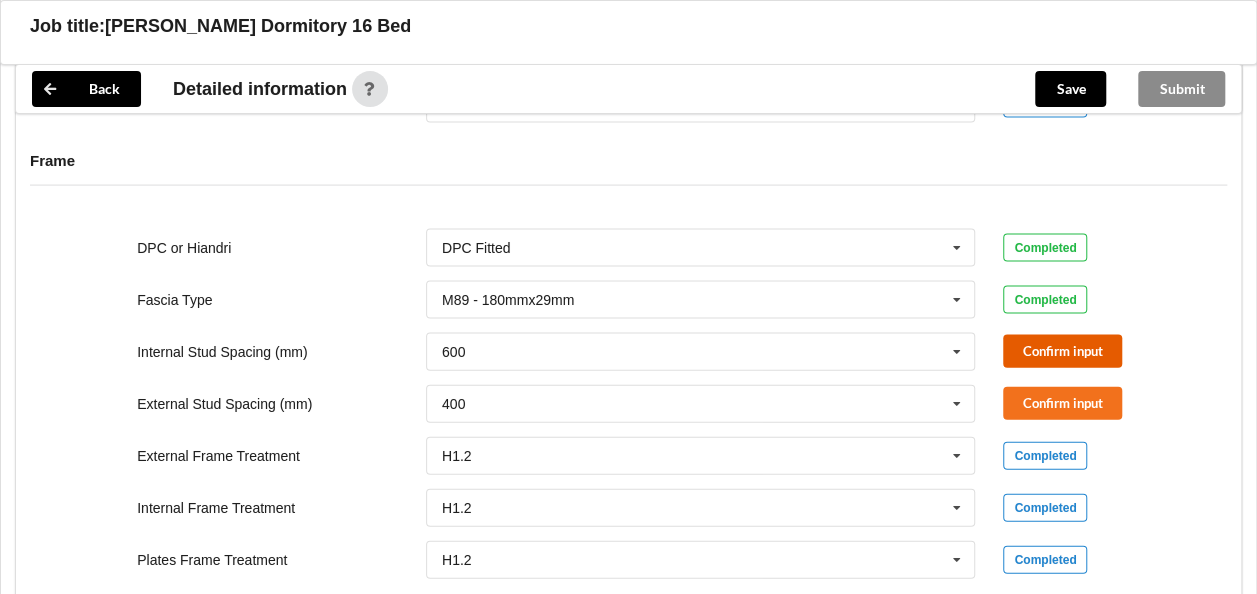 click on "Confirm input" at bounding box center (1062, 351) 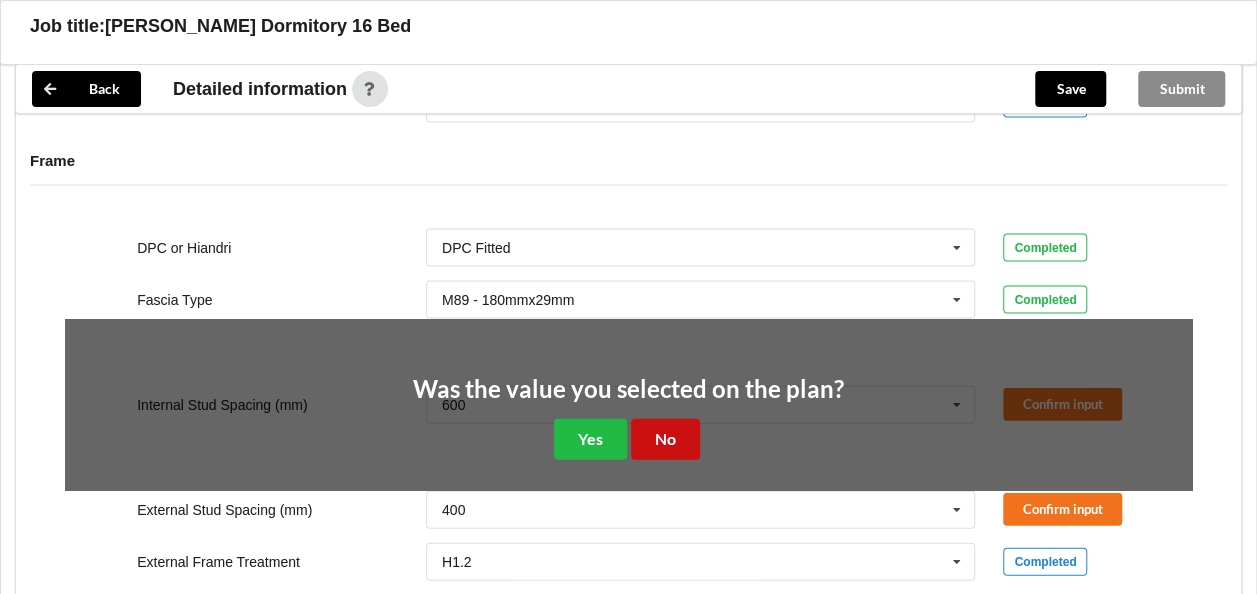 click on "No" at bounding box center (665, 439) 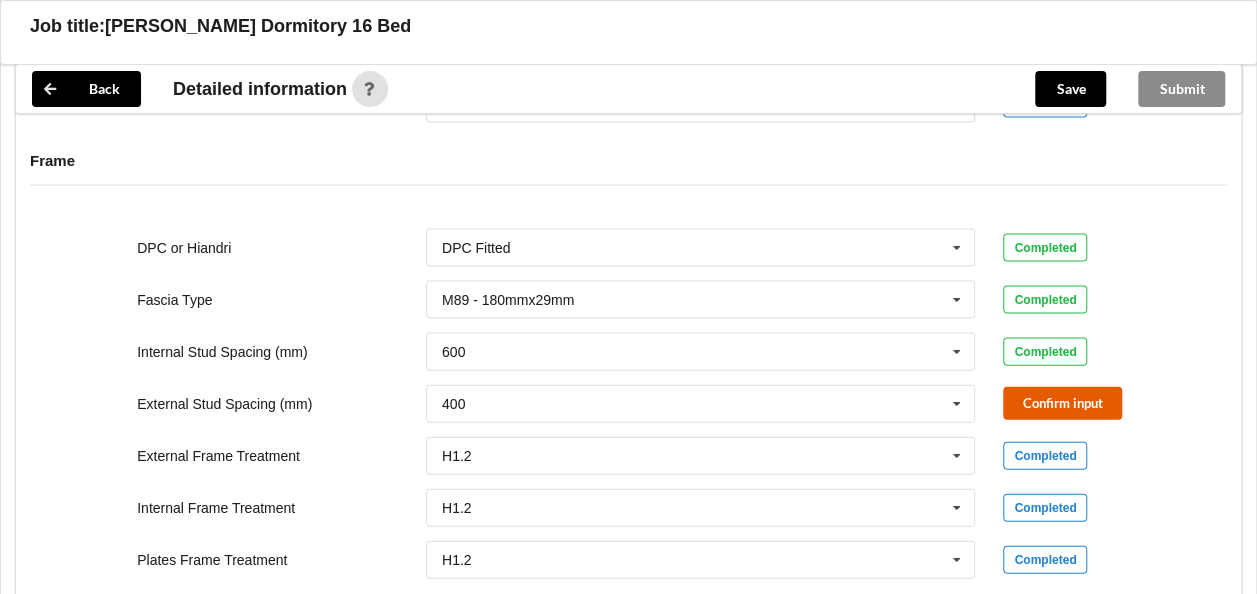 click on "Confirm input" at bounding box center [1062, 403] 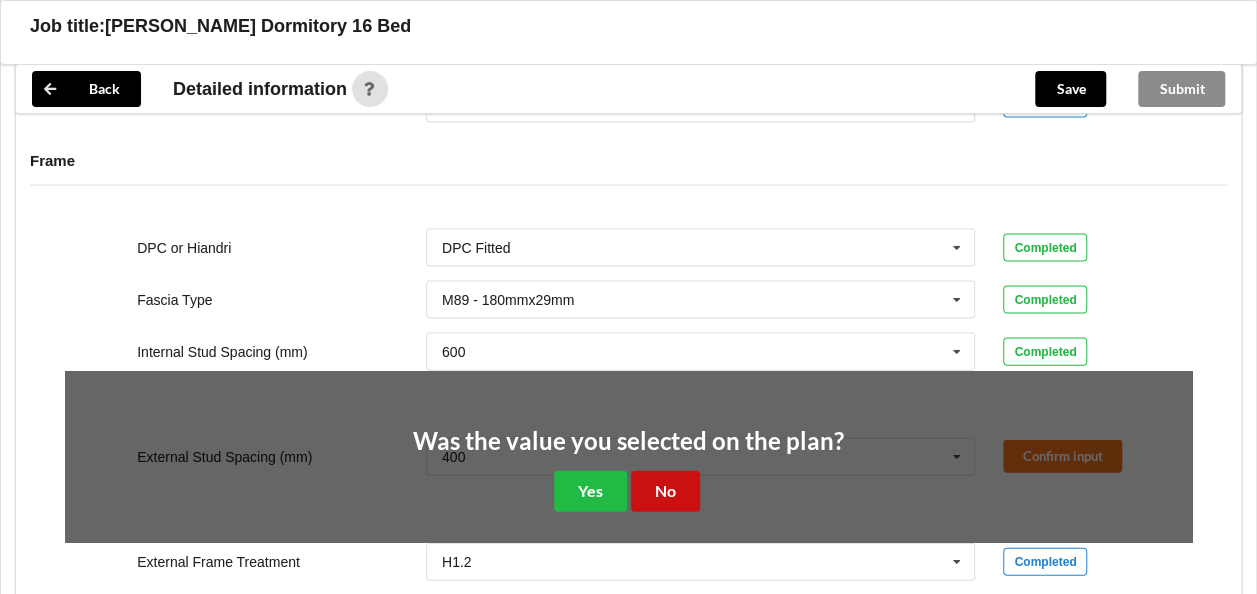 click on "No" at bounding box center (665, 491) 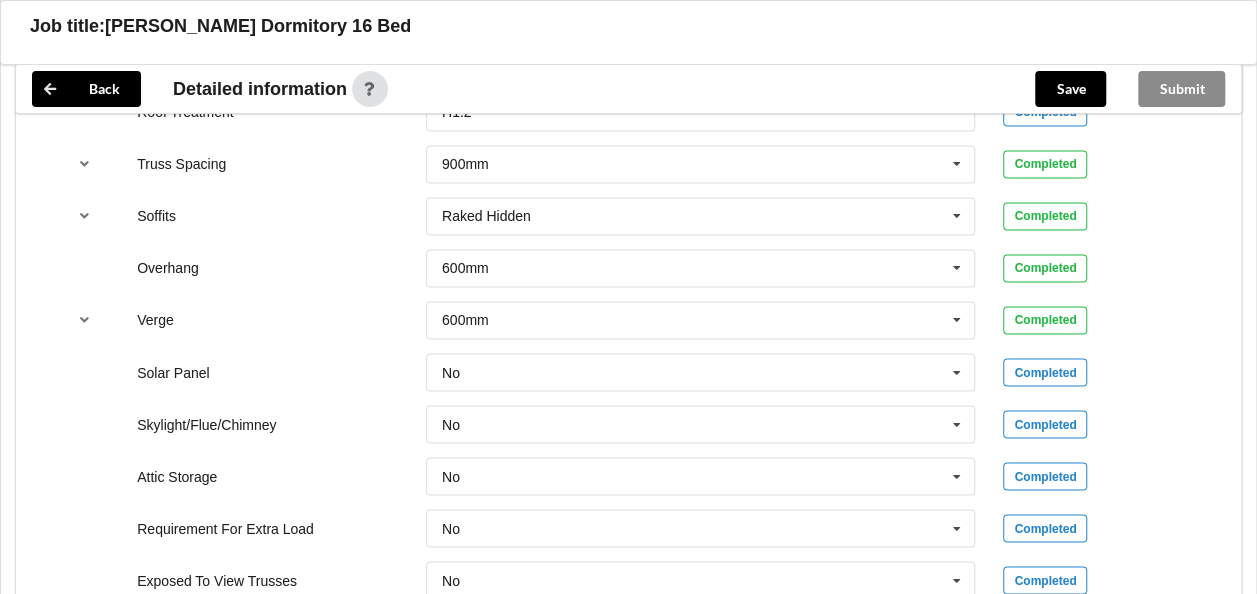 scroll, scrollTop: 1510, scrollLeft: 0, axis: vertical 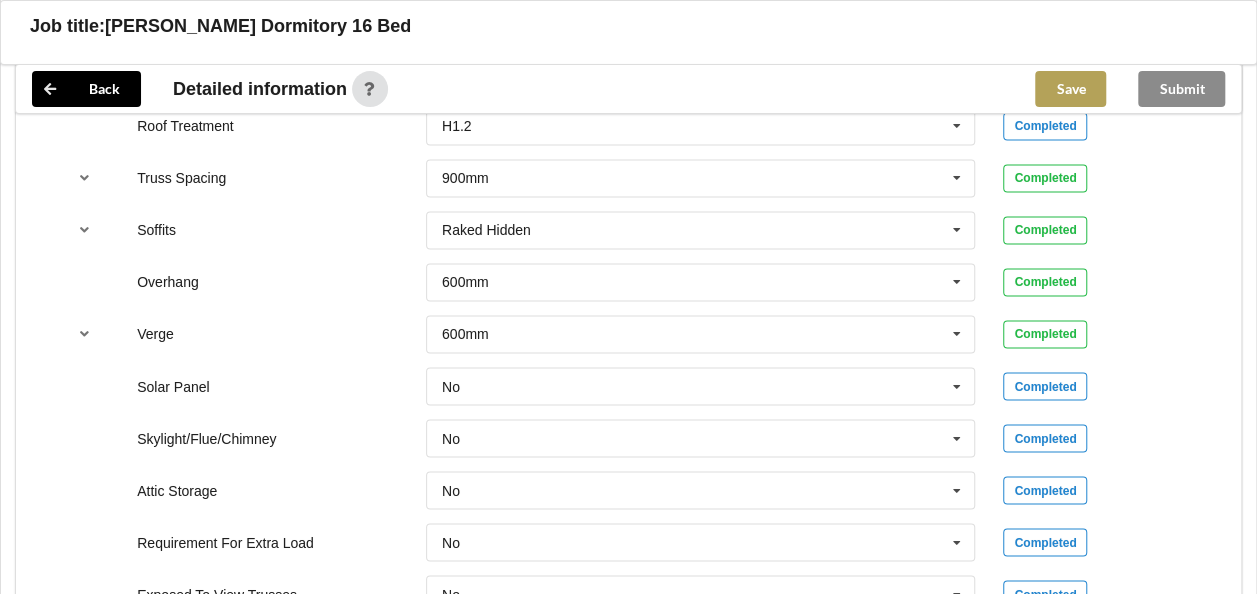 click on "Save" at bounding box center [1070, 89] 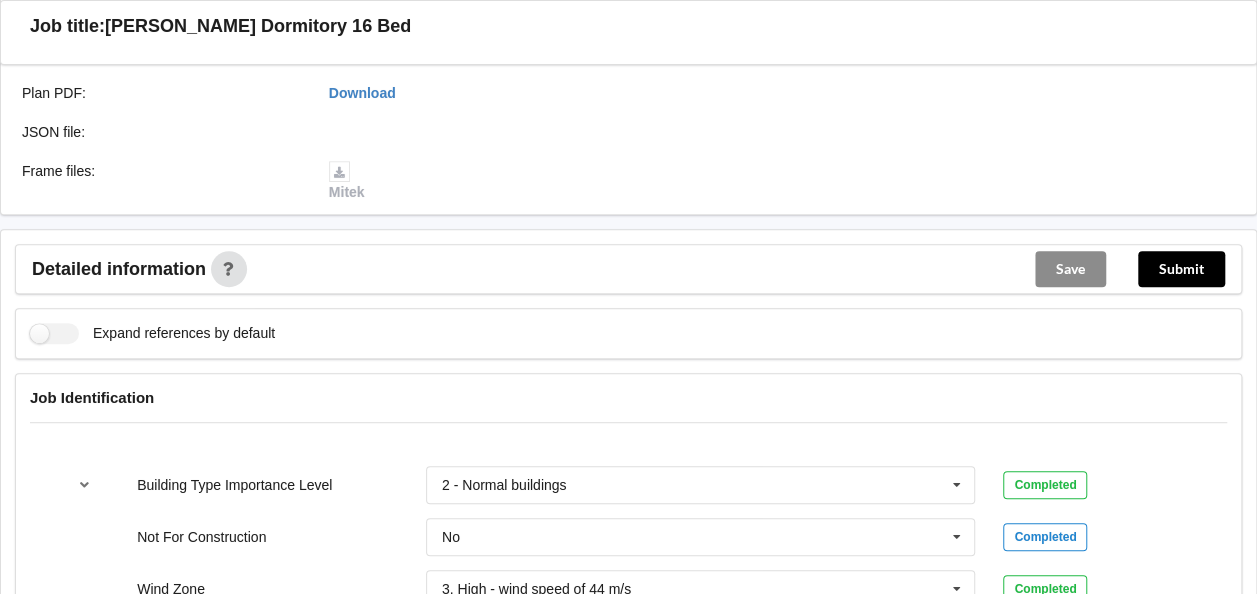 scroll, scrollTop: 510, scrollLeft: 0, axis: vertical 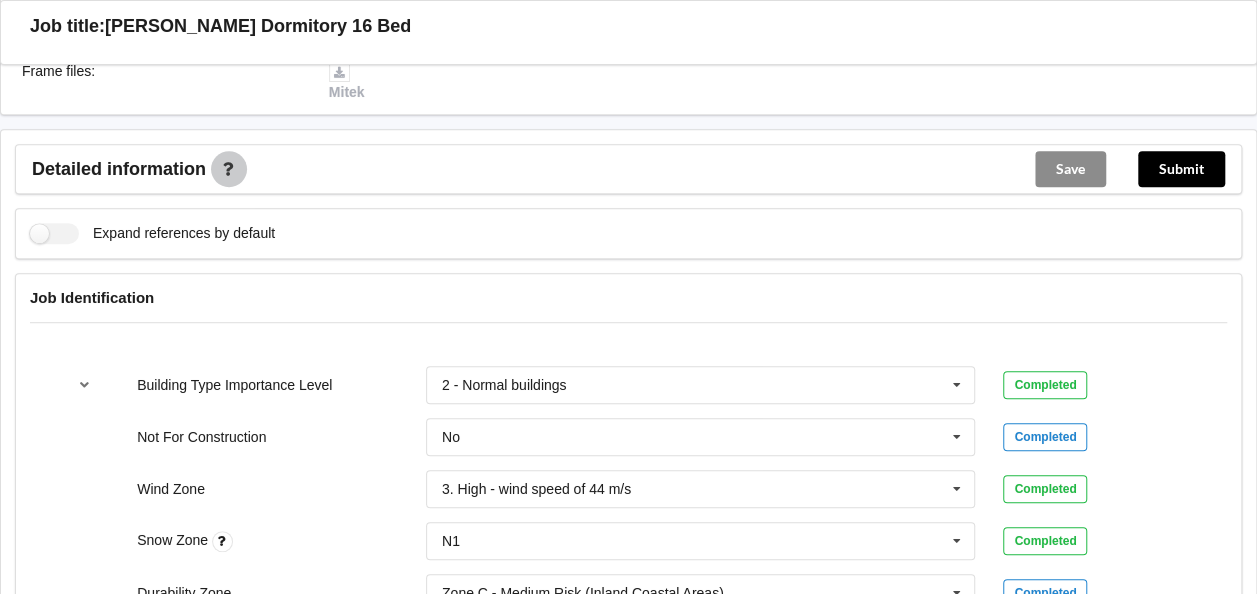 click at bounding box center [229, 168] 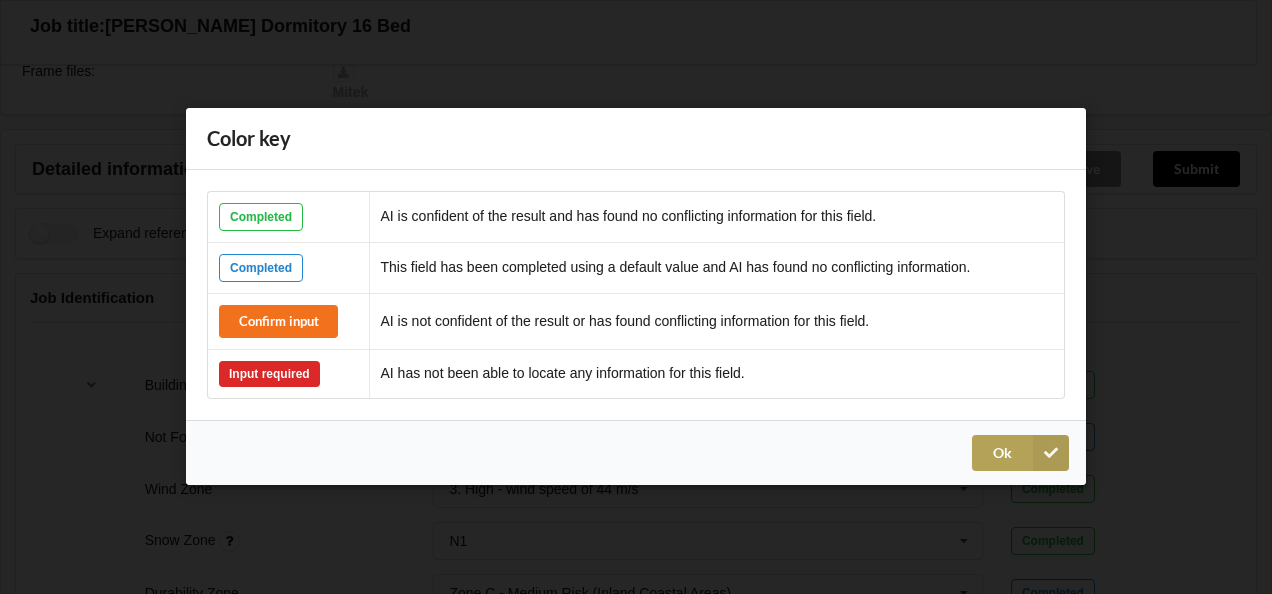 click on "Ok" at bounding box center (1020, 454) 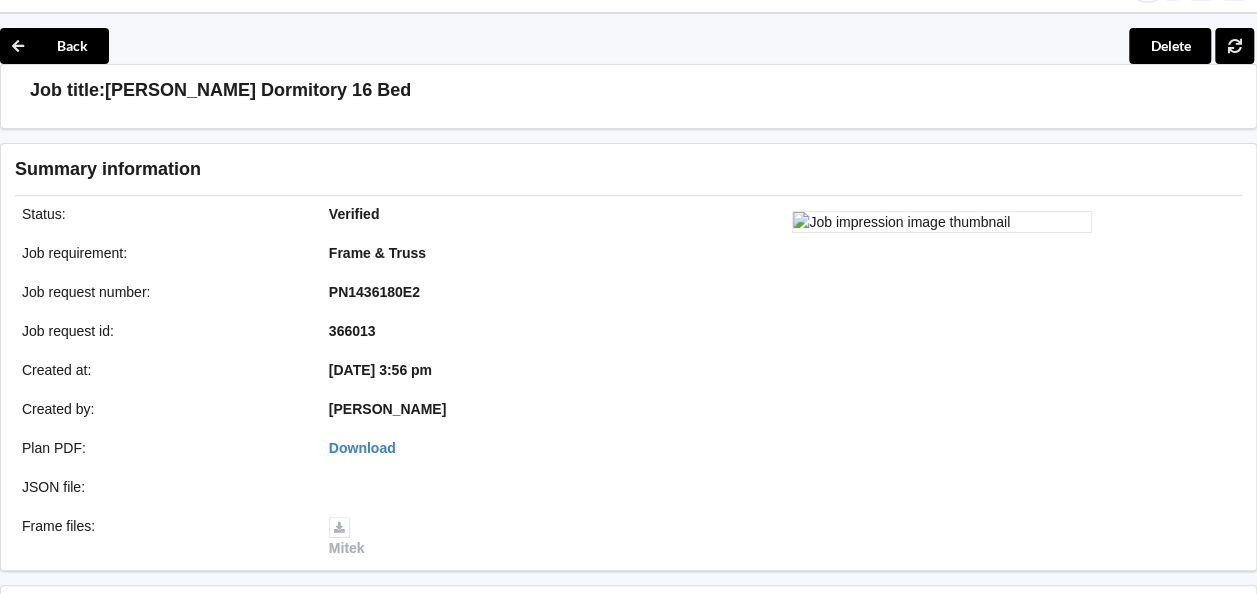 scroll, scrollTop: 0, scrollLeft: 0, axis: both 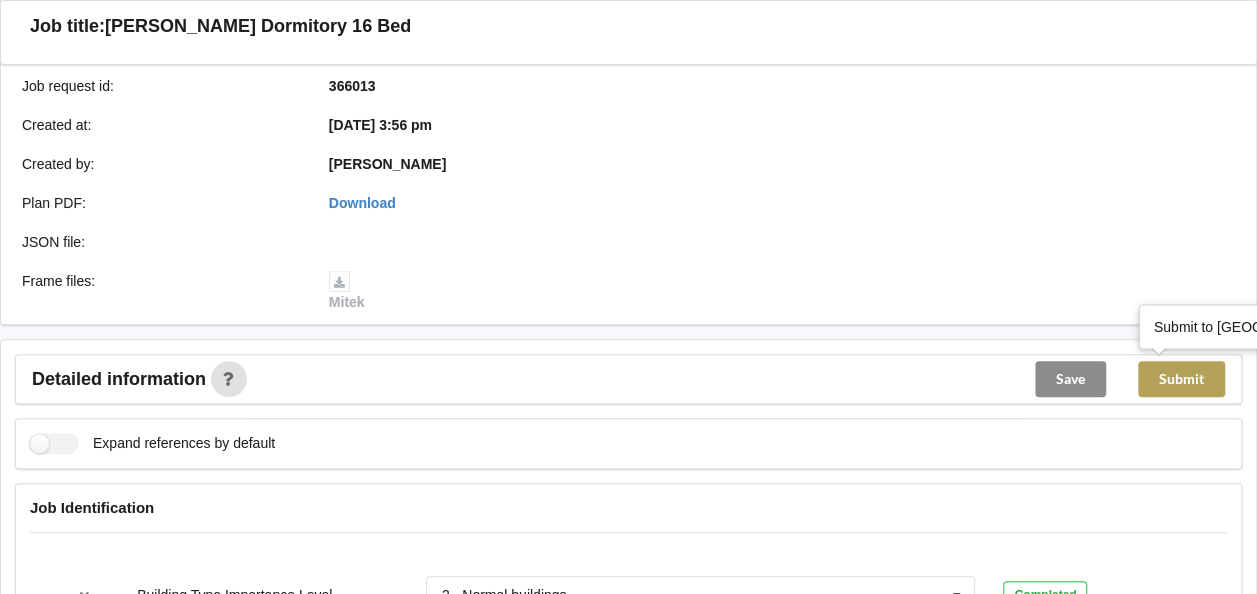 click on "Submit" at bounding box center [1181, 379] 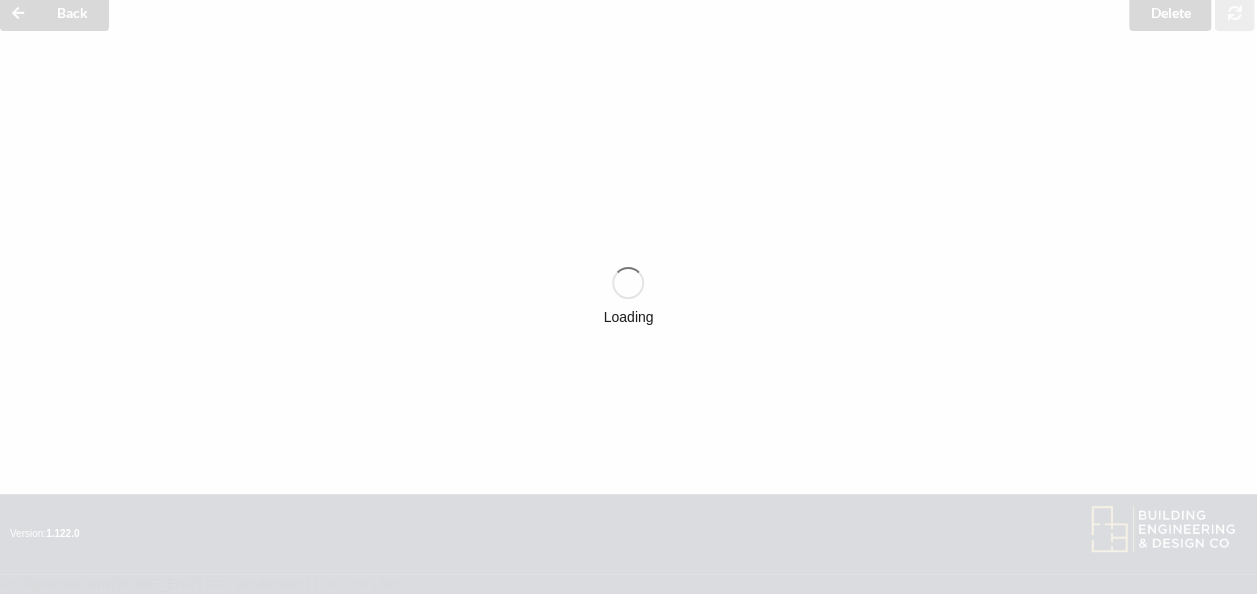 scroll, scrollTop: 300, scrollLeft: 0, axis: vertical 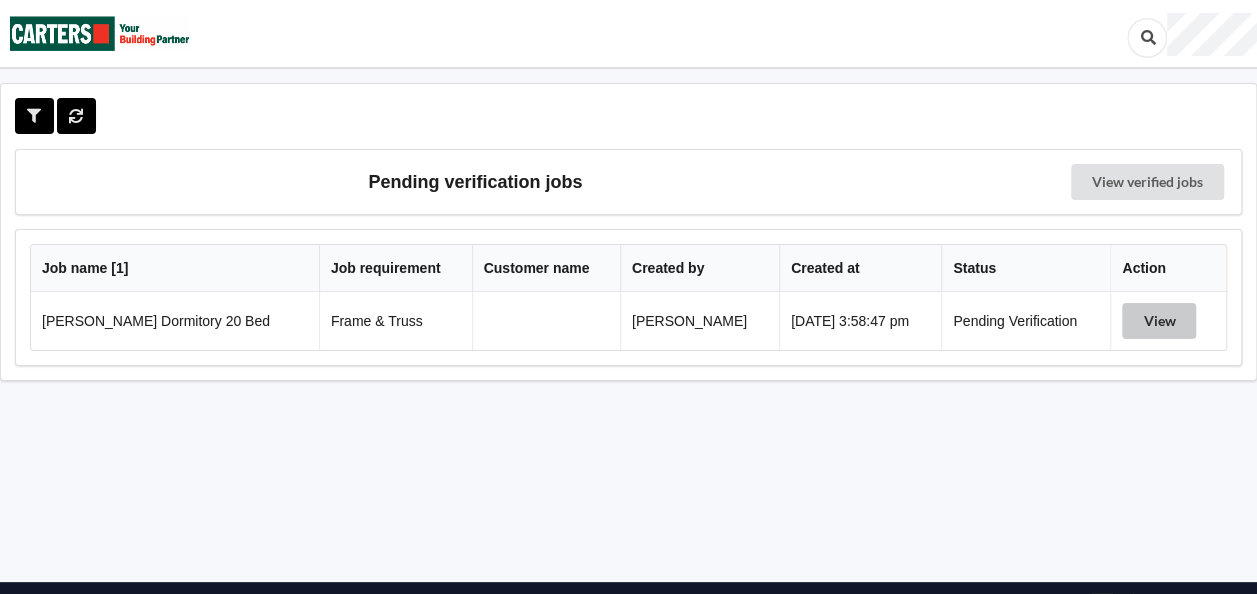 click on "View" at bounding box center [1159, 321] 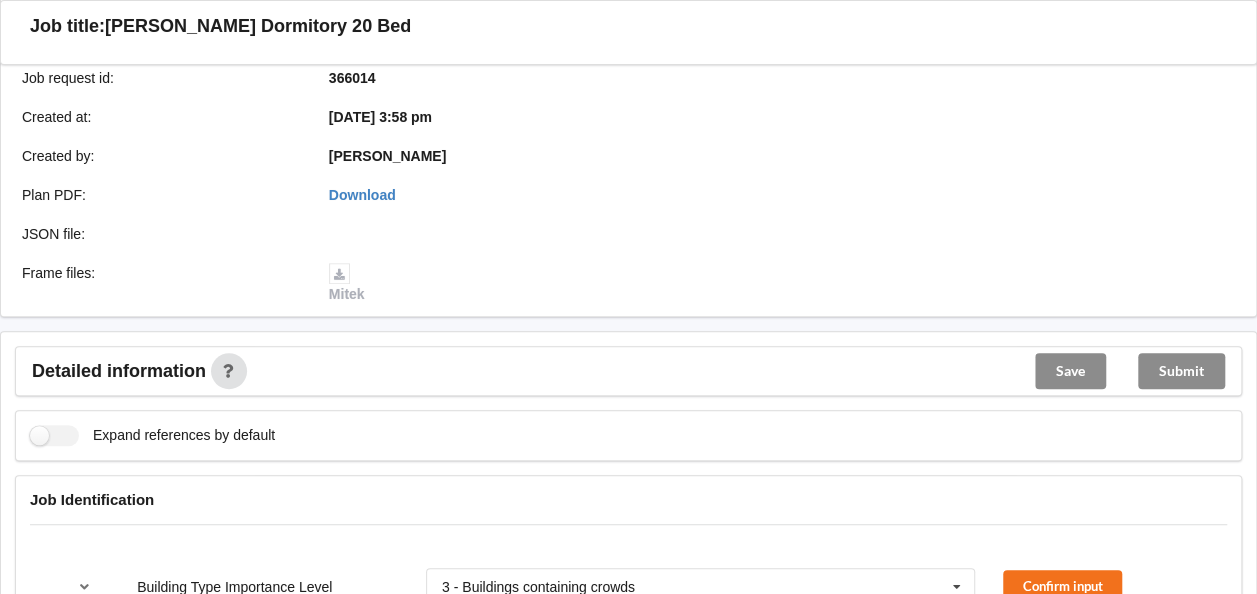 scroll, scrollTop: 700, scrollLeft: 0, axis: vertical 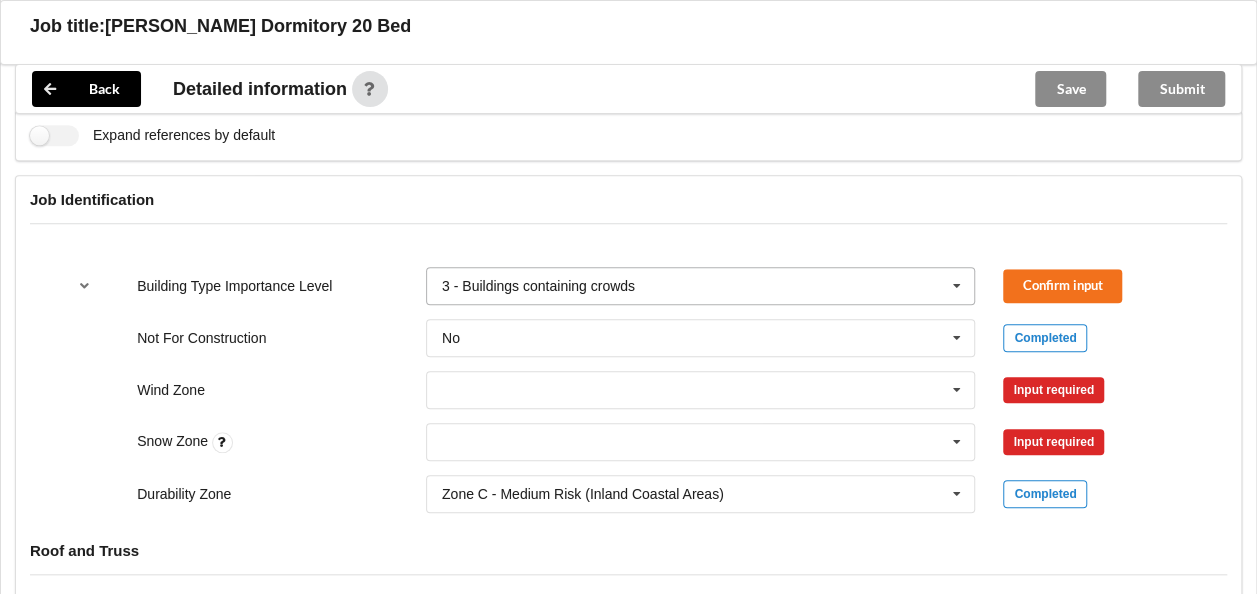 click on "3 - Buildings containing crowds" at bounding box center [538, 286] 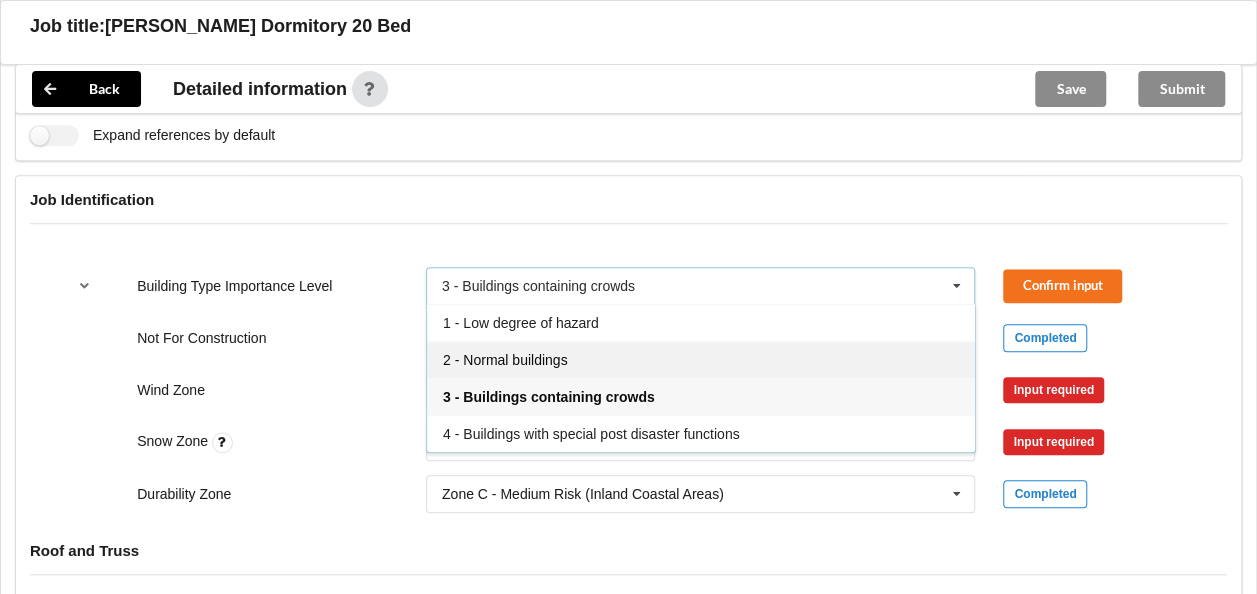 click on "2 - Normal buildings" at bounding box center (505, 360) 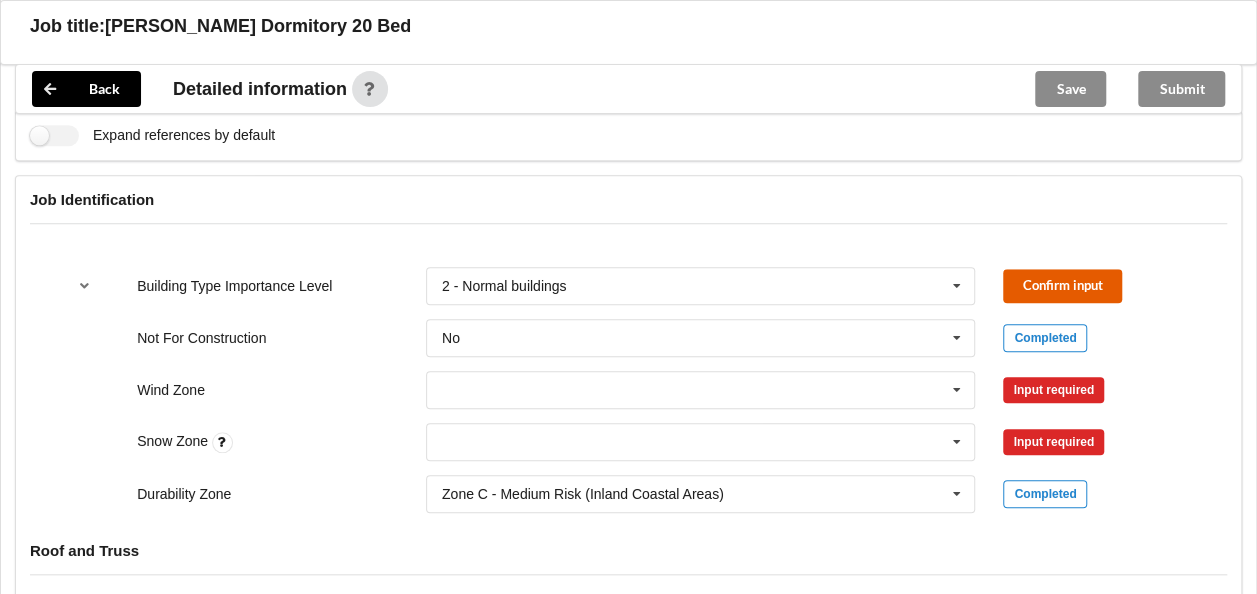 click on "Confirm input" at bounding box center [1062, 285] 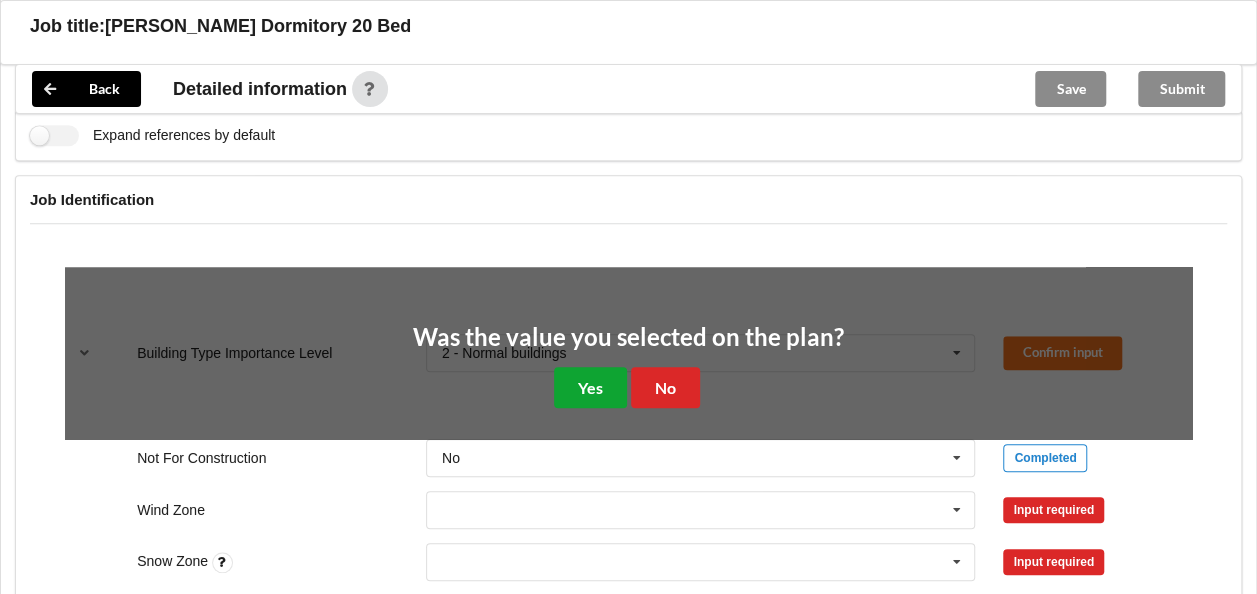 click on "Yes" at bounding box center [590, 387] 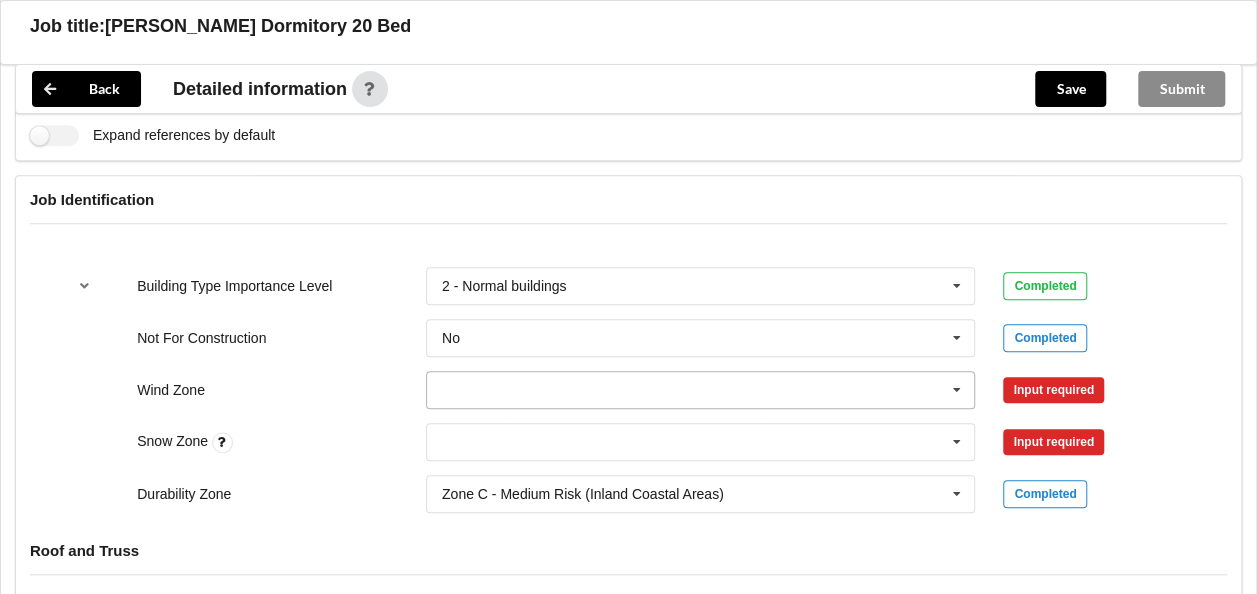 click at bounding box center (702, 390) 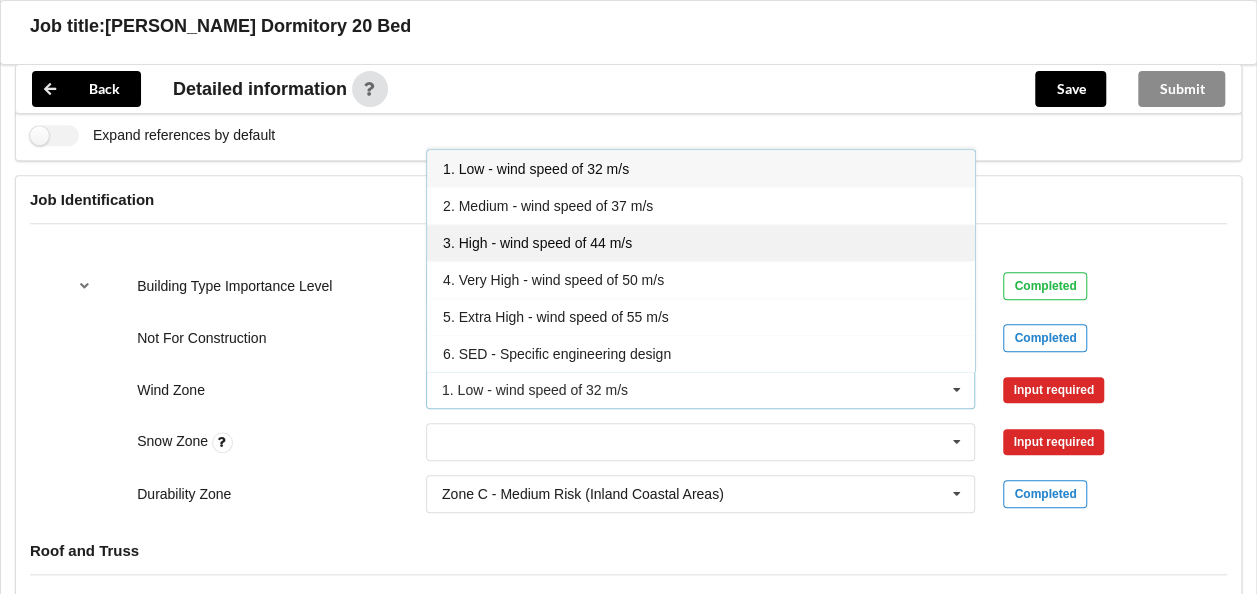 click on "3. High - wind speed of 44 m/s" at bounding box center [537, 243] 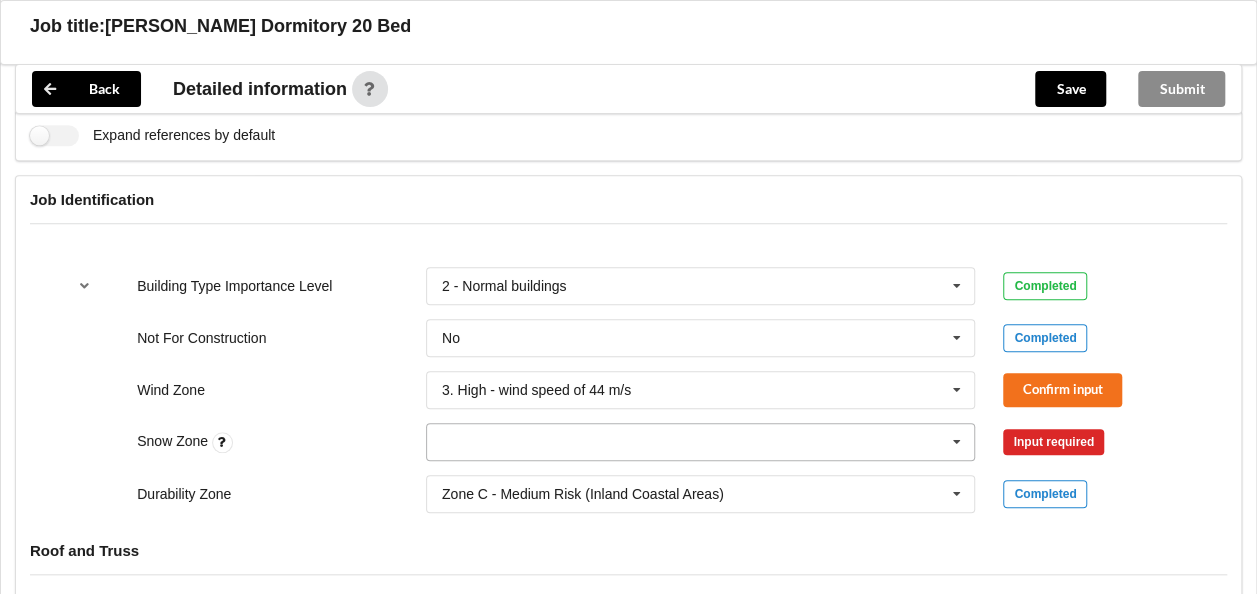 click at bounding box center [702, 442] 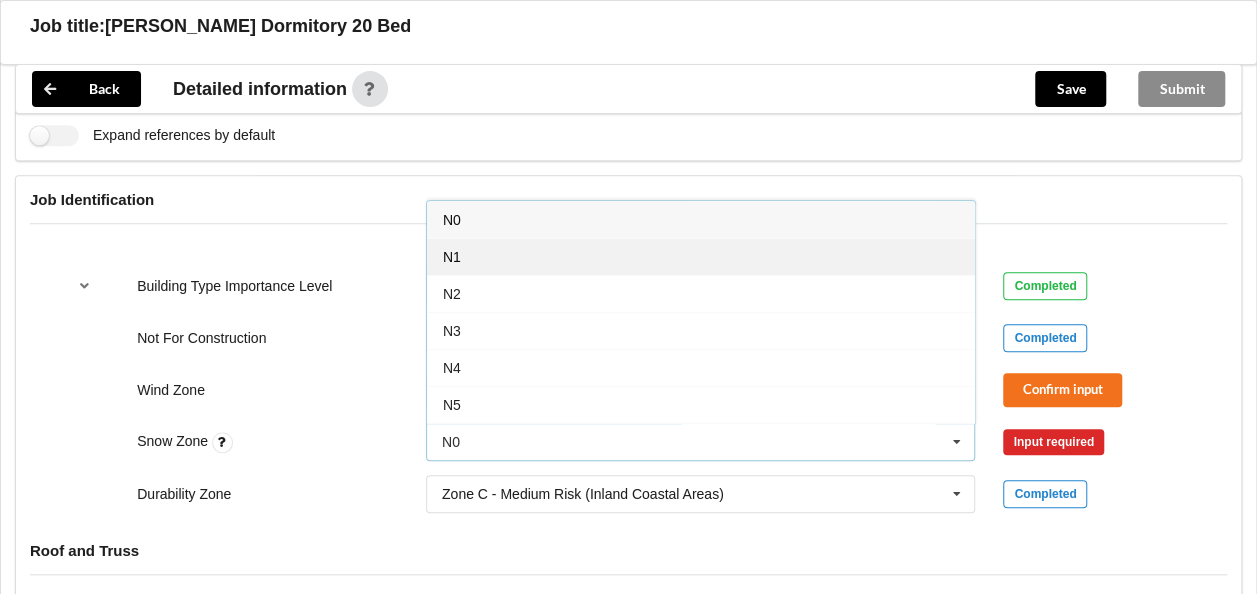click on "N1" at bounding box center [701, 256] 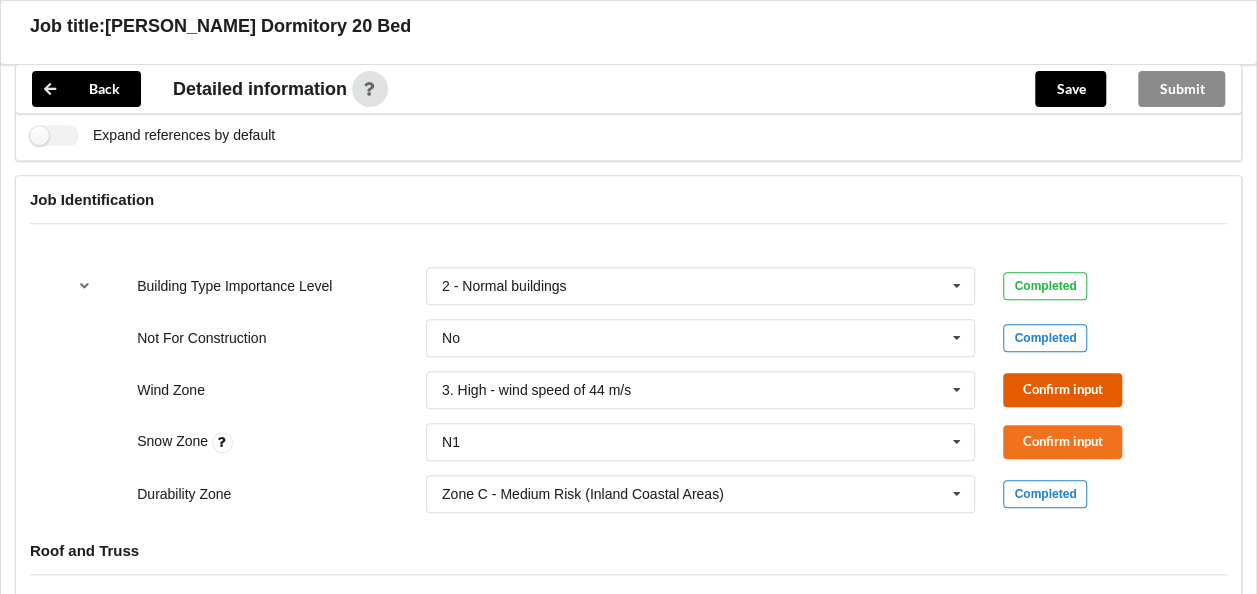 click on "Confirm input" at bounding box center (1062, 389) 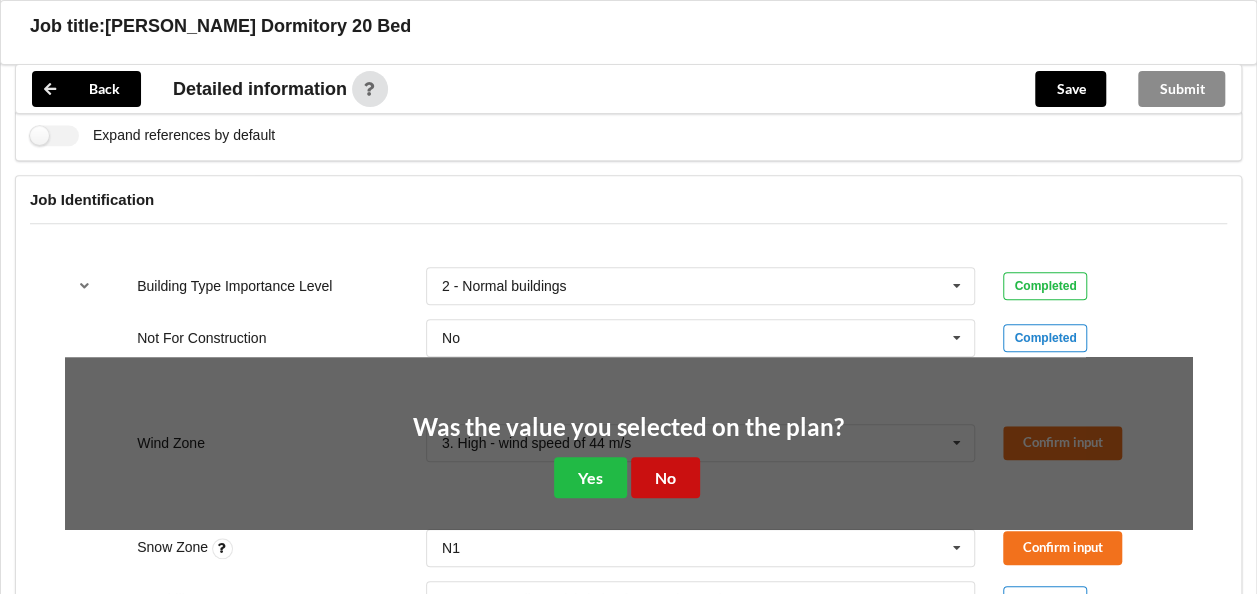 click on "No" at bounding box center [665, 477] 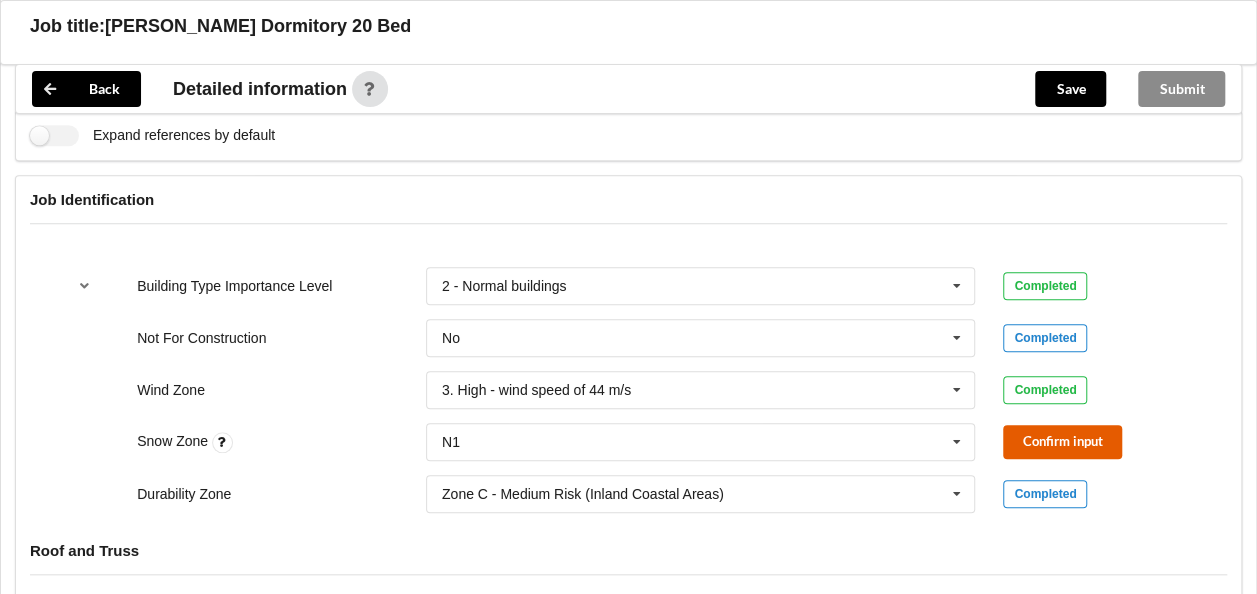 click on "Confirm input" at bounding box center (1062, 441) 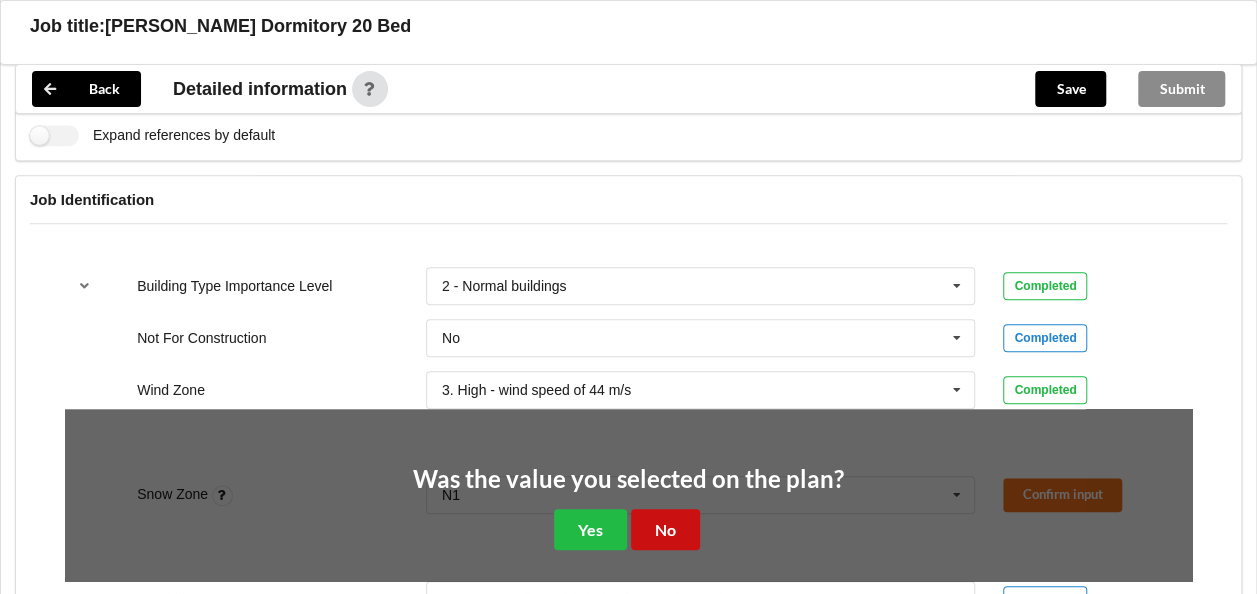 click on "No" at bounding box center (665, 529) 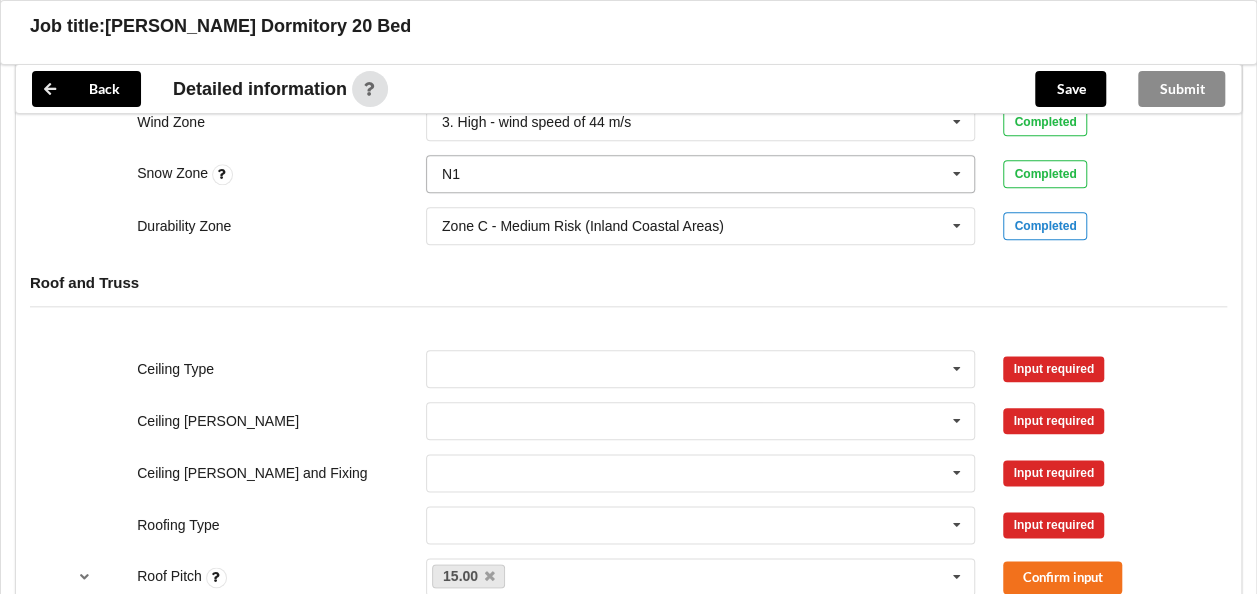 scroll, scrollTop: 1100, scrollLeft: 0, axis: vertical 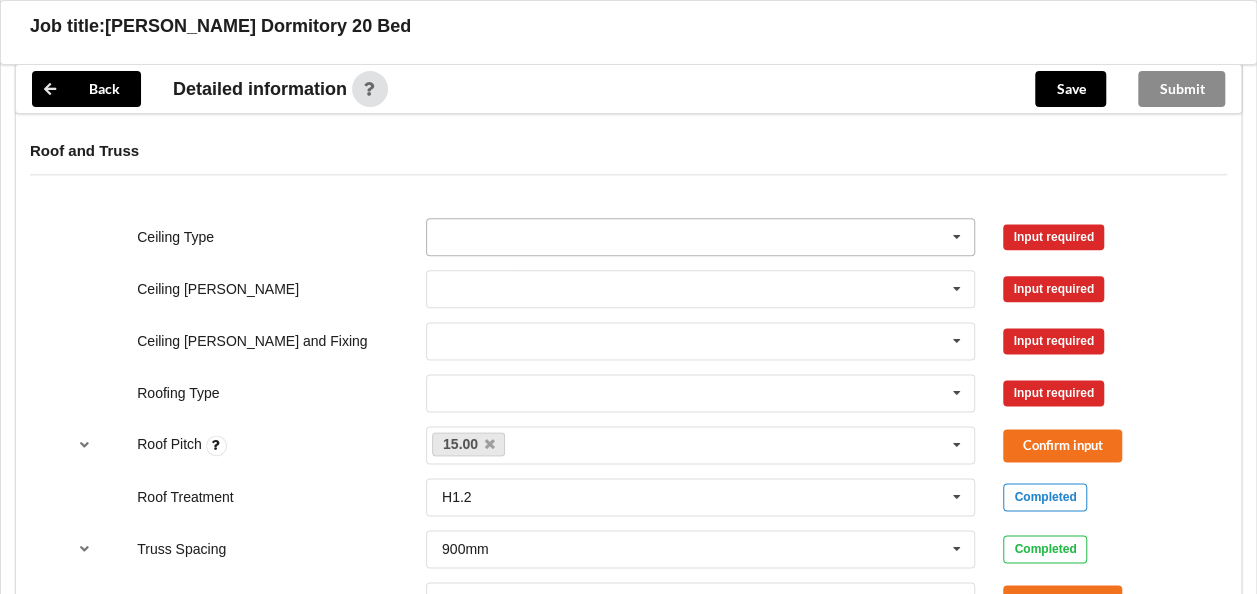 click at bounding box center (702, 237) 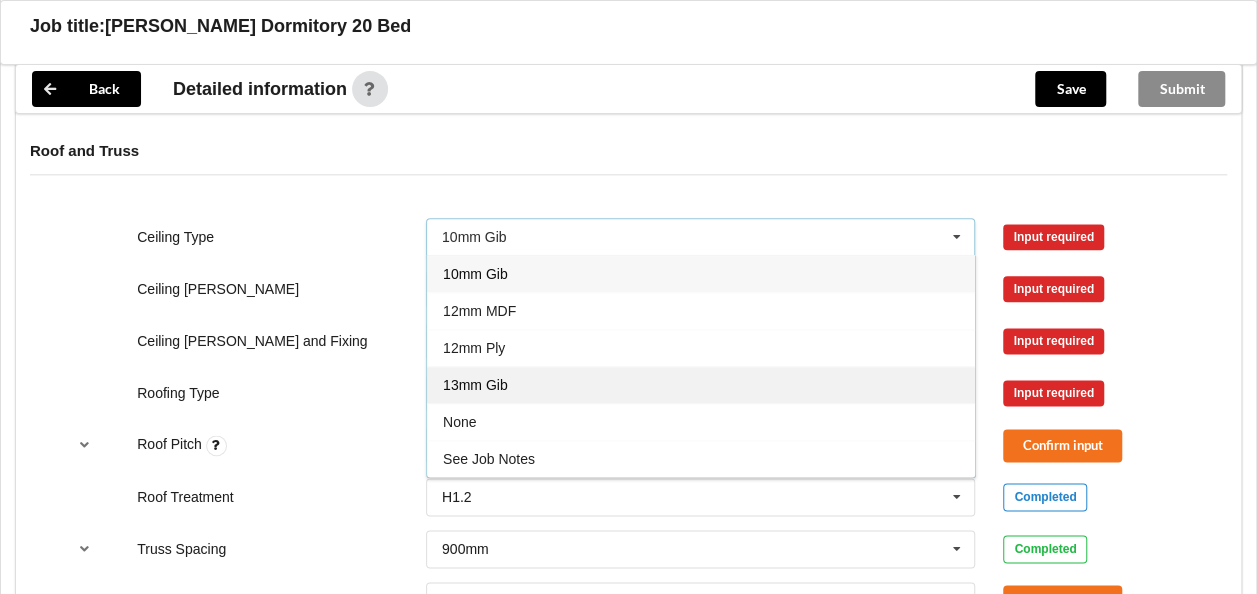 click on "13mm Gib" at bounding box center (475, 385) 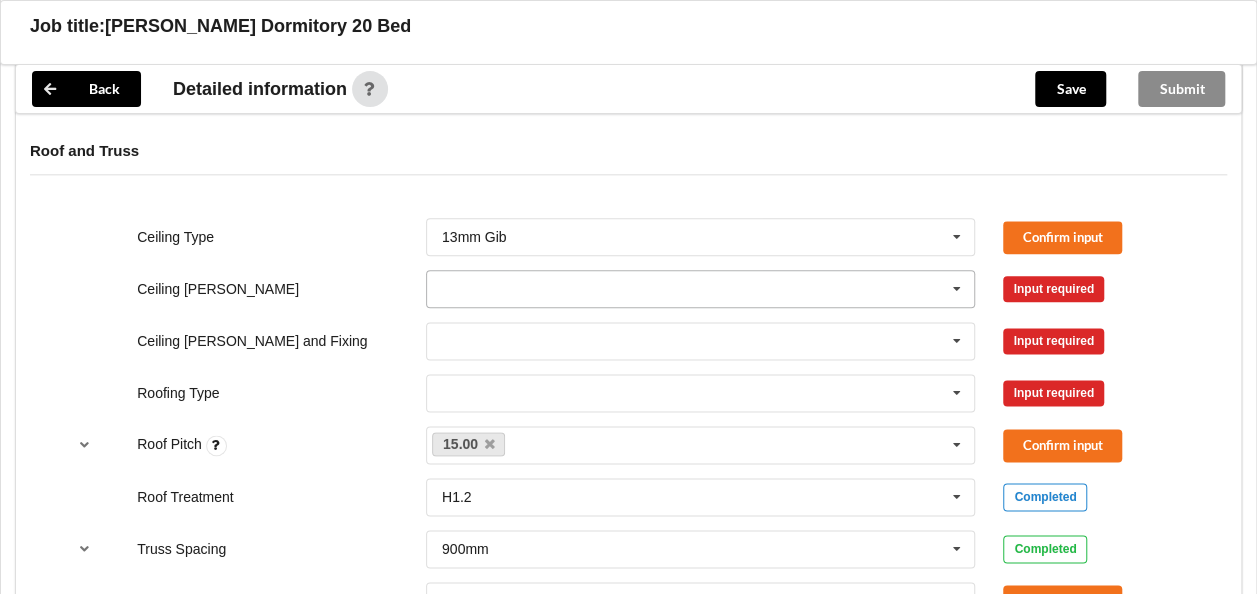 click at bounding box center [702, 289] 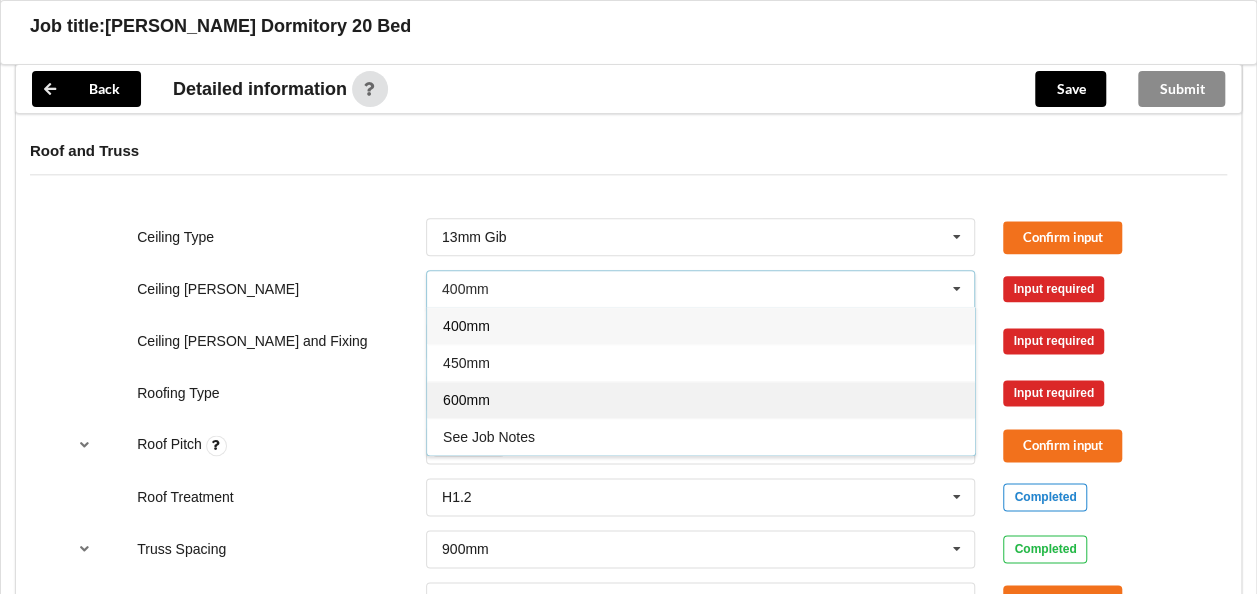 click on "600mm" at bounding box center (701, 399) 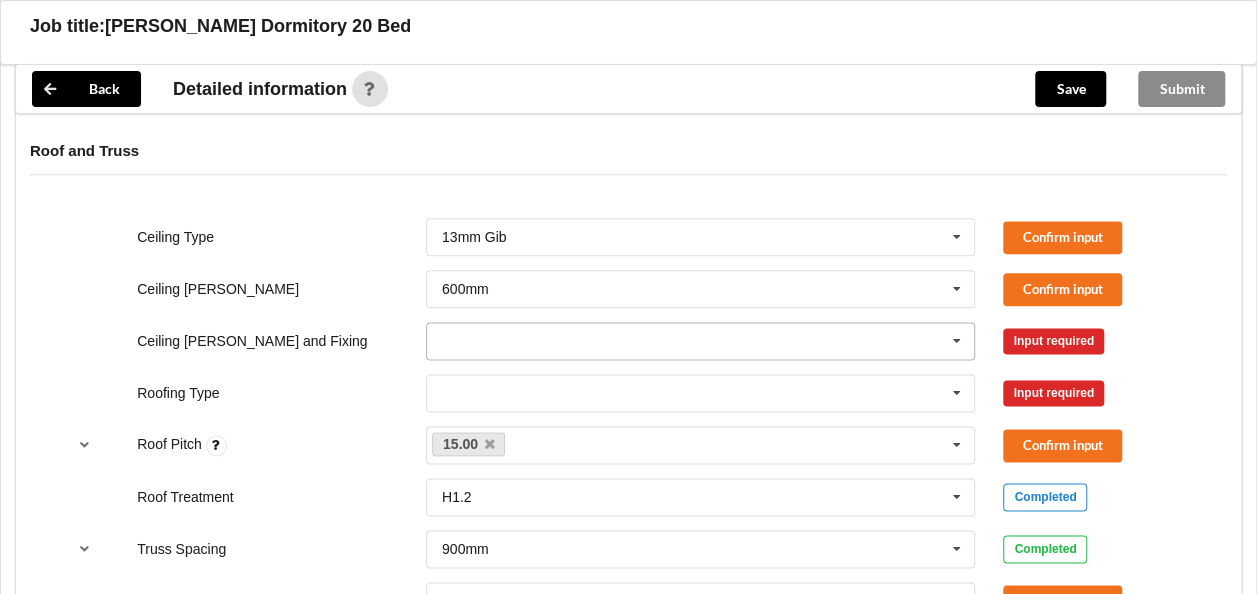 click at bounding box center [702, 341] 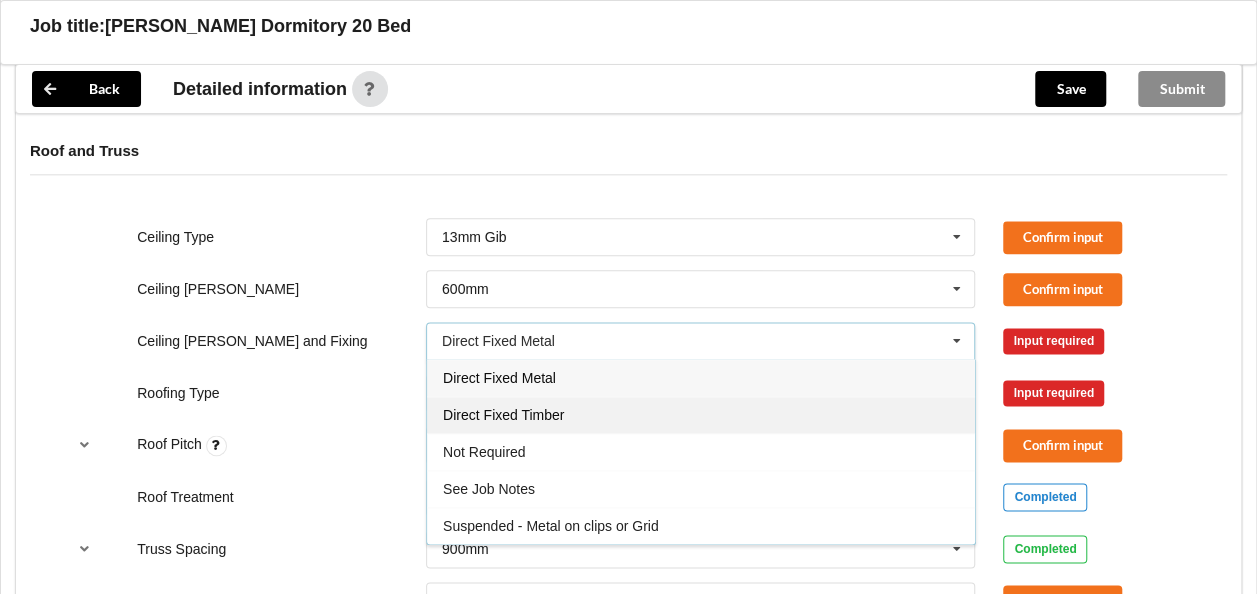 click on "Direct Fixed Timber" at bounding box center [503, 415] 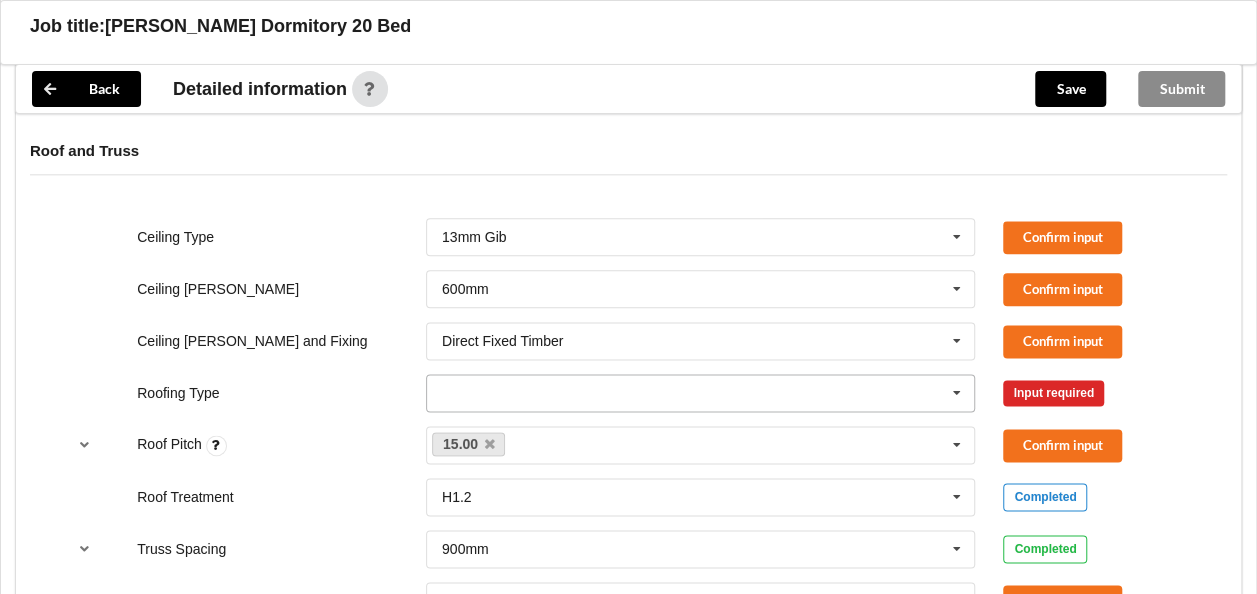 click at bounding box center [702, 393] 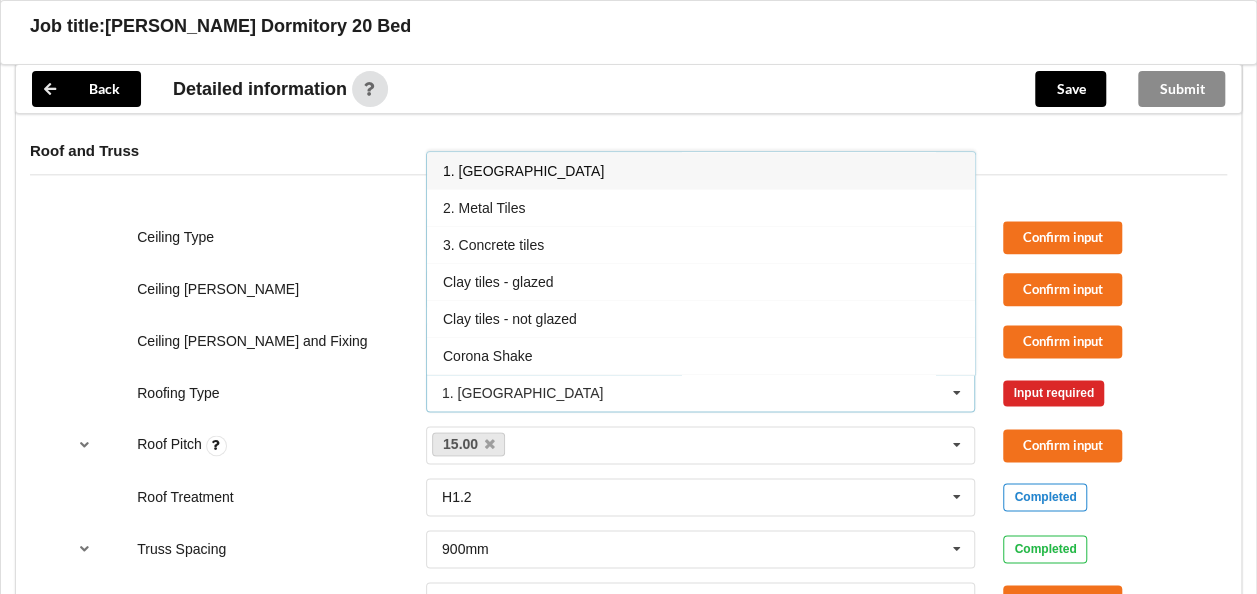 click on "1. [GEOGRAPHIC_DATA]" at bounding box center (701, 170) 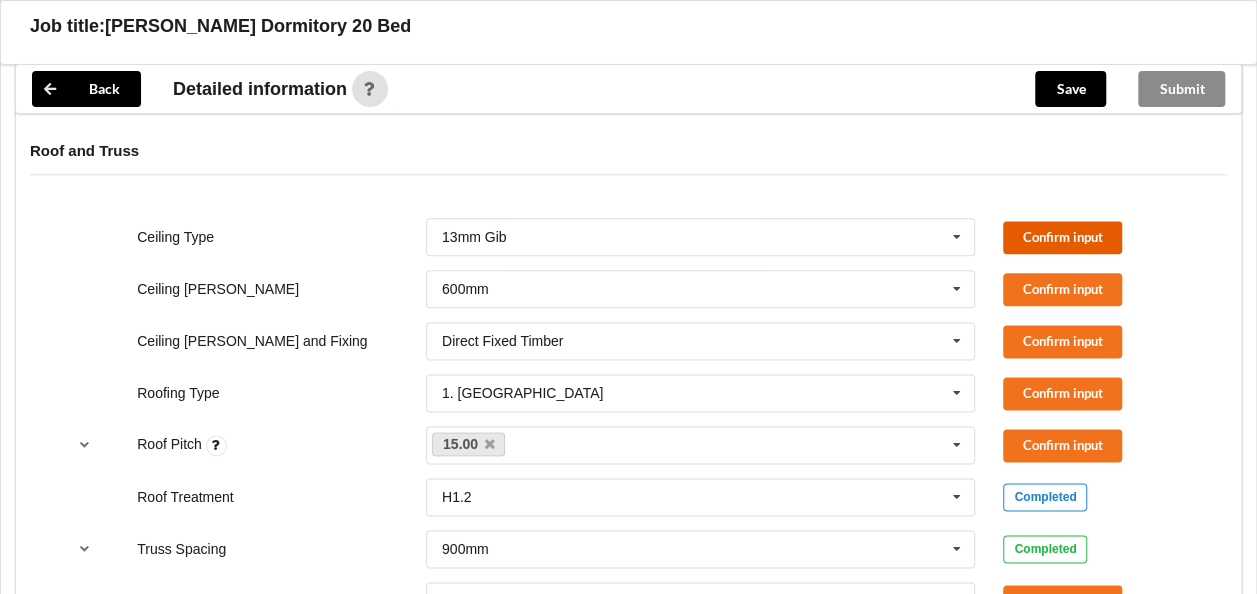 click on "Confirm input" at bounding box center (1062, 237) 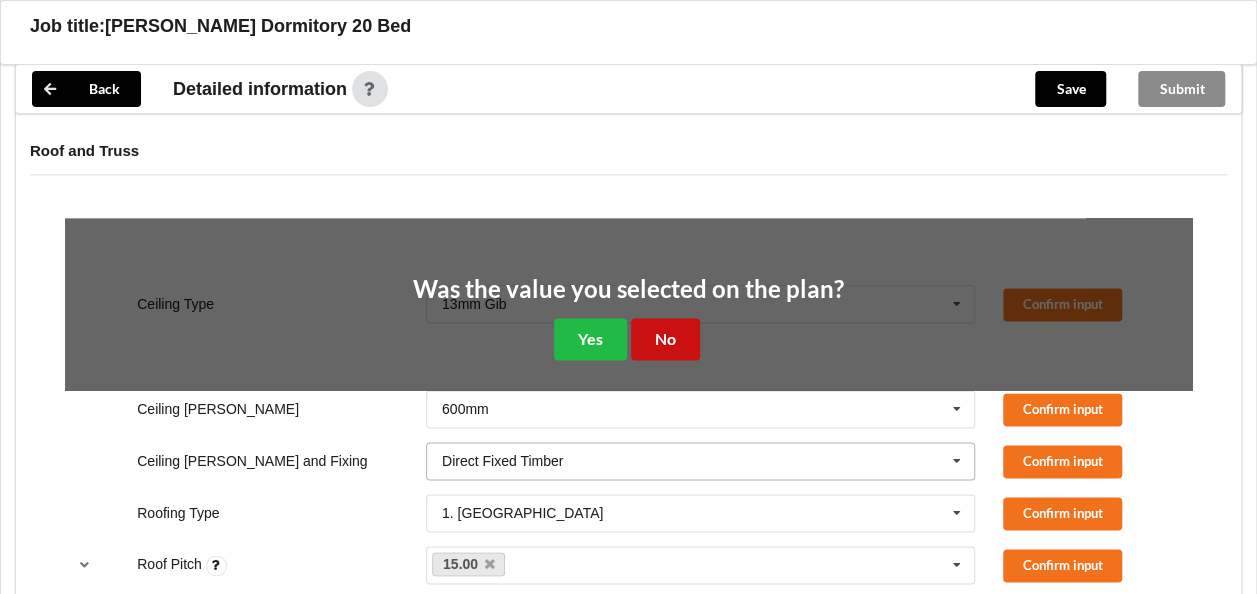 click on "No" at bounding box center [665, 338] 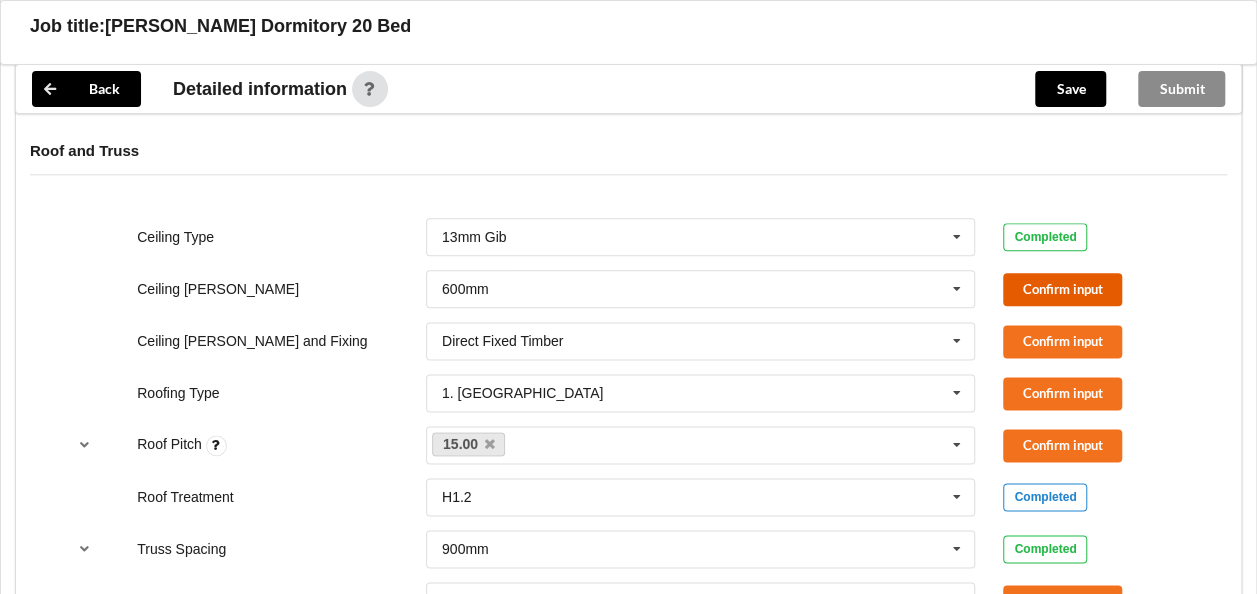 click on "Confirm input" at bounding box center (1062, 289) 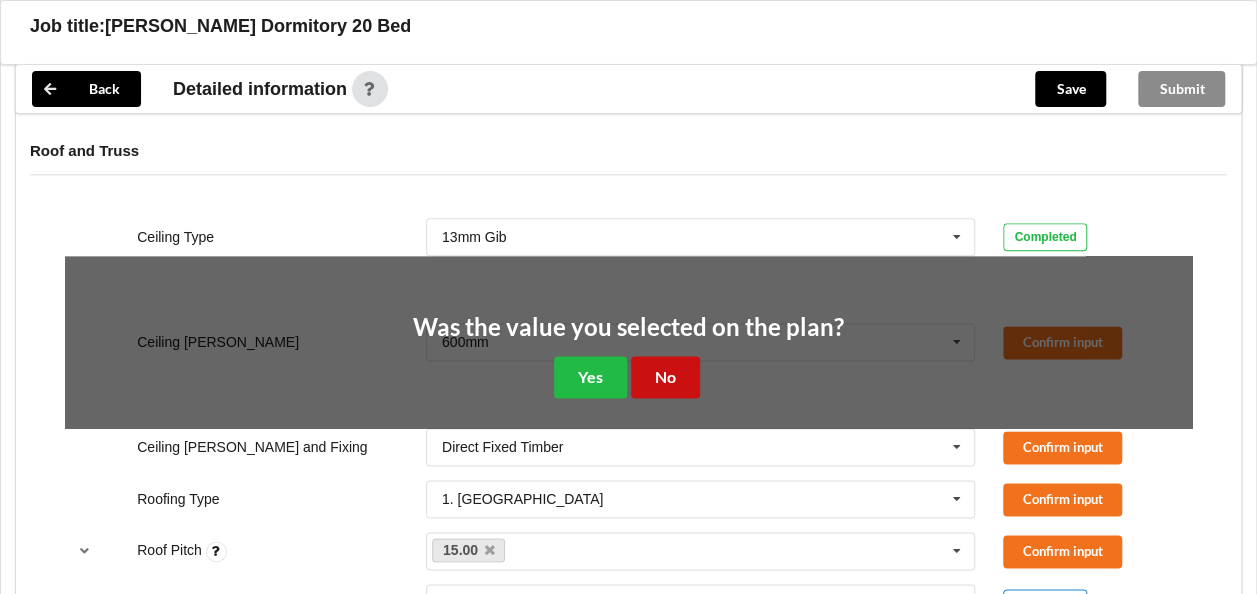 click on "No" at bounding box center [665, 376] 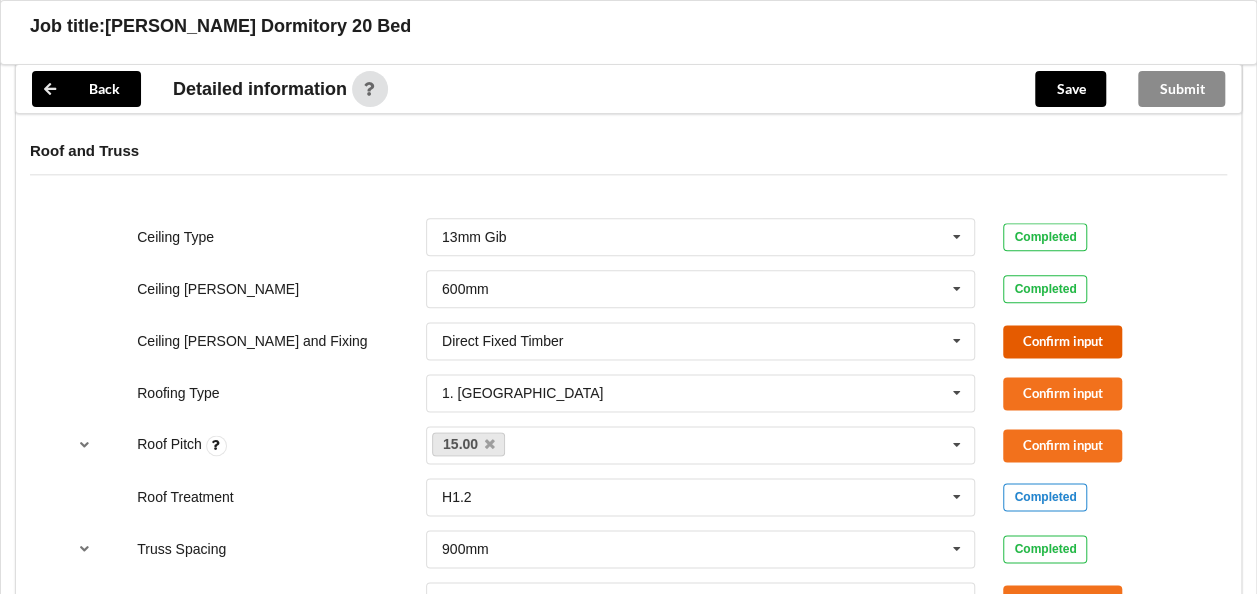 click on "Confirm input" at bounding box center [1062, 341] 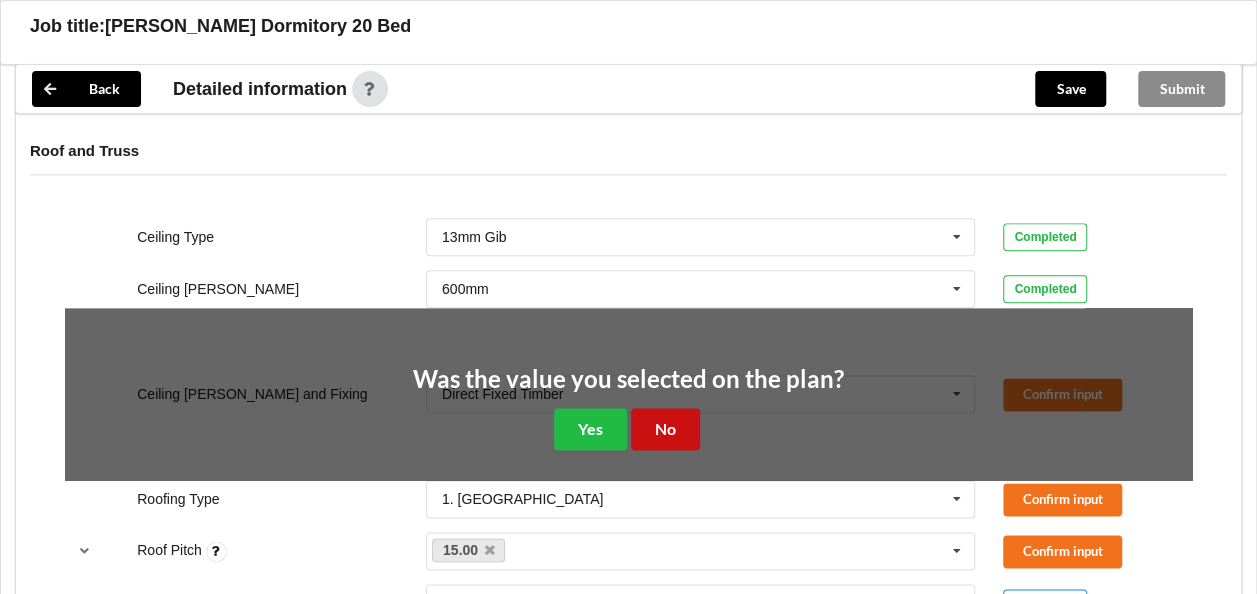 click on "No" at bounding box center (665, 428) 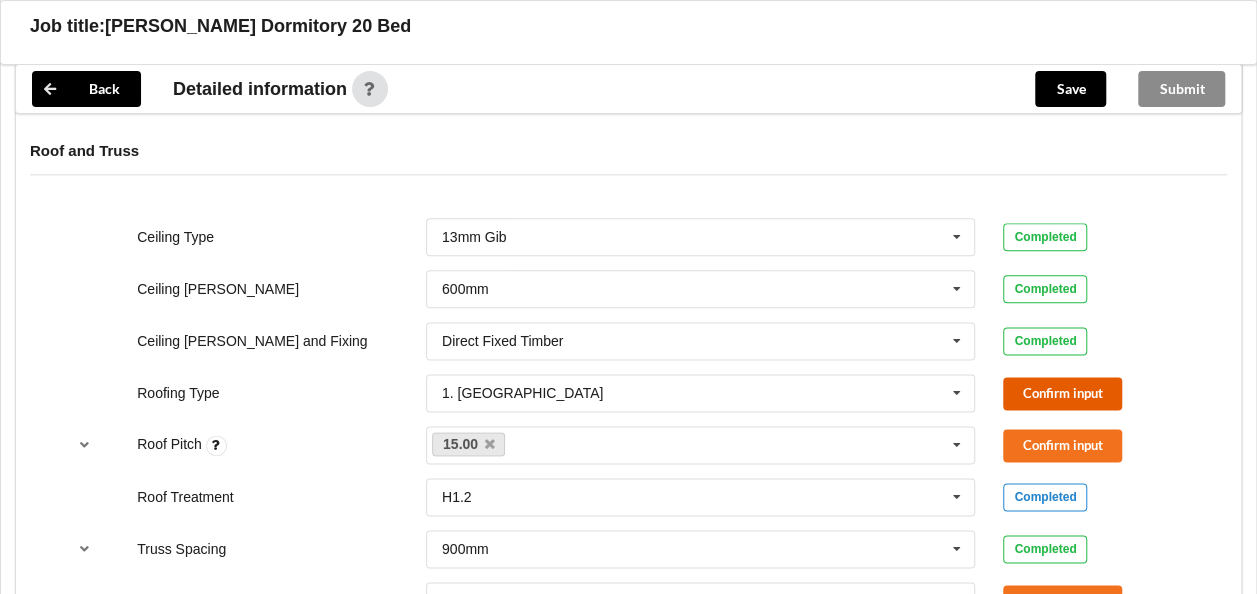 click on "Confirm input" at bounding box center (1062, 393) 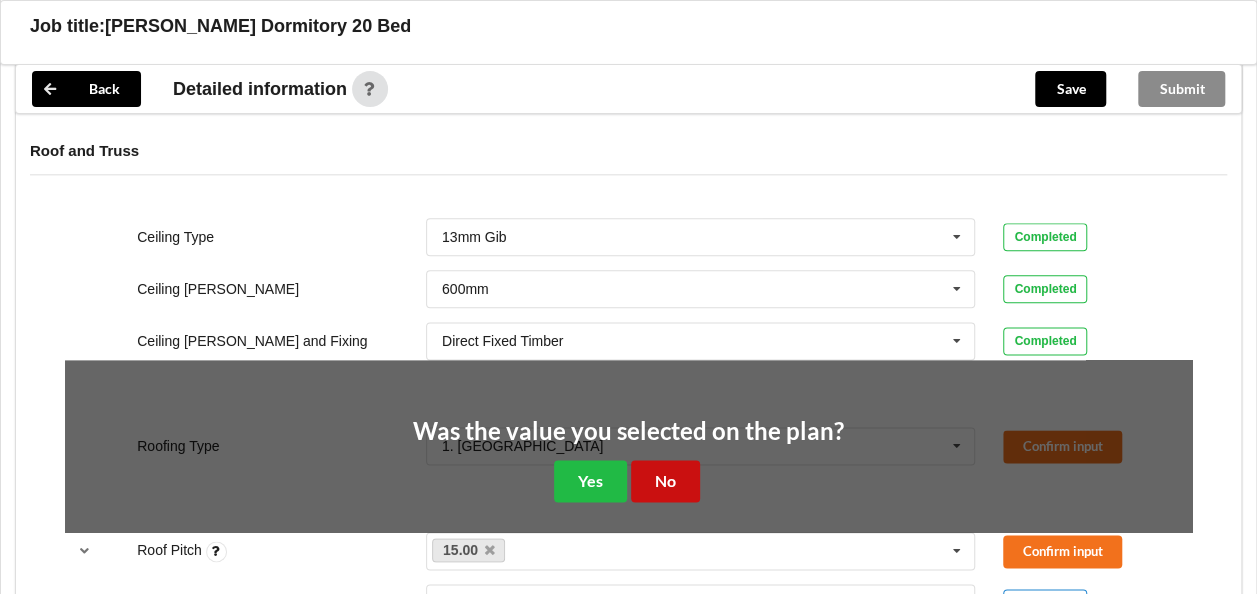 click on "No" at bounding box center [665, 480] 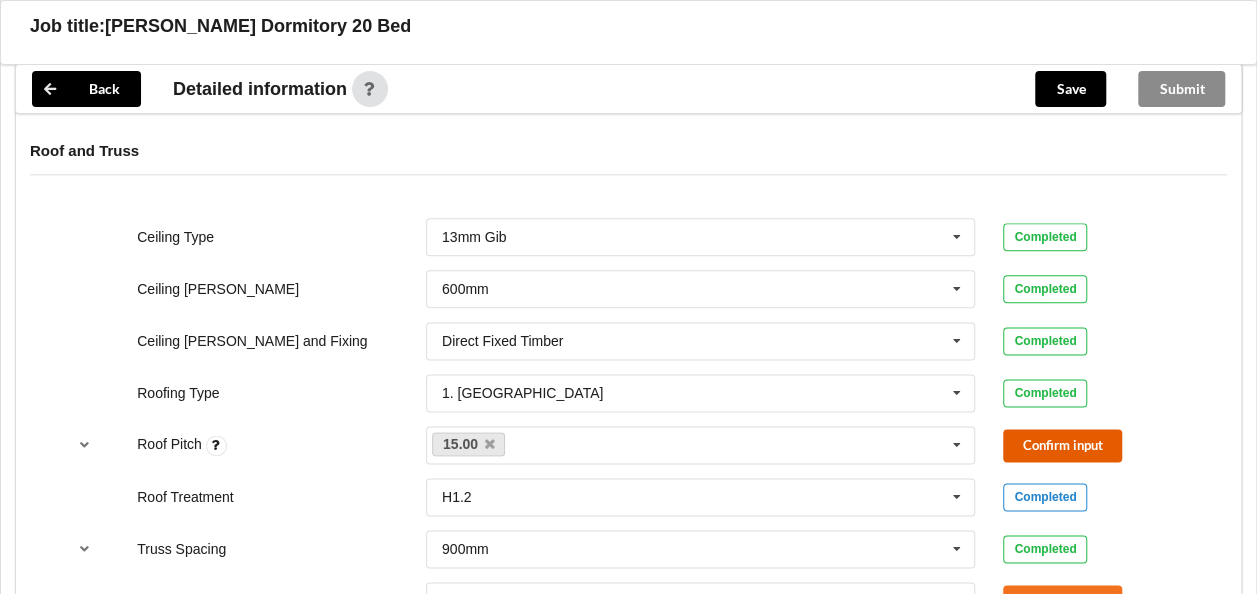 click on "Confirm input" at bounding box center (1062, 445) 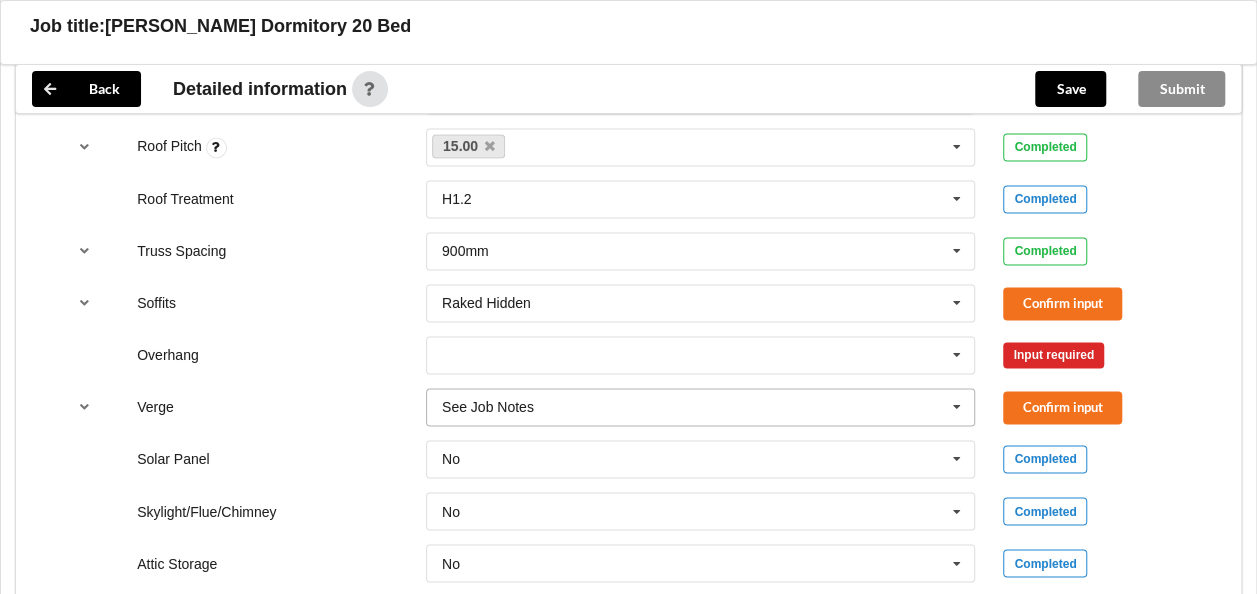 scroll, scrollTop: 1400, scrollLeft: 0, axis: vertical 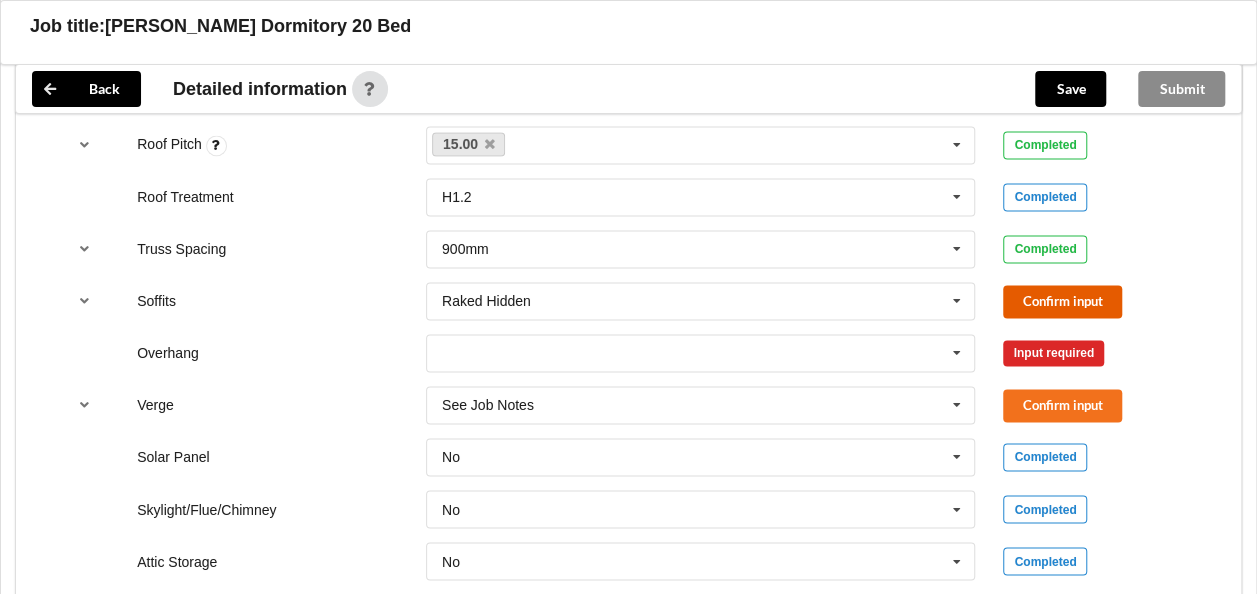 click on "Confirm input" at bounding box center (1062, 301) 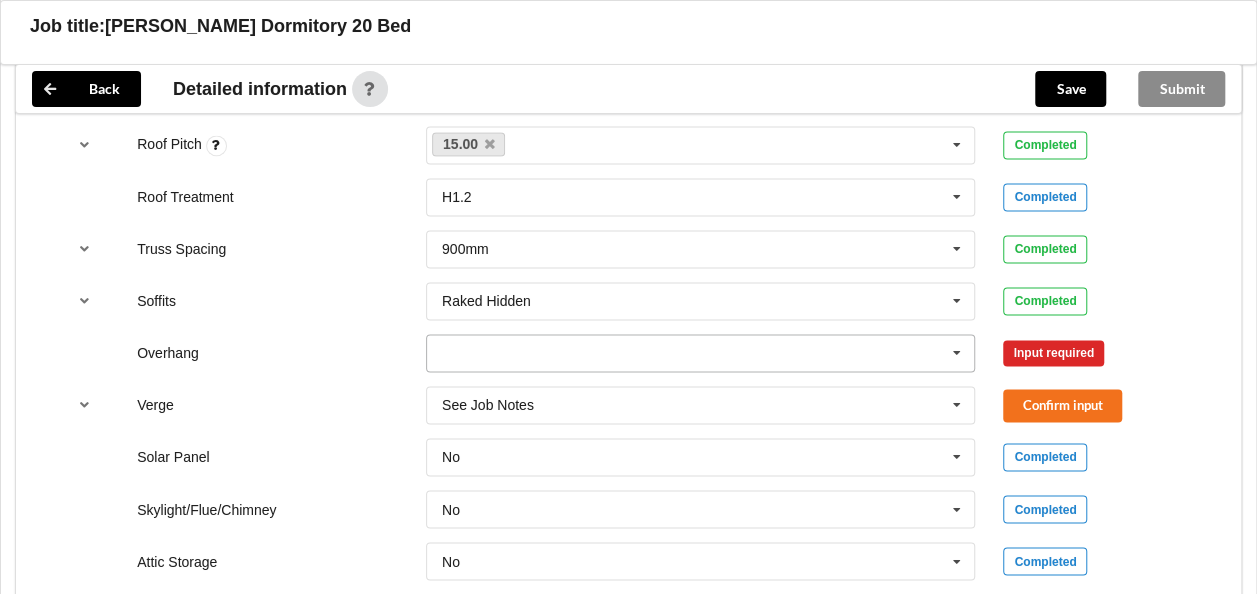 click at bounding box center [702, 353] 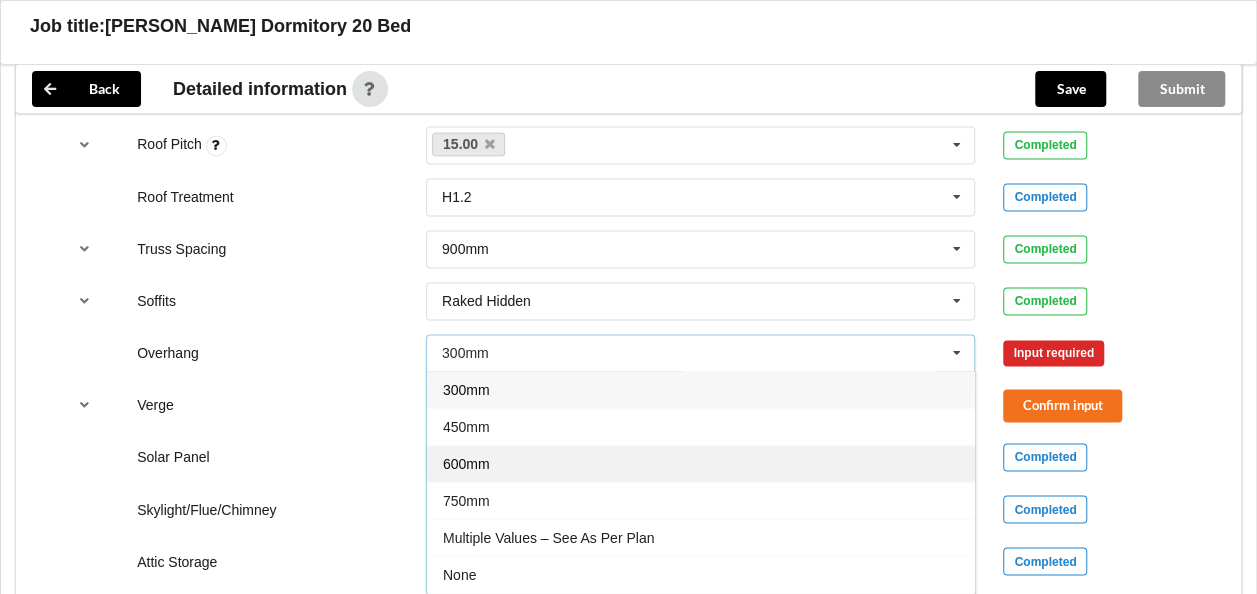 click on "600mm" at bounding box center [466, 464] 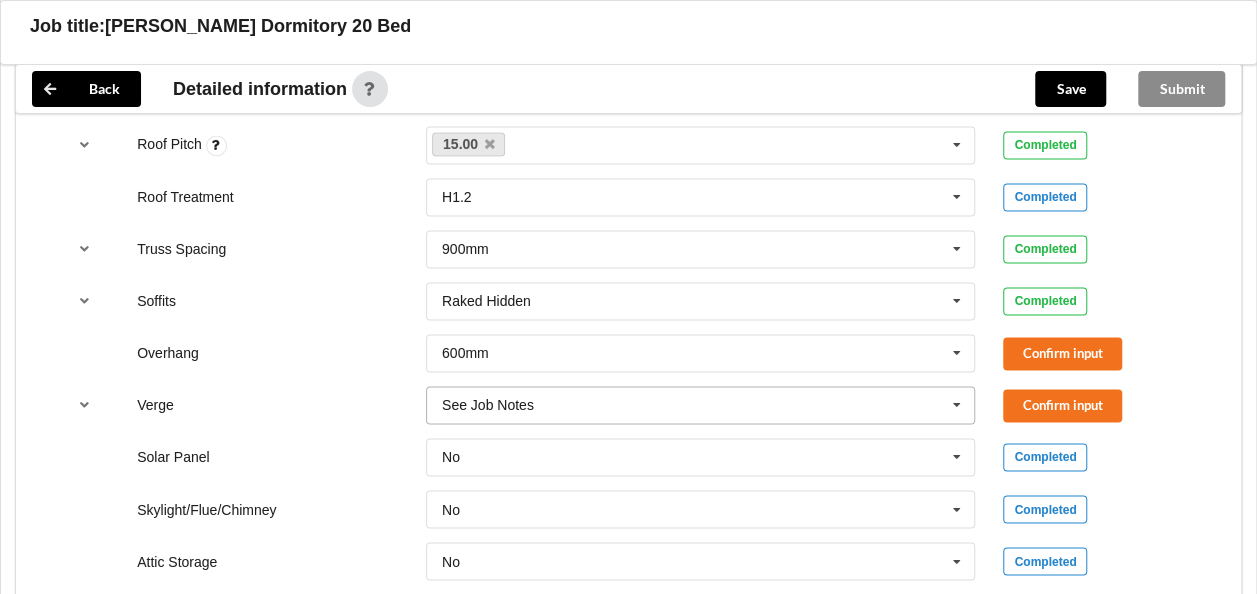 click at bounding box center (702, 405) 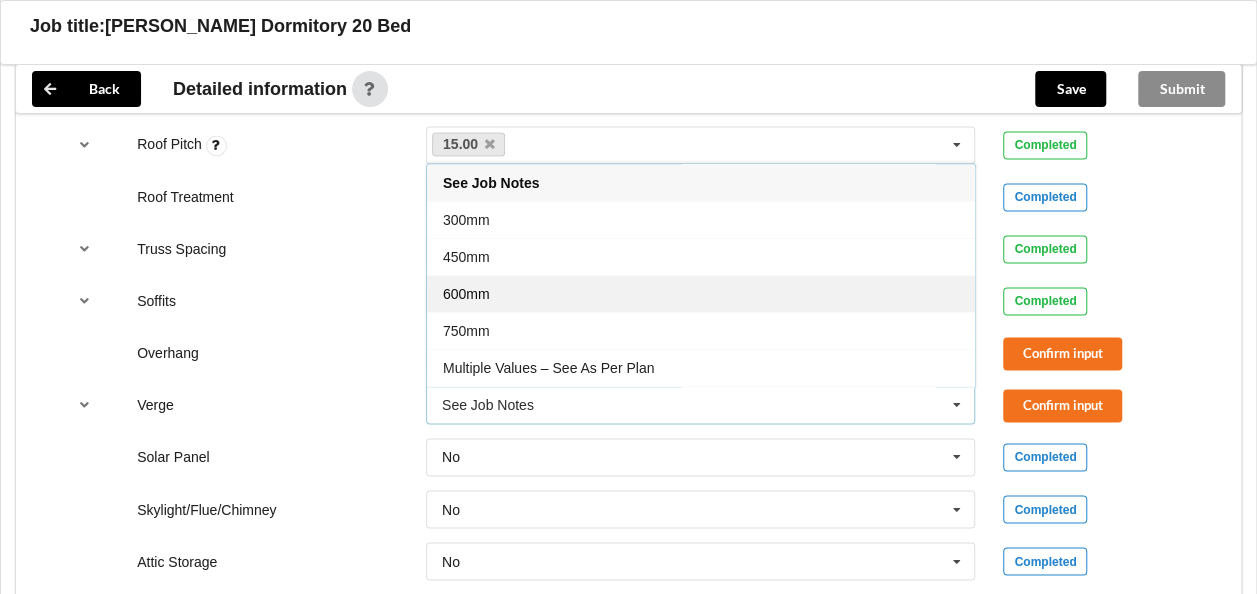 click on "600mm" at bounding box center [701, 293] 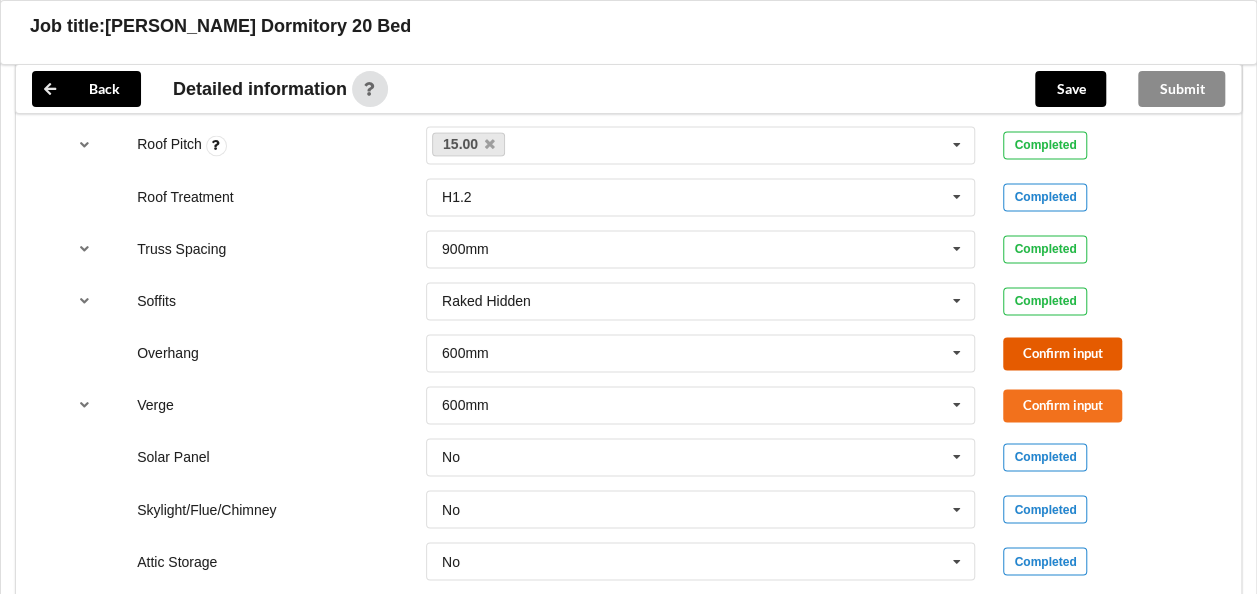click on "Confirm input" at bounding box center (1062, 353) 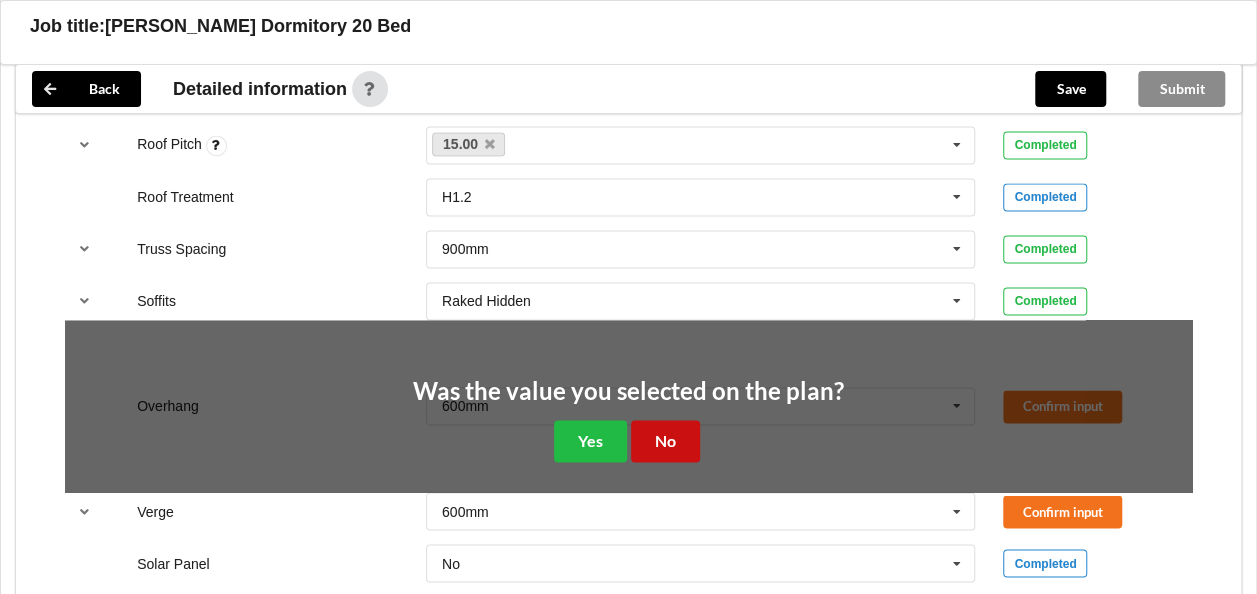 click on "No" at bounding box center (665, 440) 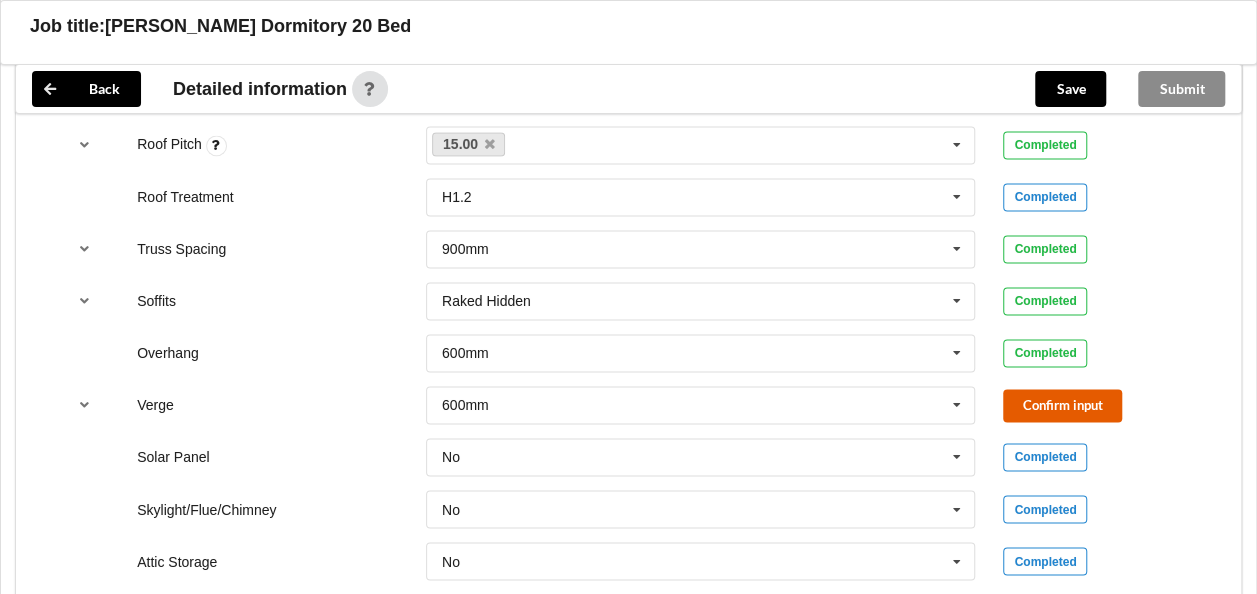 click on "Confirm input" at bounding box center (1062, 405) 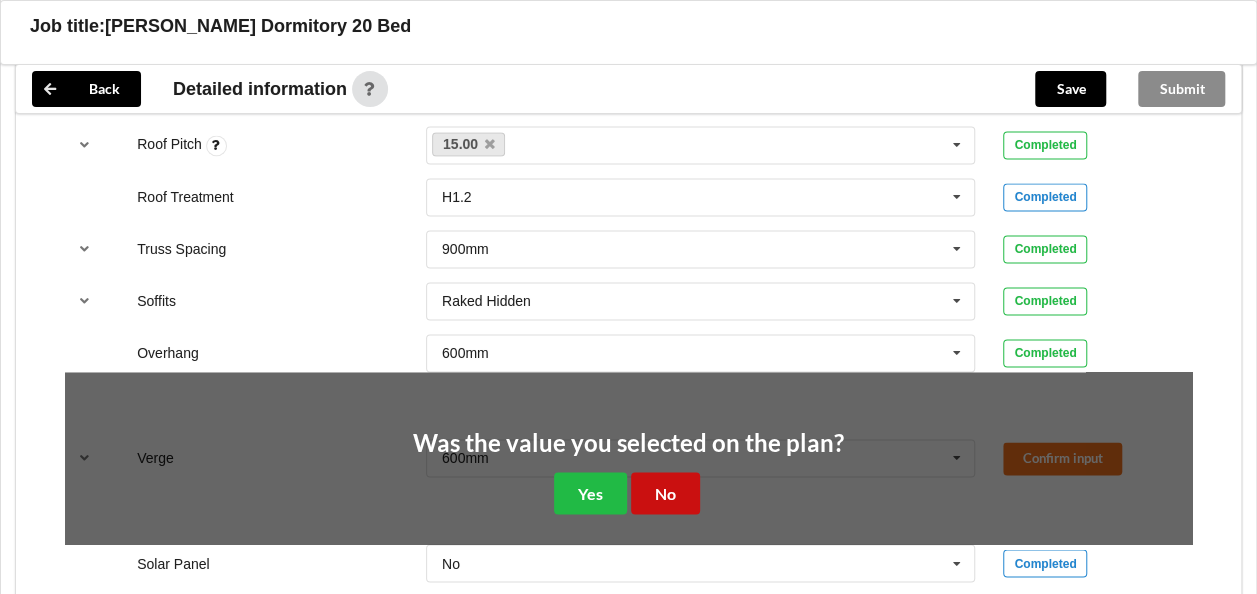 click on "No" at bounding box center (665, 492) 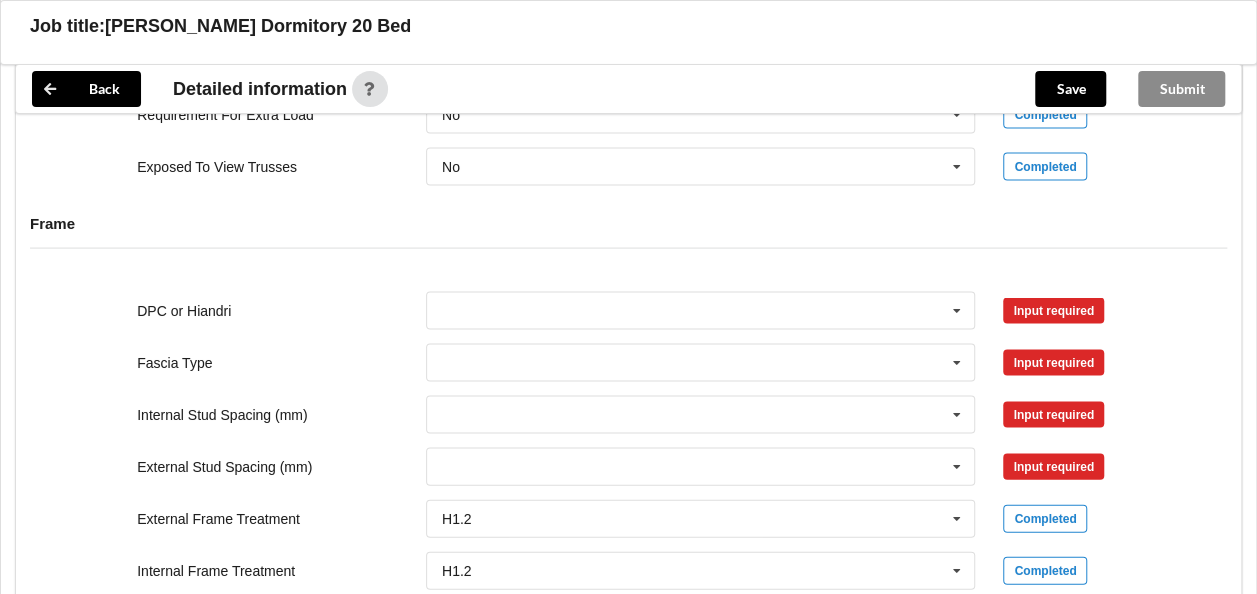 scroll, scrollTop: 1900, scrollLeft: 0, axis: vertical 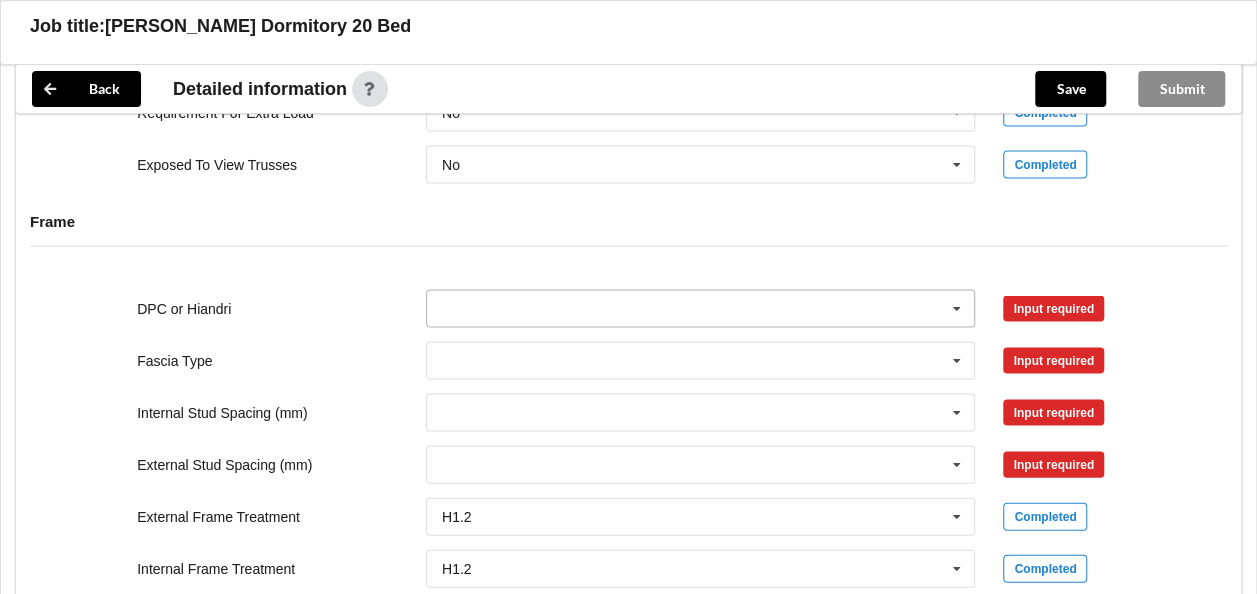 click at bounding box center (702, 309) 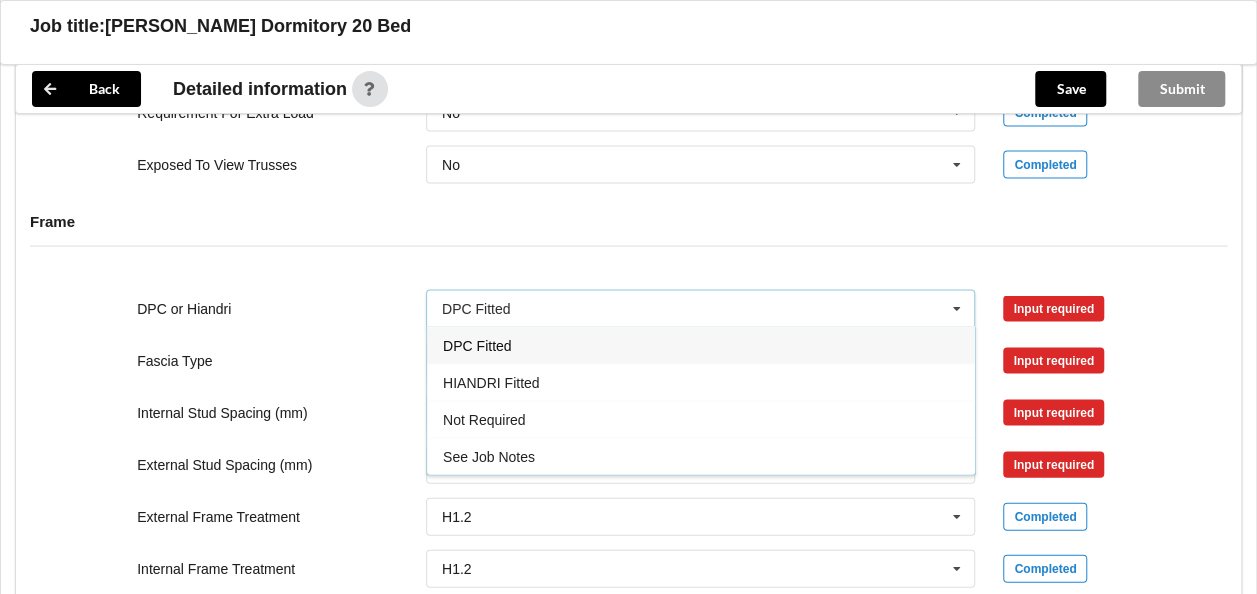 click on "DPC Fitted" at bounding box center (701, 345) 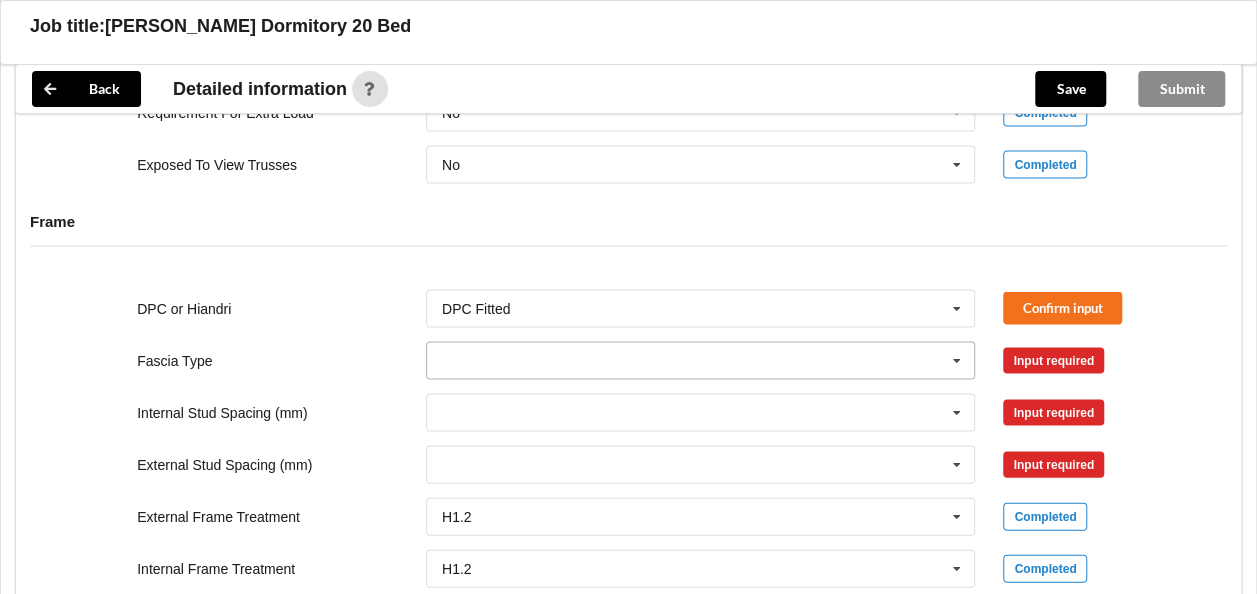 click at bounding box center (702, 361) 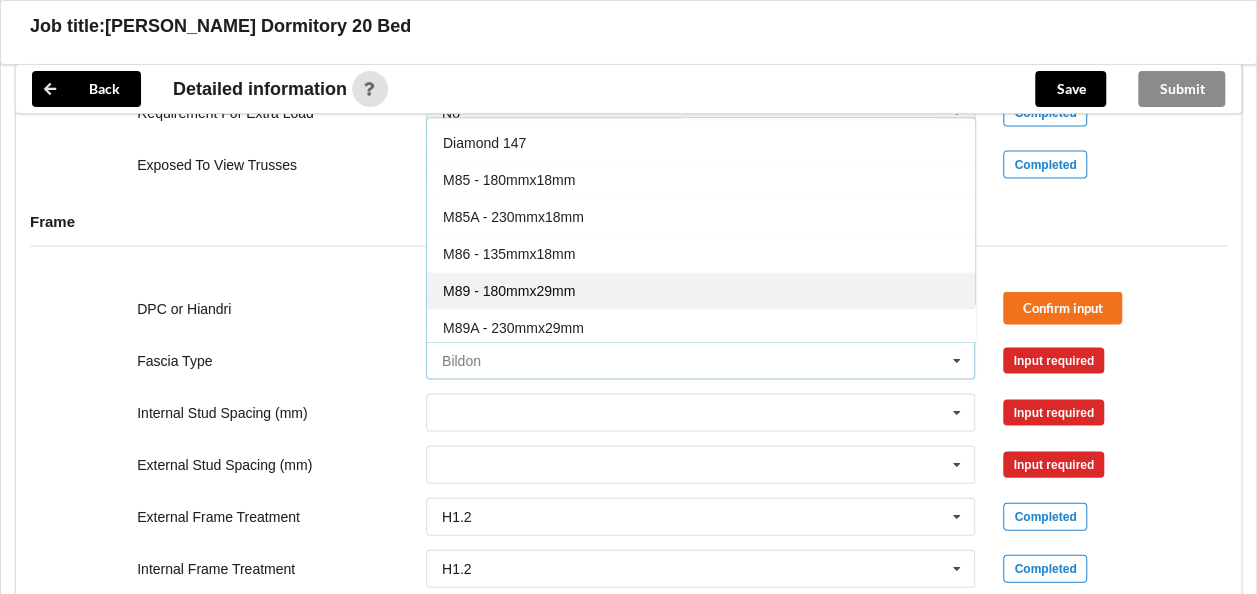 scroll, scrollTop: 100, scrollLeft: 0, axis: vertical 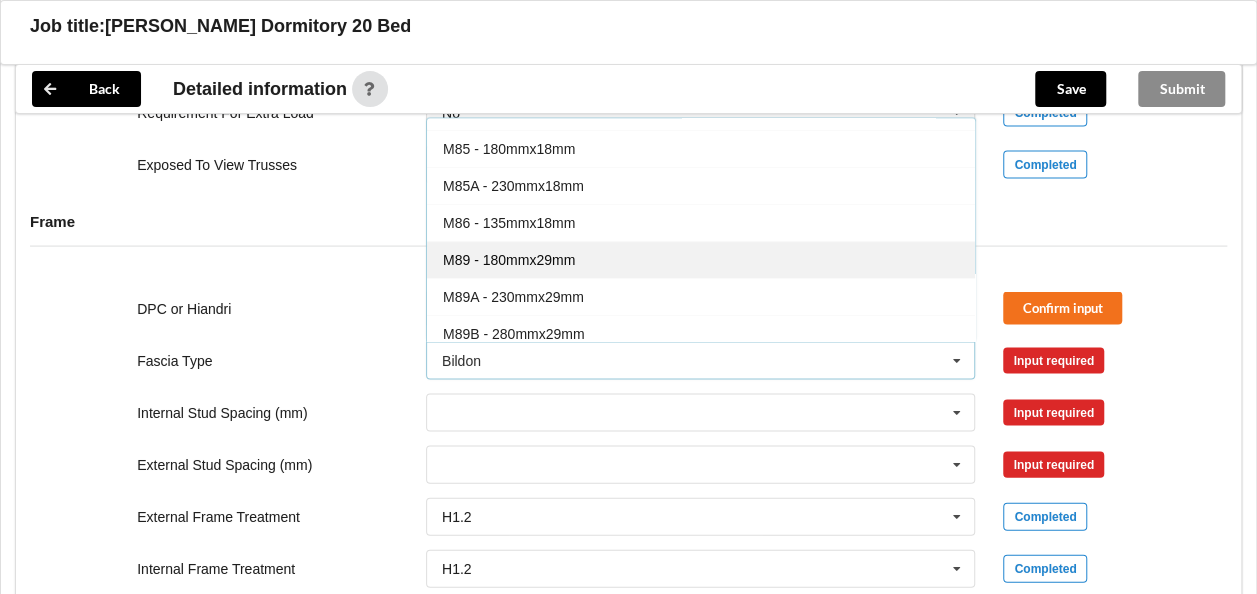 click on "M89 - 180mmx29mm" at bounding box center [509, 260] 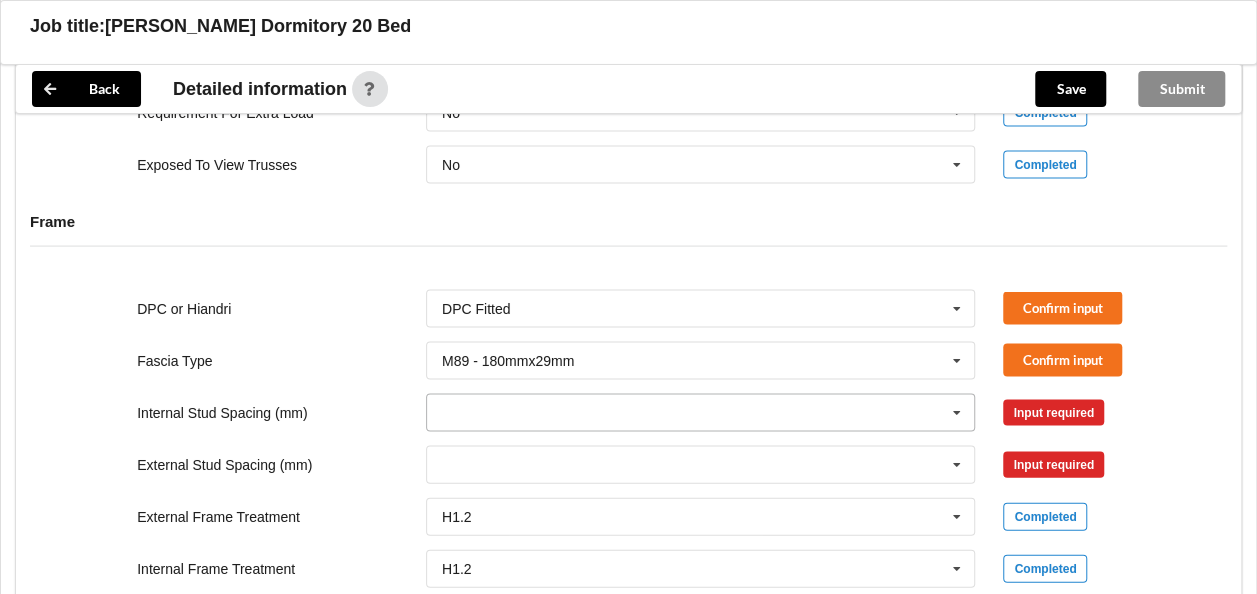 click at bounding box center (702, 413) 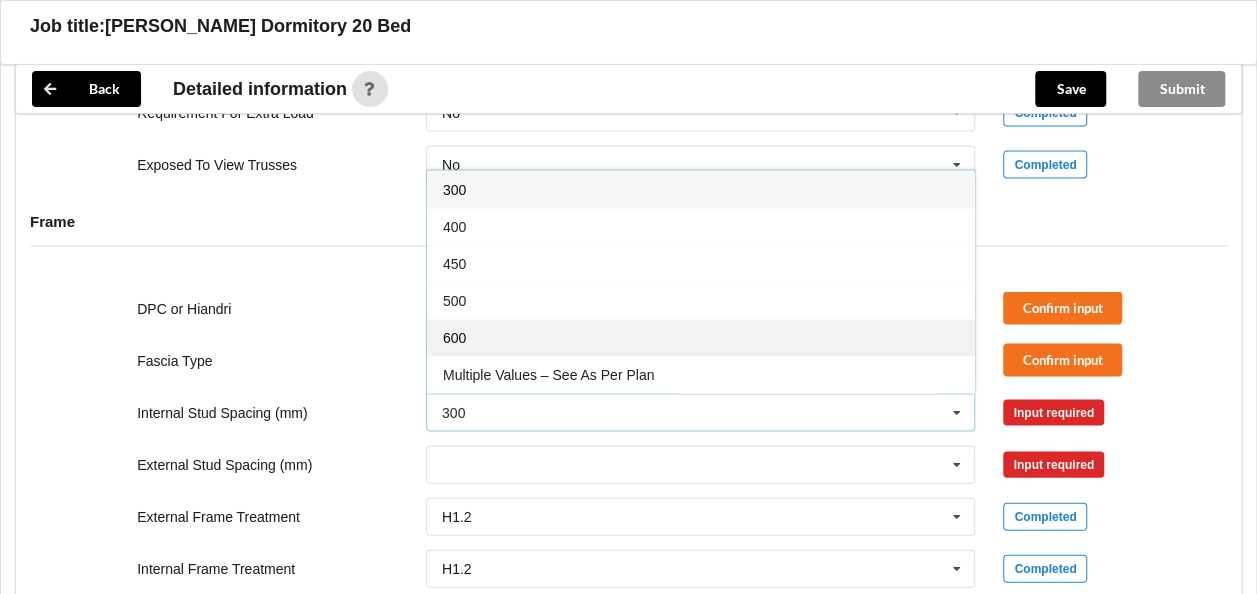 click on "600" at bounding box center [454, 338] 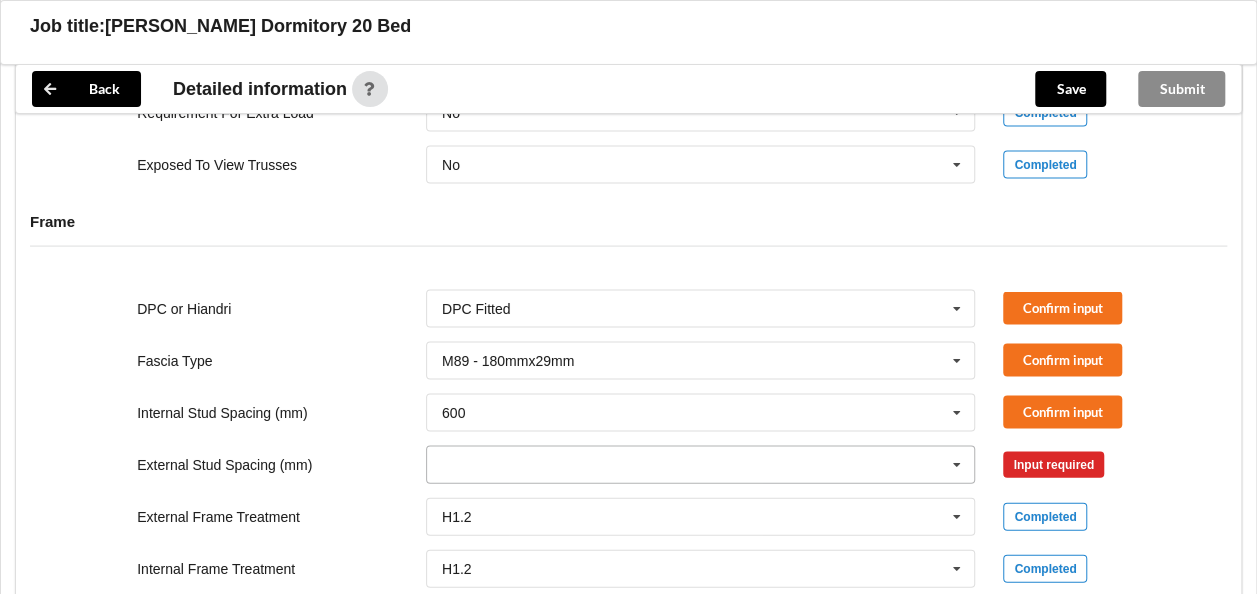 click at bounding box center [702, 465] 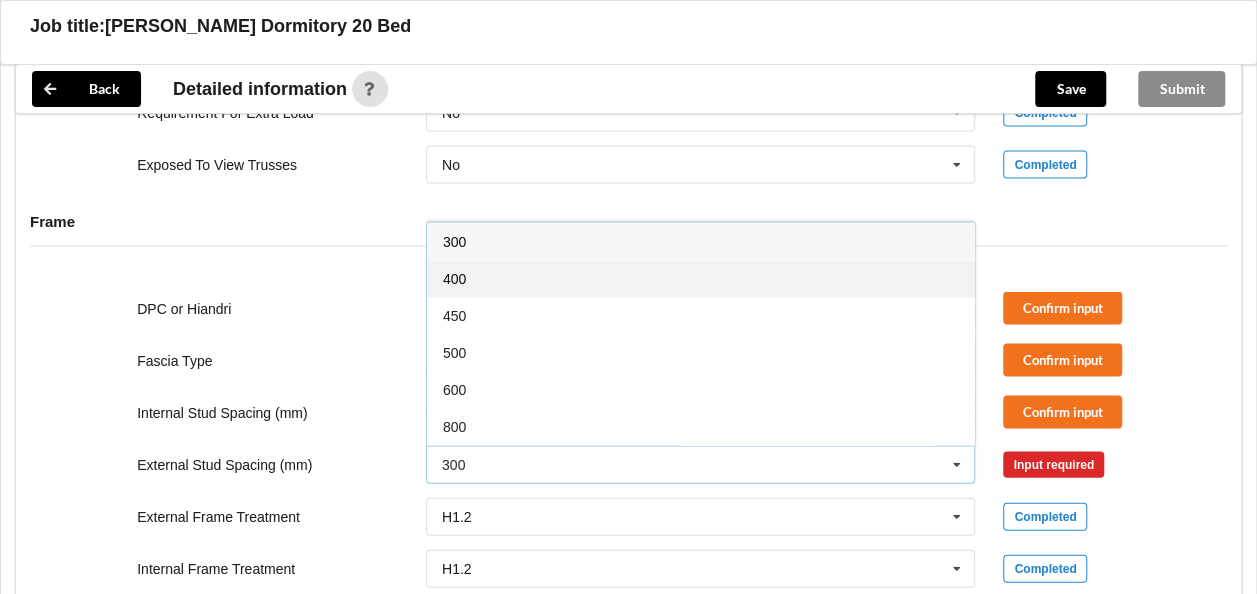click on "400" at bounding box center (701, 278) 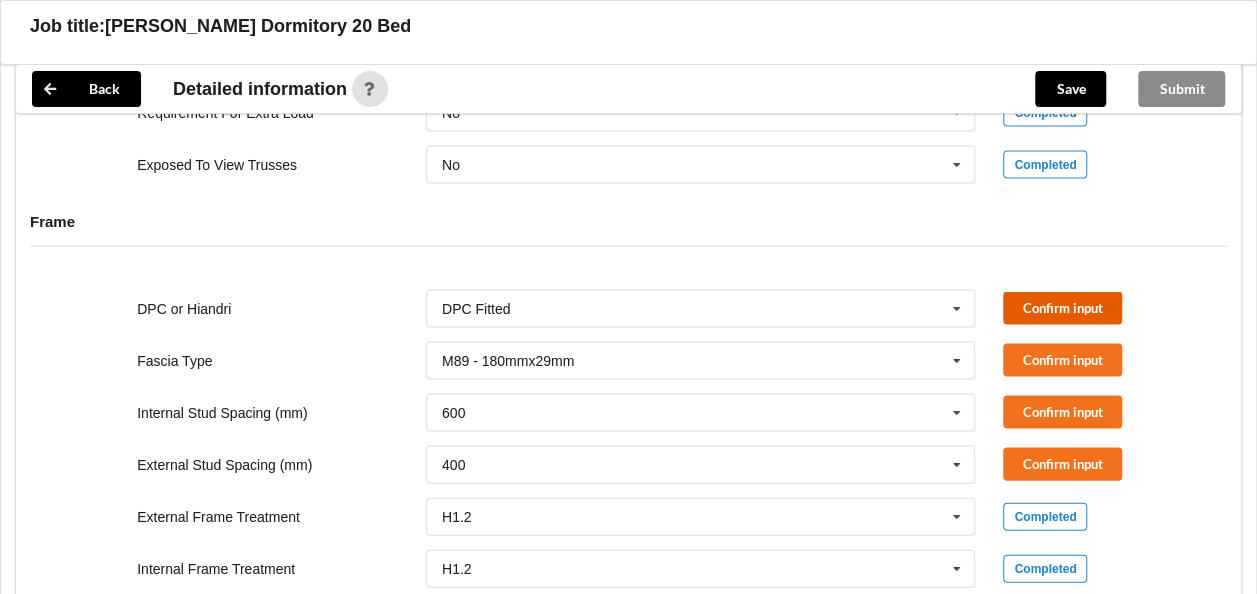 click on "Confirm input" at bounding box center [1062, 308] 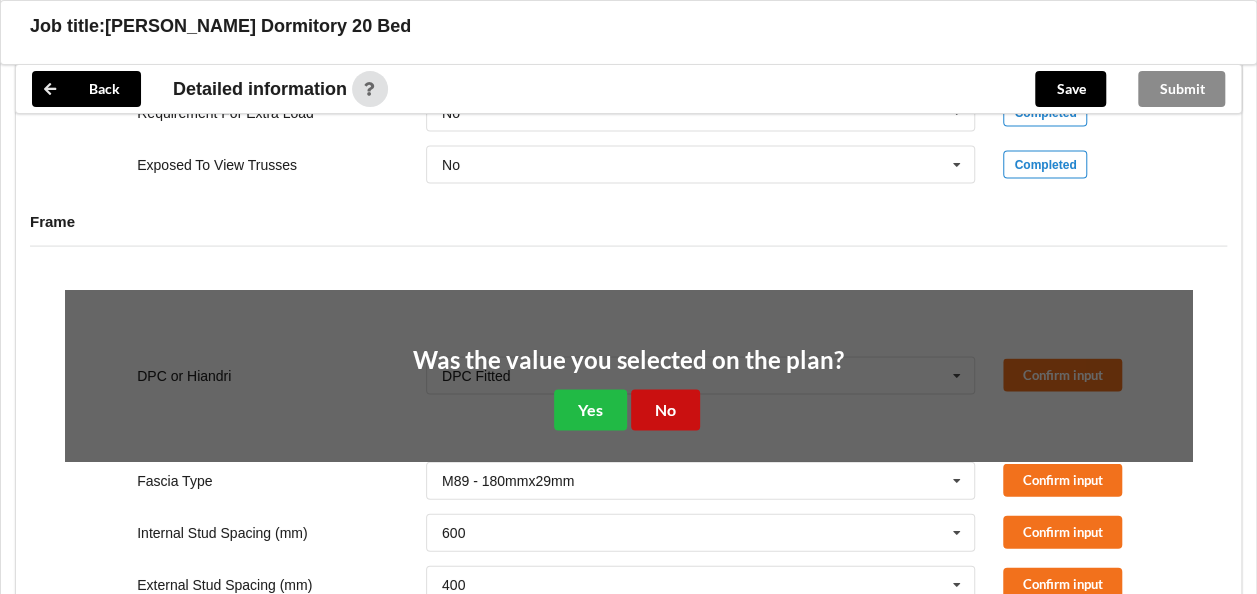 click on "No" at bounding box center (665, 410) 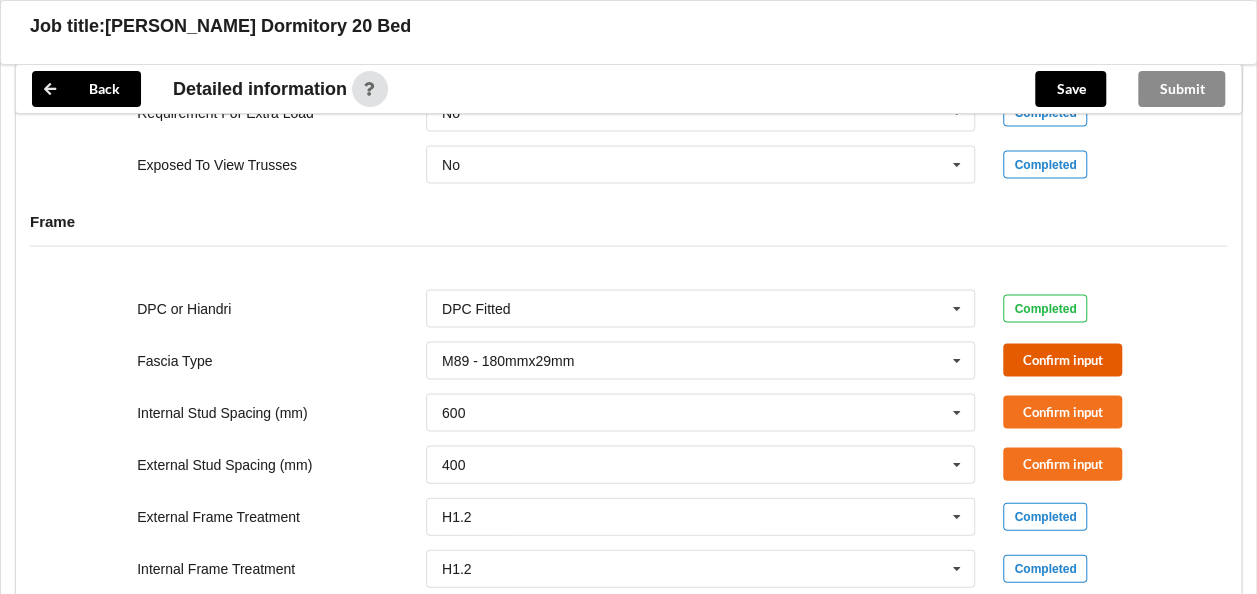 click on "Confirm input" at bounding box center (1062, 360) 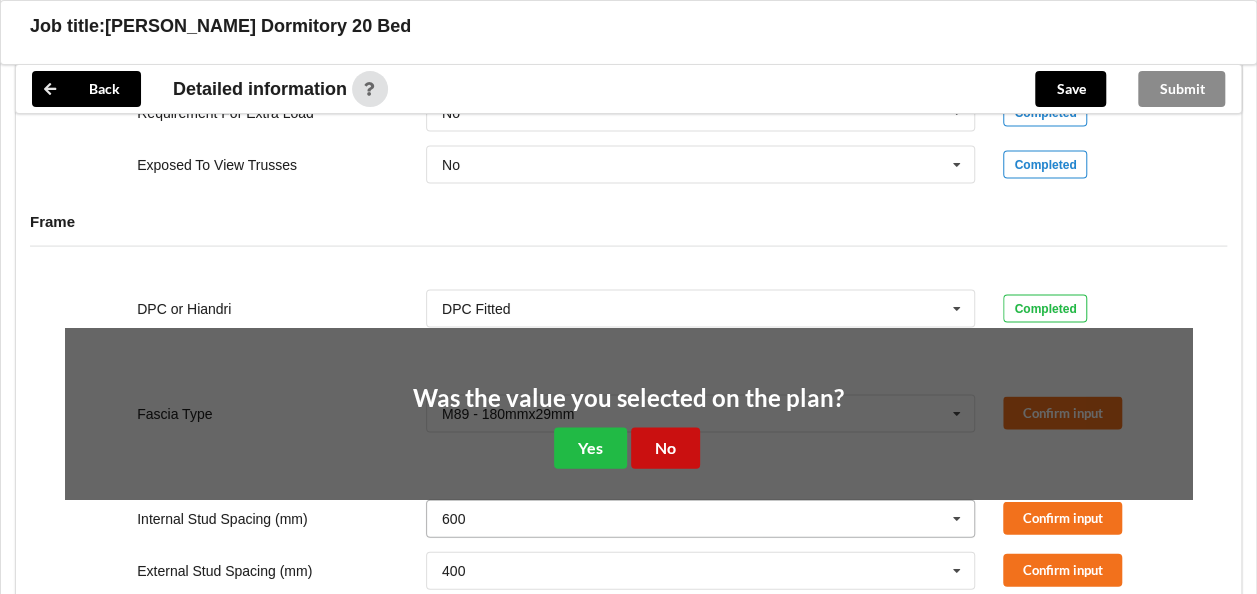 drag, startPoint x: 678, startPoint y: 445, endPoint x: 828, endPoint y: 409, distance: 154.25952 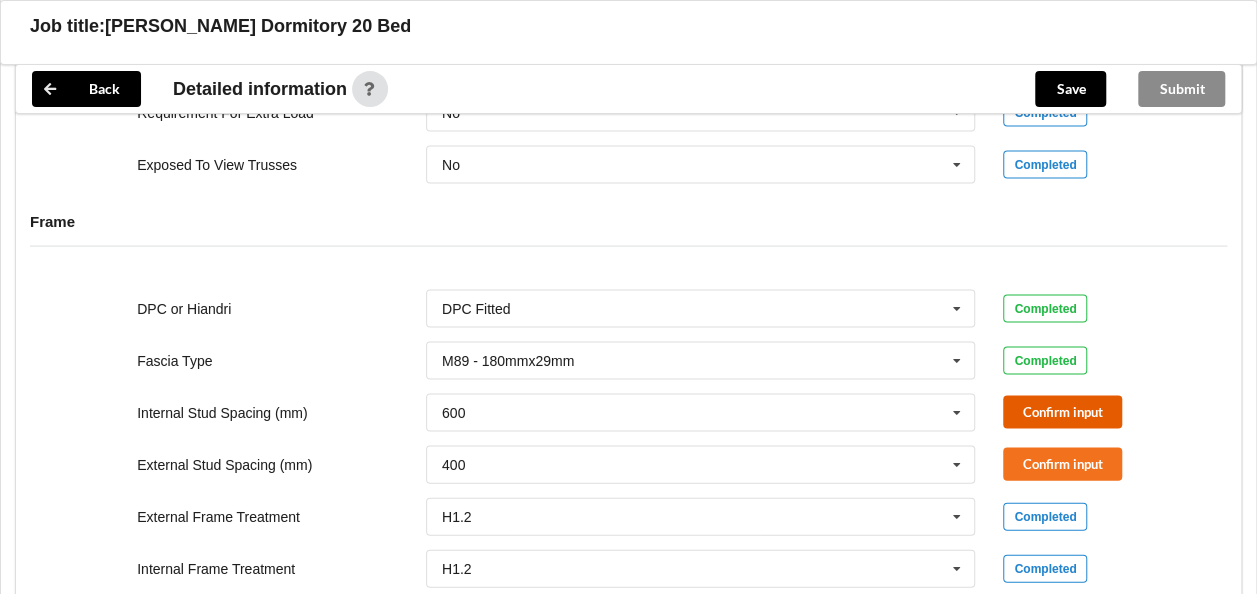 click on "Confirm input" at bounding box center (1062, 412) 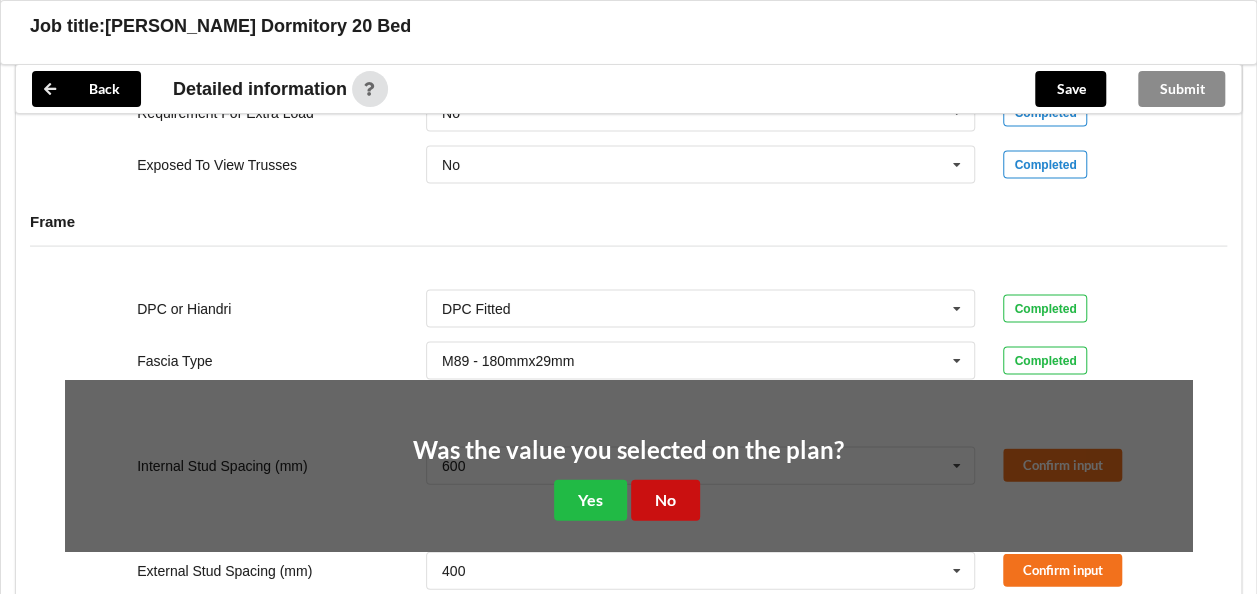 click on "No" at bounding box center [665, 500] 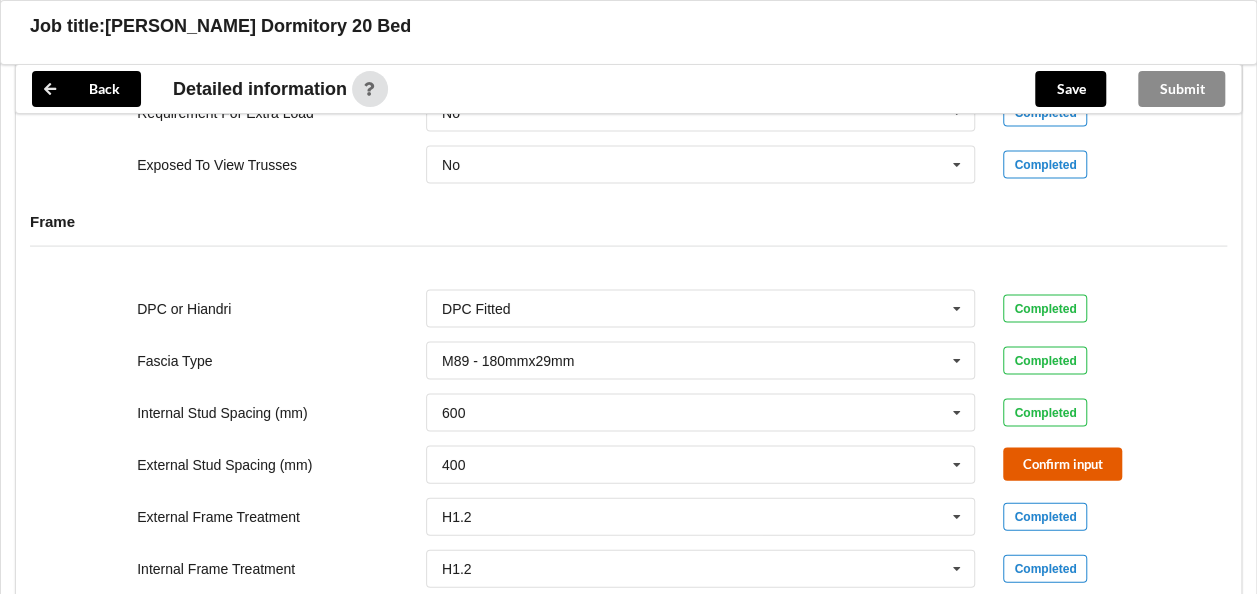 click on "Confirm input" at bounding box center (1062, 464) 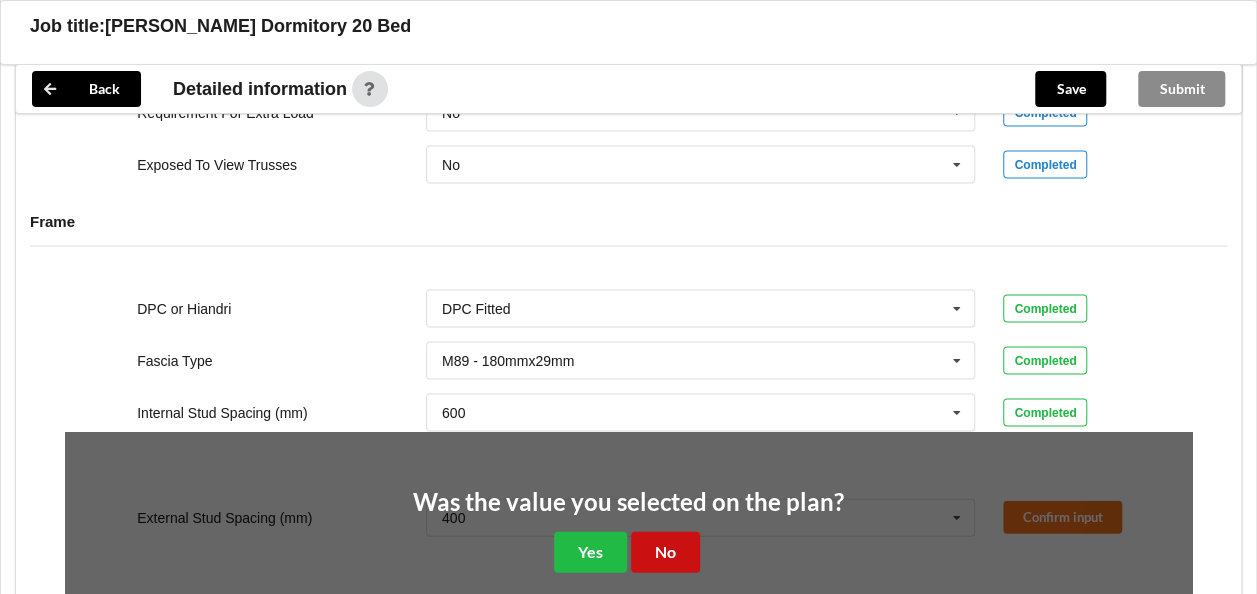 click on "No" at bounding box center [665, 552] 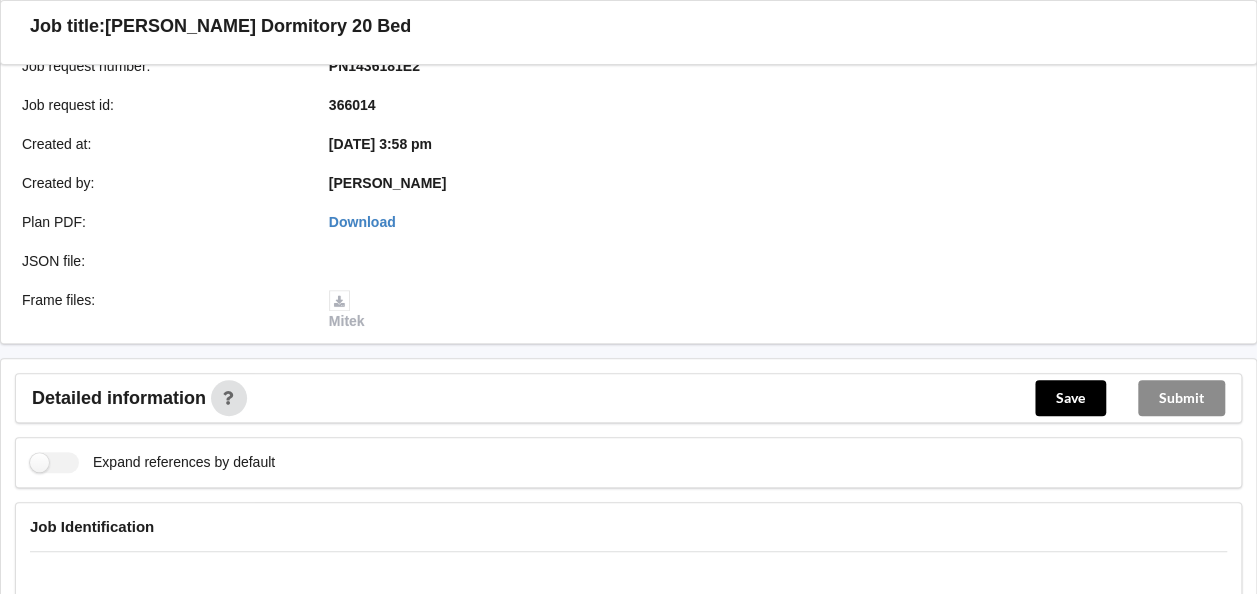 scroll, scrollTop: 371, scrollLeft: 0, axis: vertical 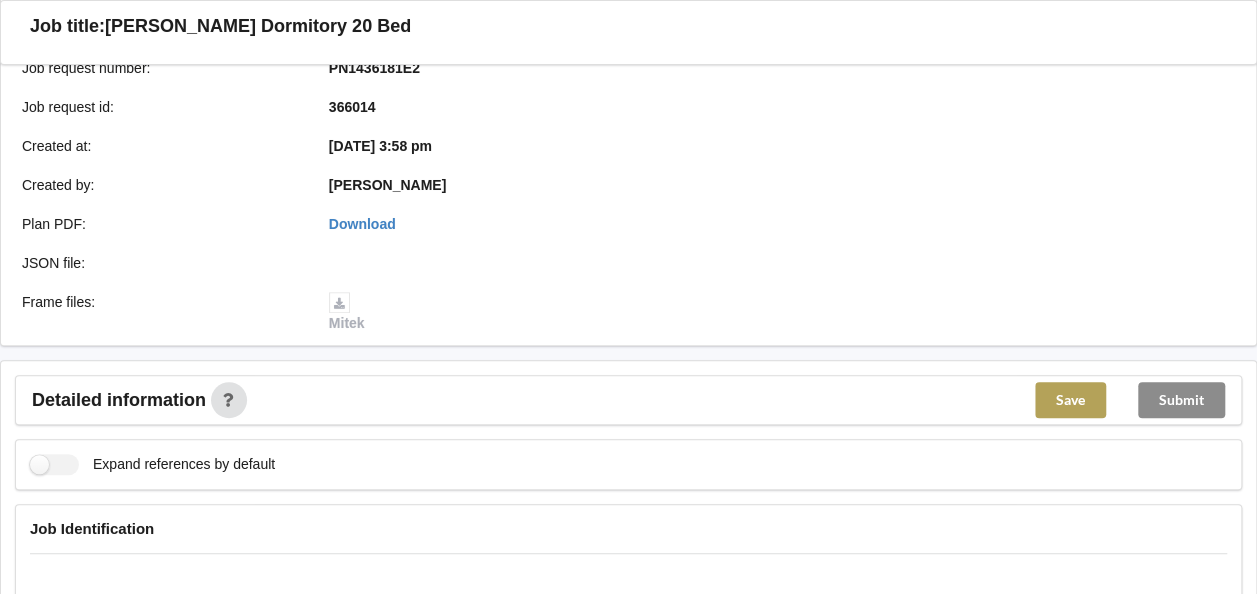 click on "Save" at bounding box center (1070, 400) 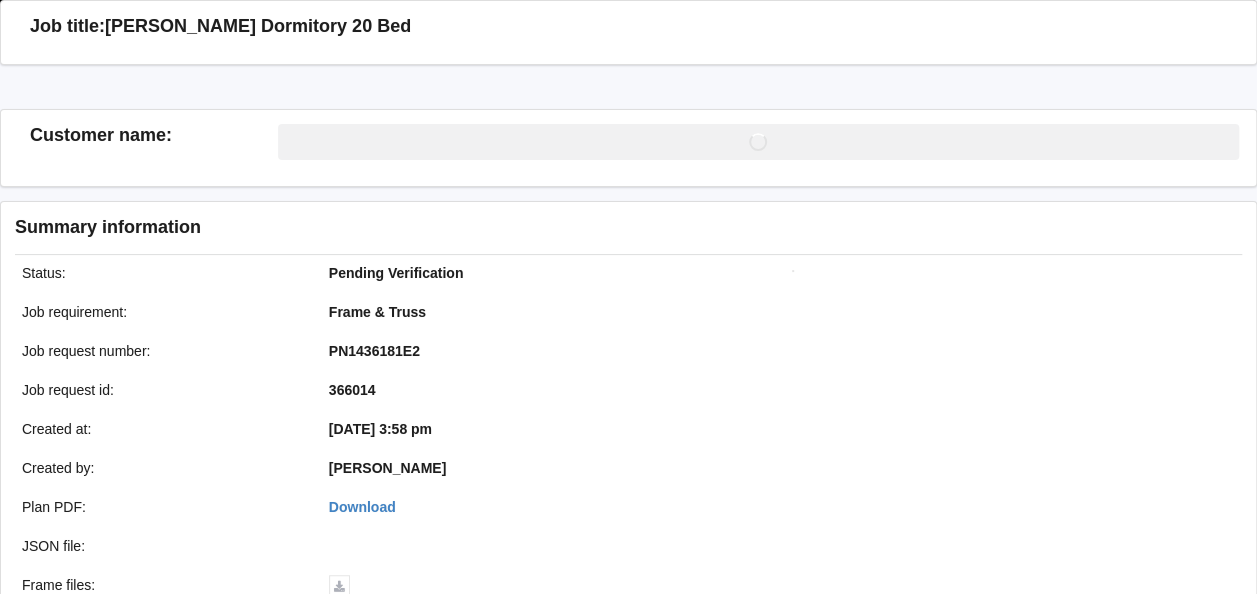 scroll, scrollTop: 371, scrollLeft: 0, axis: vertical 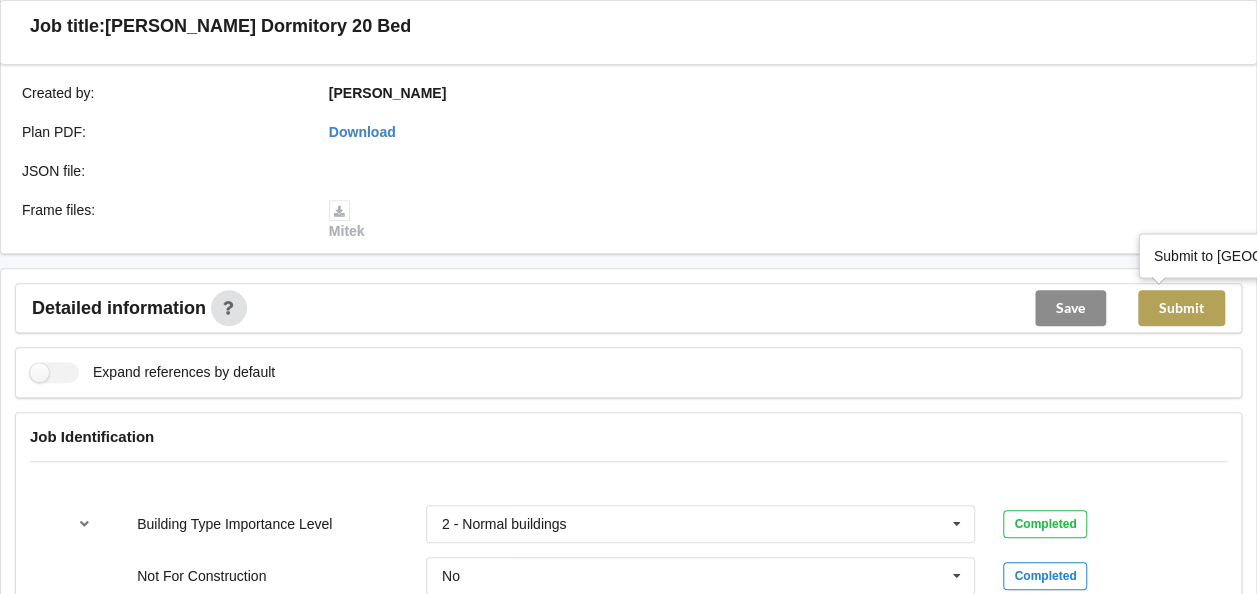 click on "Submit" at bounding box center [1181, 308] 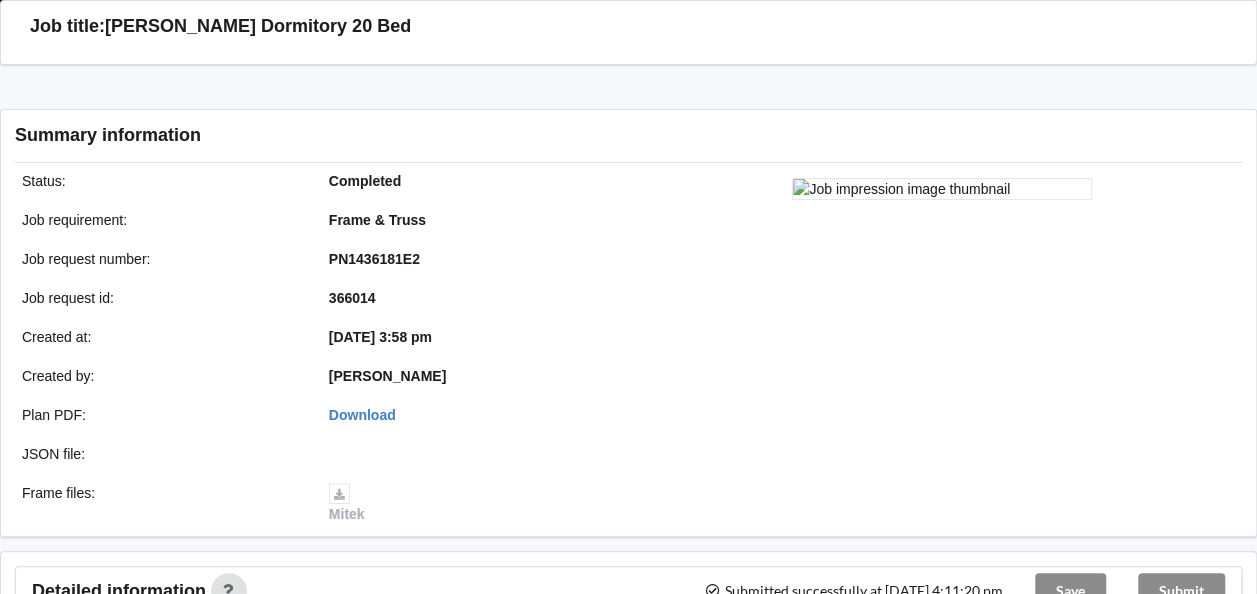scroll, scrollTop: 371, scrollLeft: 0, axis: vertical 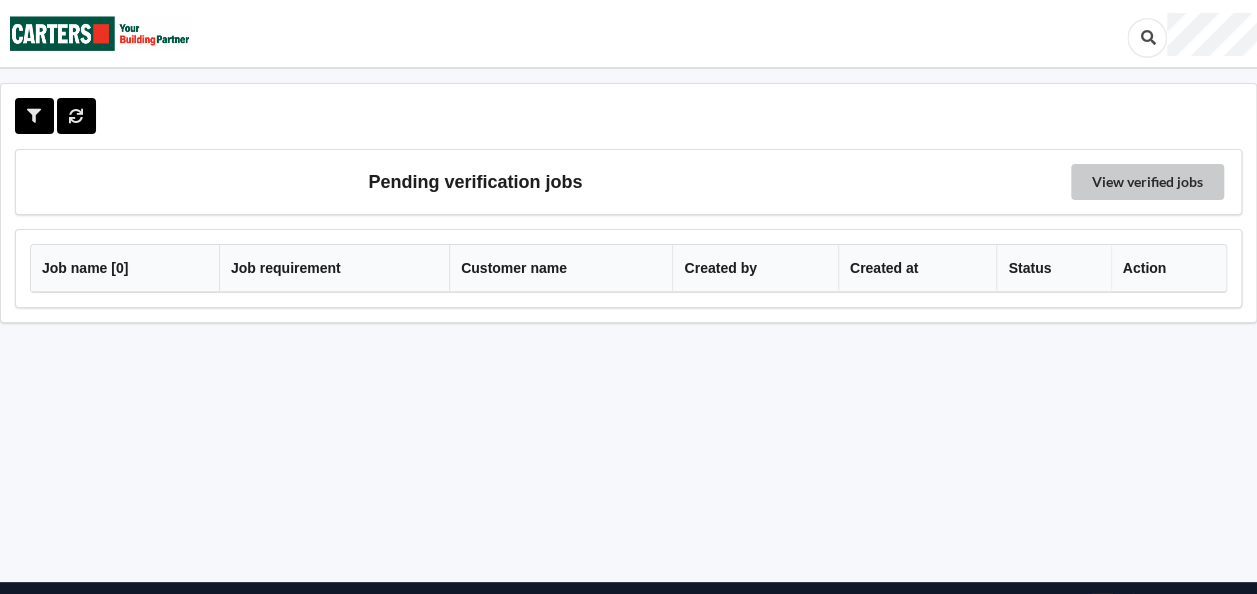 click on "View verified jobs" at bounding box center [1147, 182] 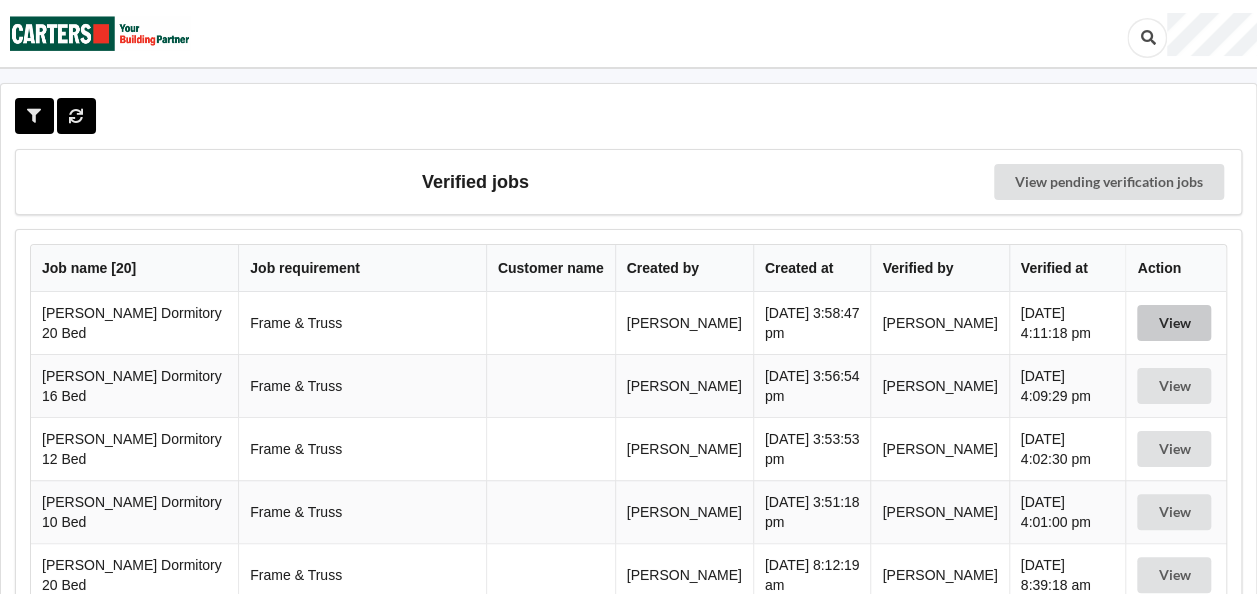 click on "View" at bounding box center (1174, 323) 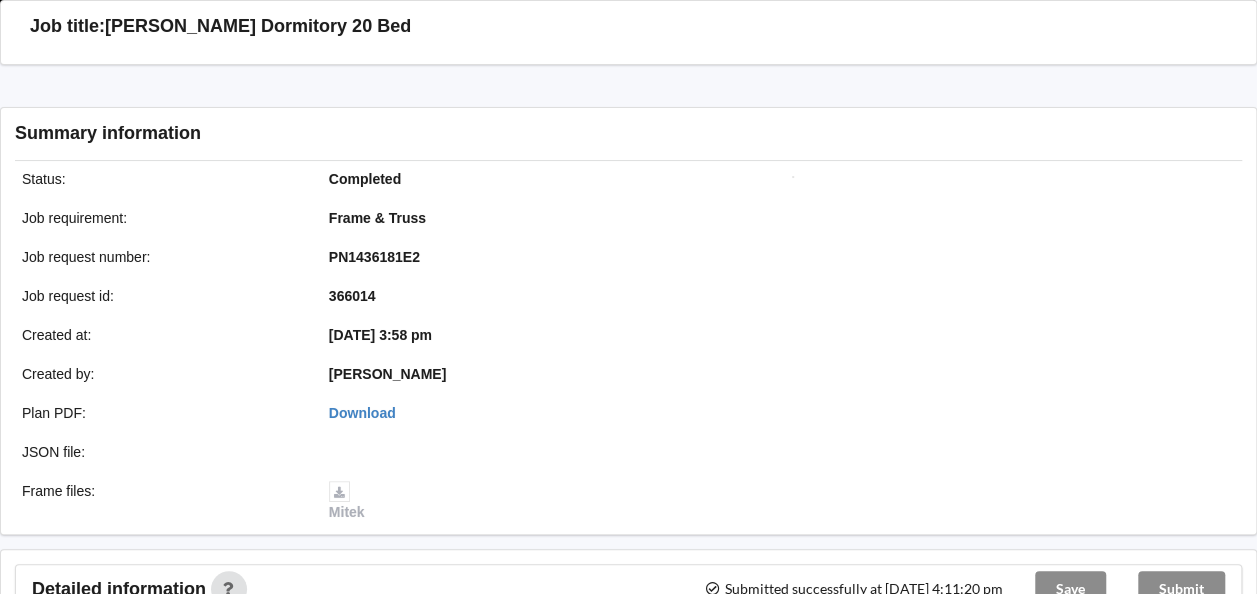 scroll, scrollTop: 200, scrollLeft: 0, axis: vertical 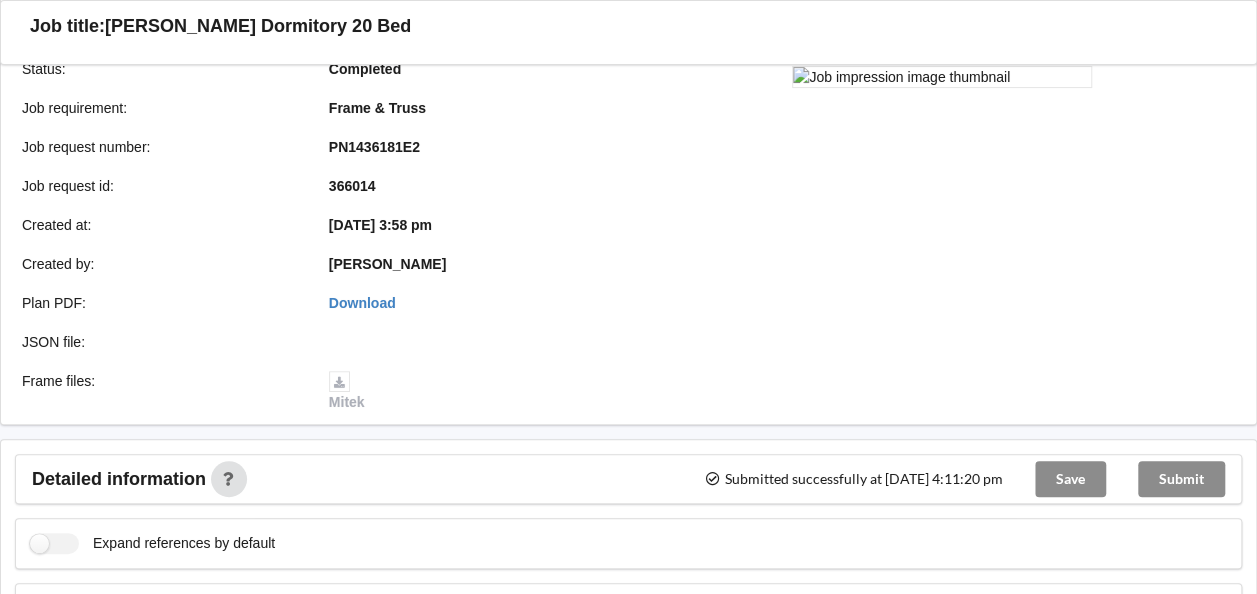 click on "Mitek" at bounding box center (347, 392) 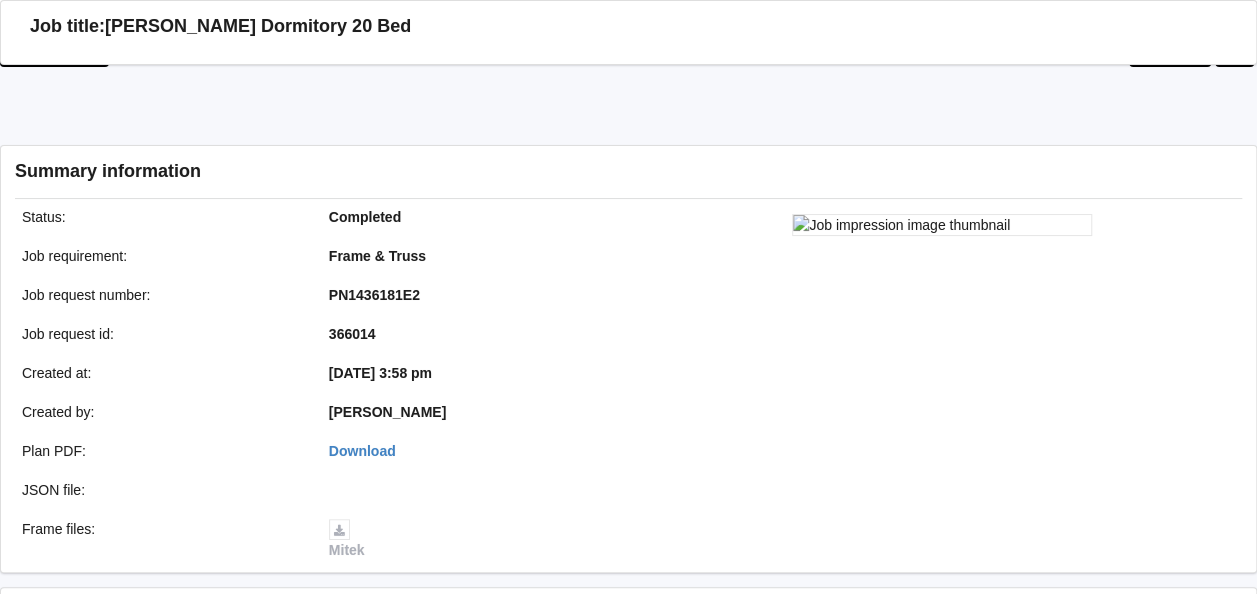 scroll, scrollTop: 0, scrollLeft: 0, axis: both 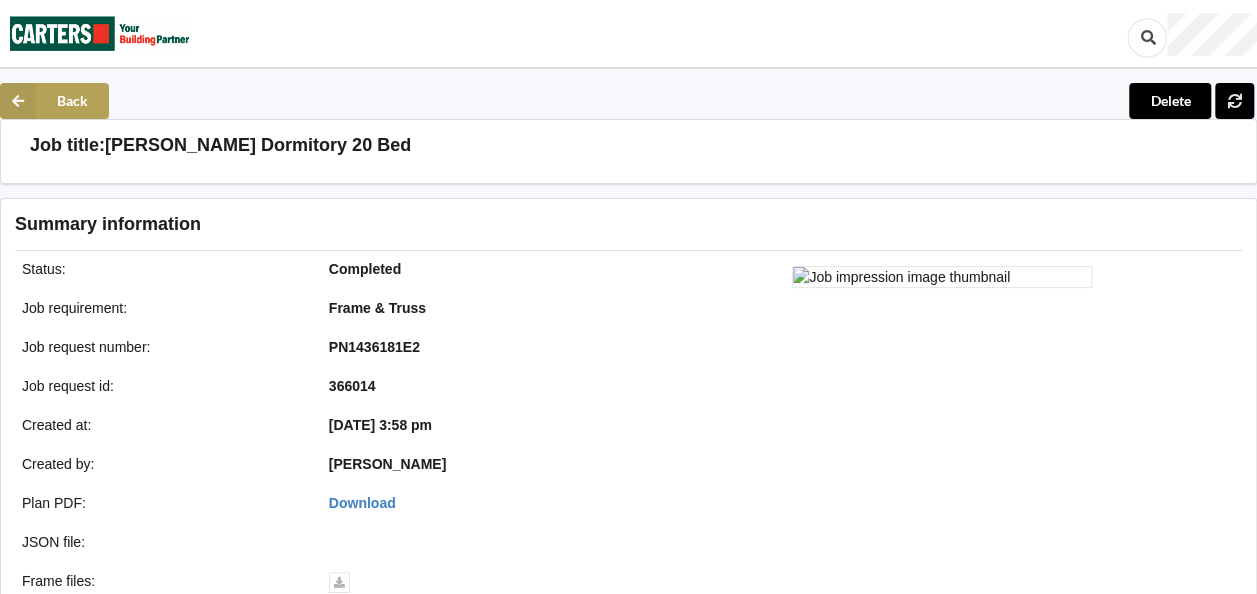 click on "Back" at bounding box center (54, 101) 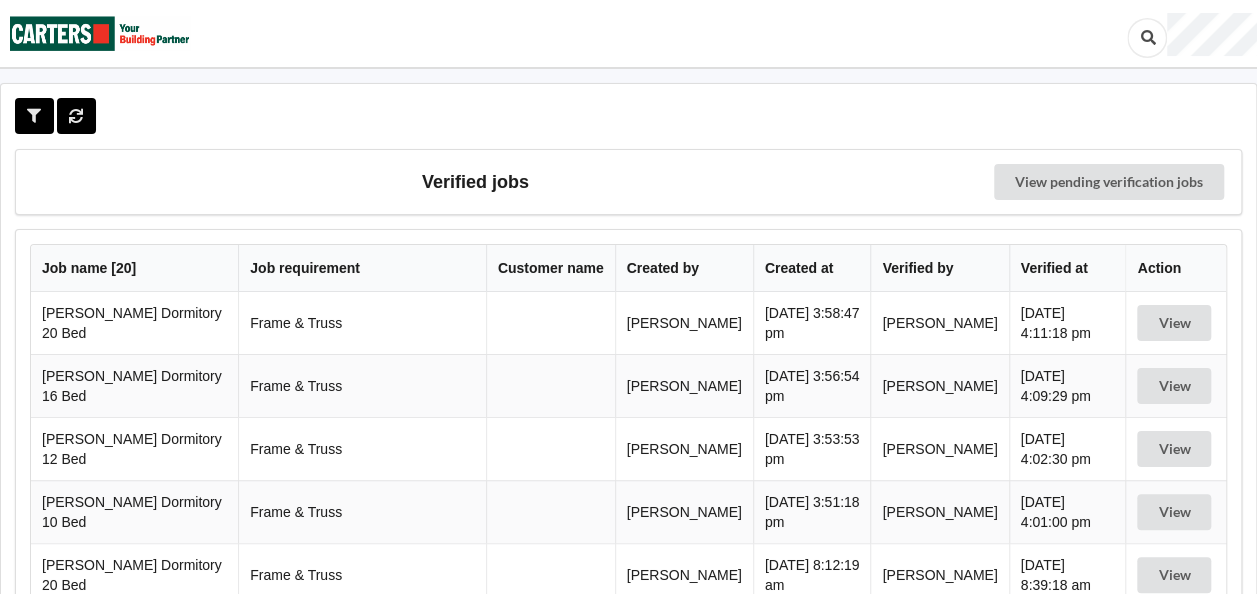 click on "[PERSON_NAME] Dormitory 20 Bed" at bounding box center (134, 323) 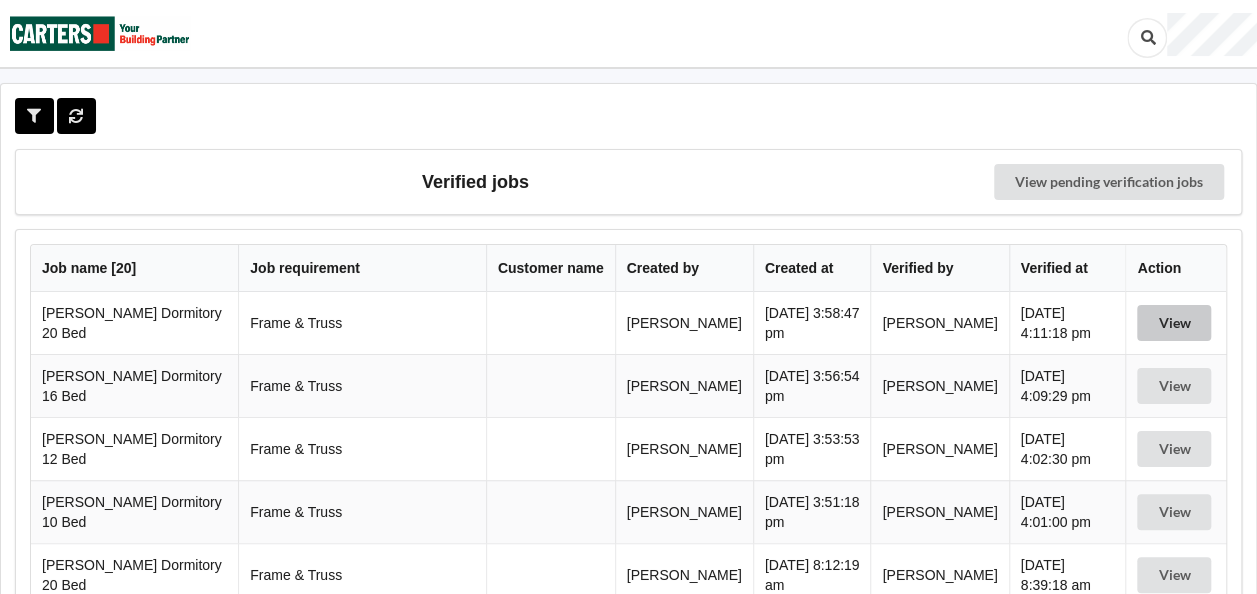 click on "View" at bounding box center (1174, 323) 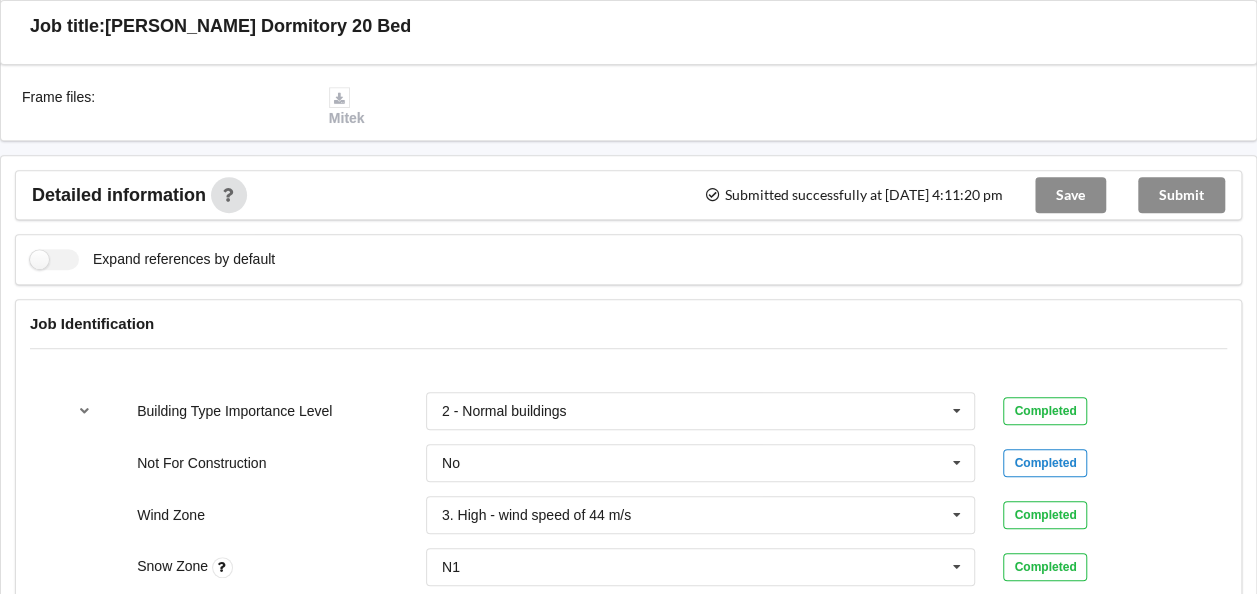 scroll, scrollTop: 600, scrollLeft: 0, axis: vertical 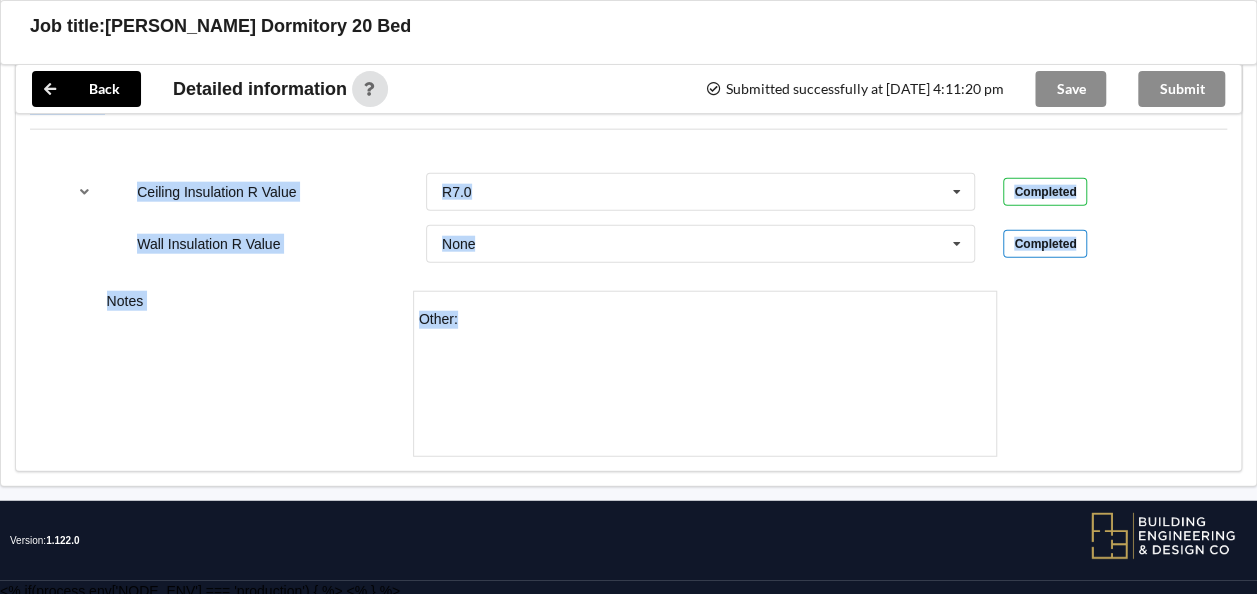 drag, startPoint x: 19, startPoint y: 184, endPoint x: 526, endPoint y: 394, distance: 548.77045 